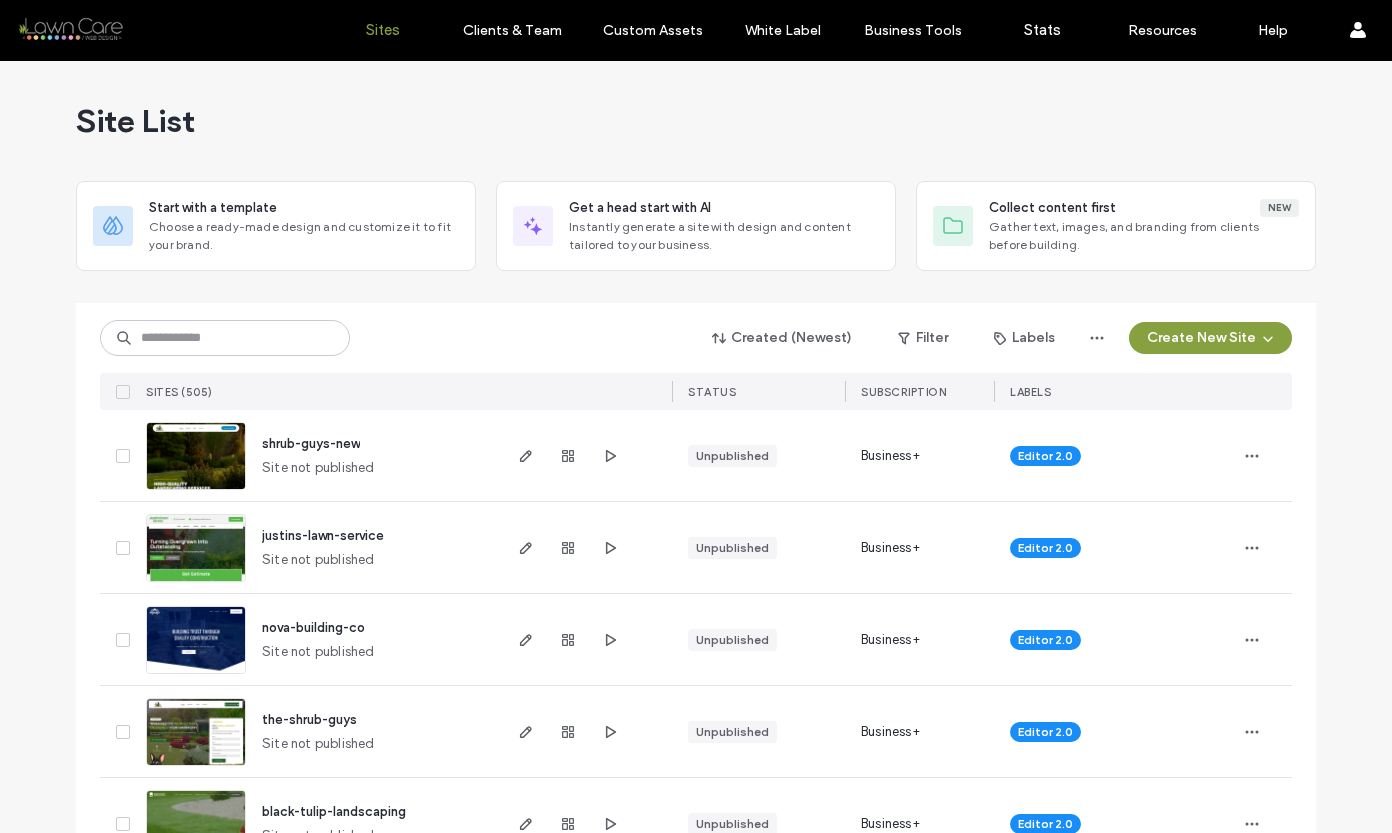 scroll, scrollTop: 0, scrollLeft: 0, axis: both 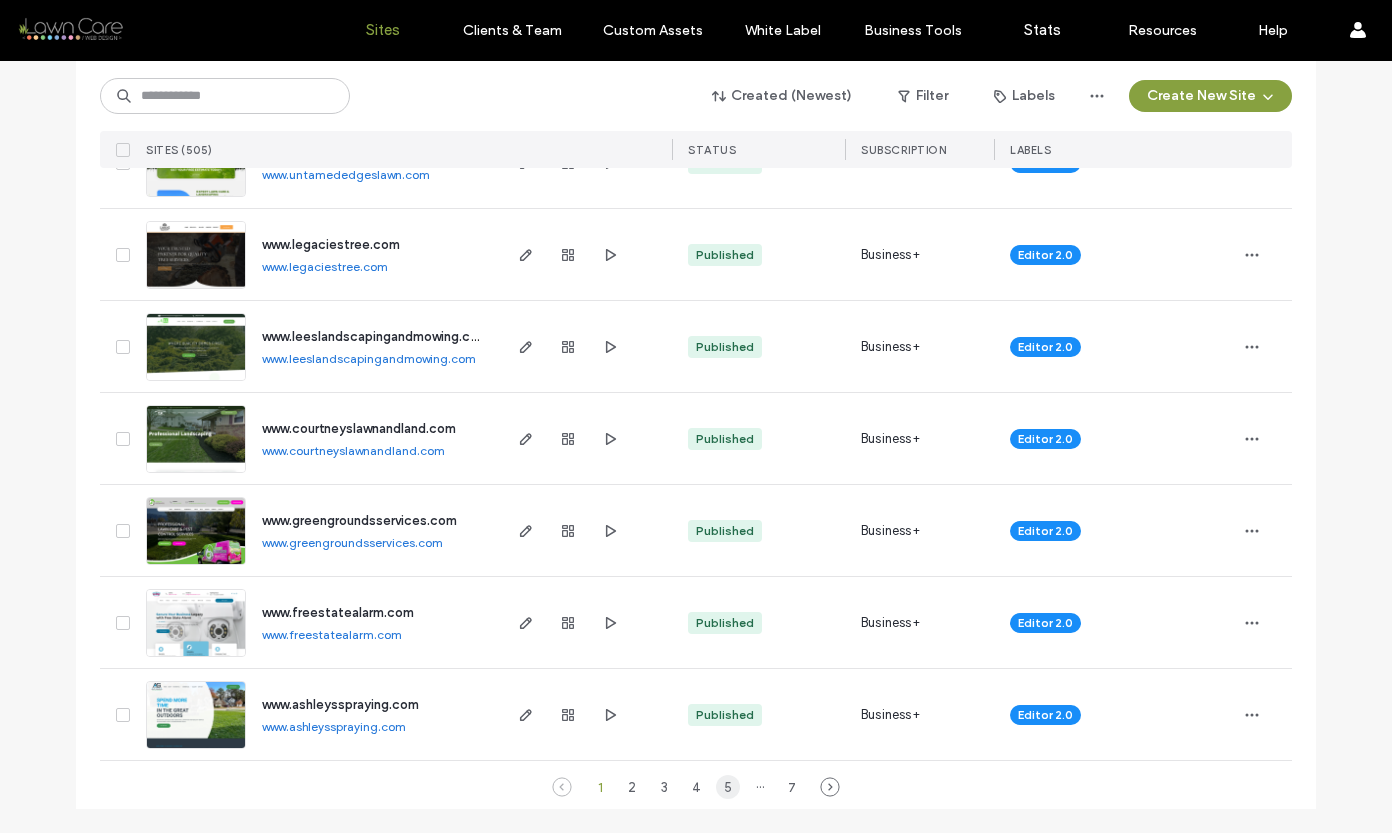 click on "5" at bounding box center (728, 787) 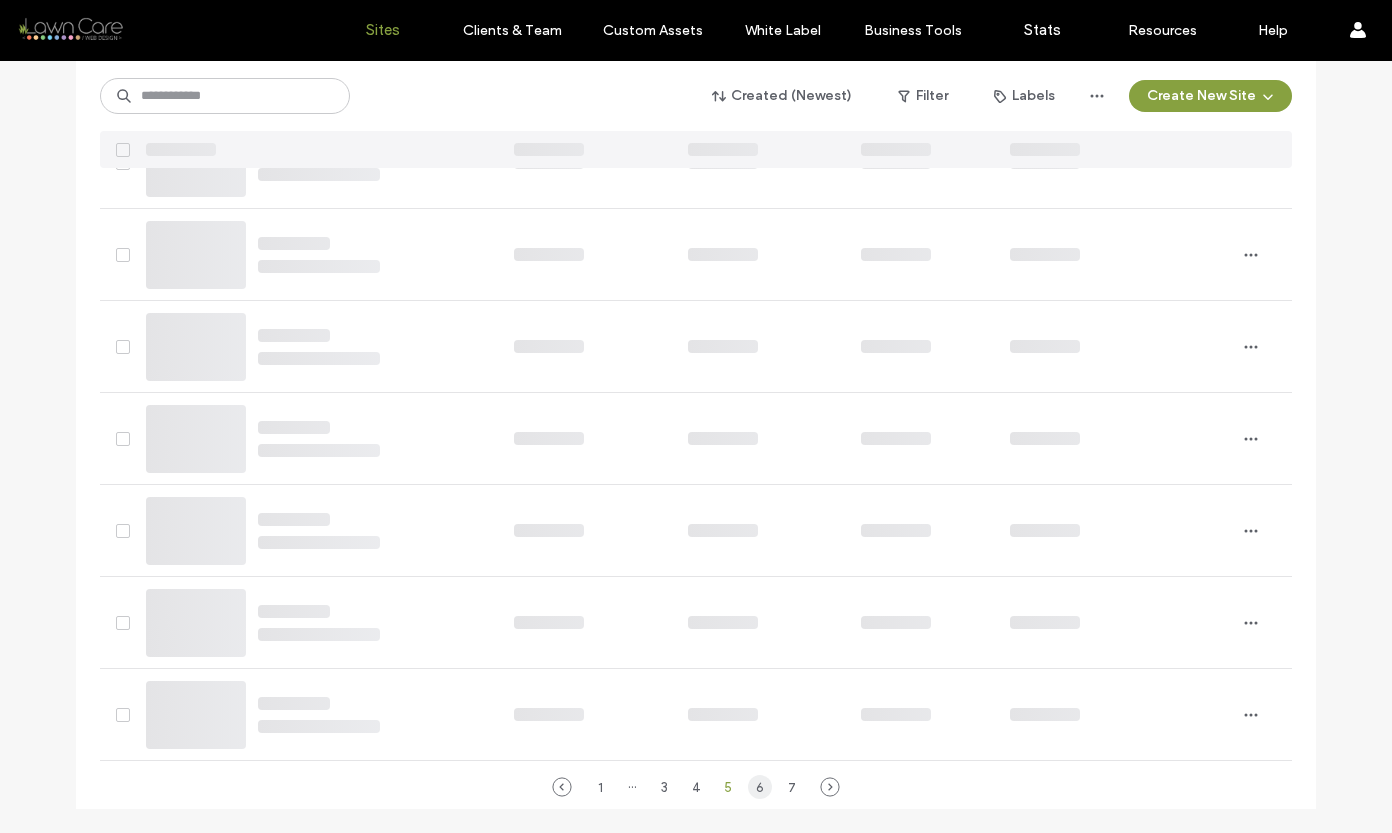 click on "6" at bounding box center [760, 787] 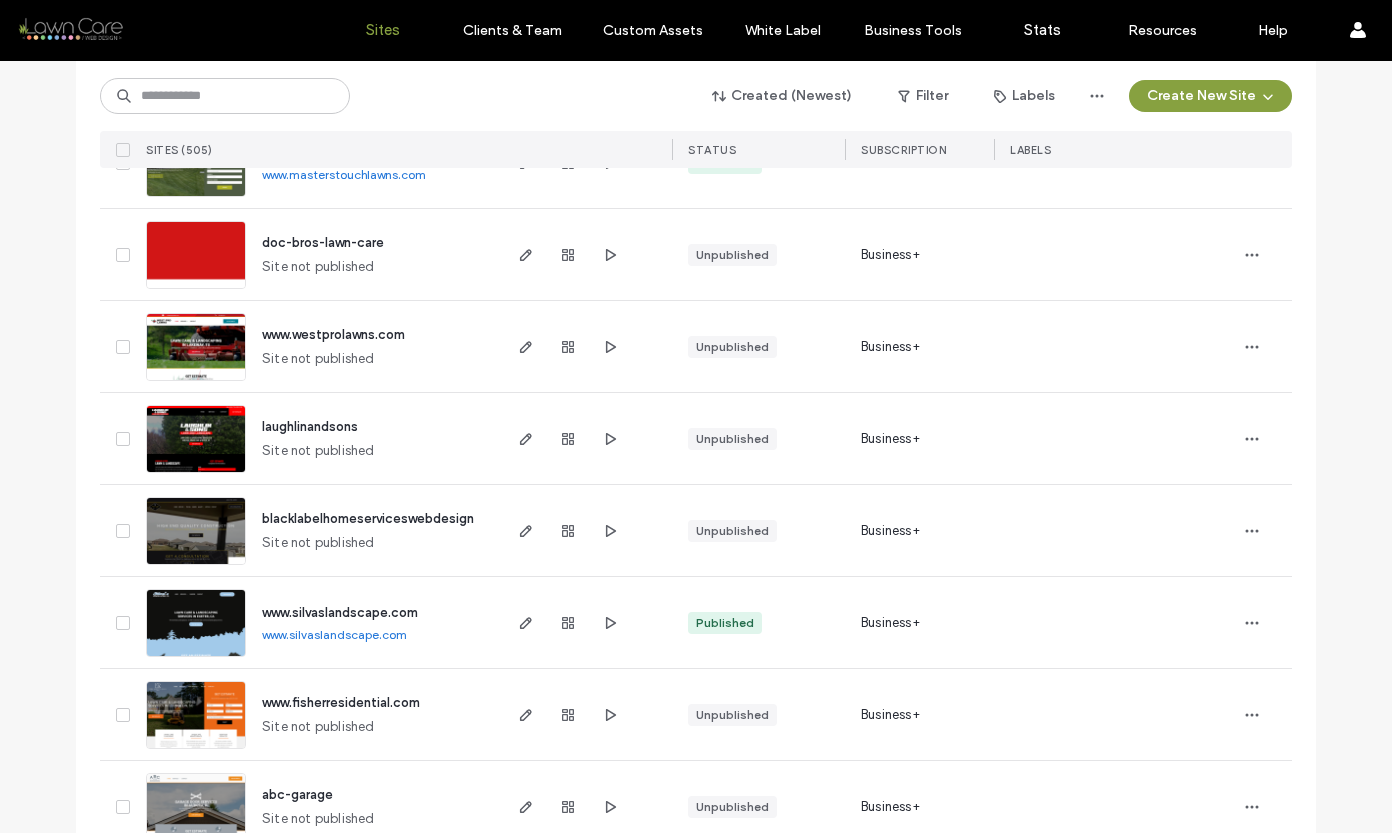 scroll, scrollTop: 4354, scrollLeft: 0, axis: vertical 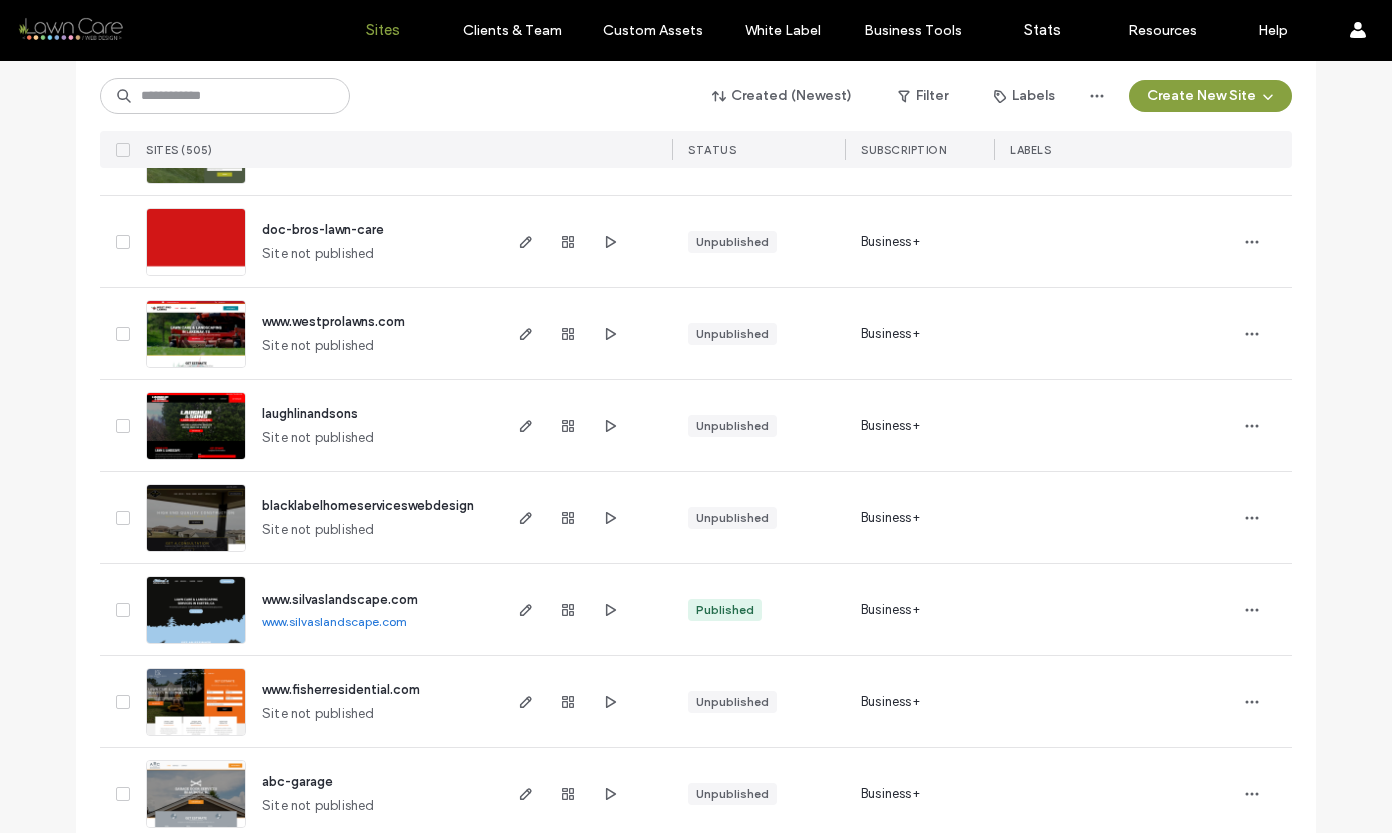 click on "www.silvaslandscape.com" at bounding box center (334, 621) 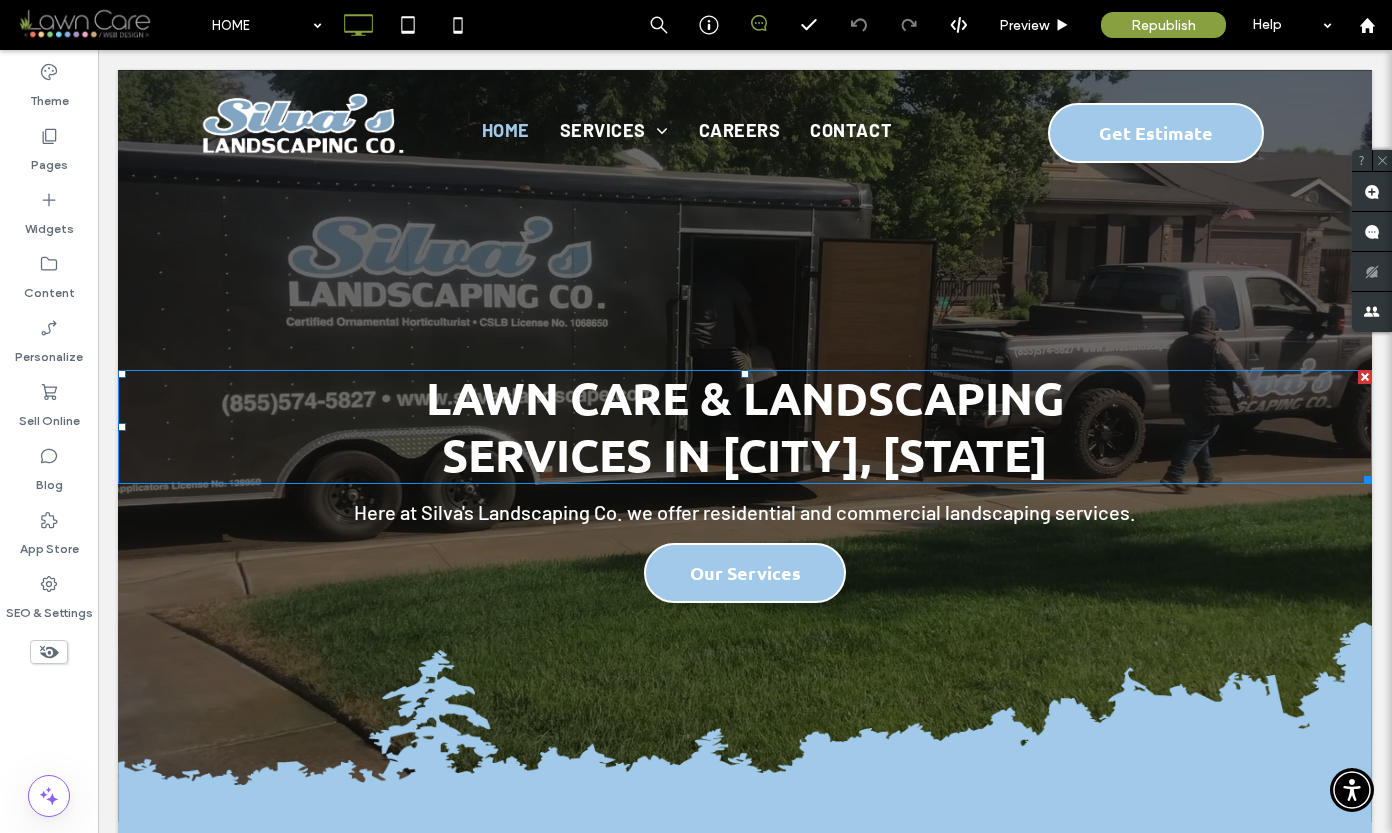 scroll, scrollTop: 0, scrollLeft: 0, axis: both 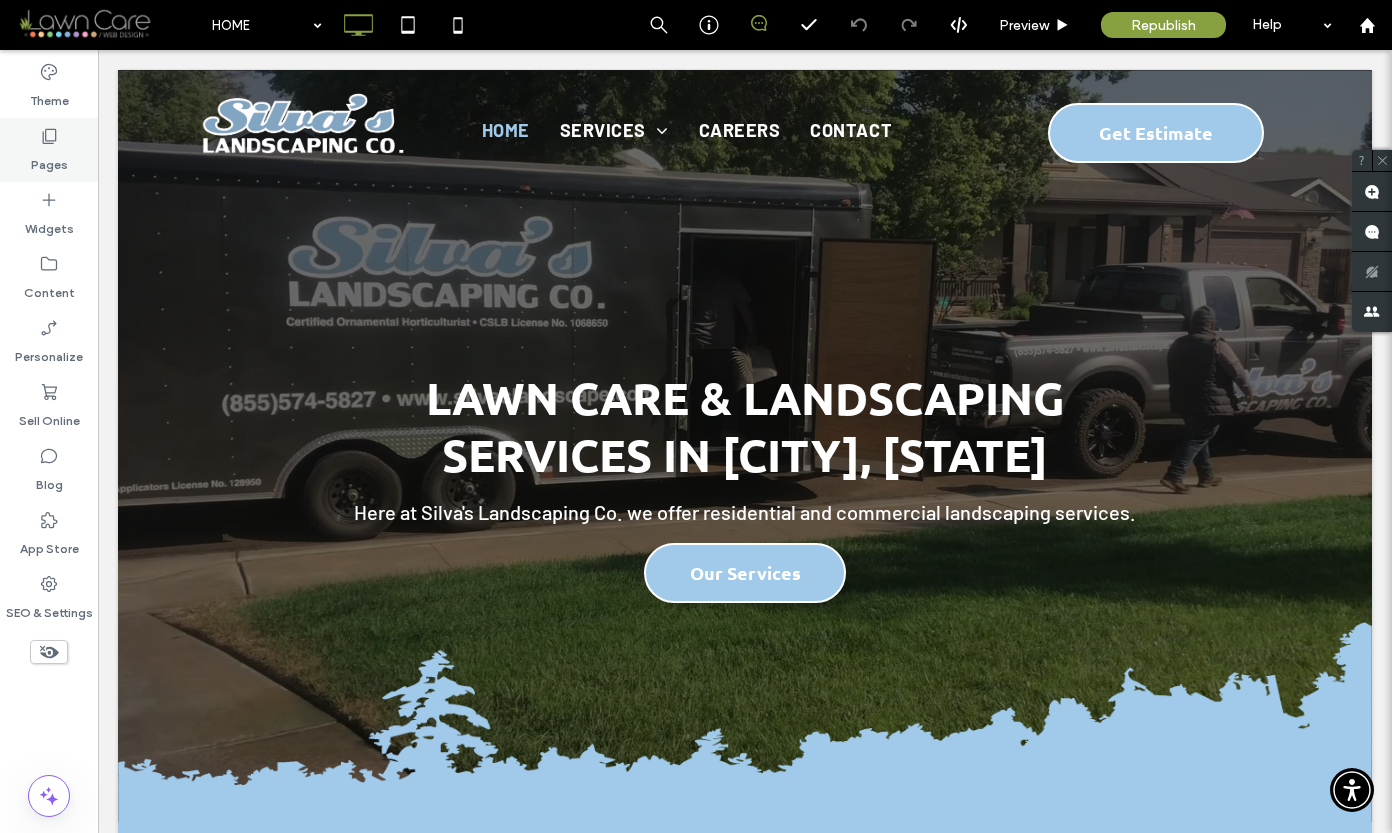 click on "Pages" at bounding box center [49, 160] 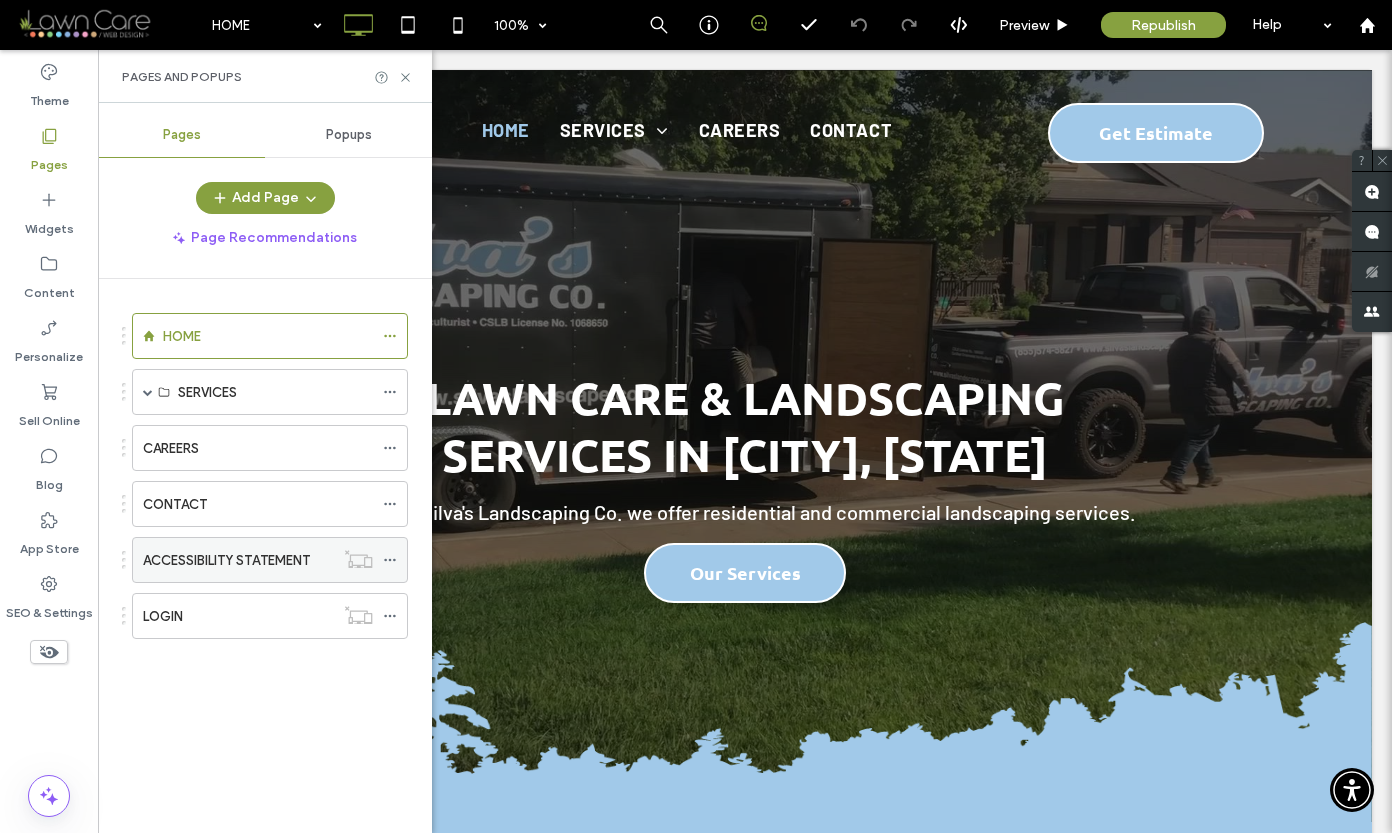 click on "ACCESSIBILITY STATEMENT" at bounding box center [226, 560] 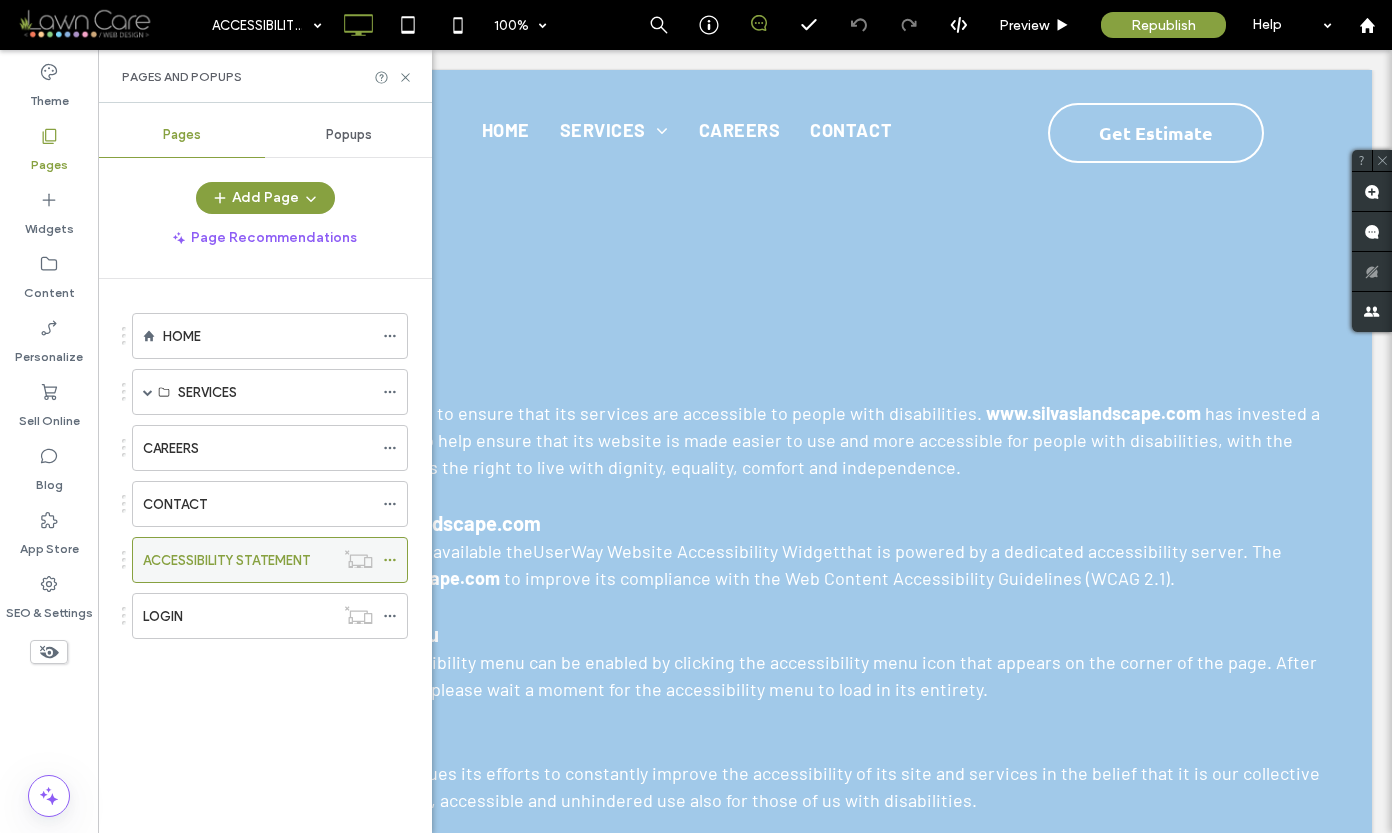 scroll, scrollTop: 0, scrollLeft: 0, axis: both 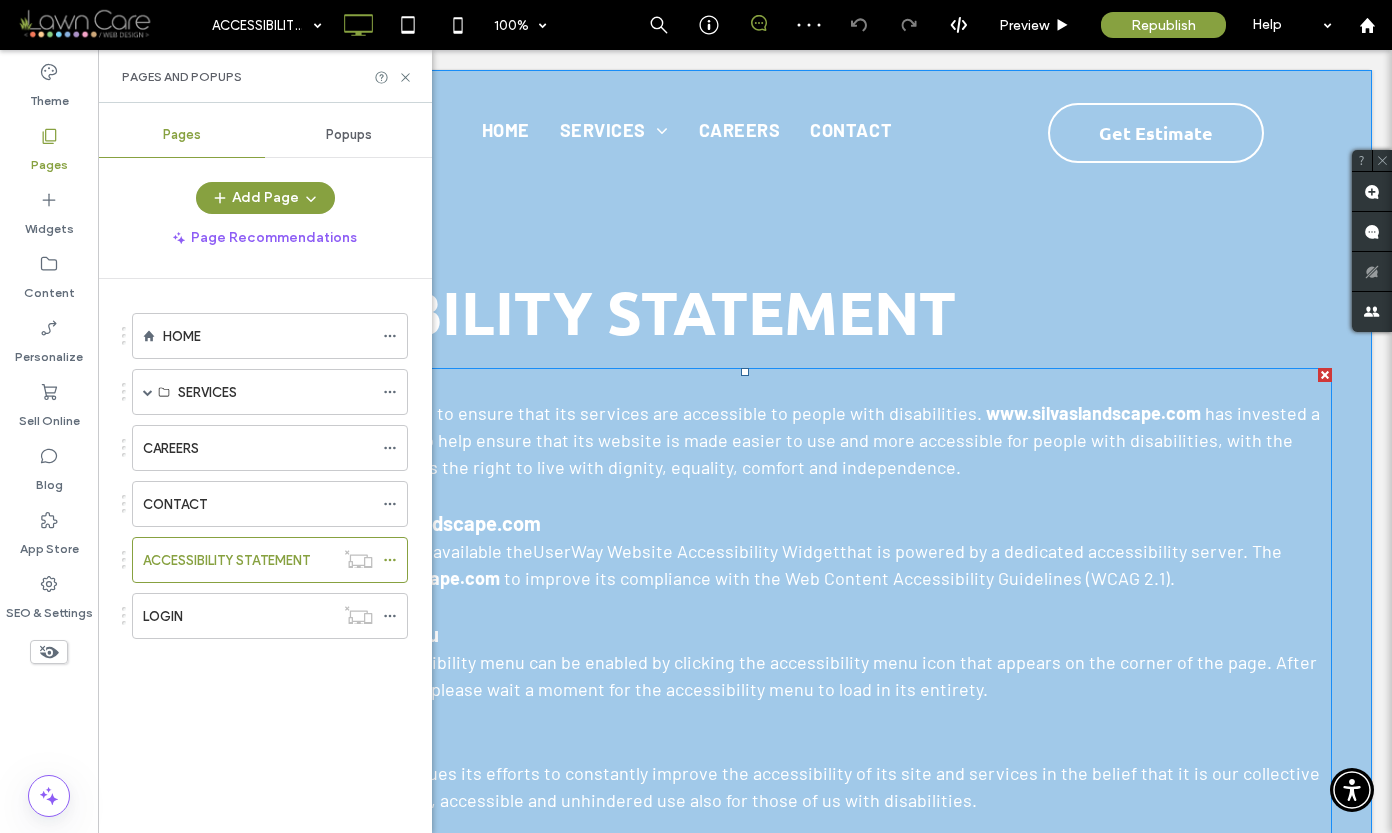 click on "to improve its compliance with the Web Content Accessibility Guidelines (WCAG 2.1)." at bounding box center [839, 578] 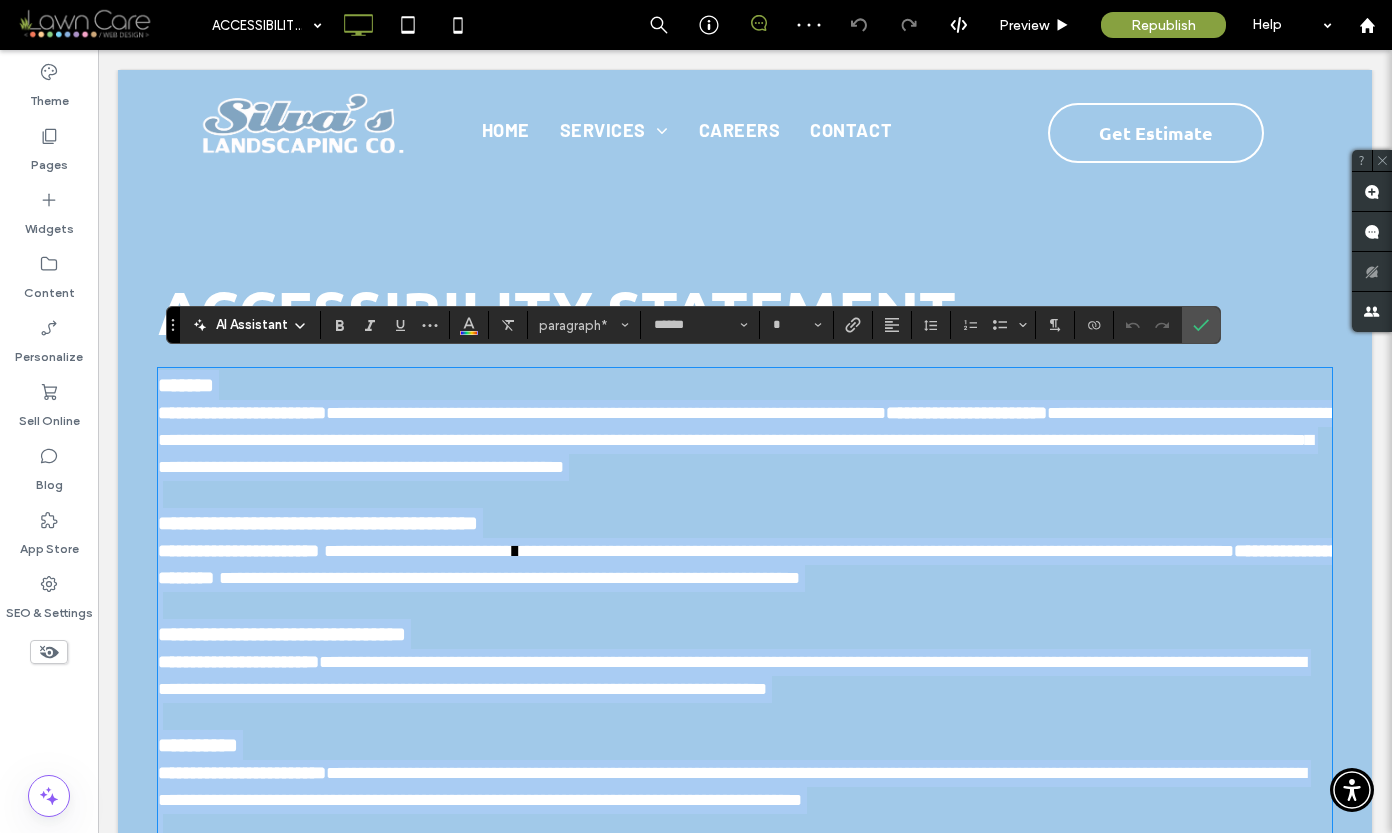 type on "**" 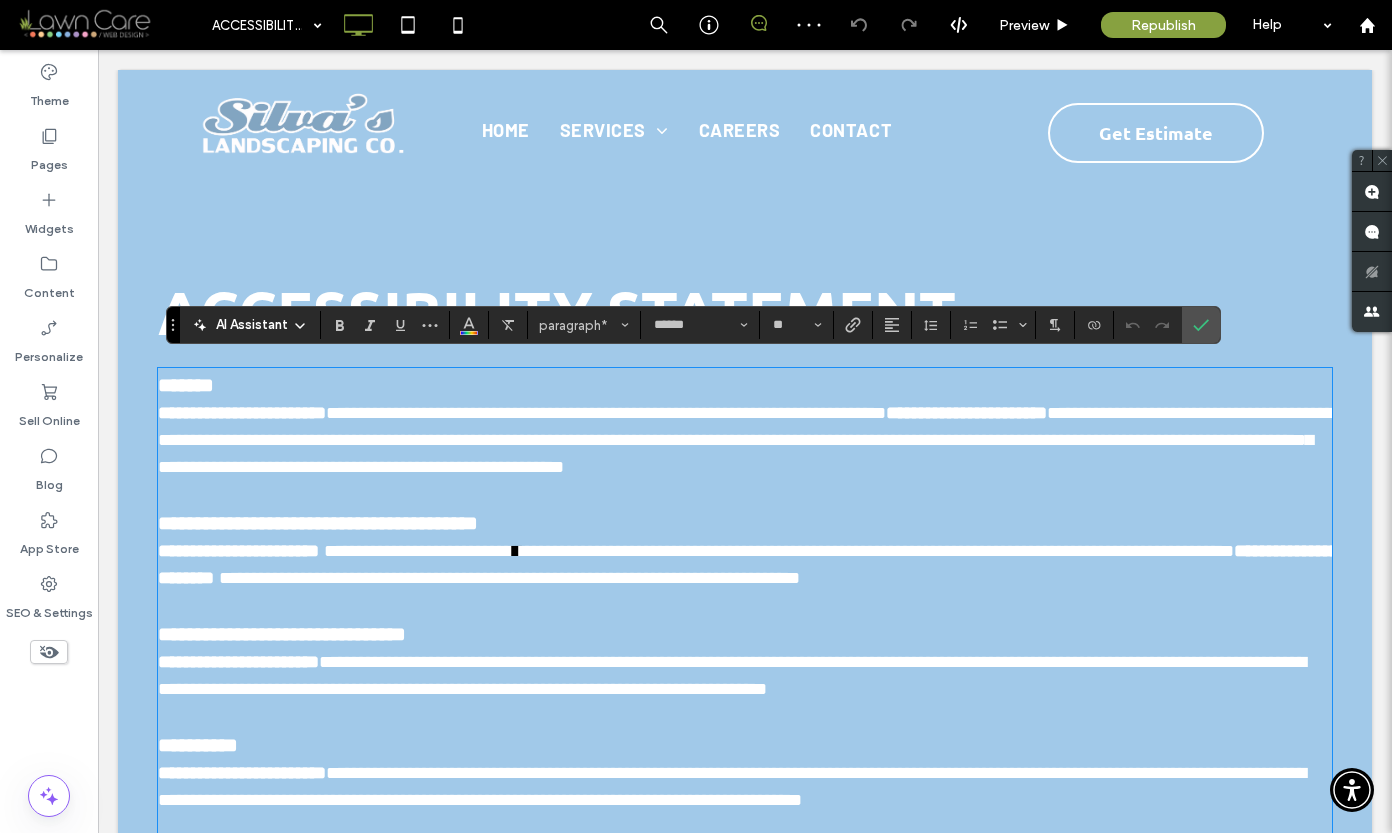 drag, startPoint x: 1139, startPoint y: 569, endPoint x: 1152, endPoint y: 575, distance: 14.3178215 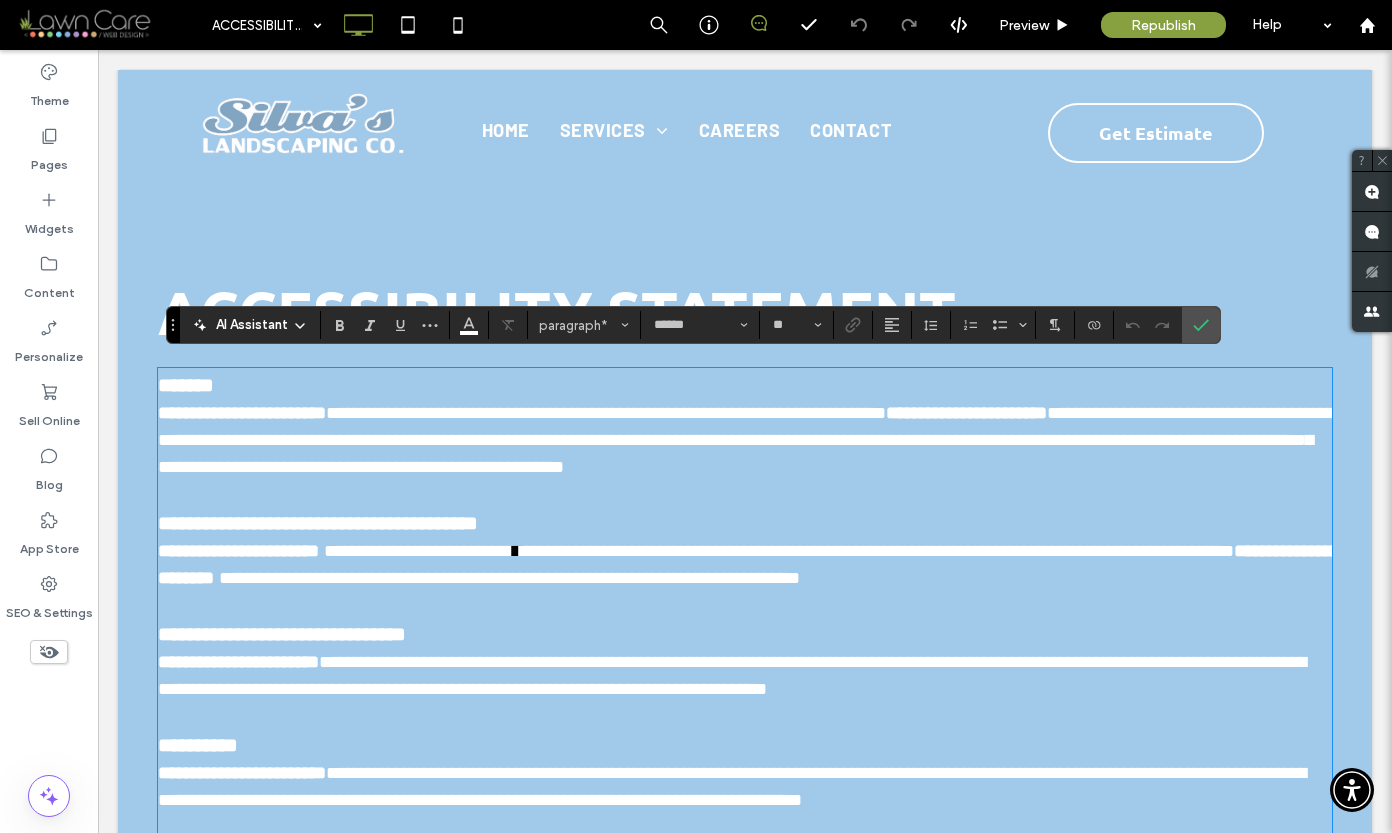 type 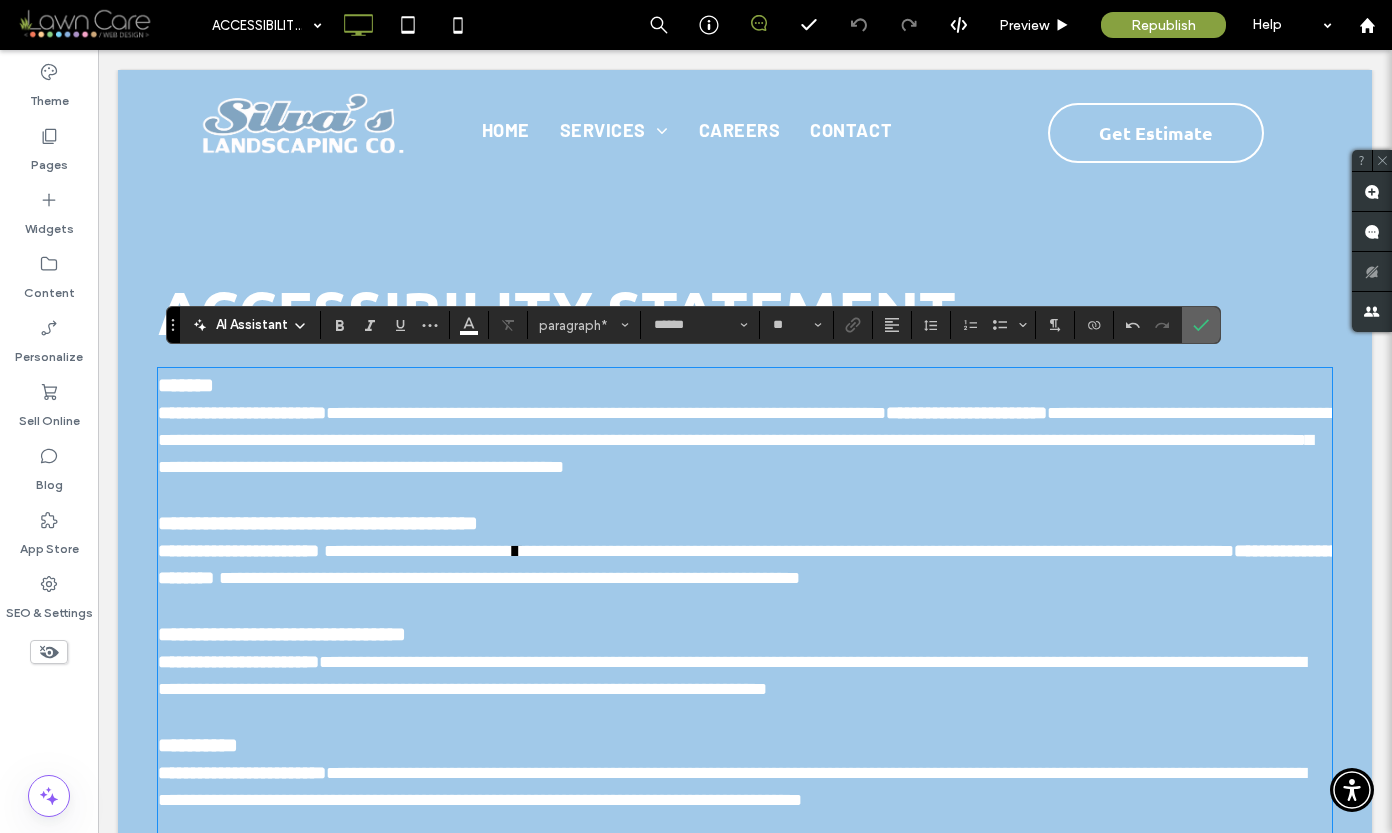 click 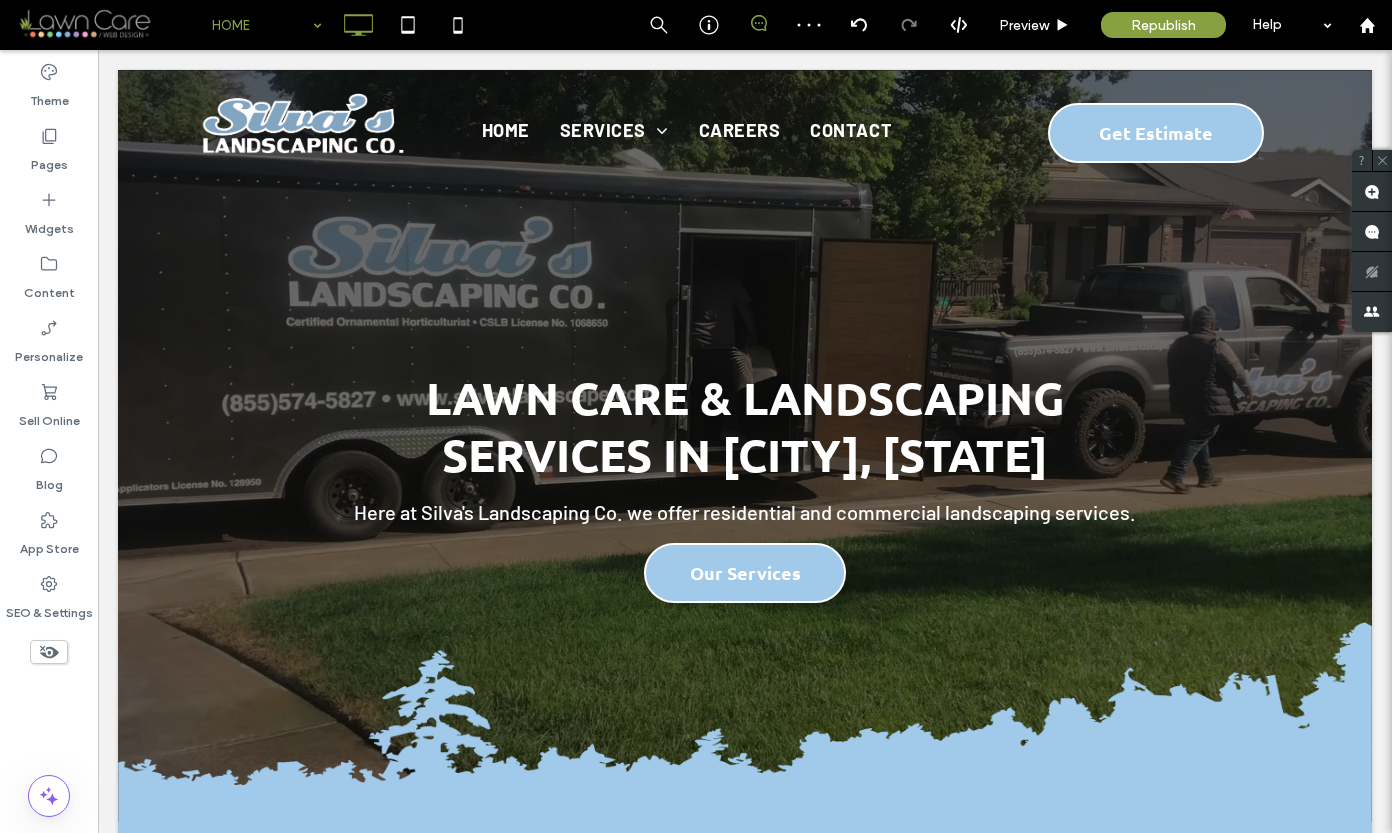 scroll, scrollTop: 0, scrollLeft: 0, axis: both 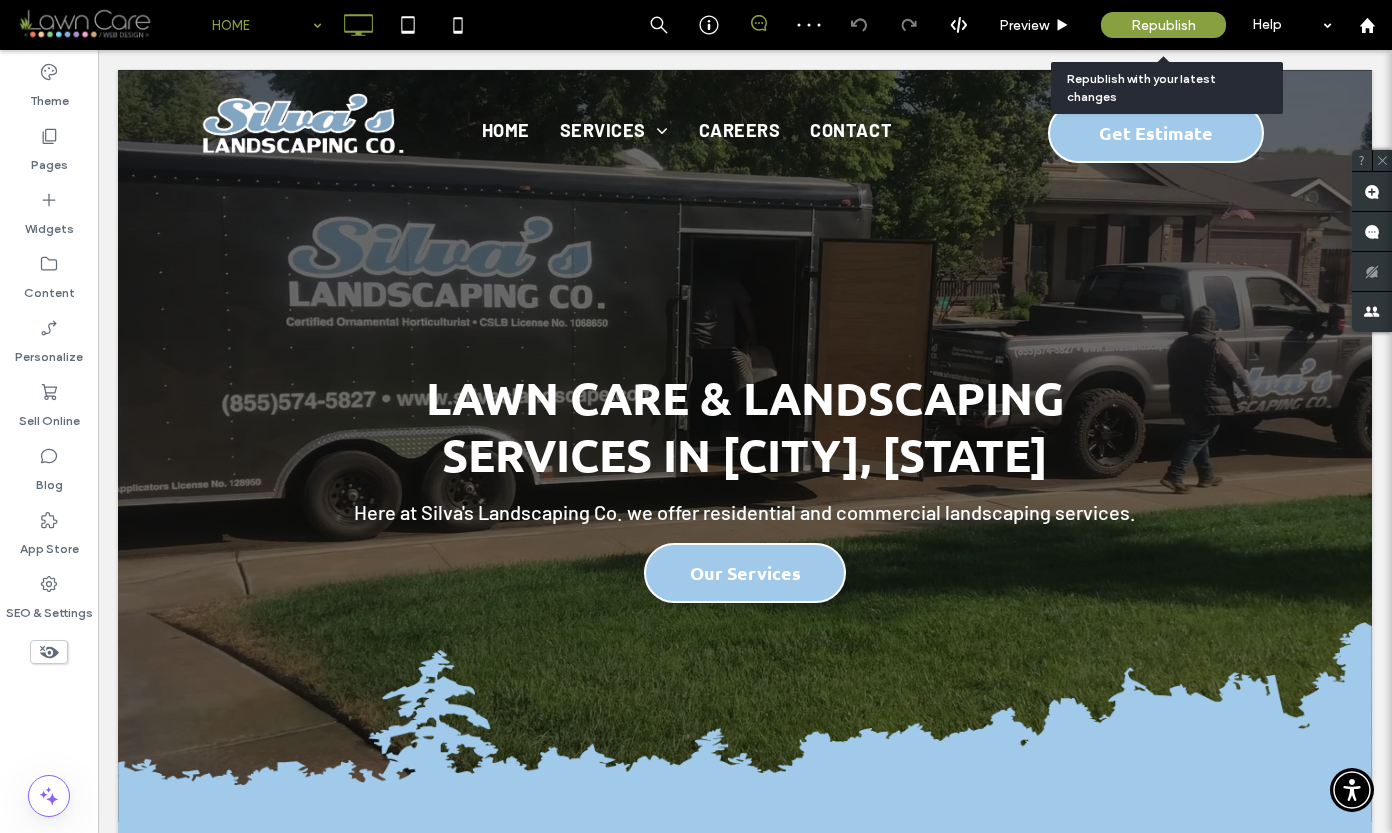 click on "Republish" at bounding box center (1163, 25) 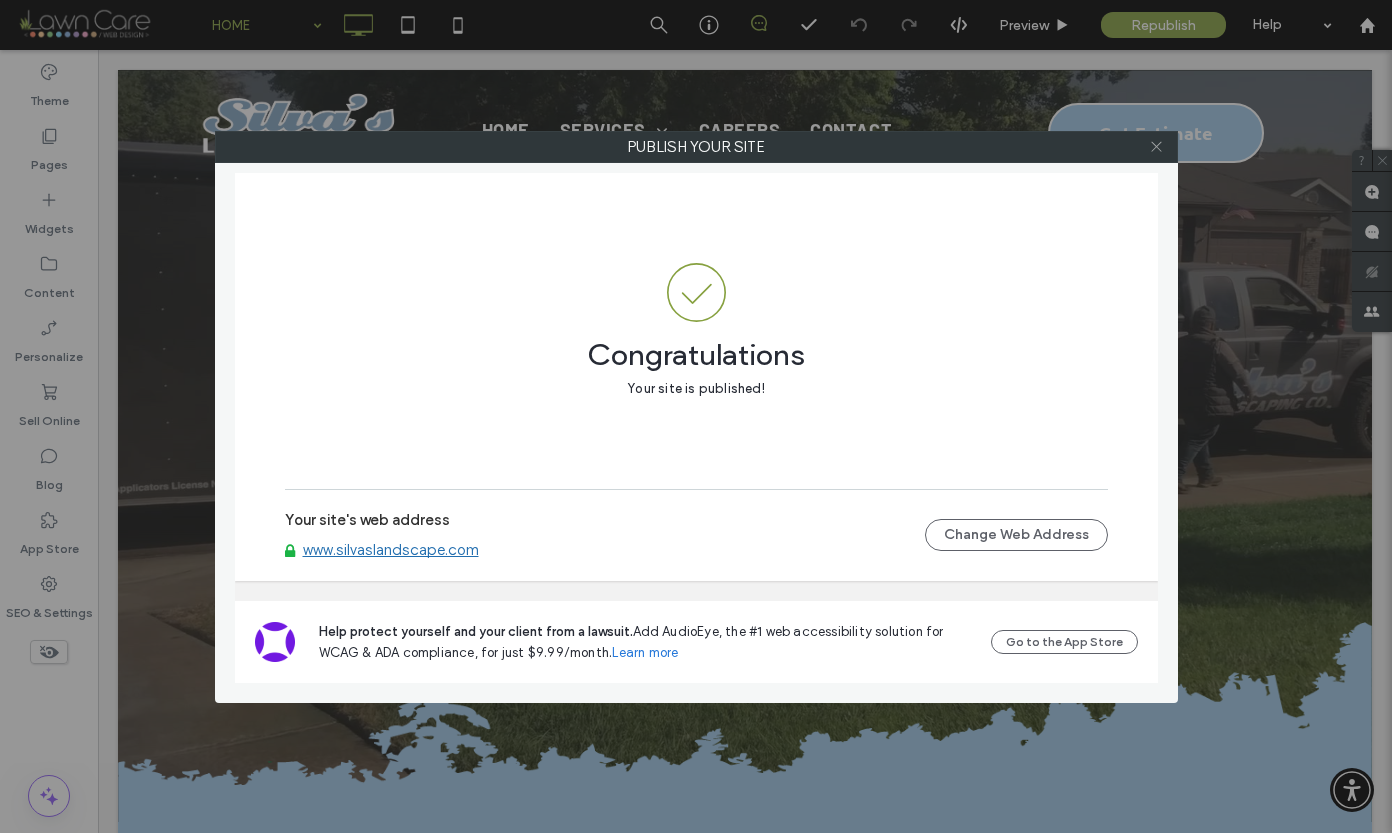 click 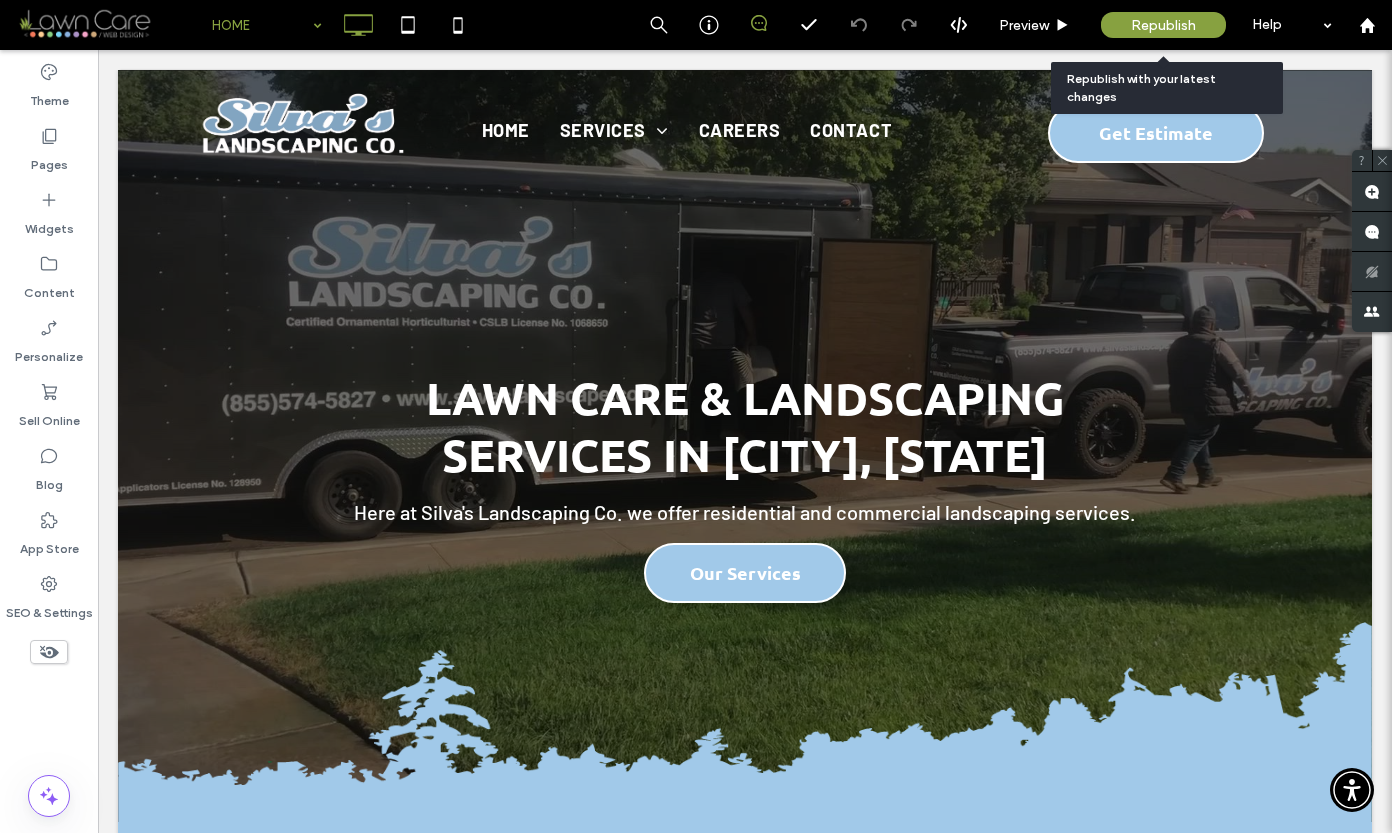 click on "Republish" at bounding box center [1163, 25] 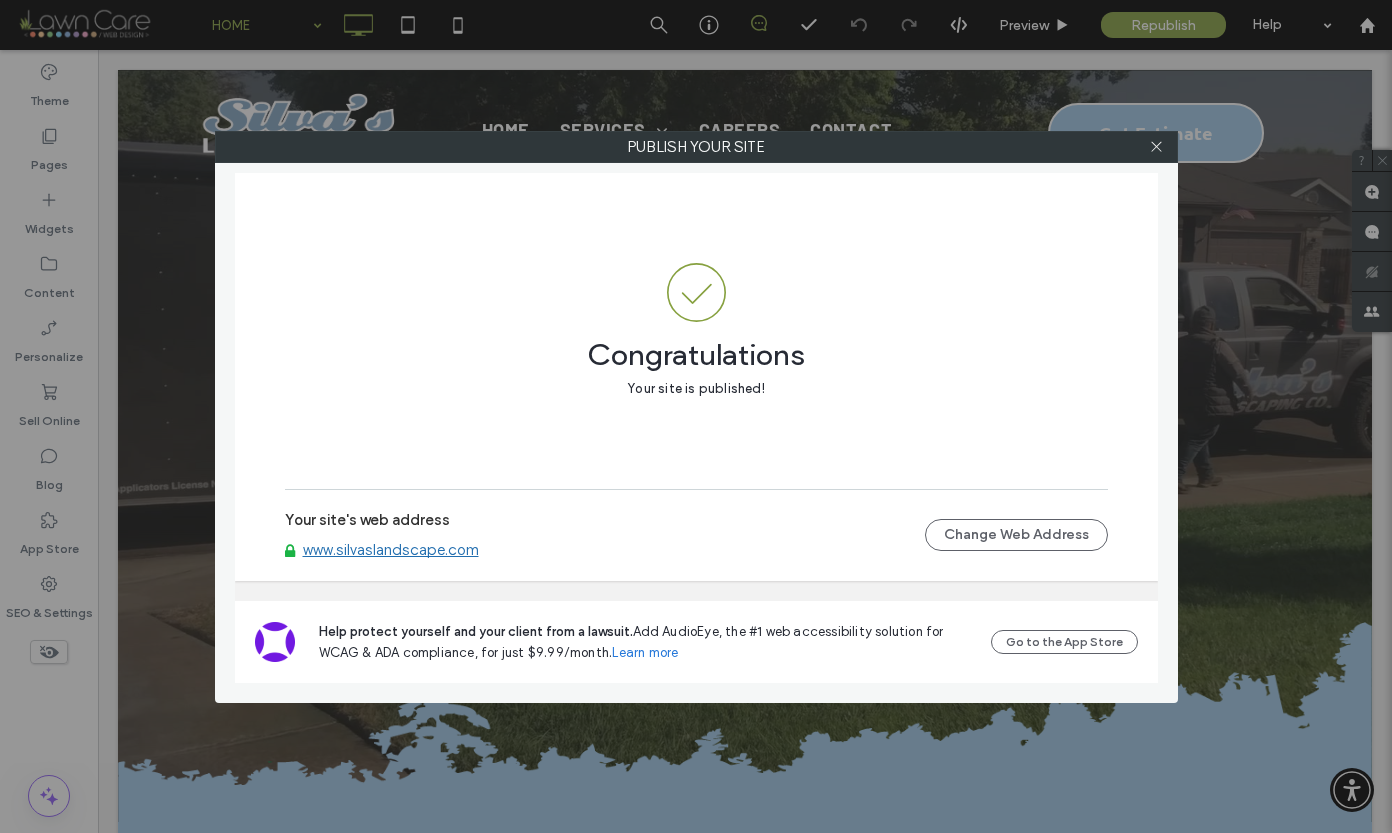 click on "www.silvaslandscape.com" at bounding box center (391, 550) 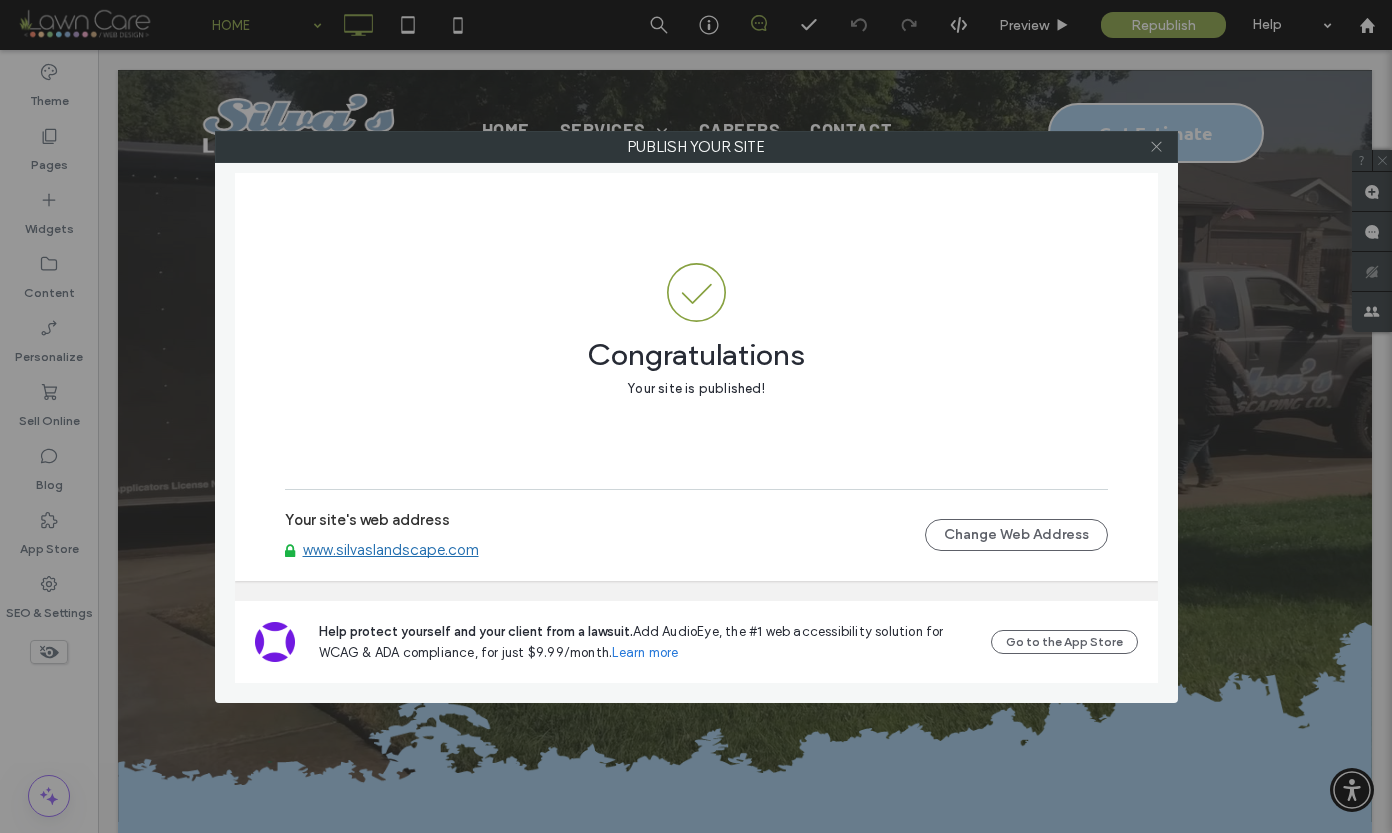 click 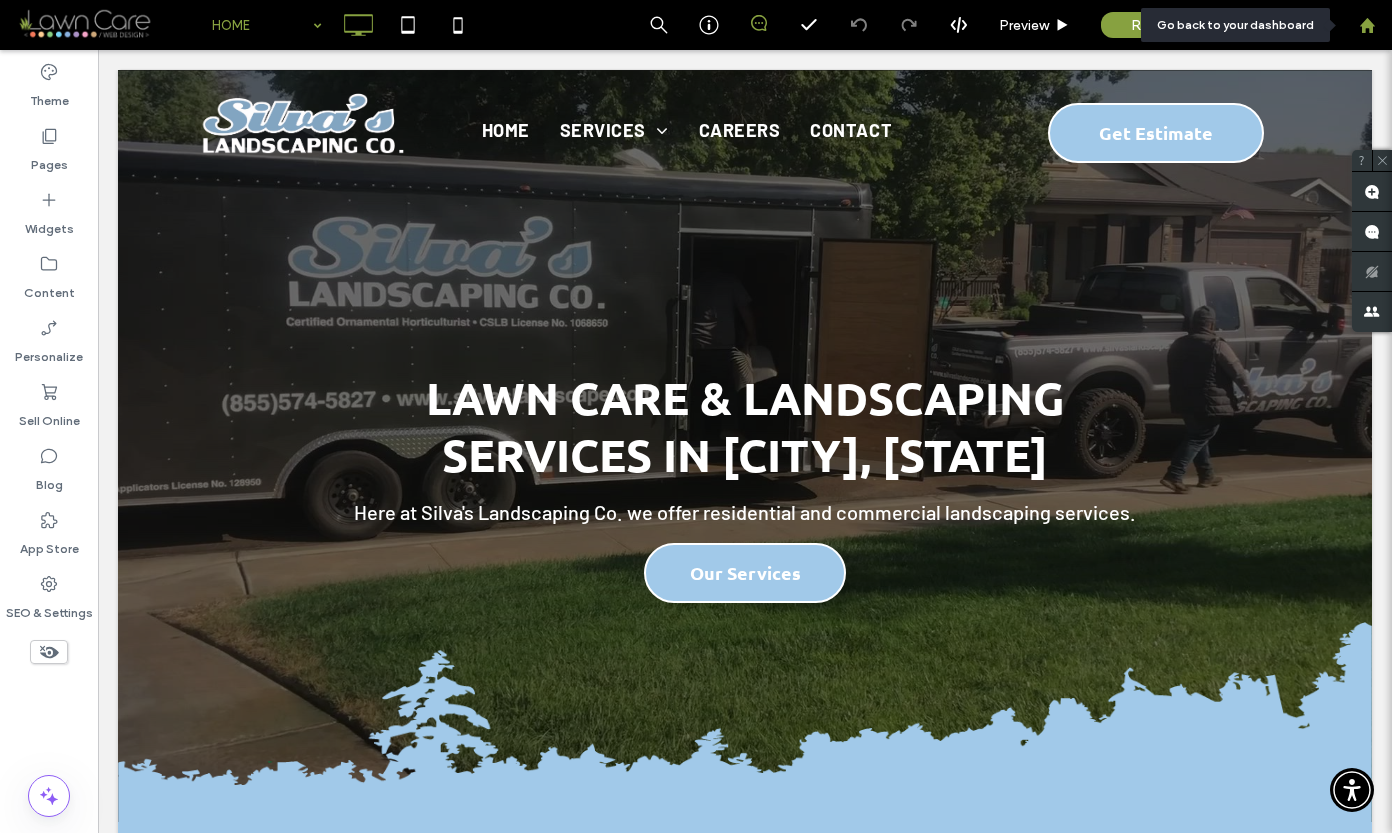 click 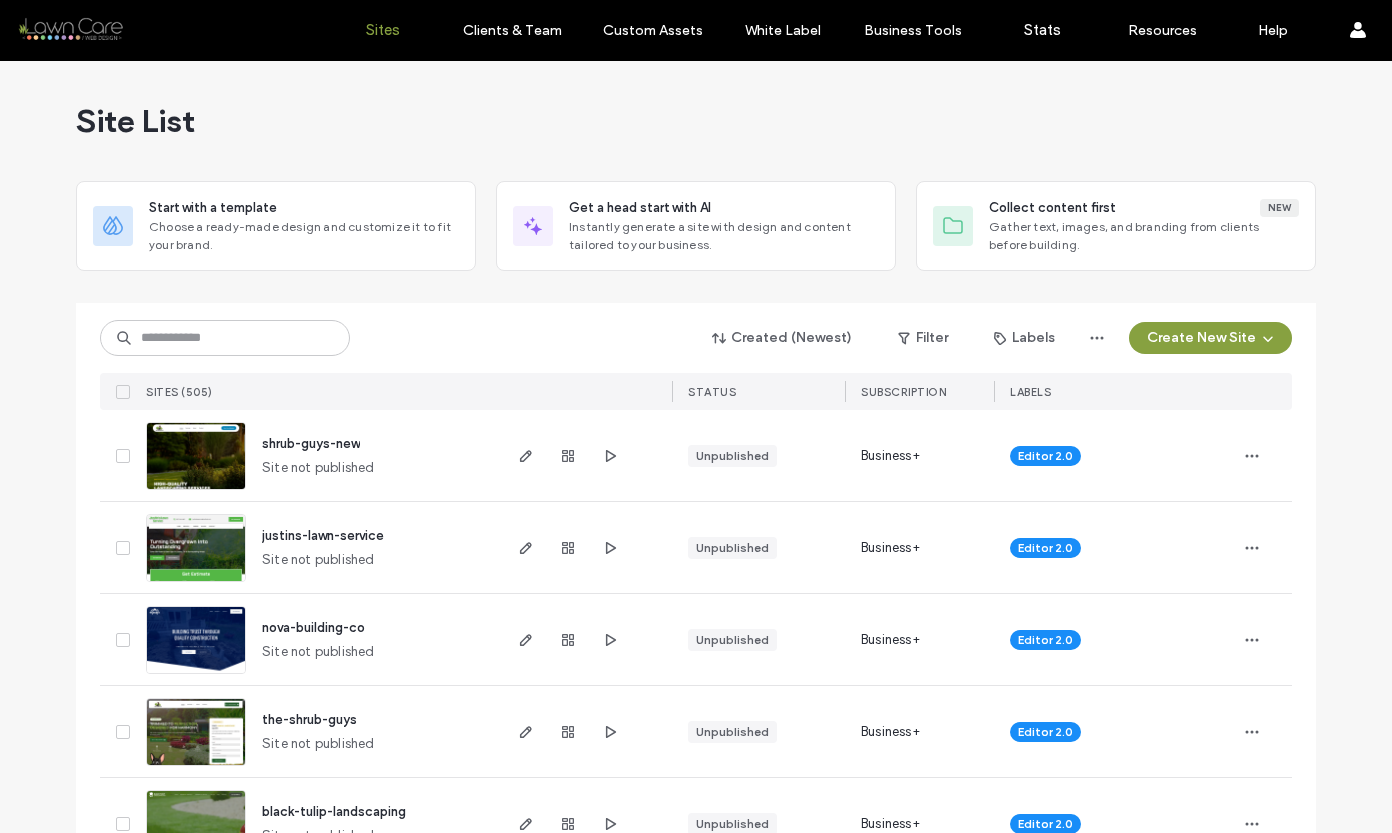 scroll, scrollTop: 0, scrollLeft: 0, axis: both 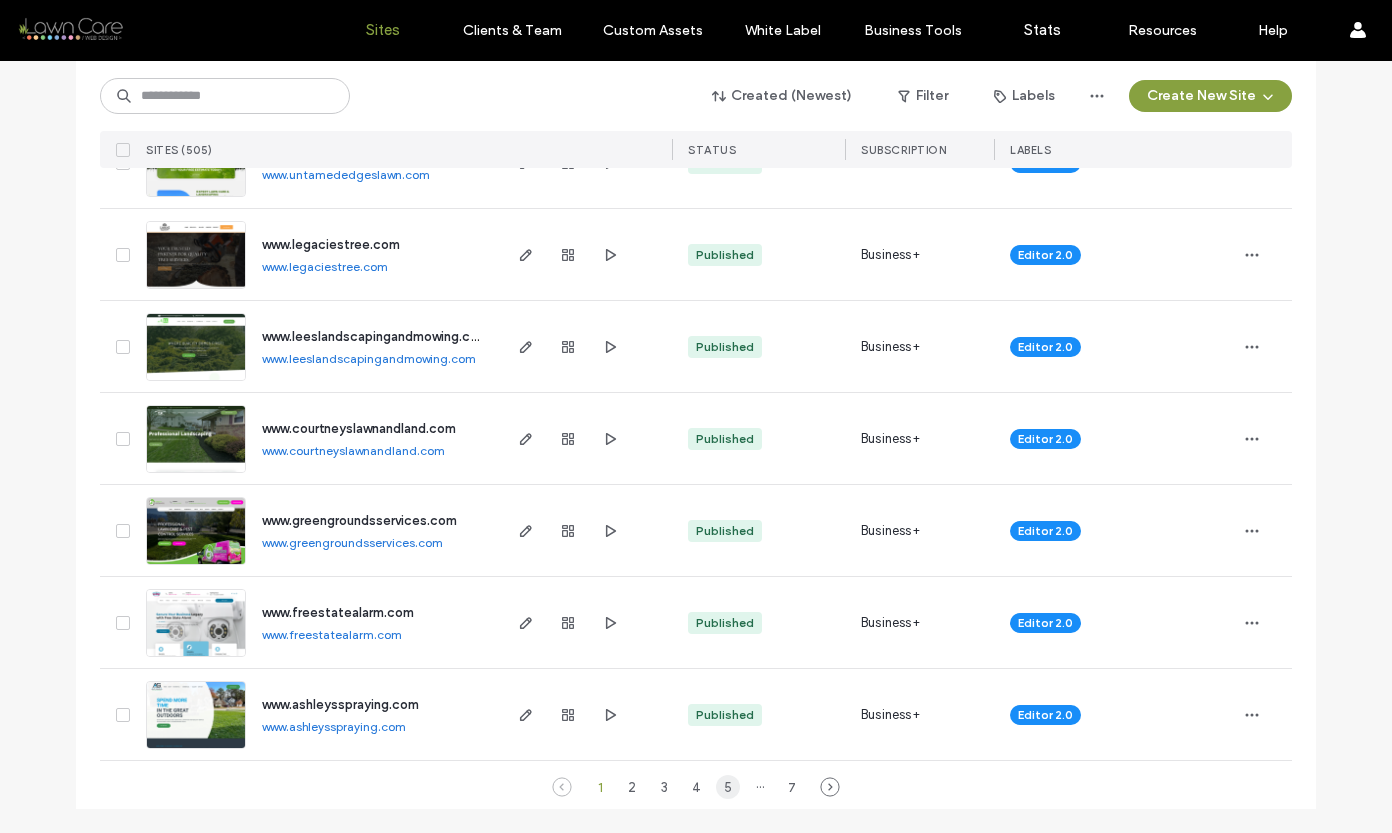 click on "5" at bounding box center [728, 787] 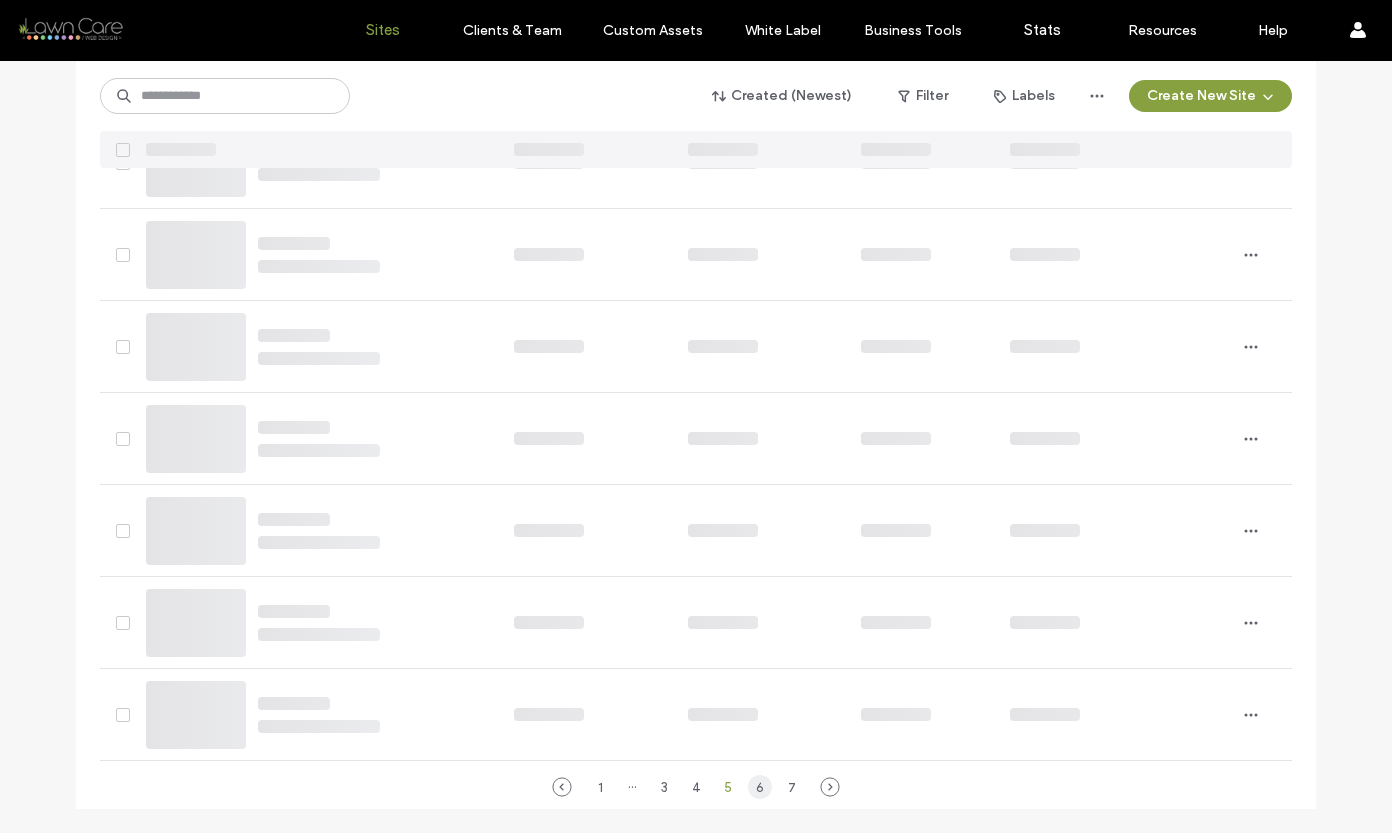click on "6" at bounding box center [760, 787] 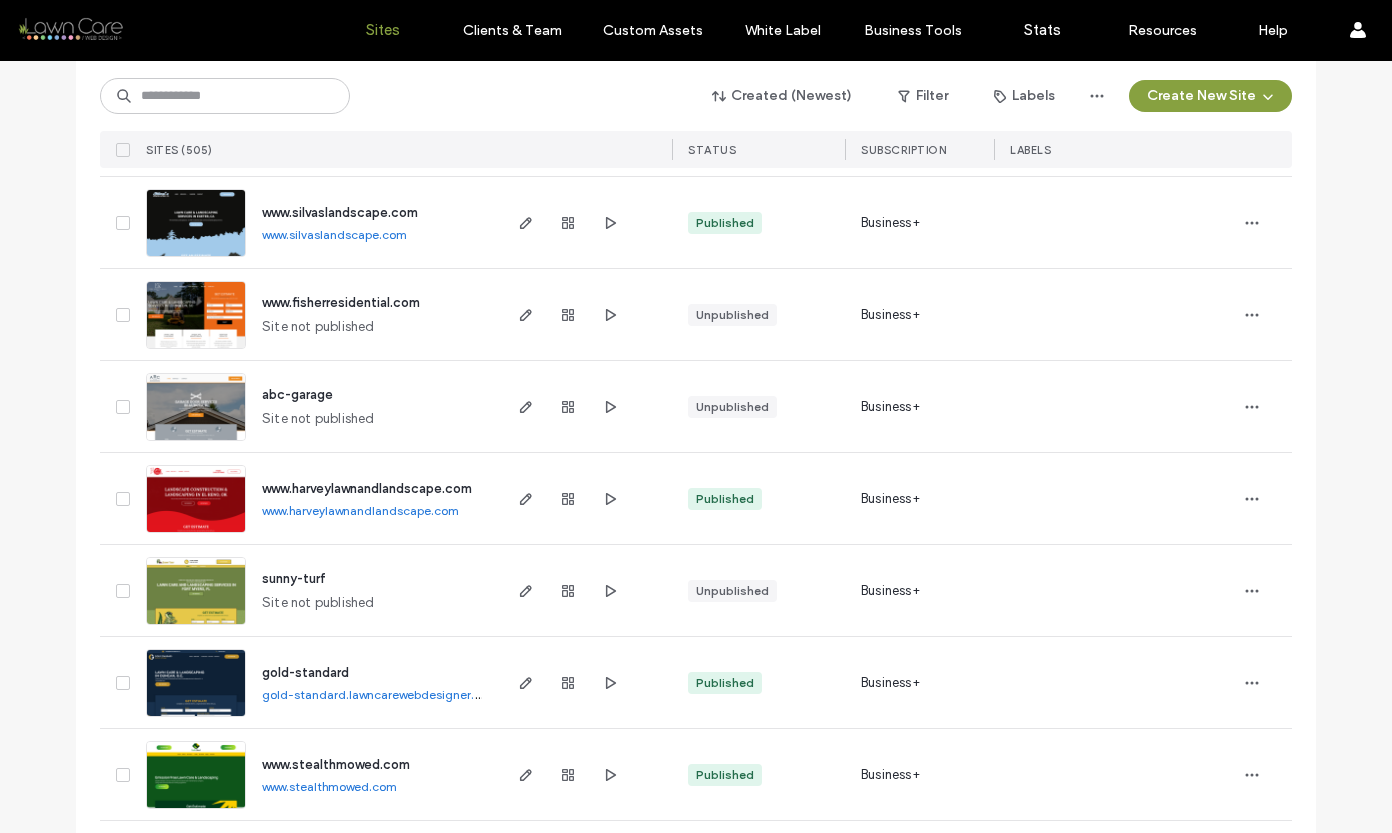 scroll, scrollTop: 4742, scrollLeft: 0, axis: vertical 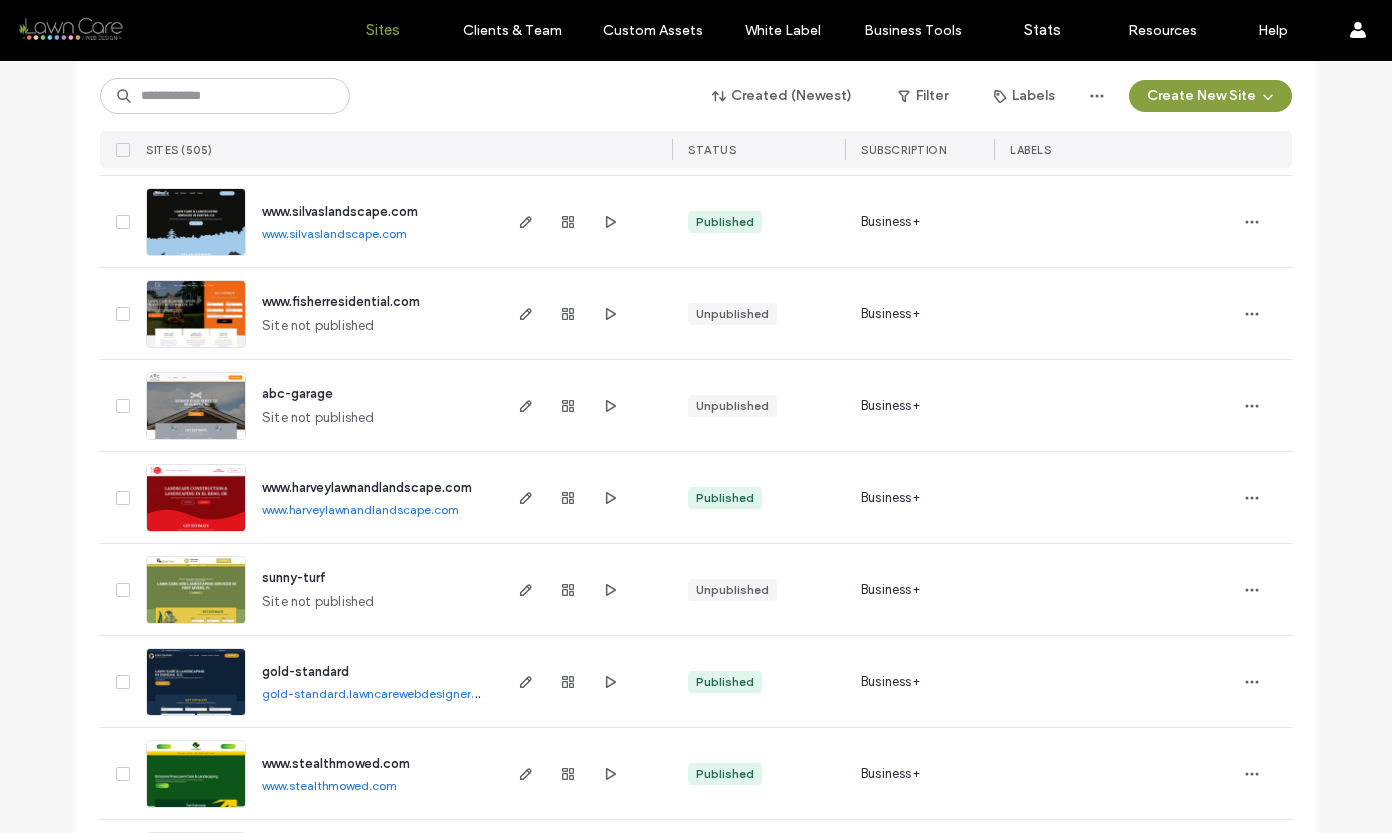 click at bounding box center (196, 533) 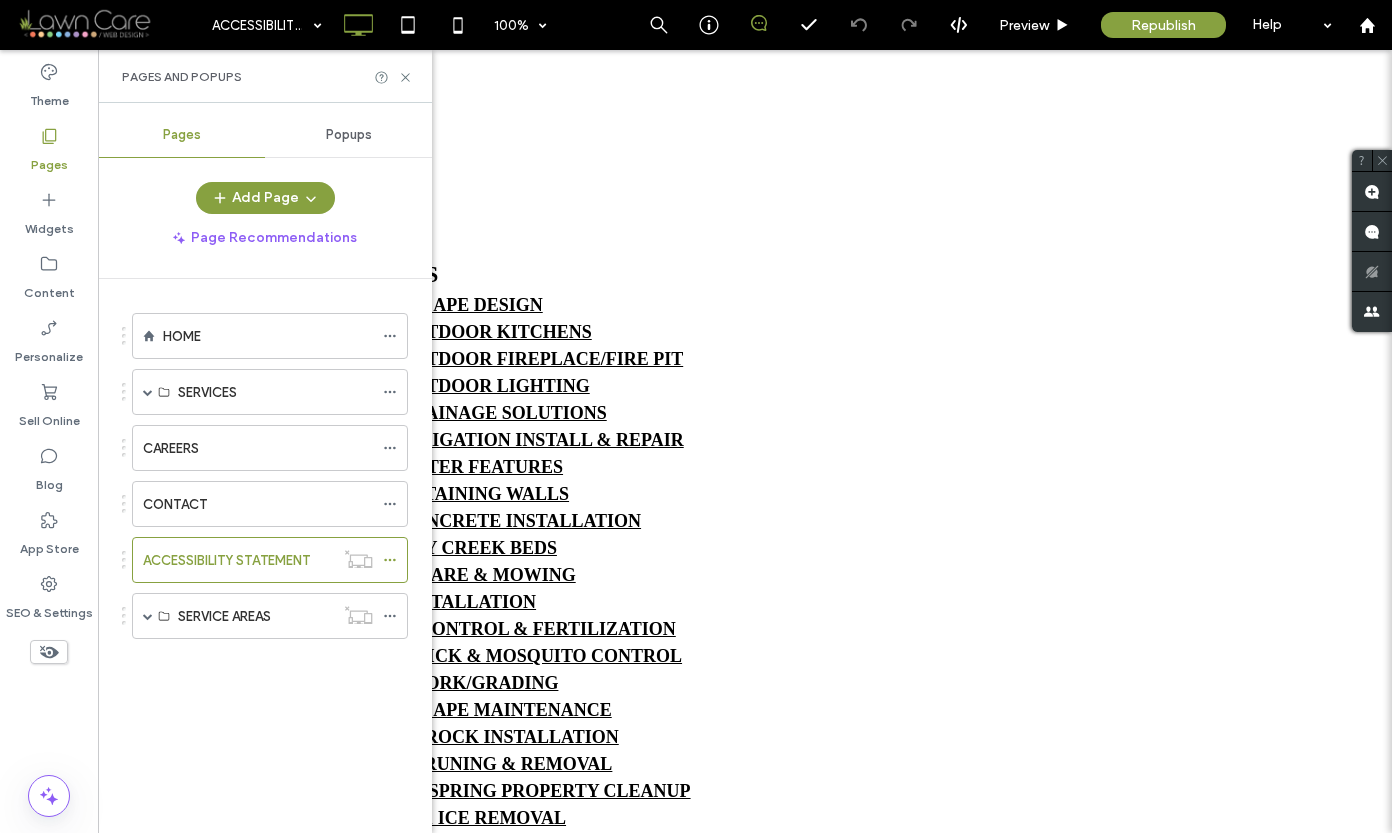 scroll, scrollTop: 0, scrollLeft: 0, axis: both 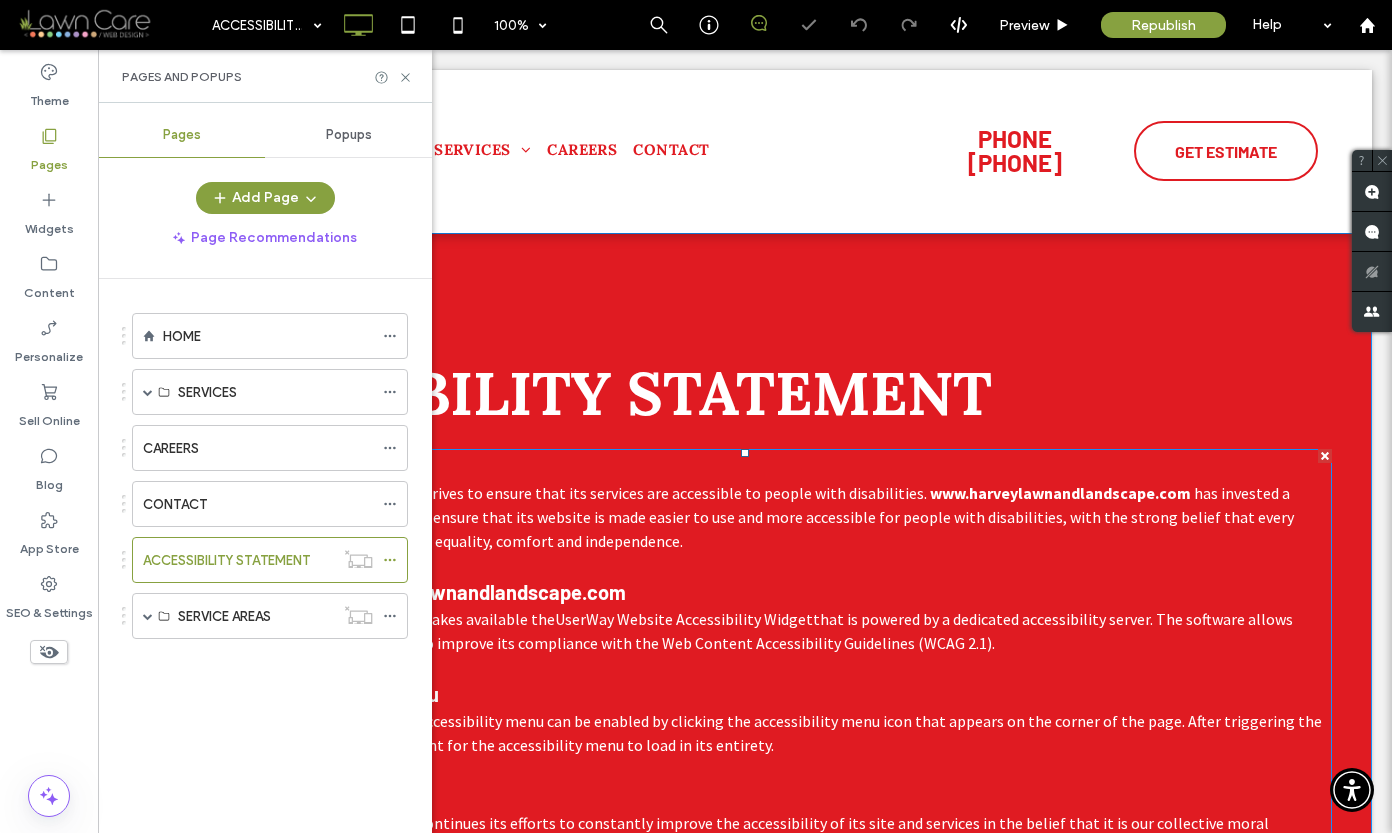 click on "to improve its compliance with the Web Content Accessibility Guidelines (WCAG 2.1)." at bounding box center (706, 643) 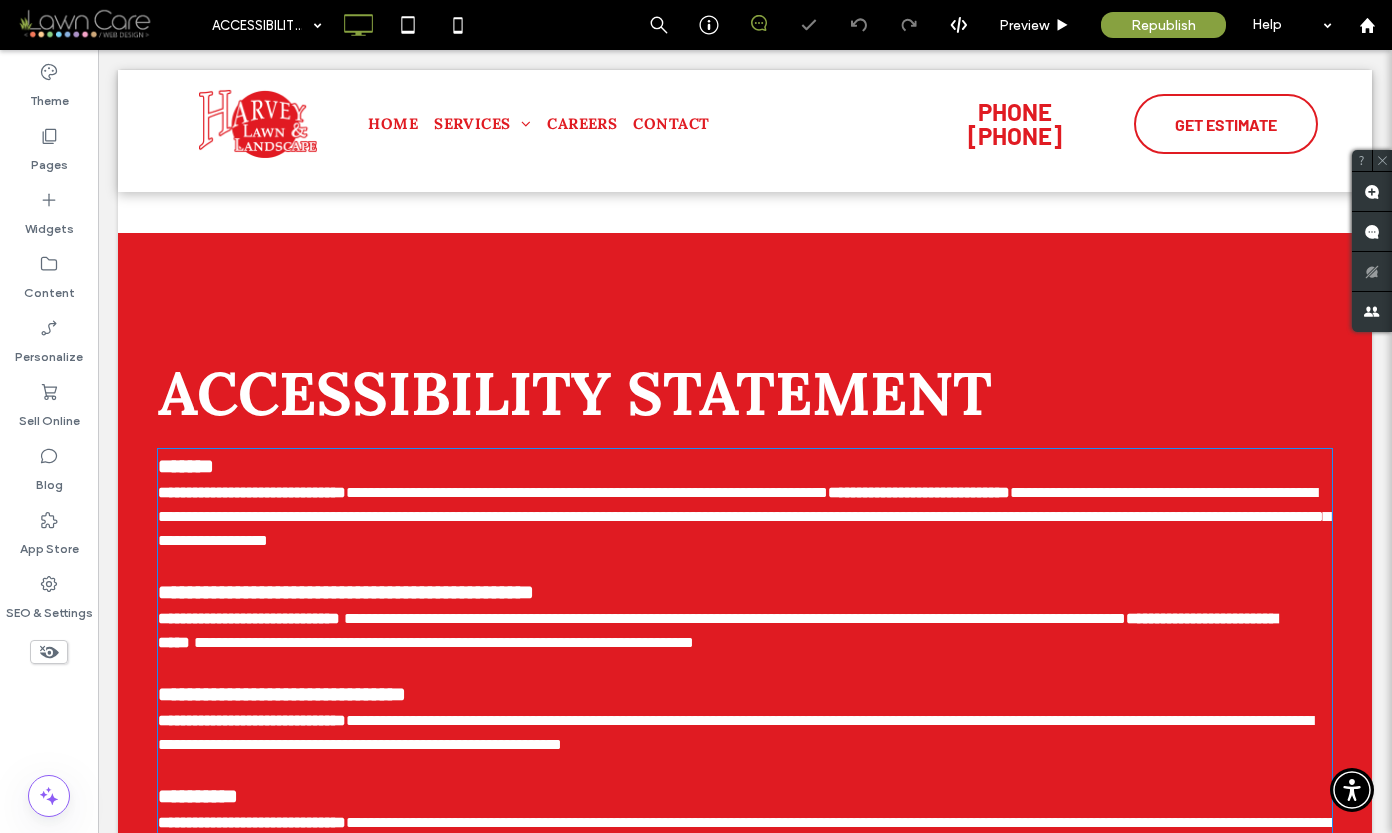 scroll, scrollTop: 387, scrollLeft: 0, axis: vertical 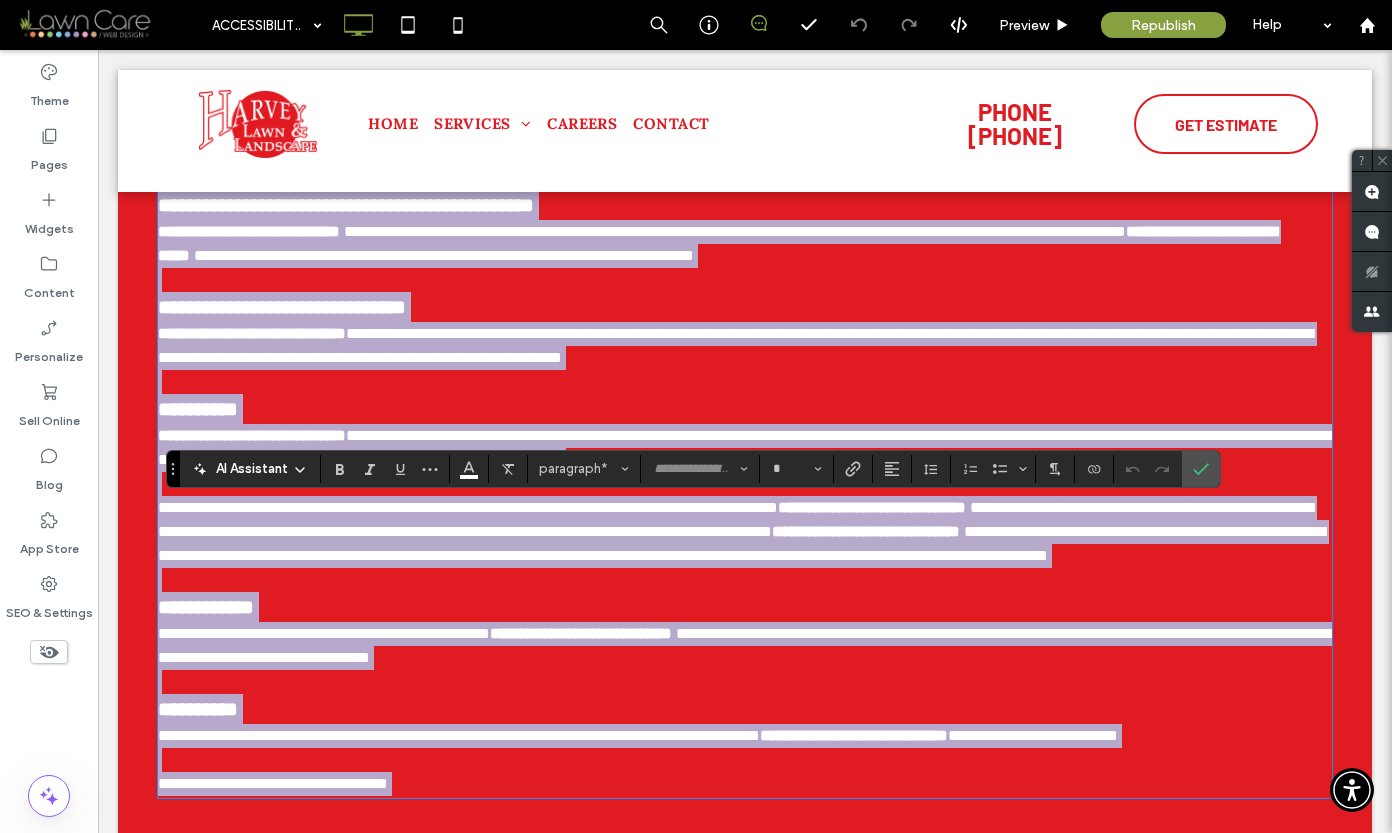 click on "**********" at bounding box center (444, 255) 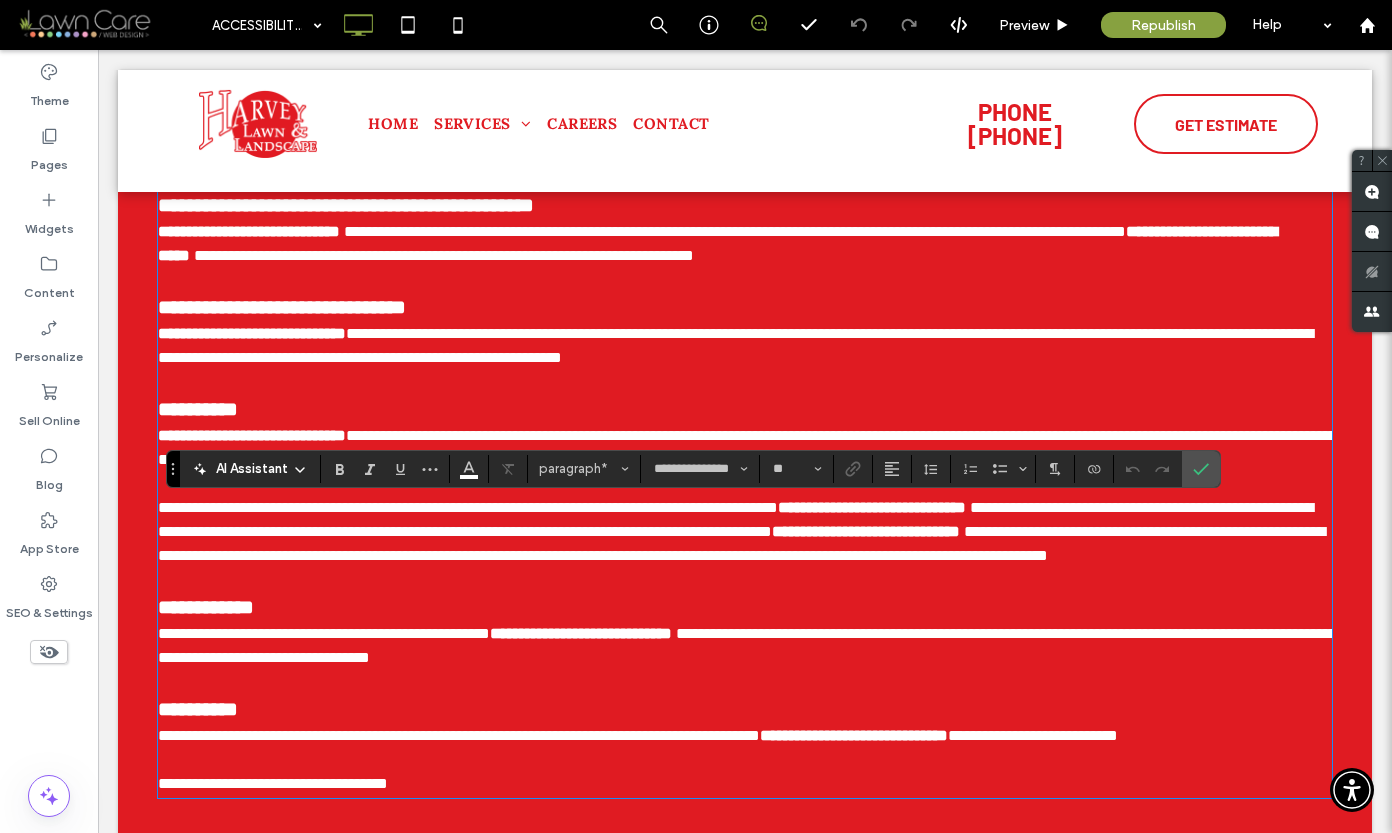 type 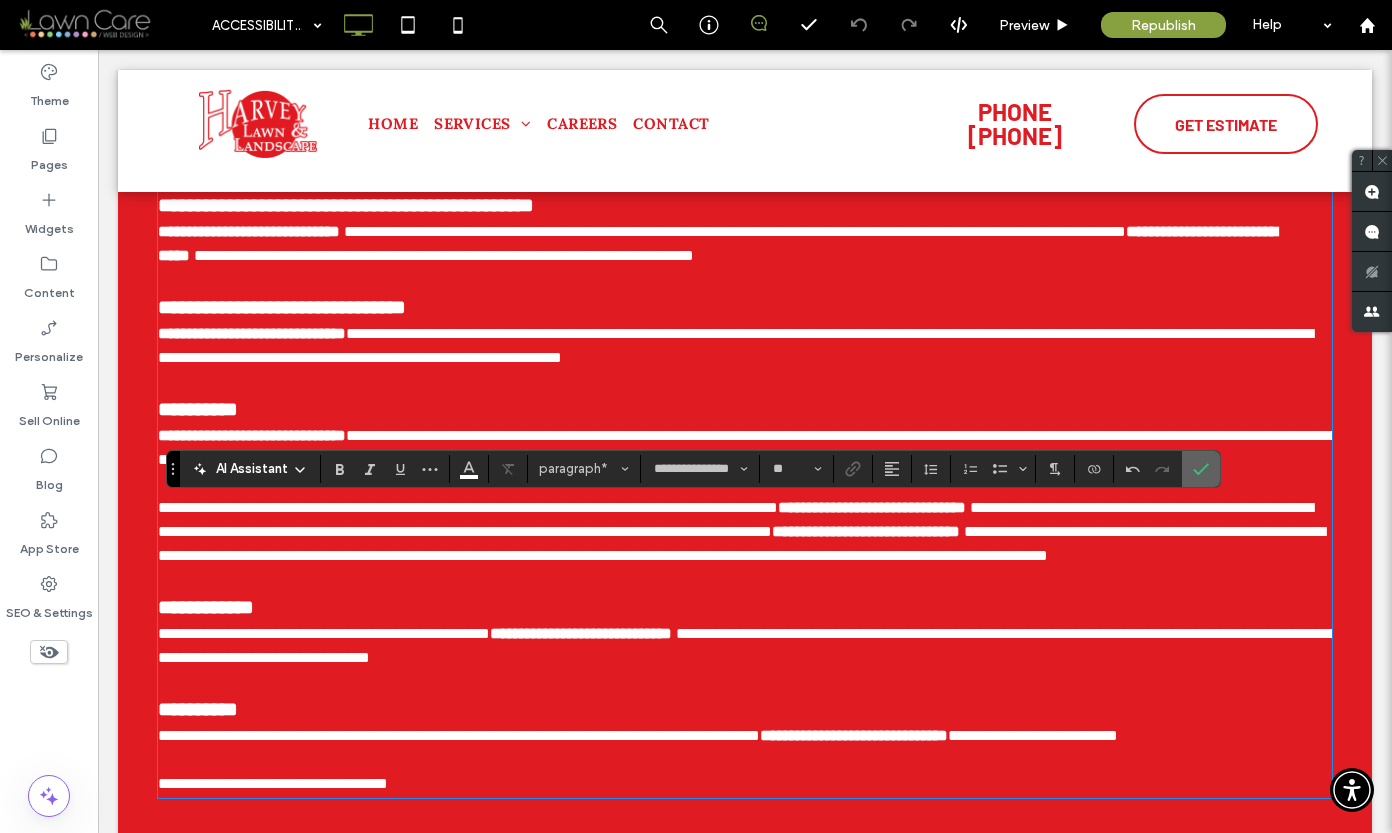 click 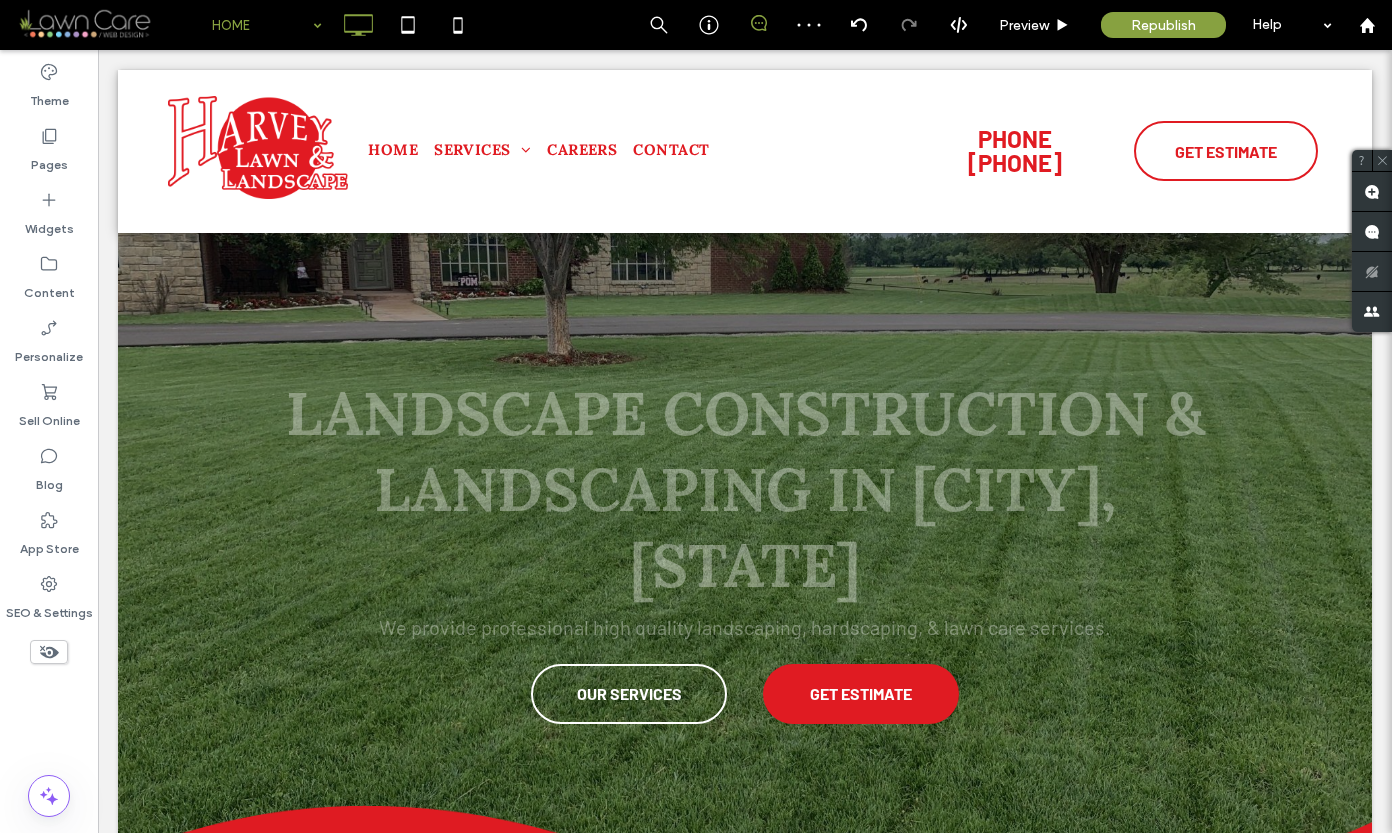 scroll, scrollTop: 0, scrollLeft: 0, axis: both 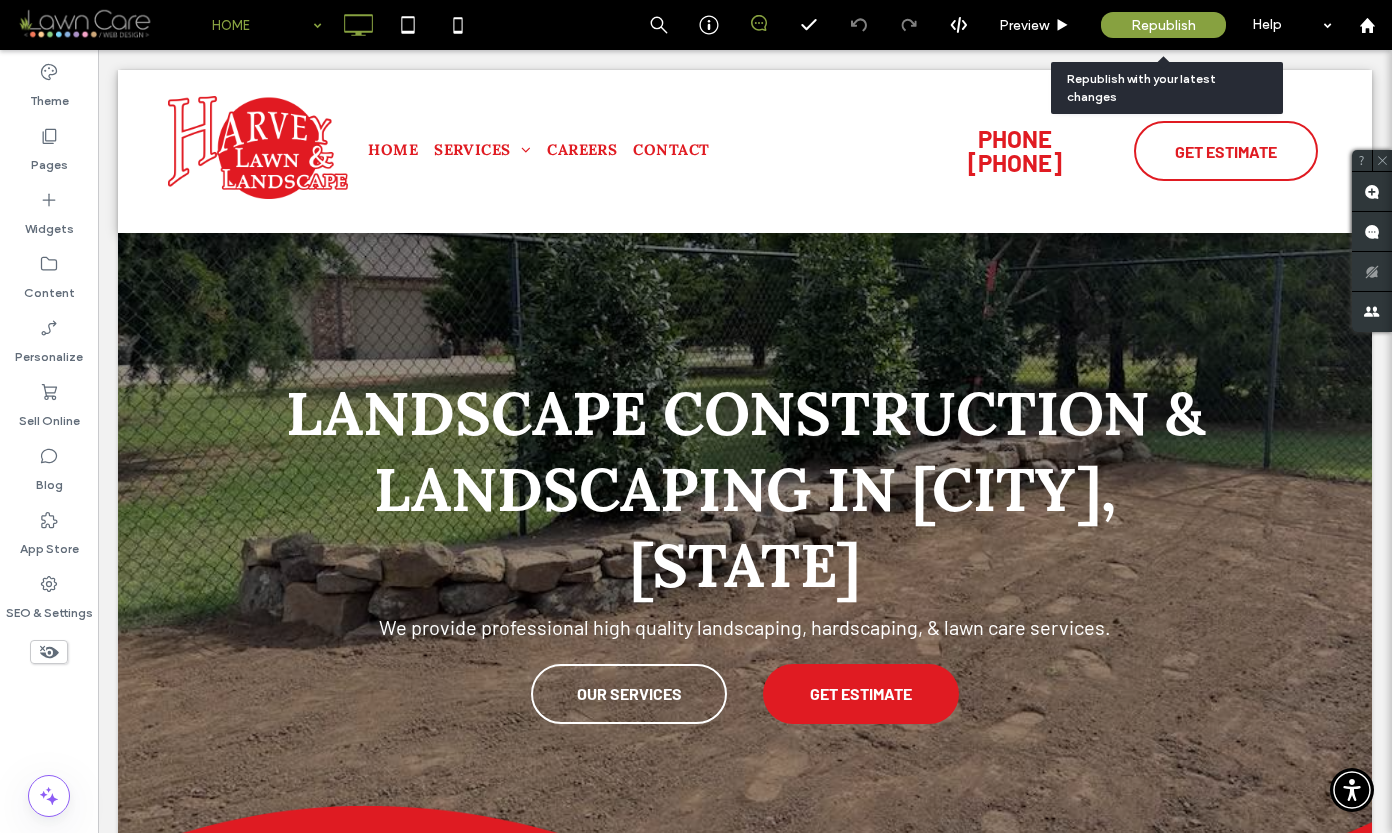 click on "Republish" at bounding box center [1163, 25] 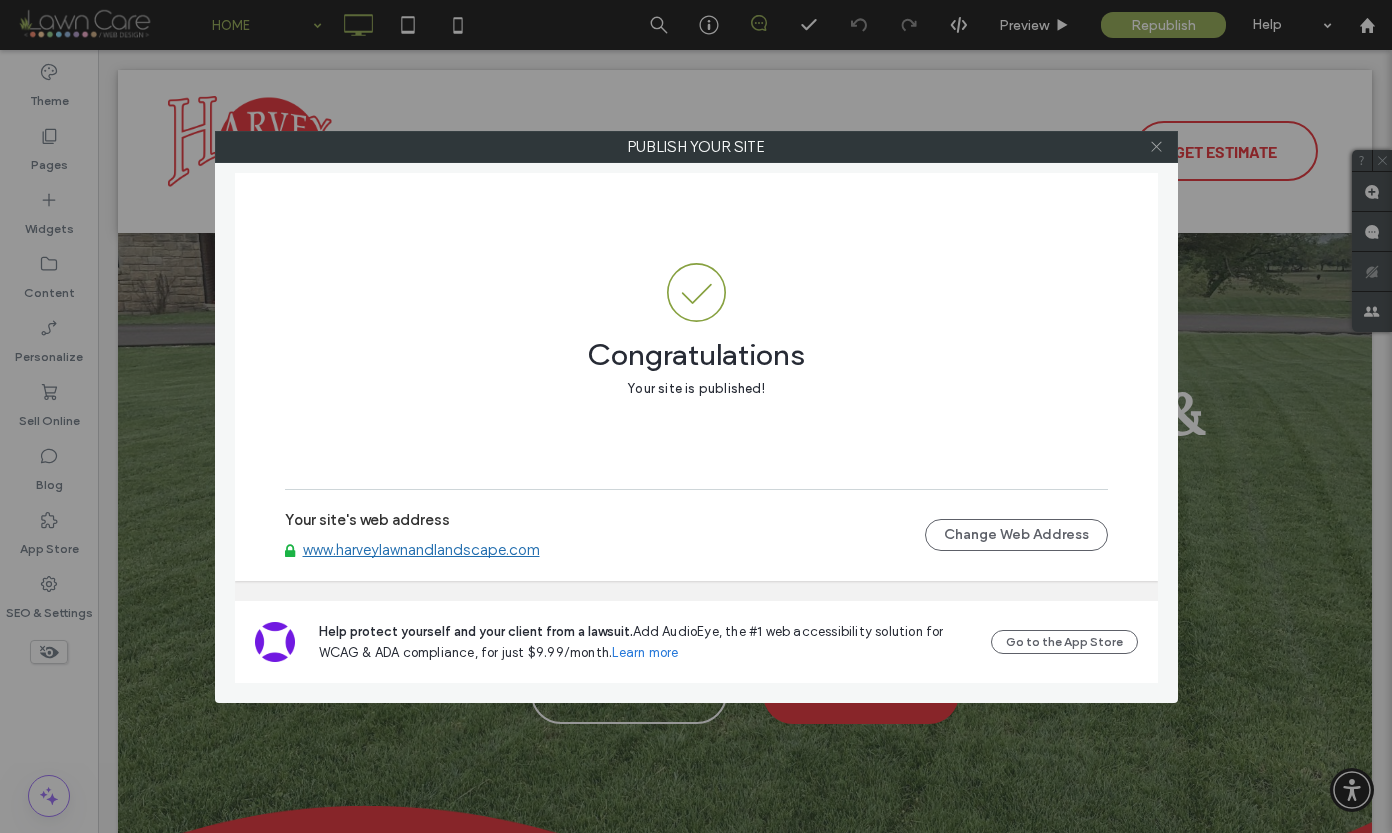 click 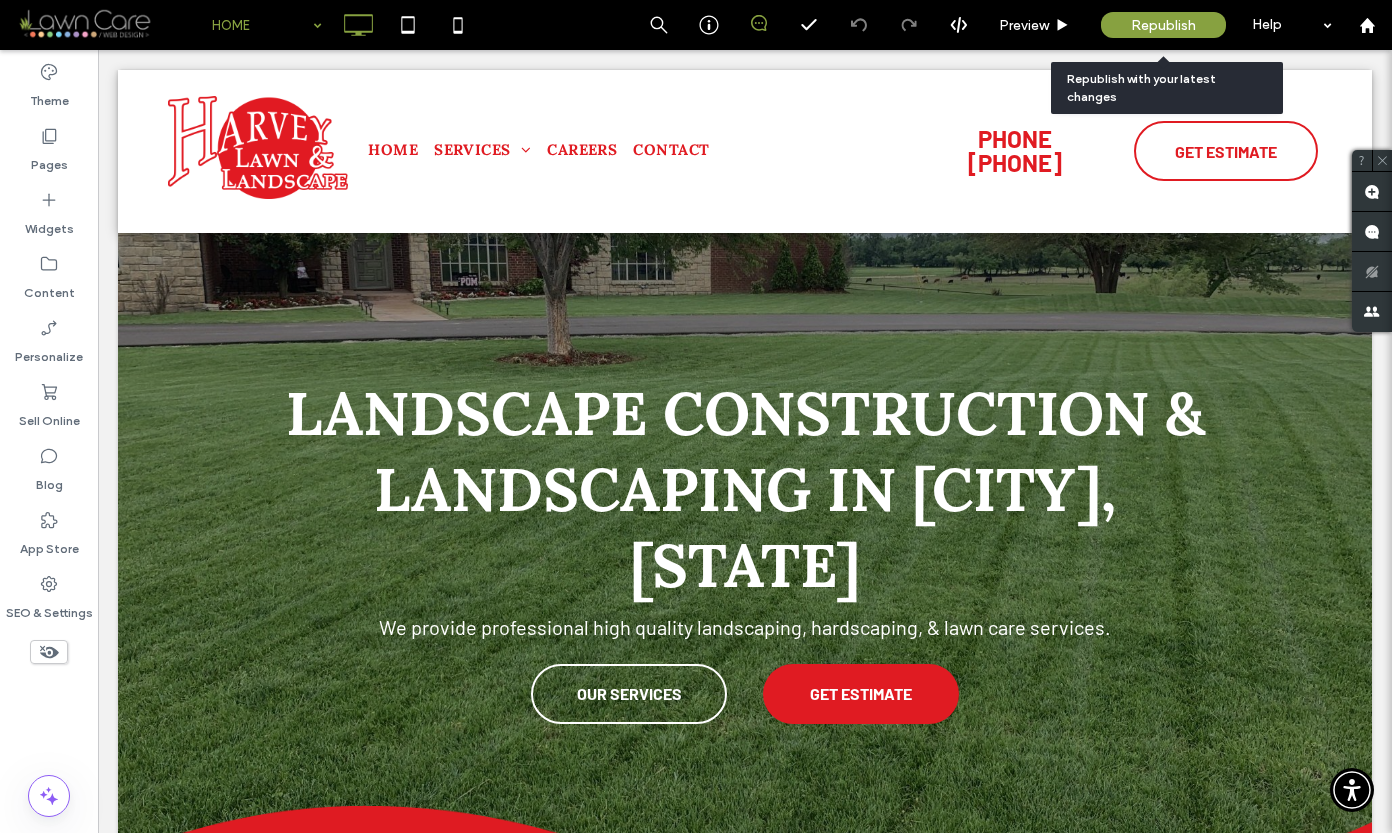 click on "Republish" at bounding box center (1163, 25) 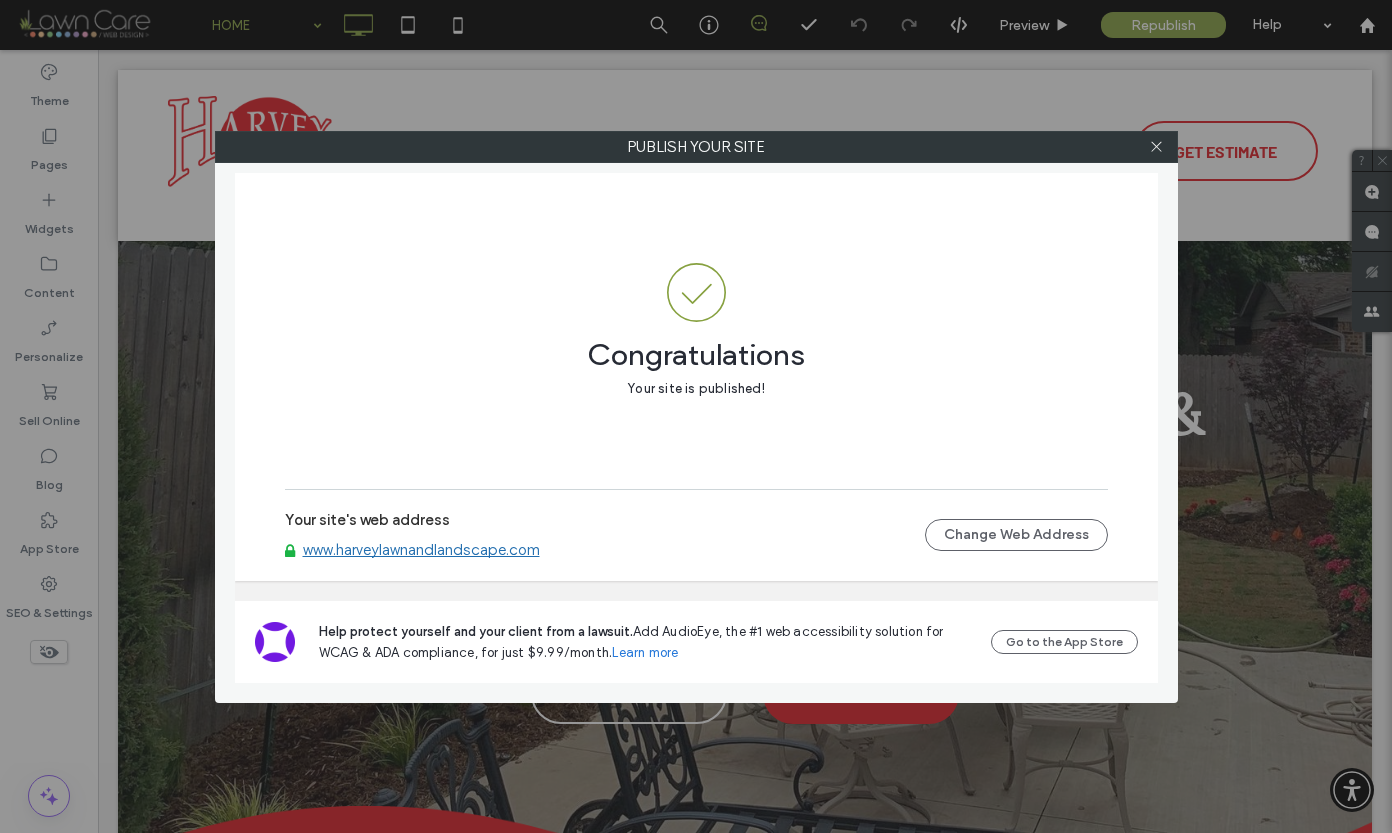 click on "www.harveylawnandlandscape.com" 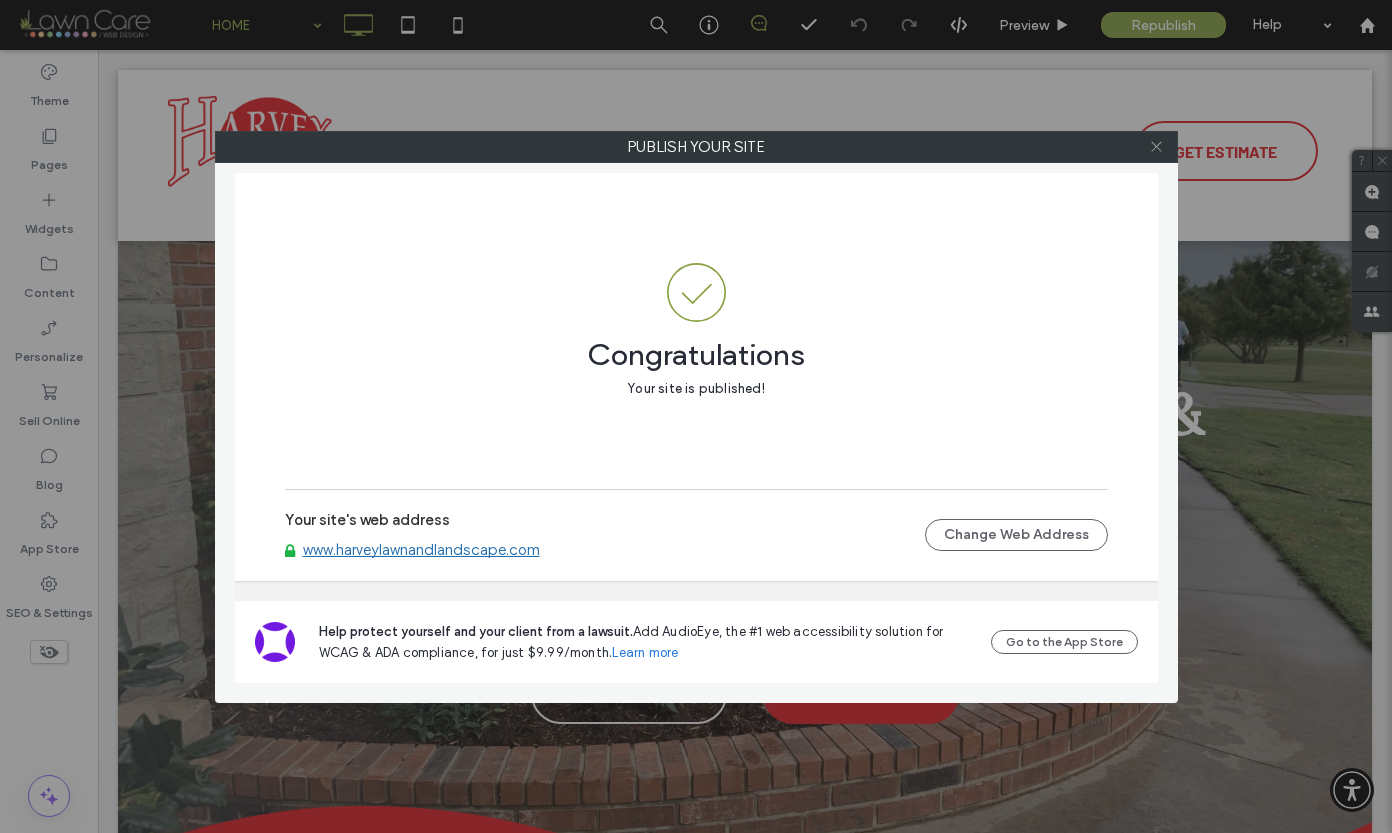 click 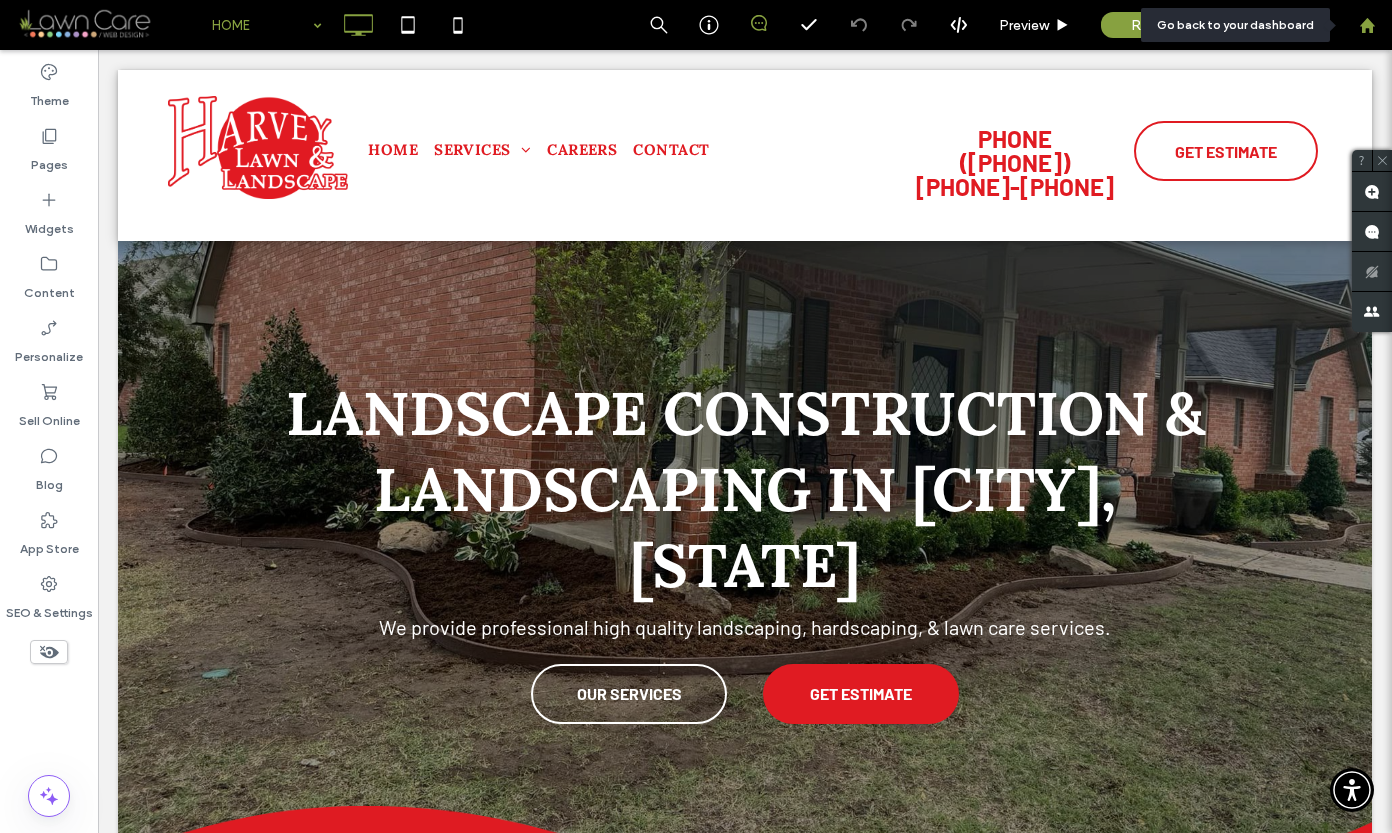 click 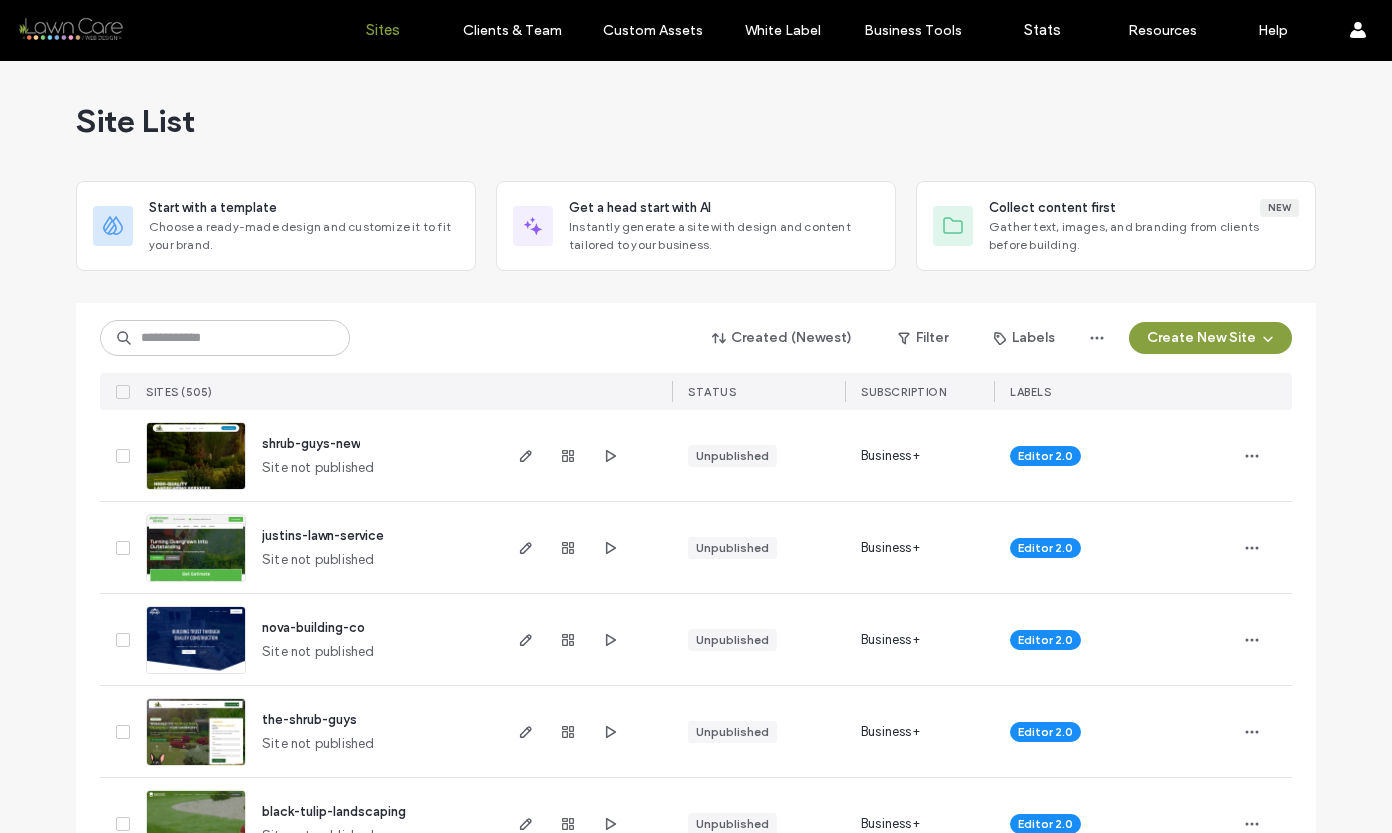 scroll, scrollTop: 0, scrollLeft: 0, axis: both 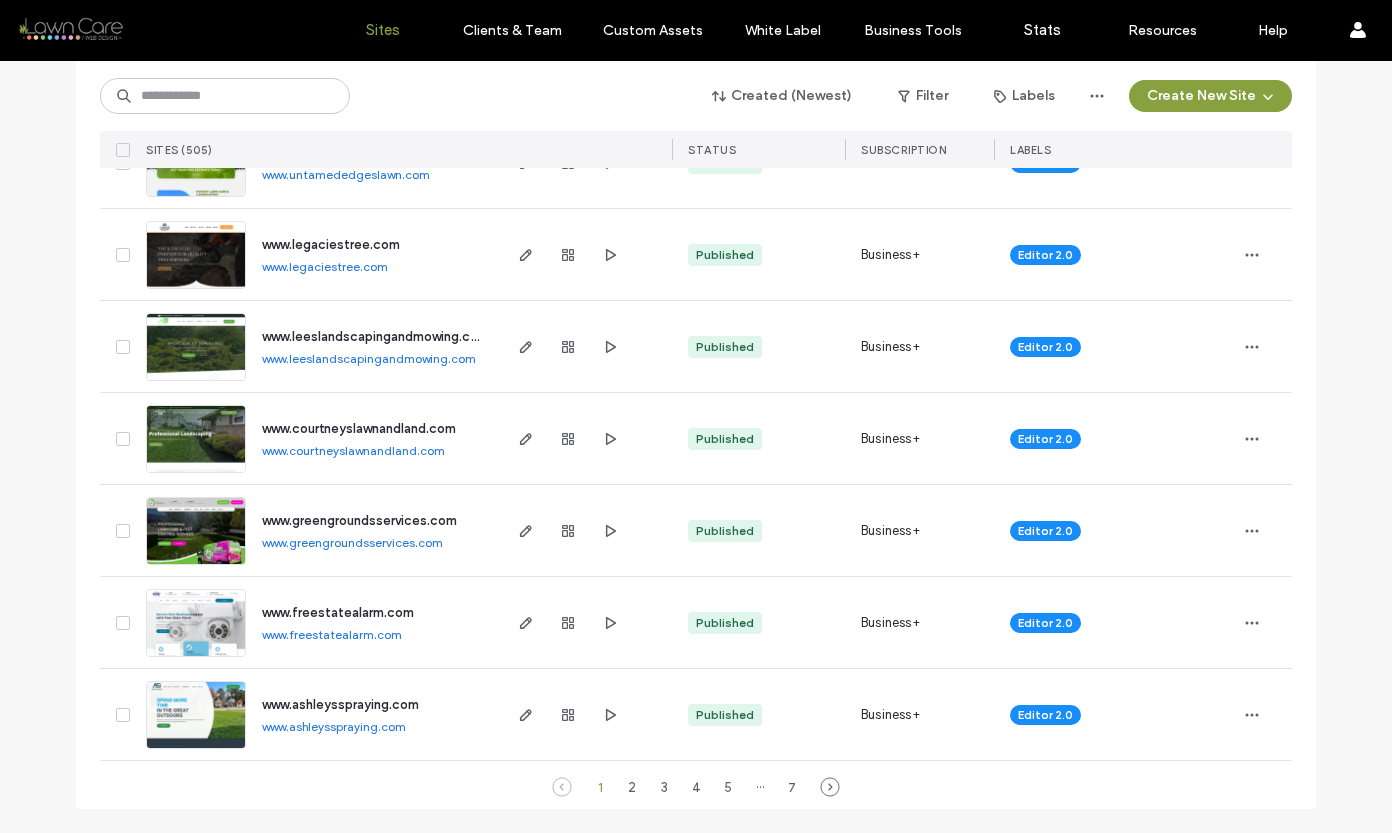 click on "···" at bounding box center (760, 787) 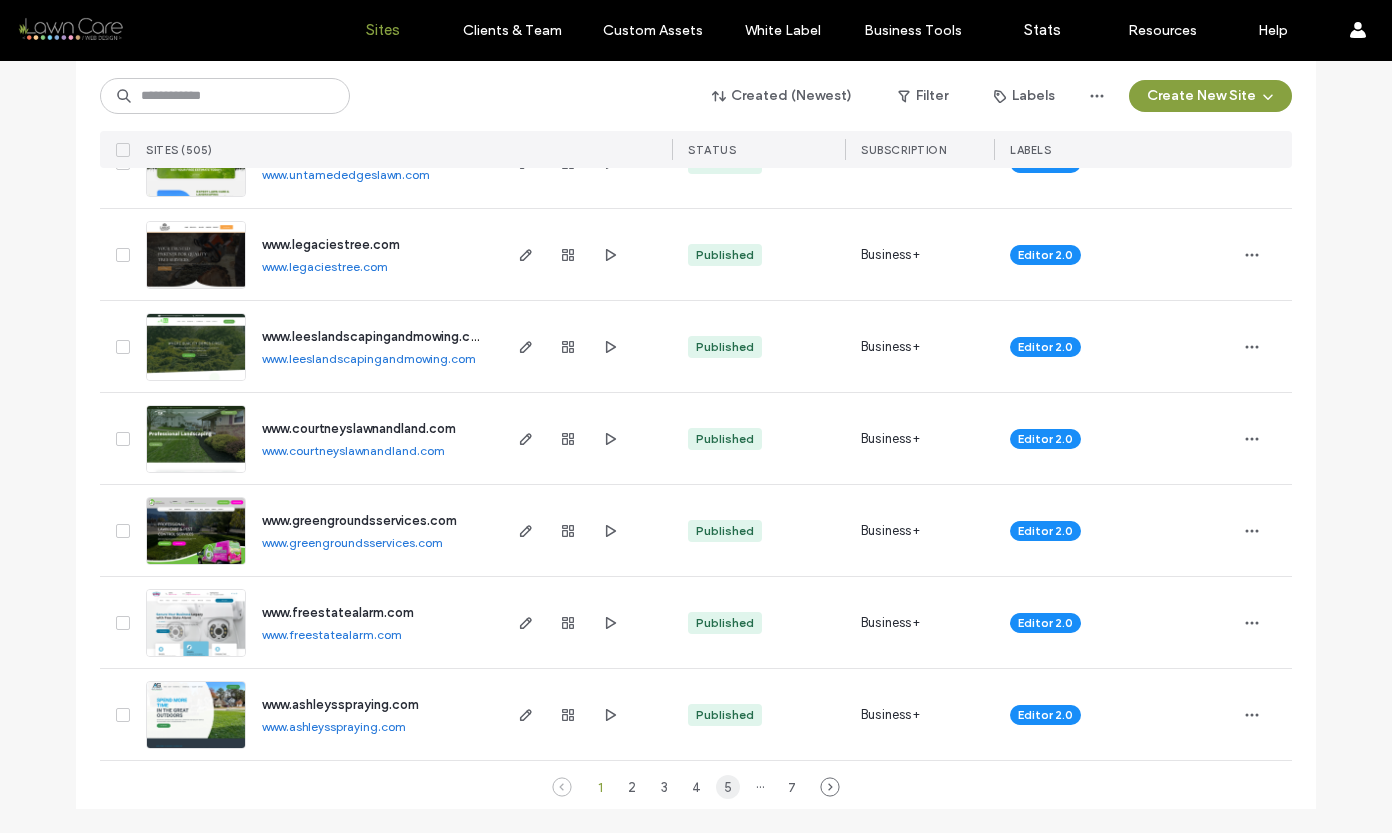 click on "1 2 3 4 5 ··· 7" at bounding box center [696, 787] 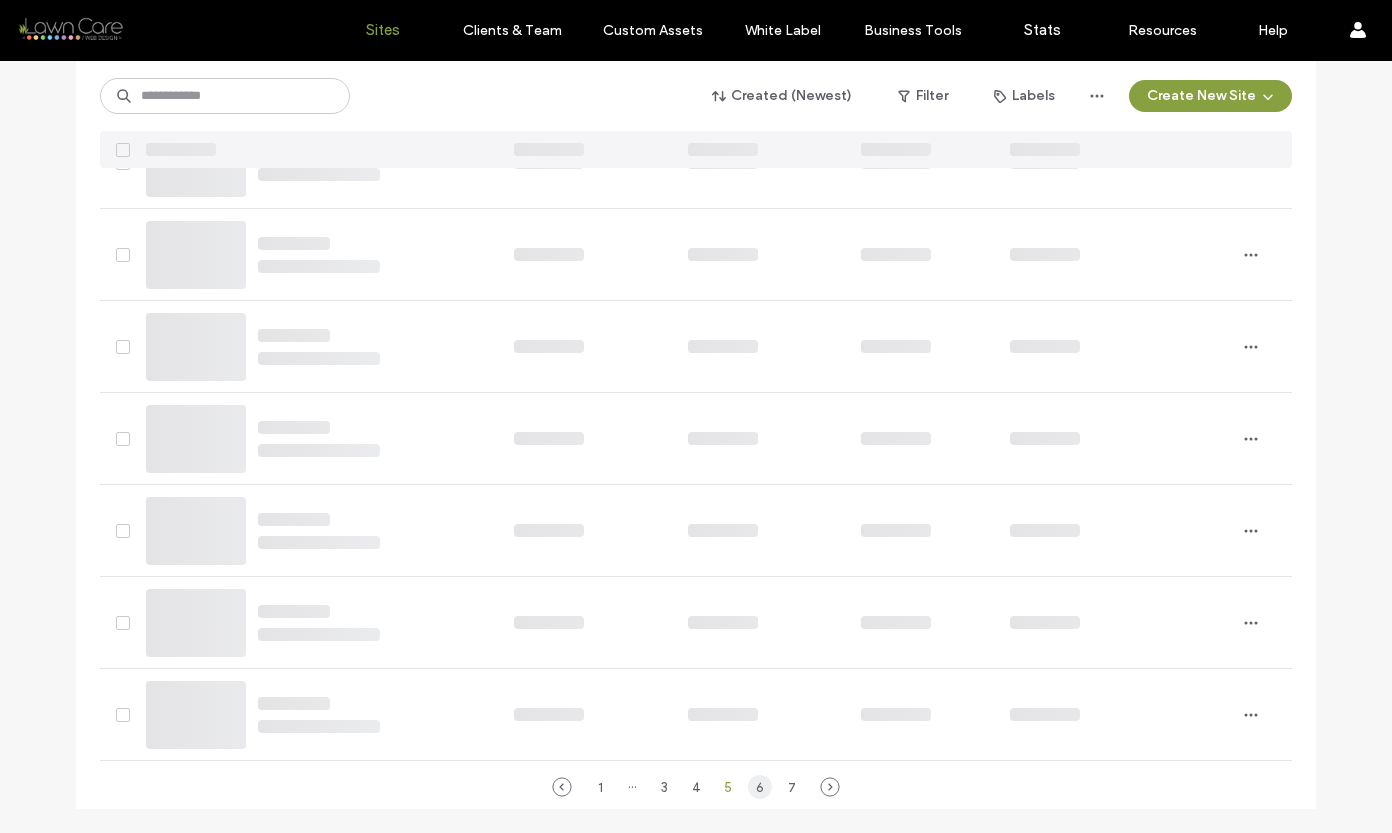 click on "6" at bounding box center [760, 787] 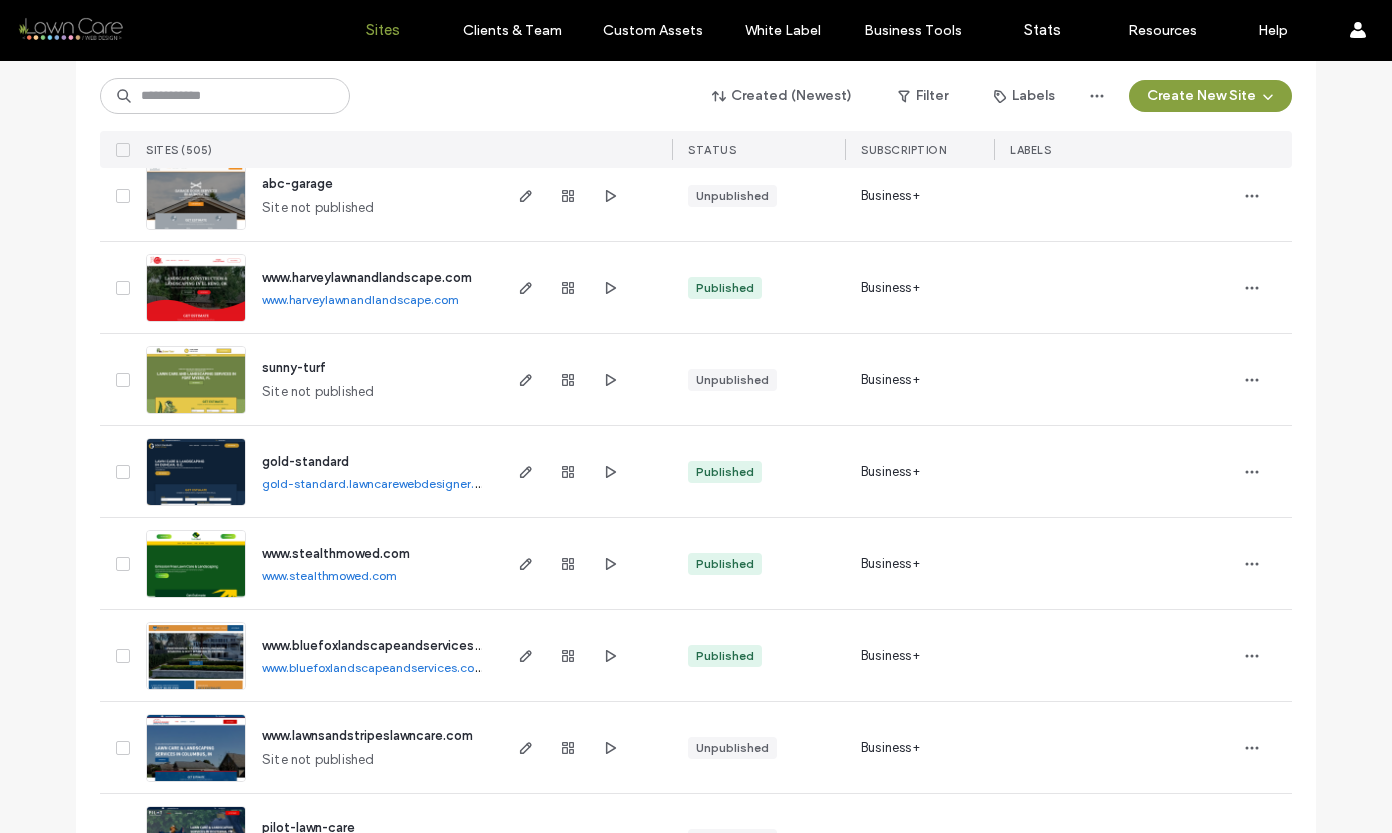 scroll, scrollTop: 4972, scrollLeft: 0, axis: vertical 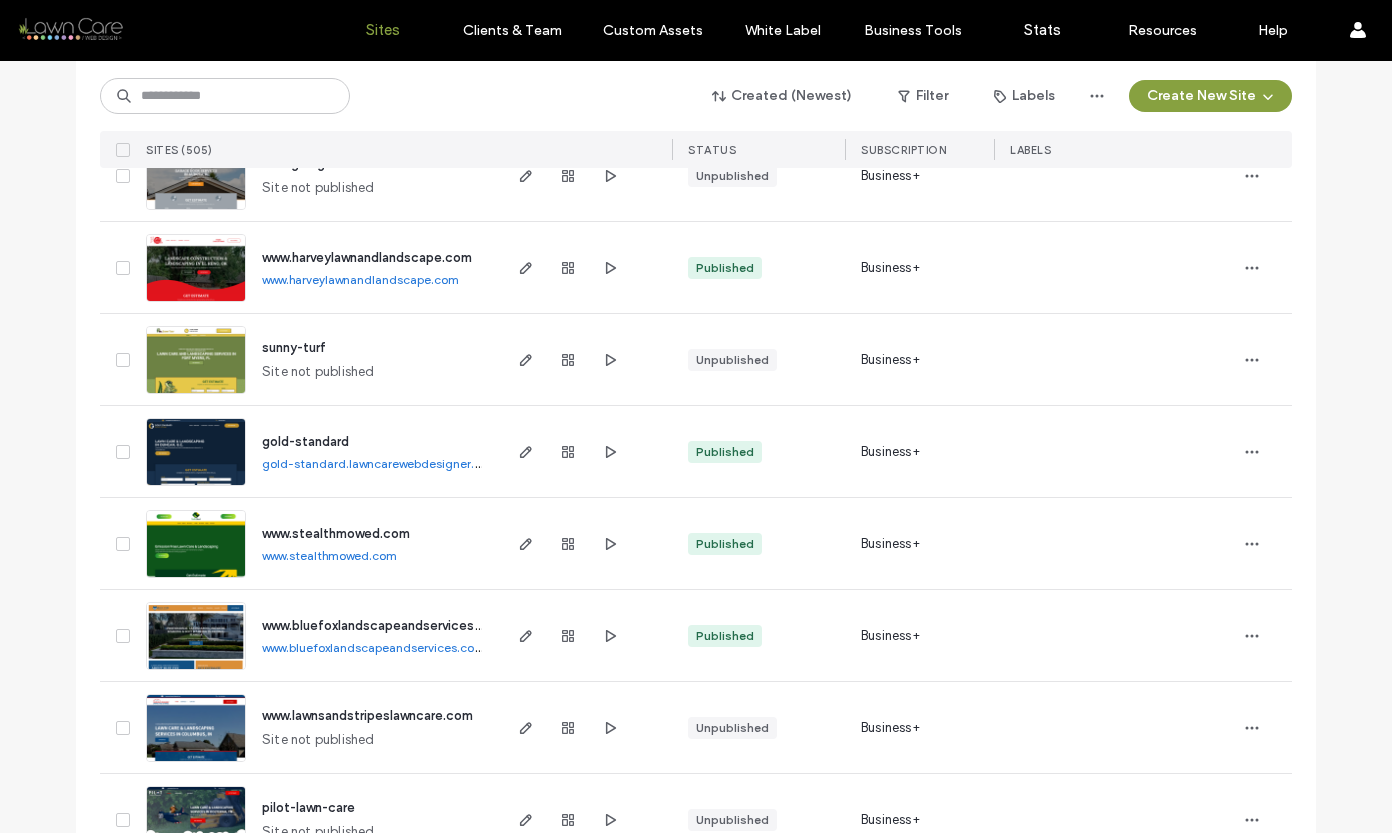 click at bounding box center (196, 487) 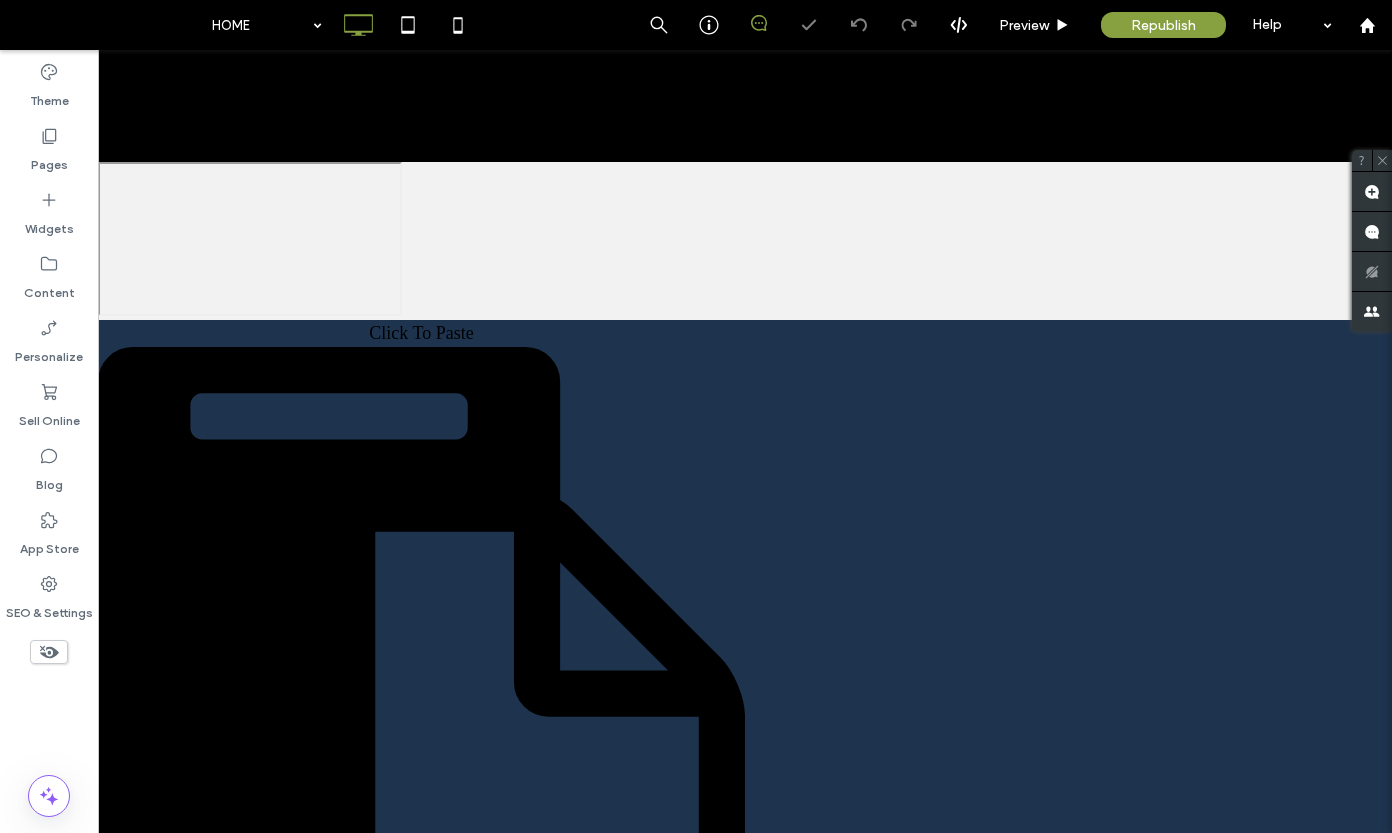 scroll, scrollTop: 0, scrollLeft: 0, axis: both 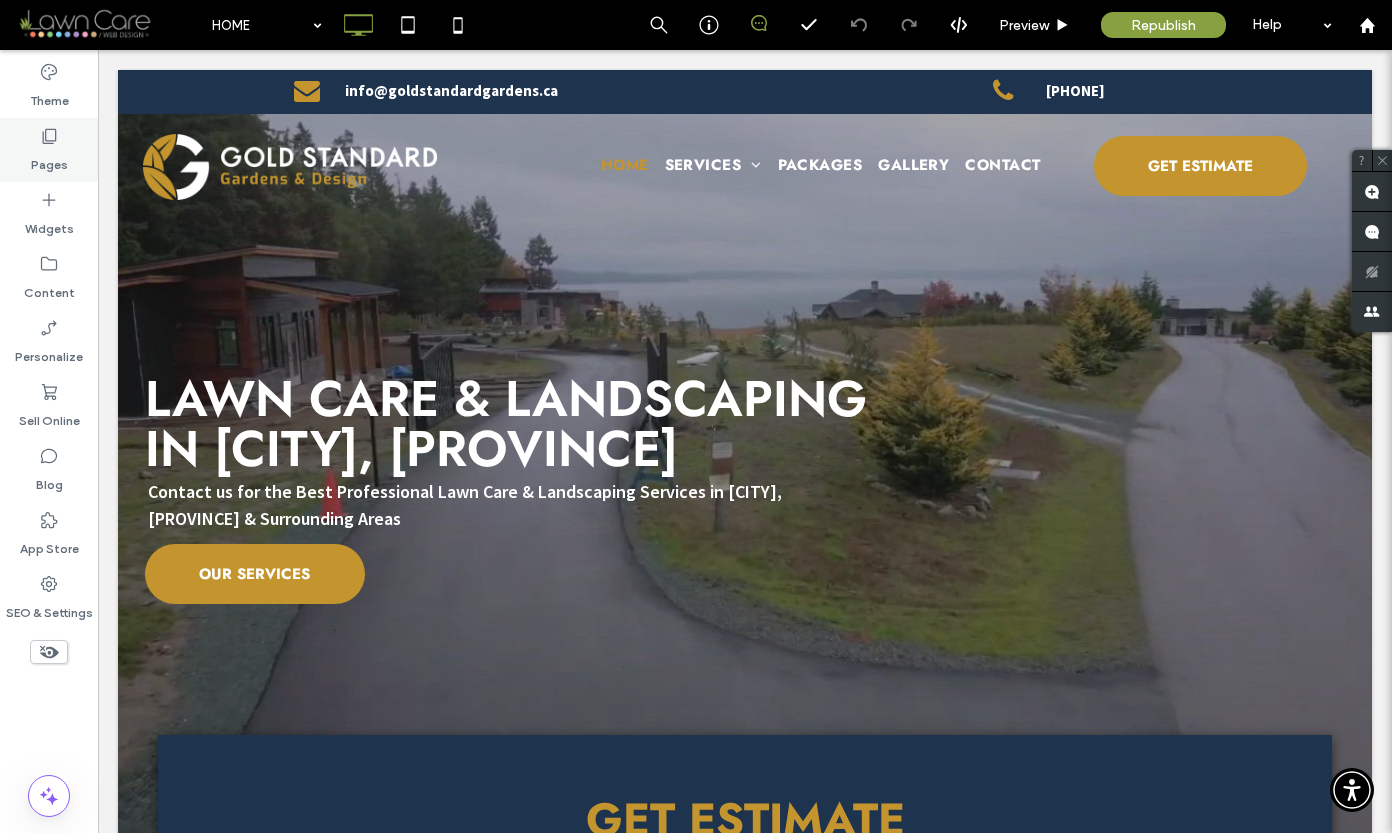 click on "Pages" at bounding box center (49, 160) 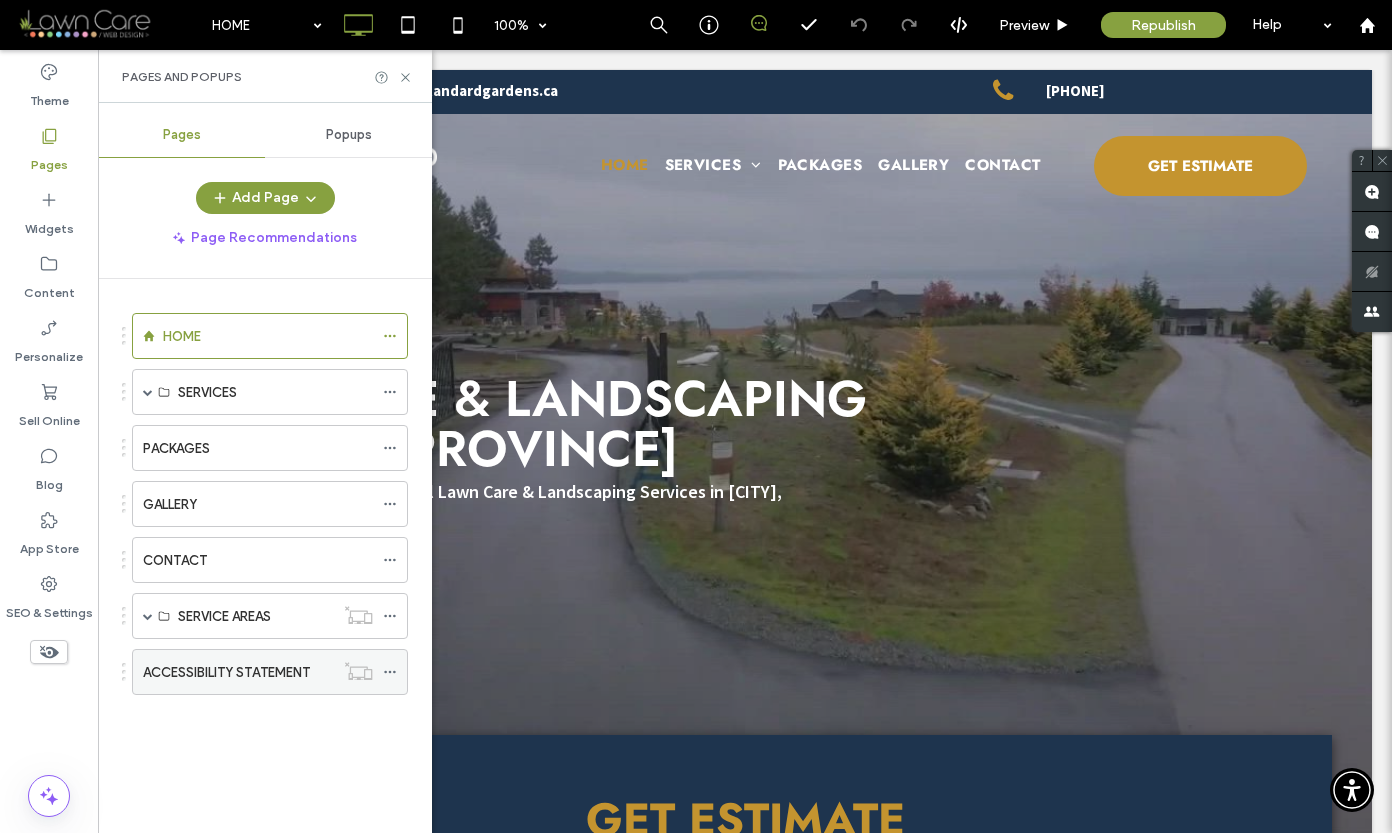 click on "ACCESSIBILITY STATEMENT" at bounding box center (226, 672) 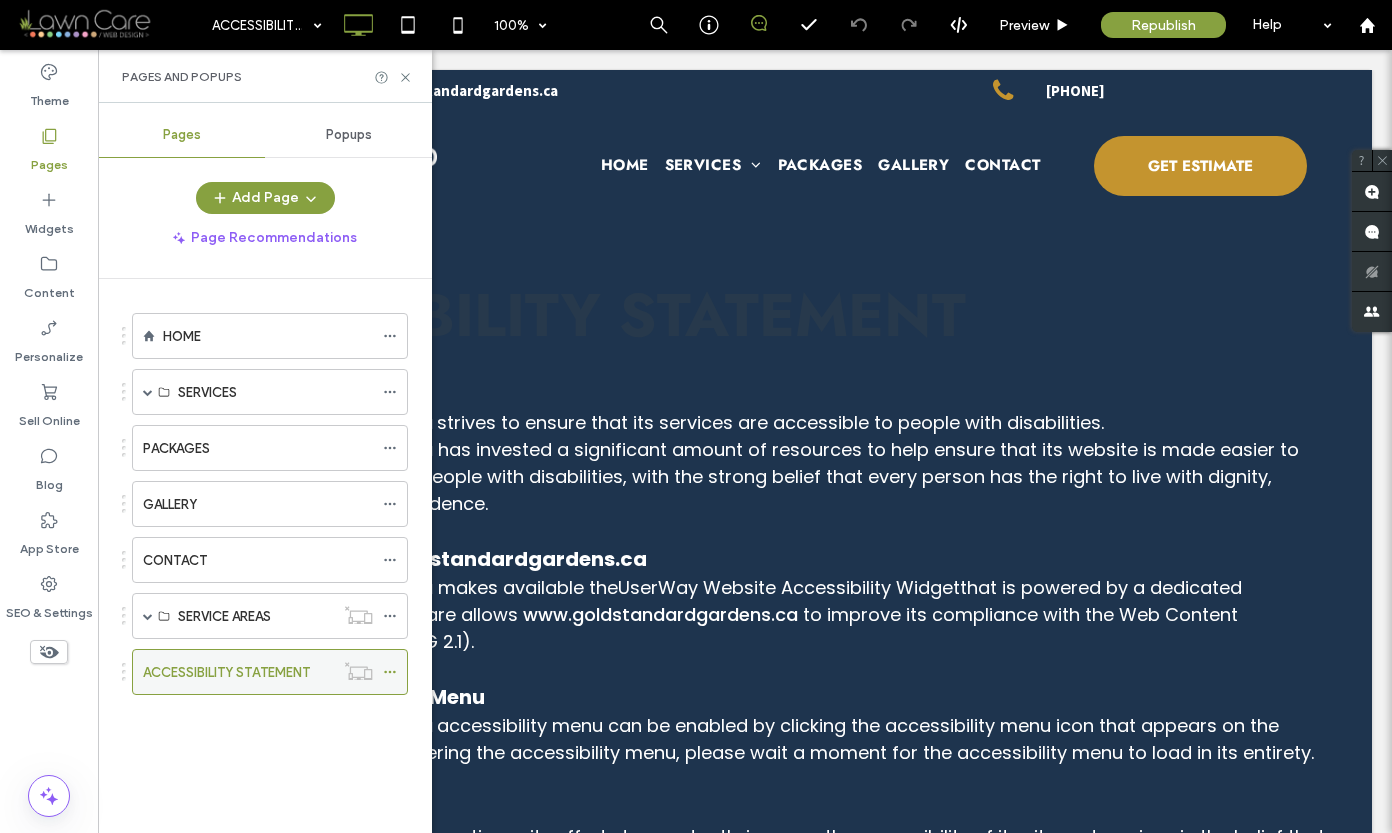 scroll, scrollTop: 0, scrollLeft: 0, axis: both 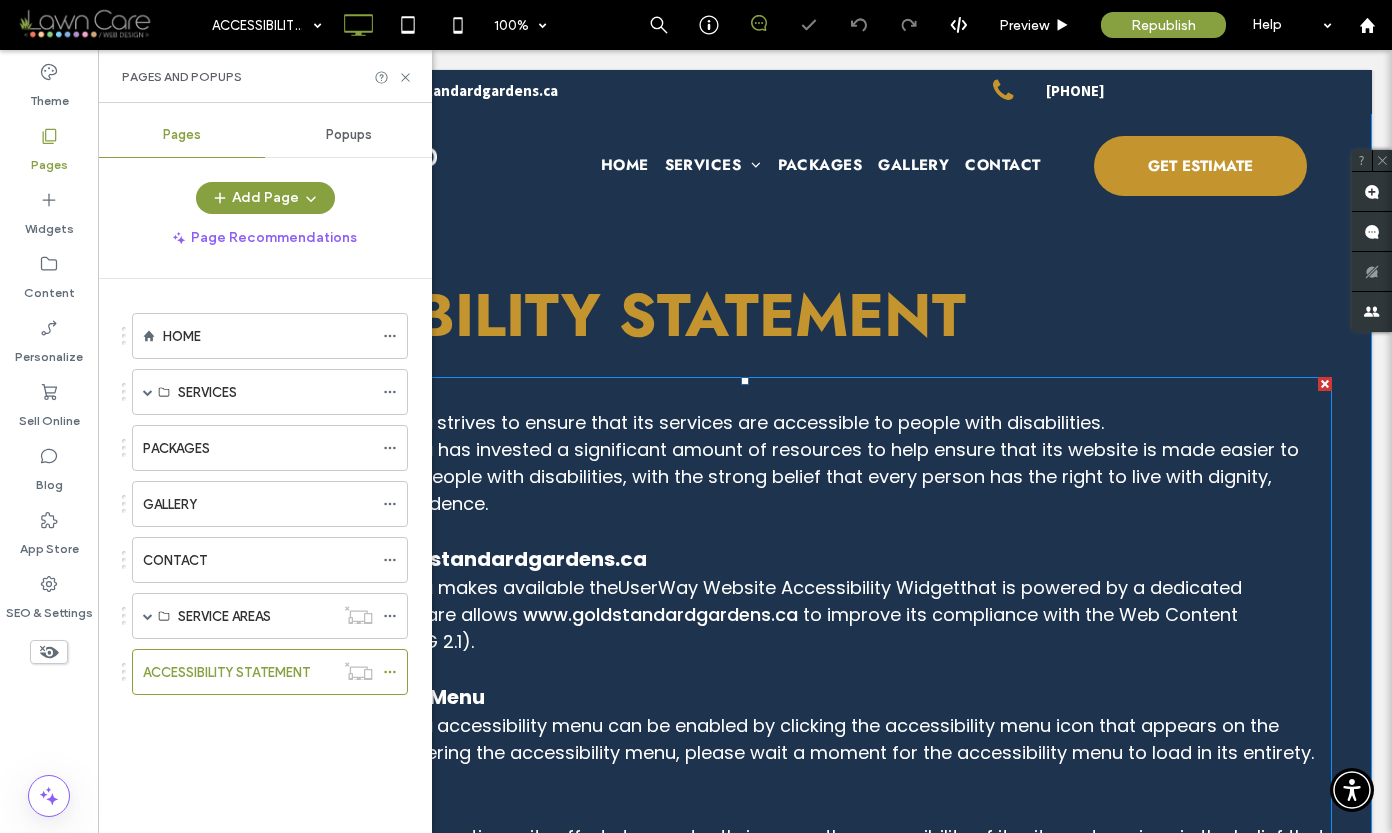 click on "to improve its compliance with the Web Content Accessibility Guidelines (WCAG 2.1)." at bounding box center (698, 628) 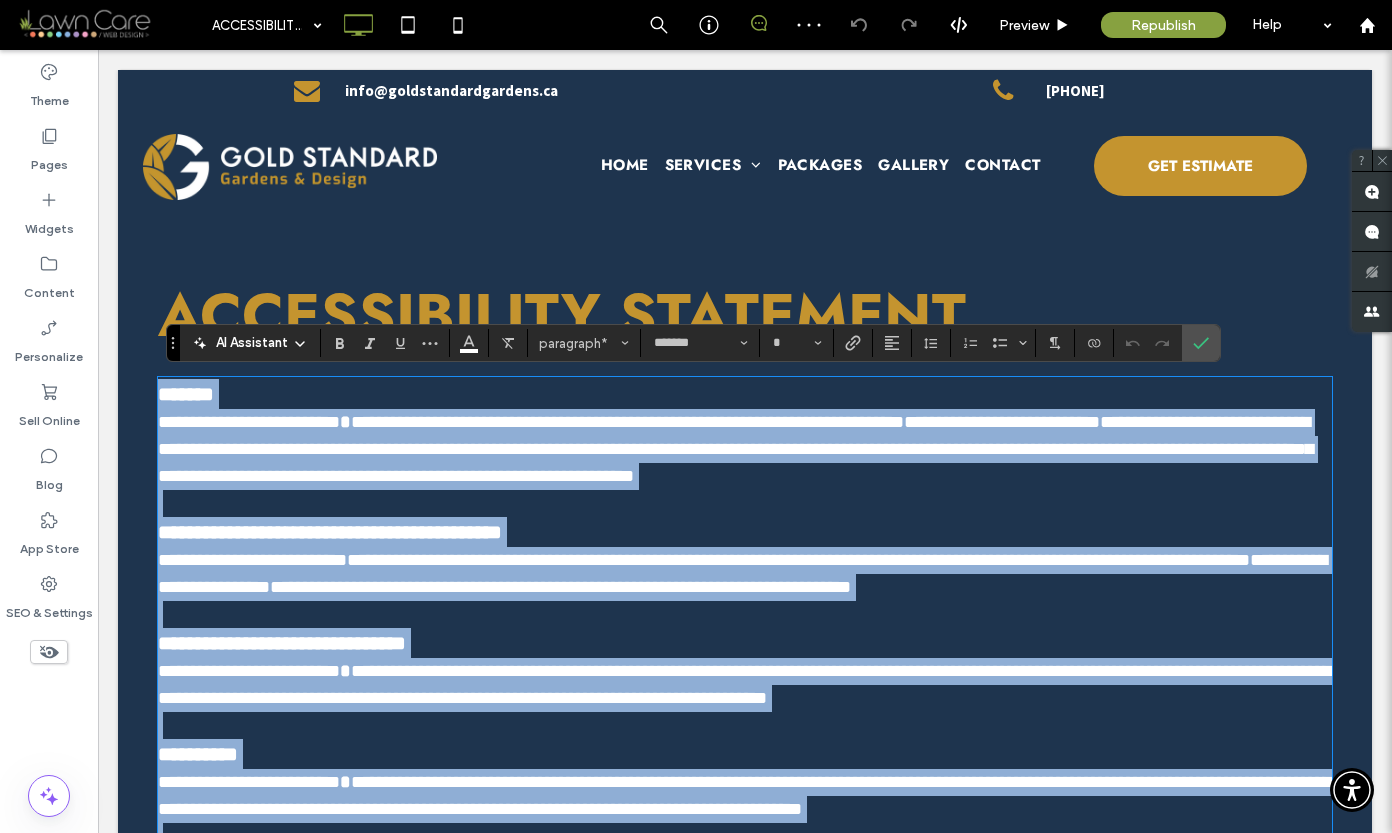 type on "**" 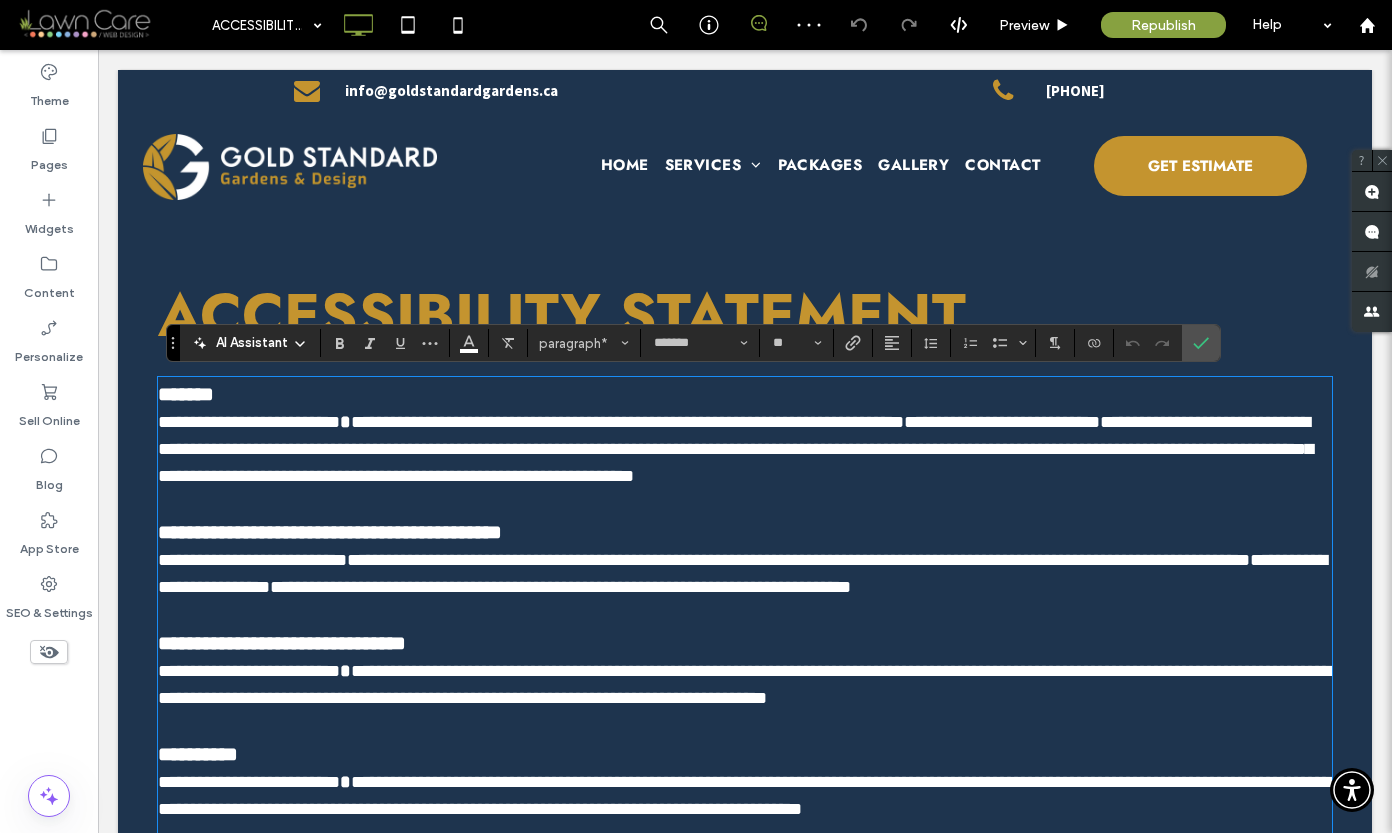 click on "**********" at bounding box center (560, 587) 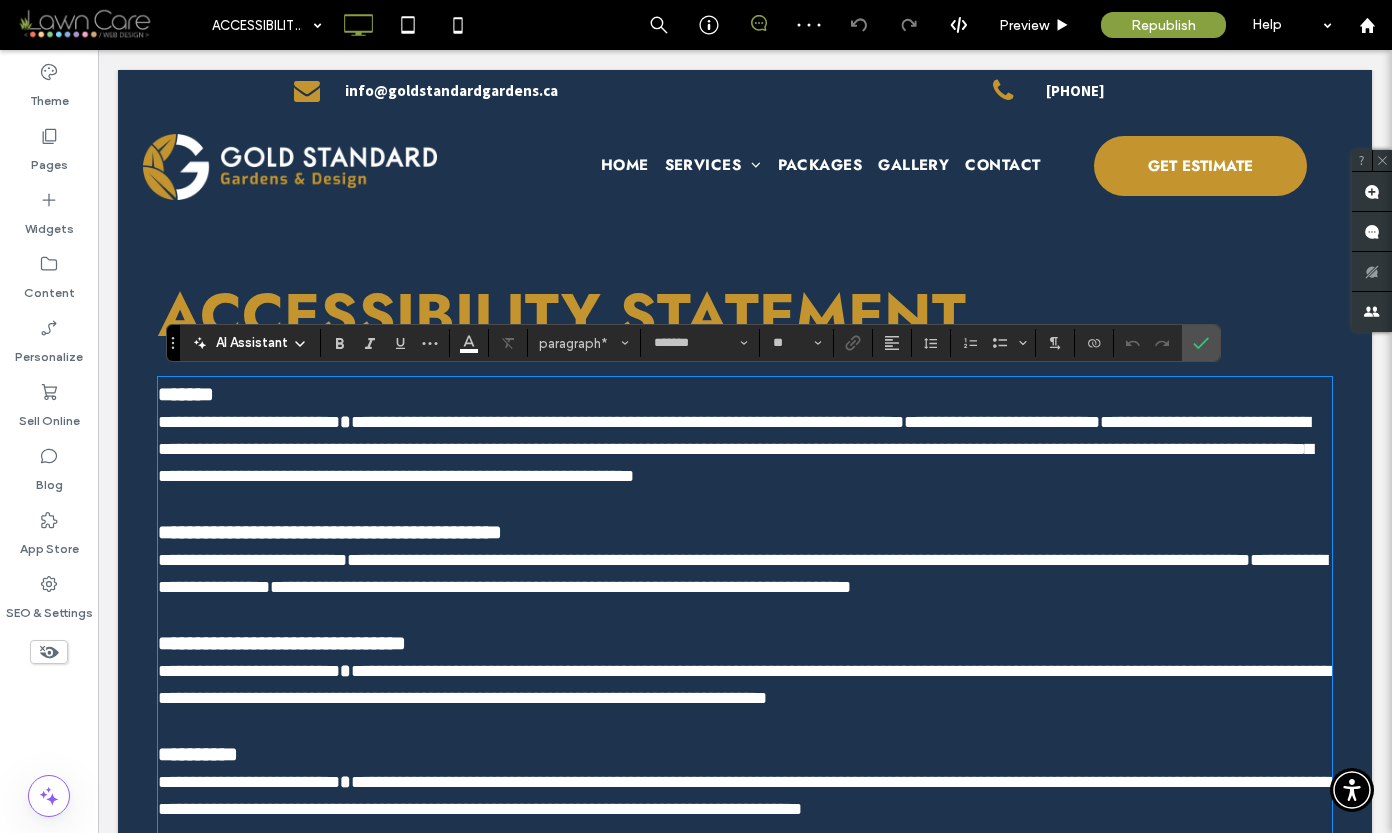 type 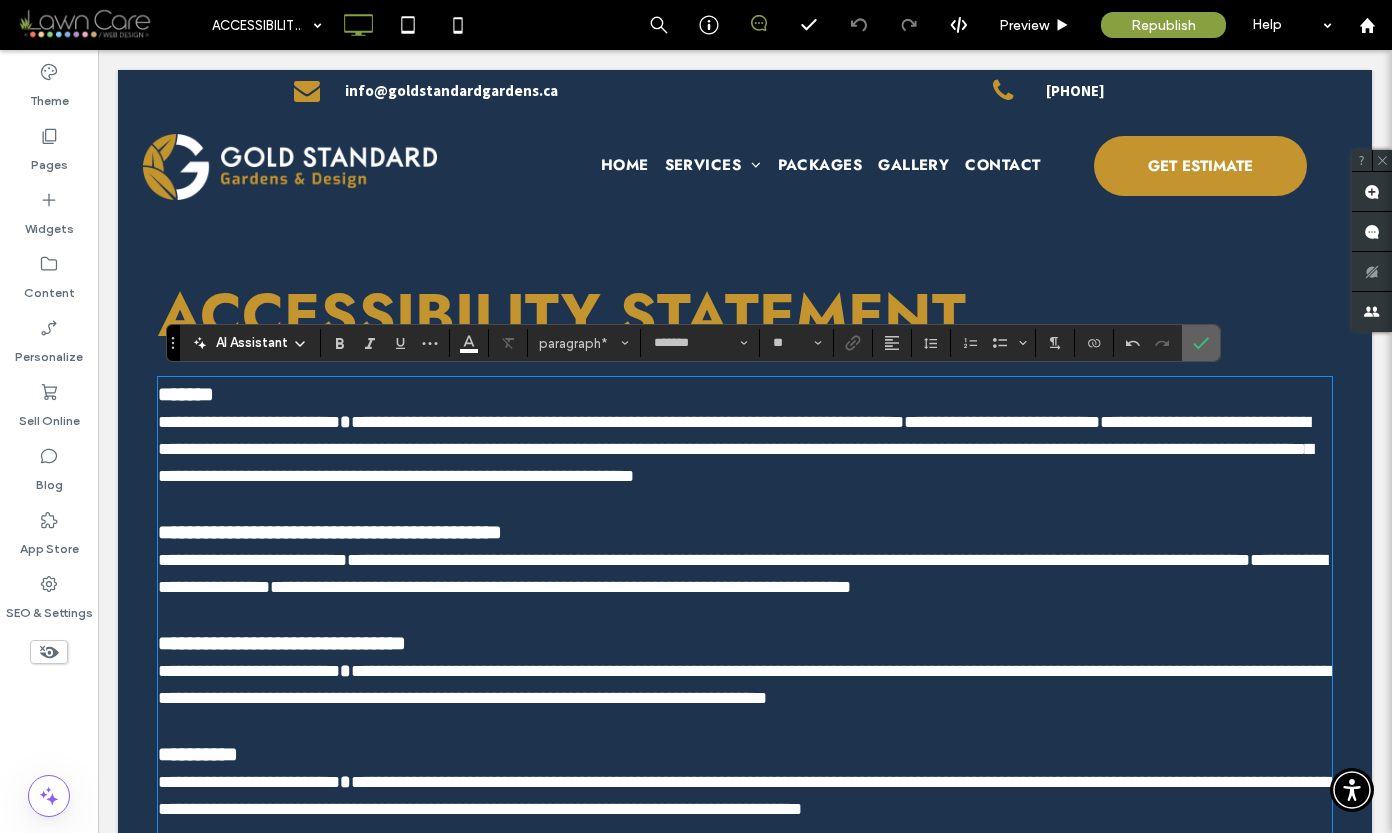 click at bounding box center [1201, 343] 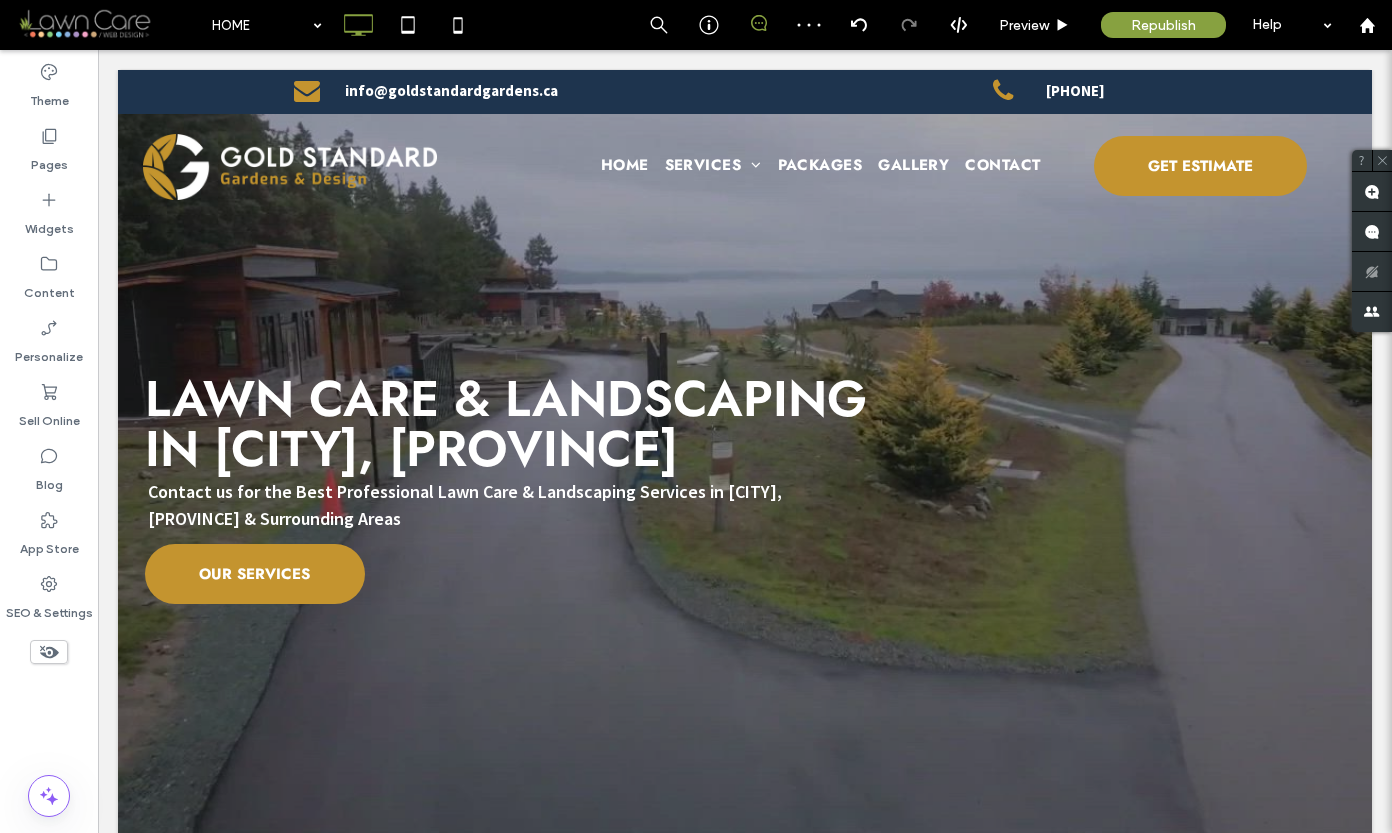 scroll, scrollTop: 0, scrollLeft: 0, axis: both 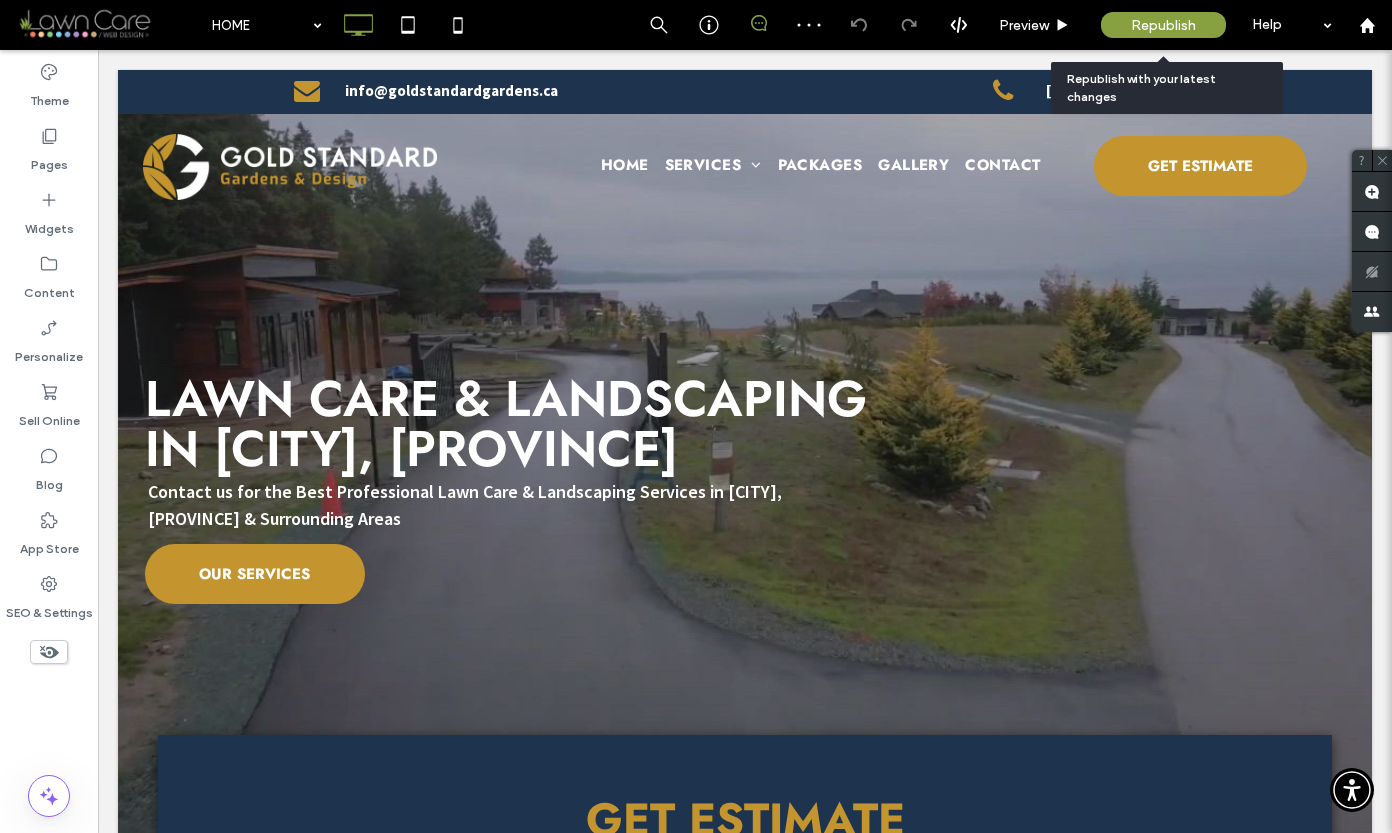 click on "Republish" at bounding box center [1163, 25] 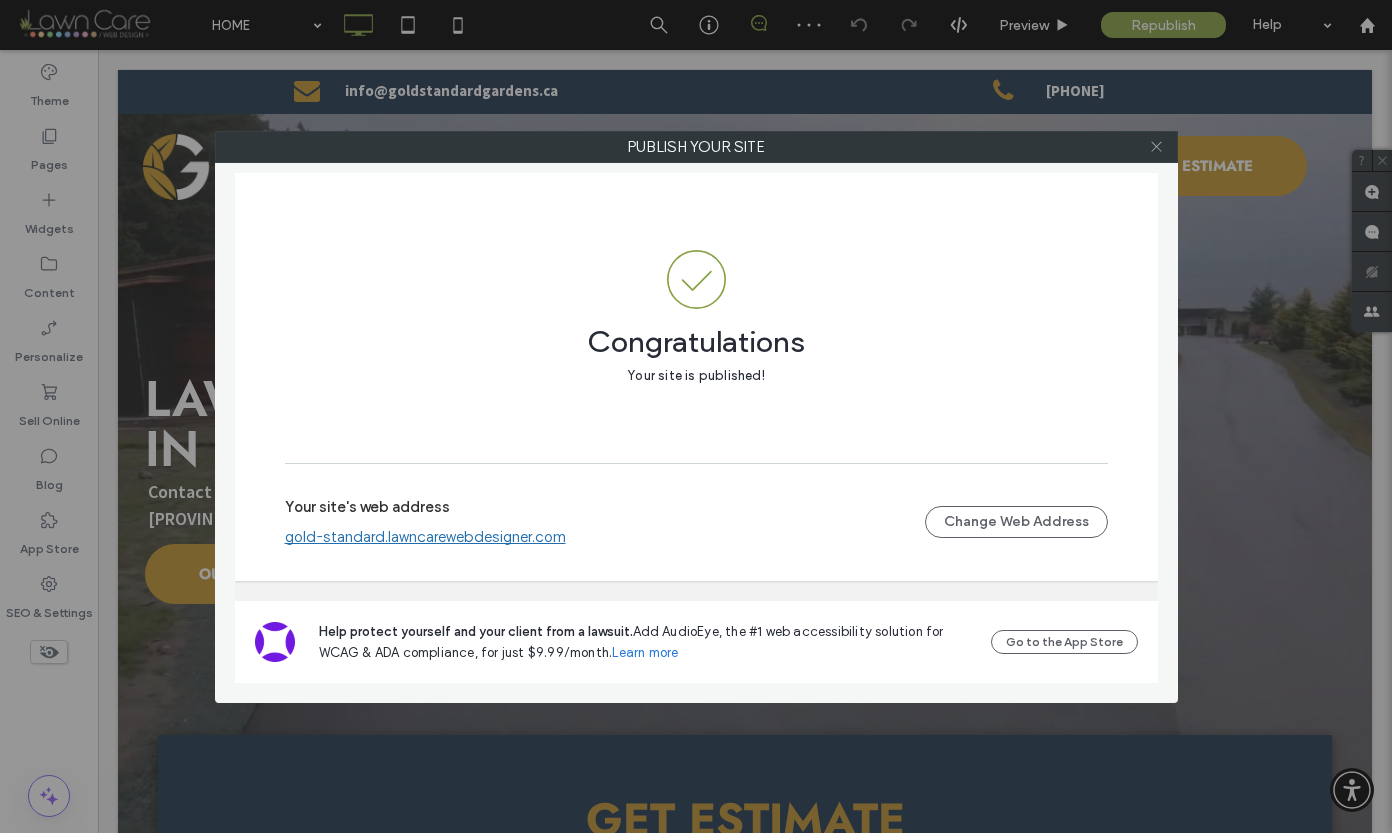 click 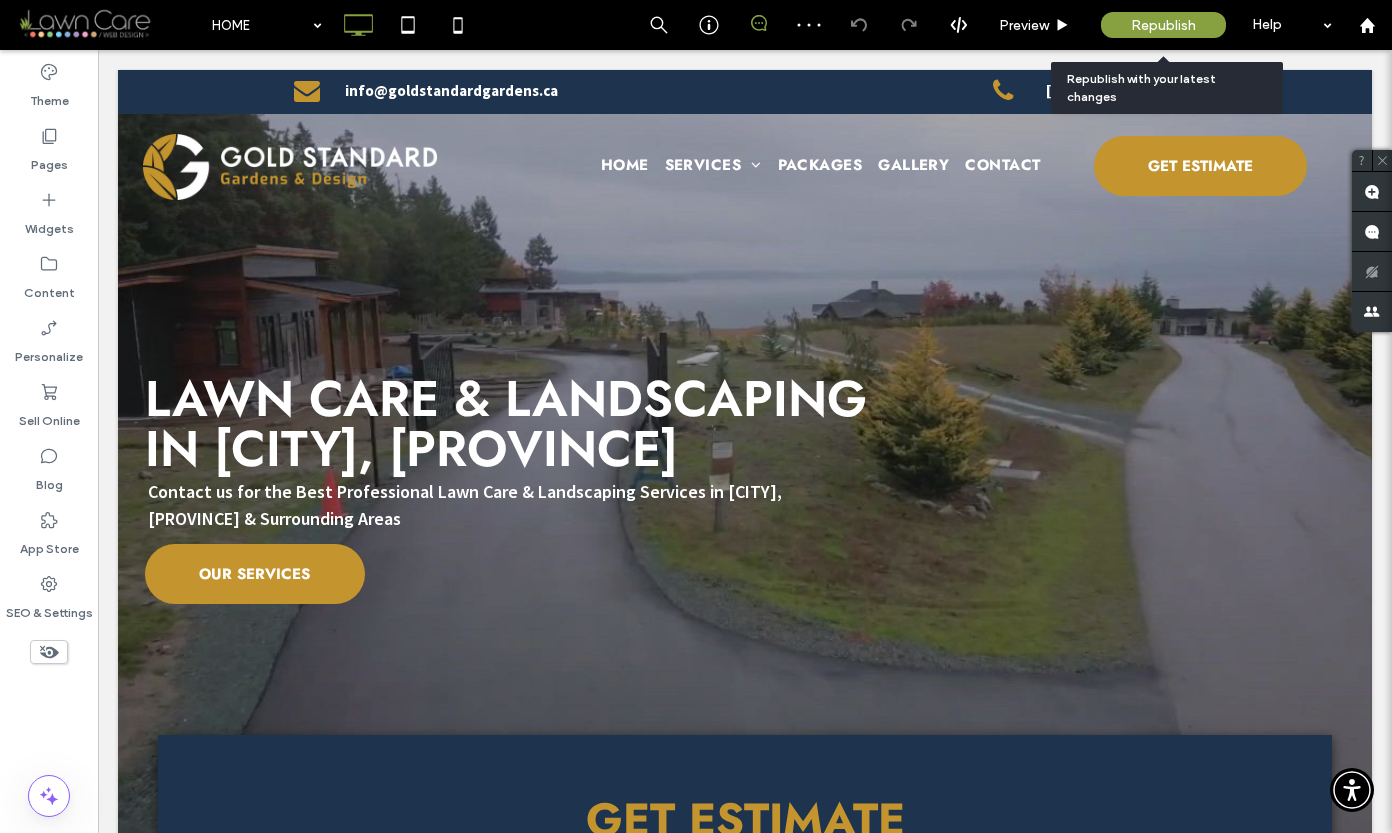 click on "Republish" at bounding box center (1163, 25) 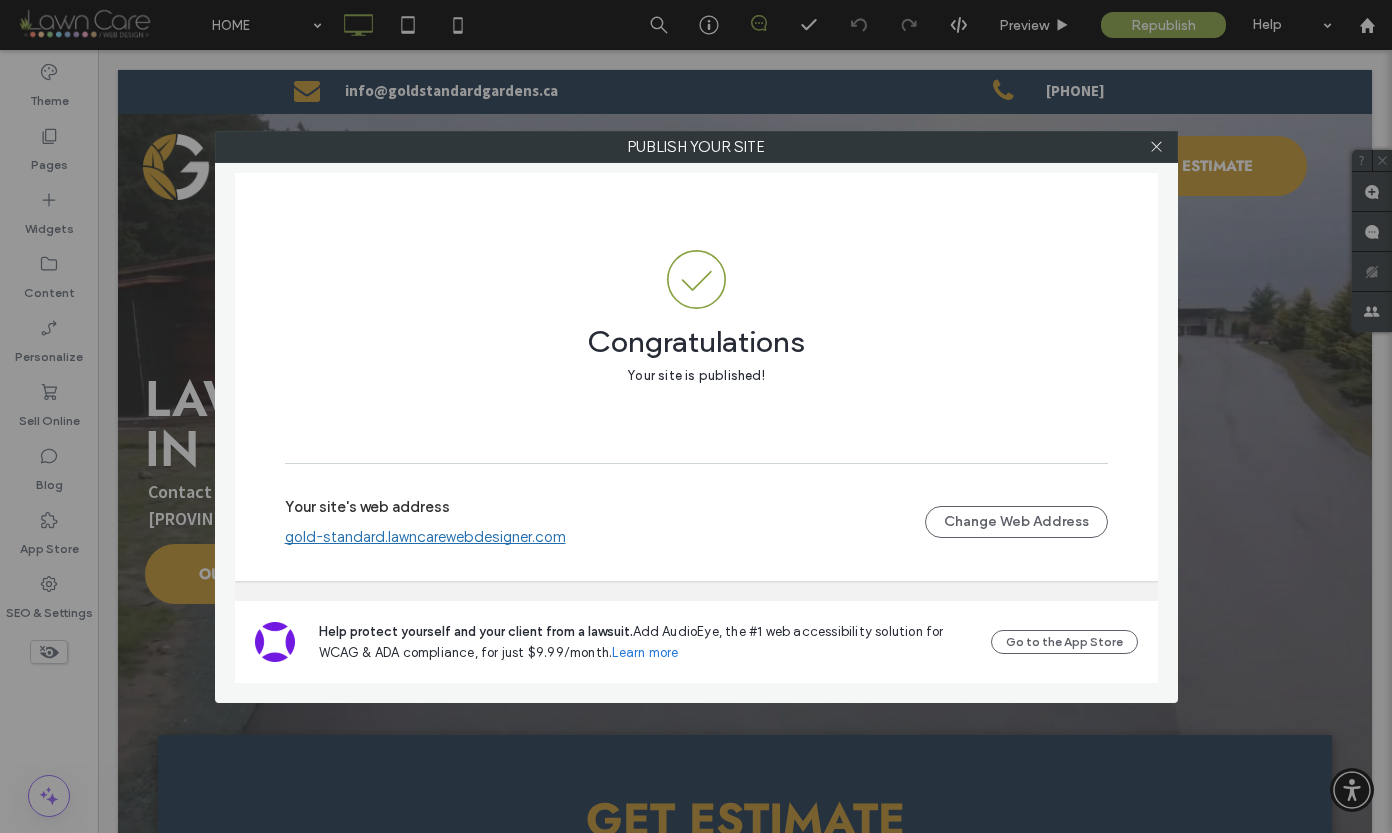 click on "gold-standard.lawncarewebdesigner.com" at bounding box center [425, 537] 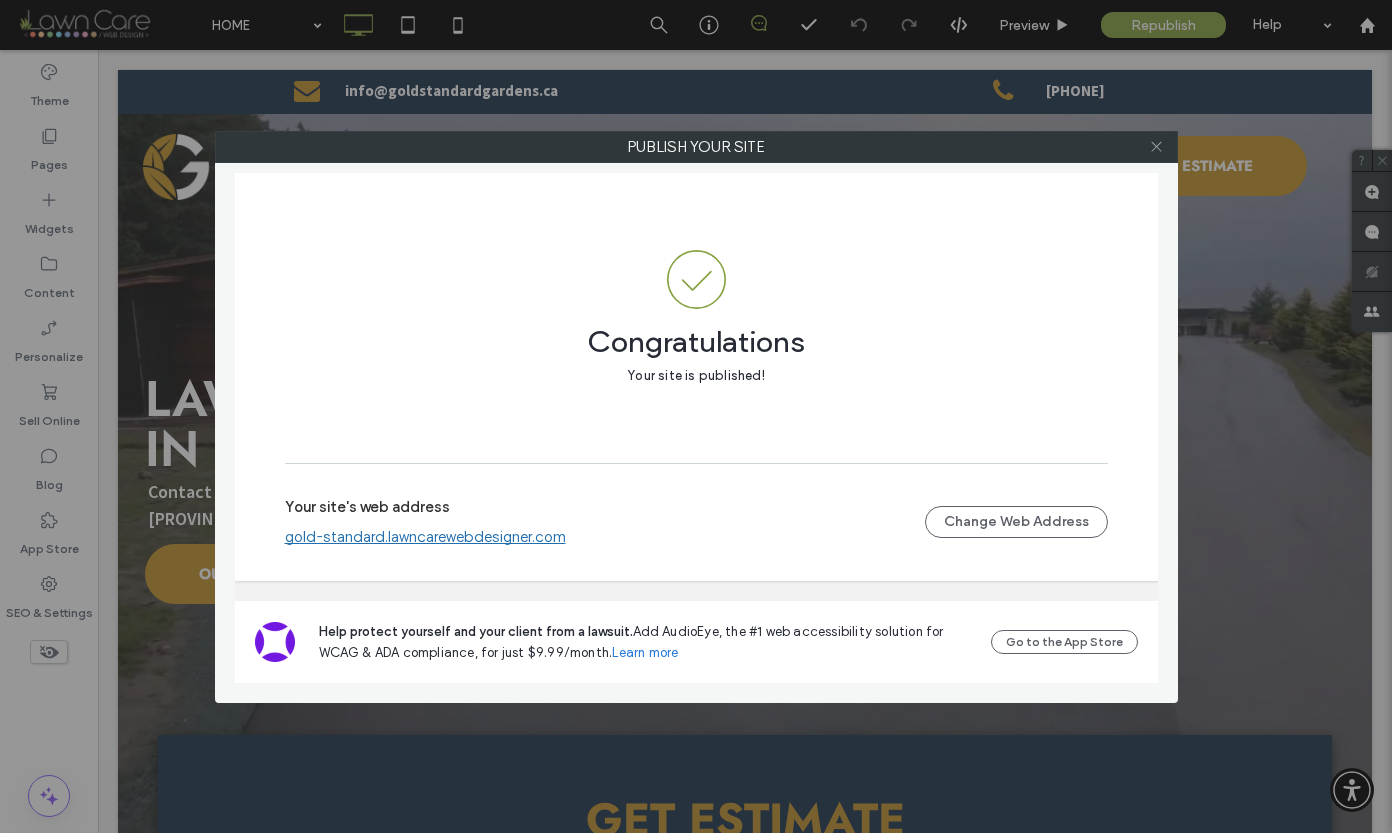 click 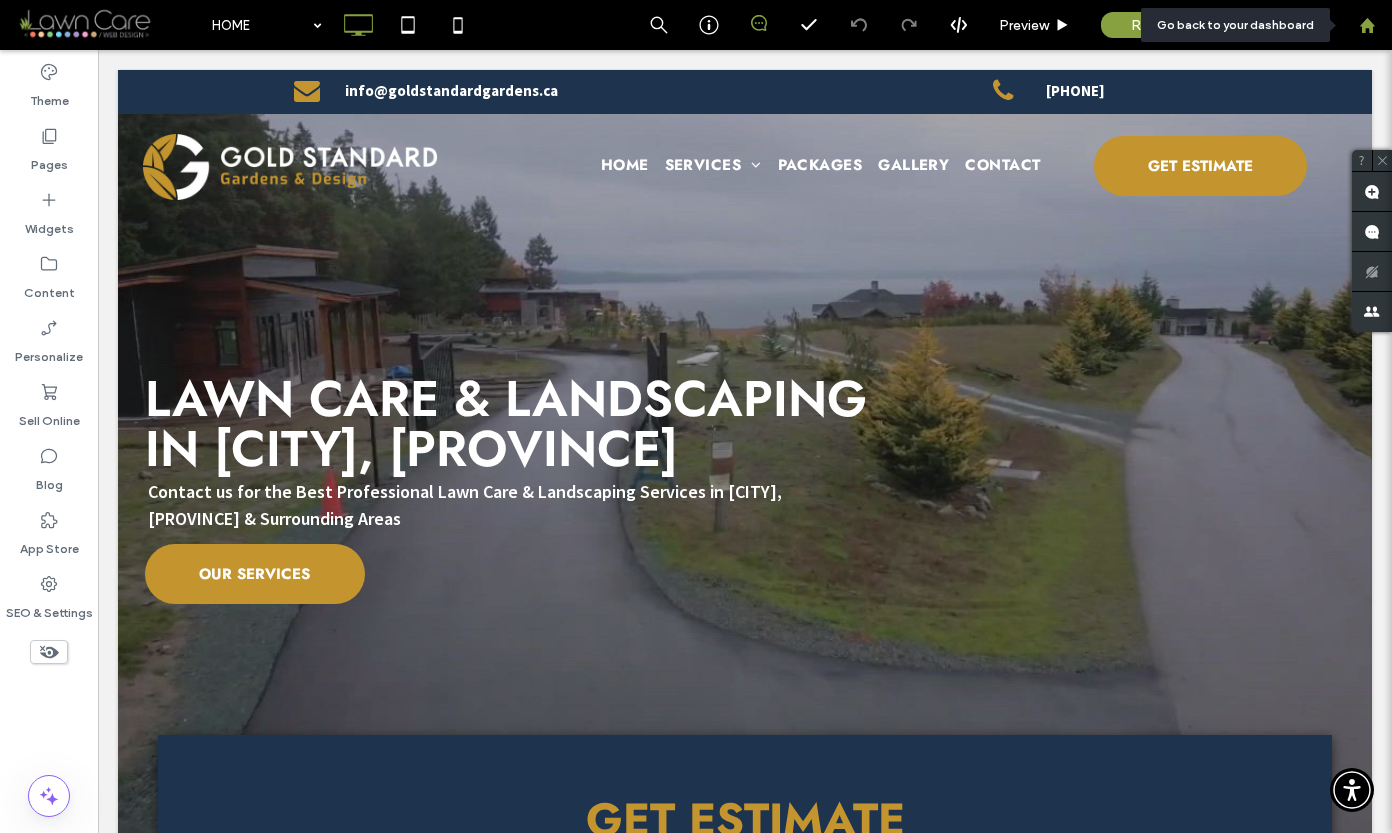 click 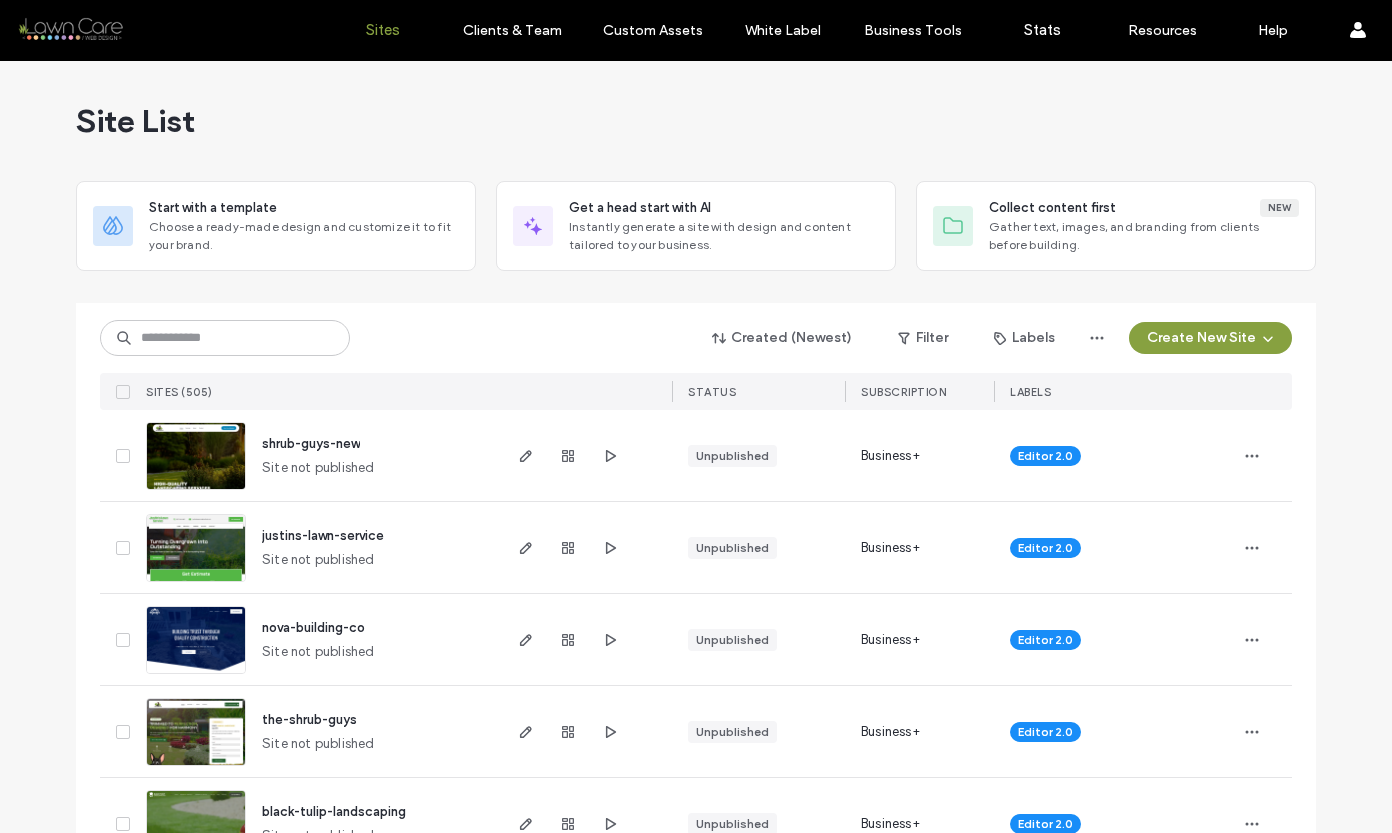 scroll, scrollTop: 0, scrollLeft: 0, axis: both 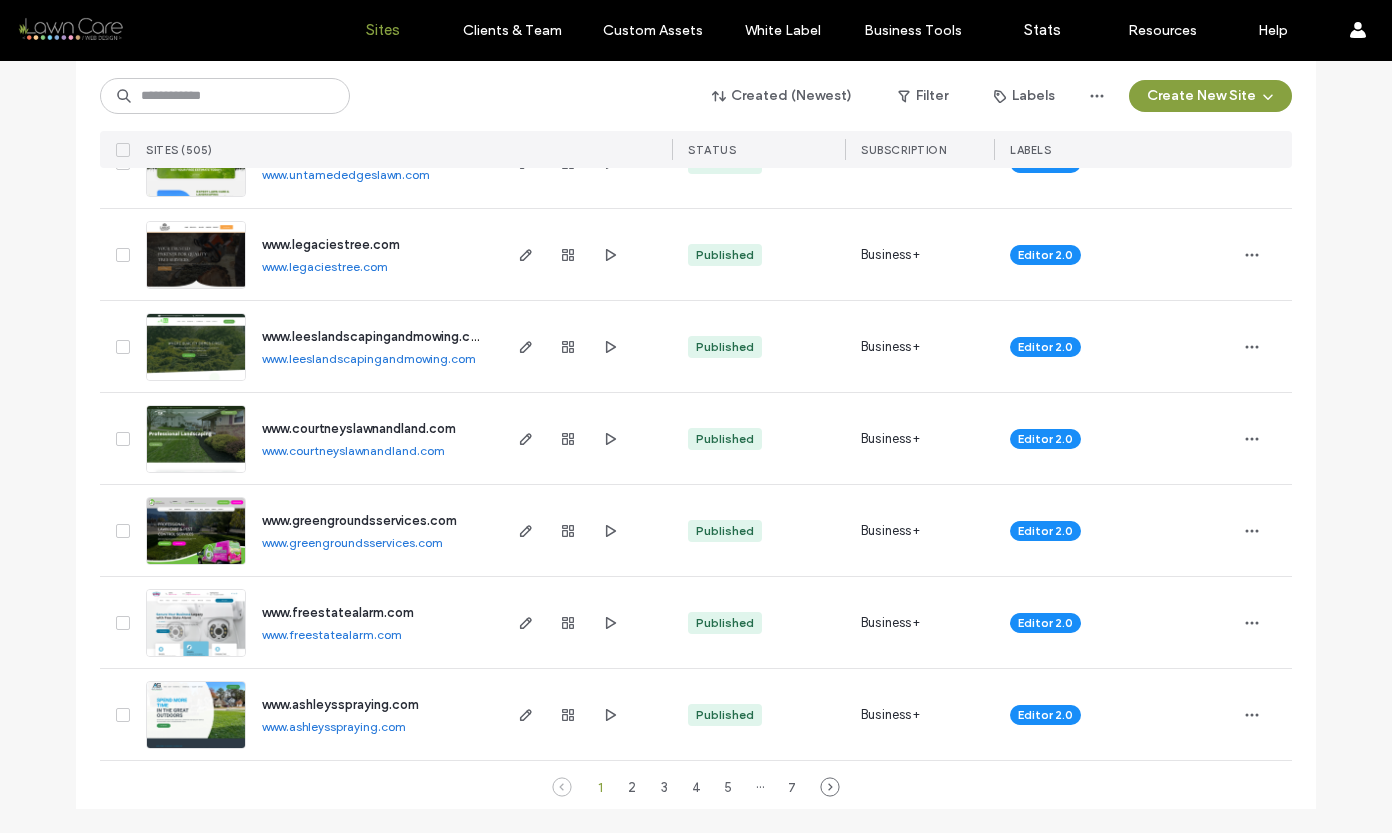 click on "···" at bounding box center [760, 787] 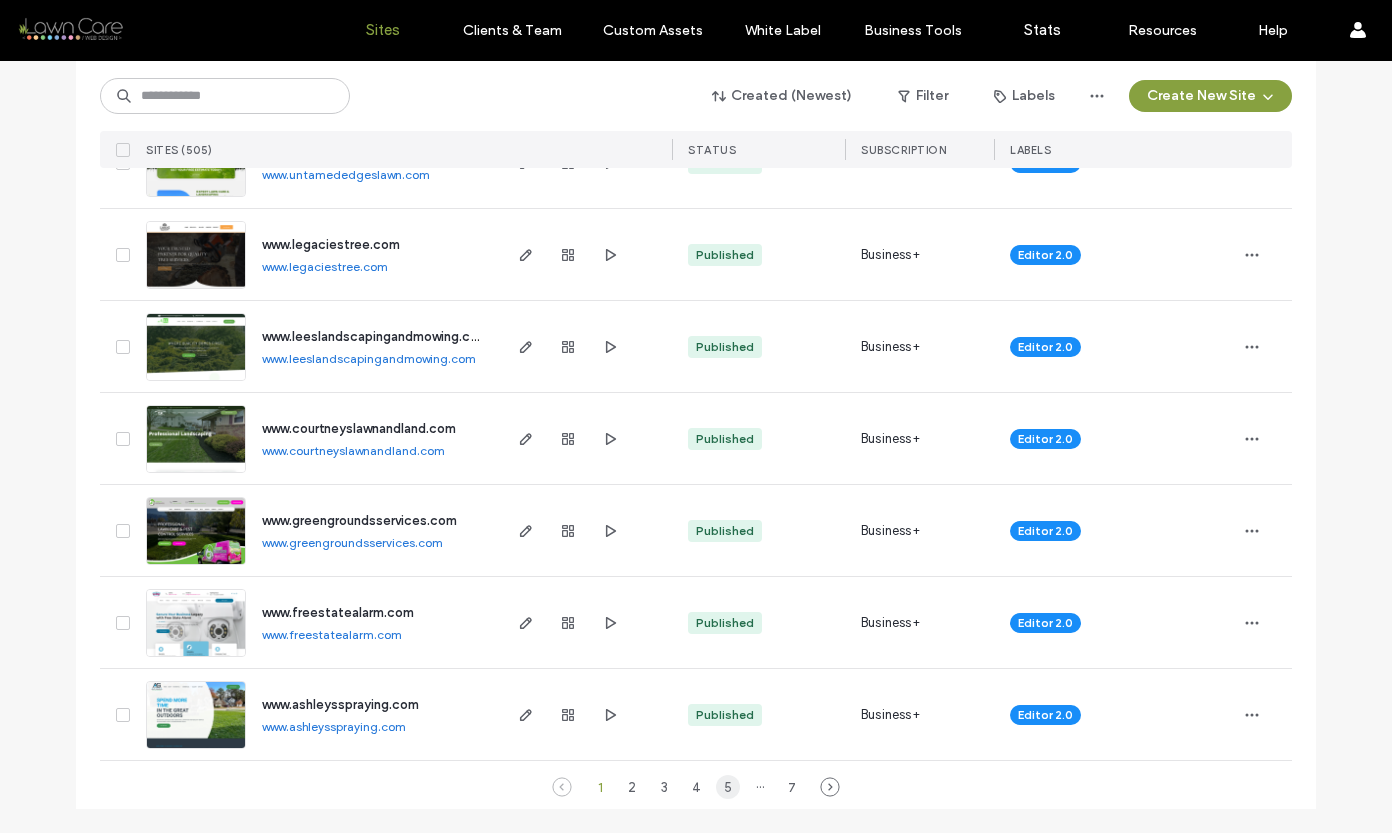 click on "5" at bounding box center (728, 787) 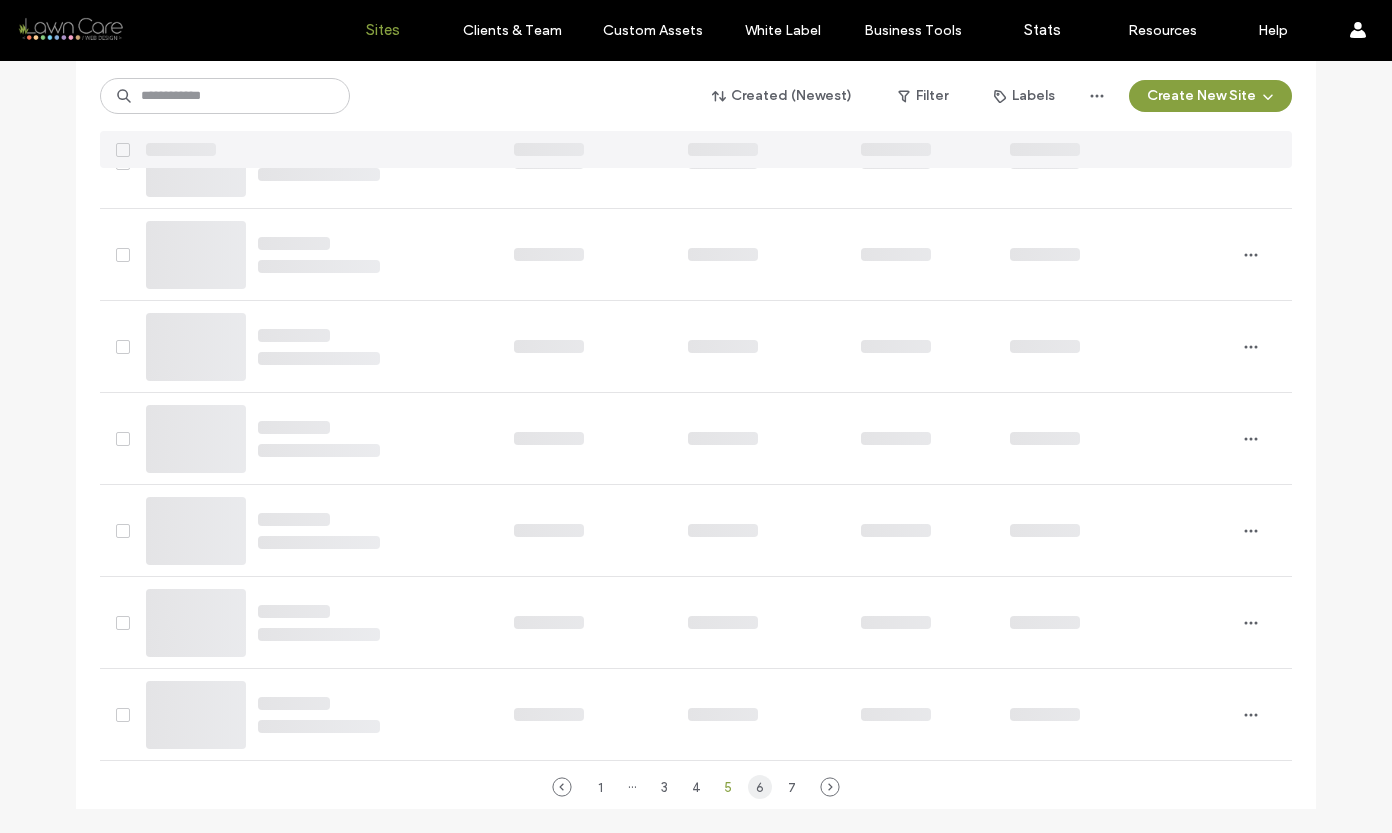 click on "6" at bounding box center (760, 787) 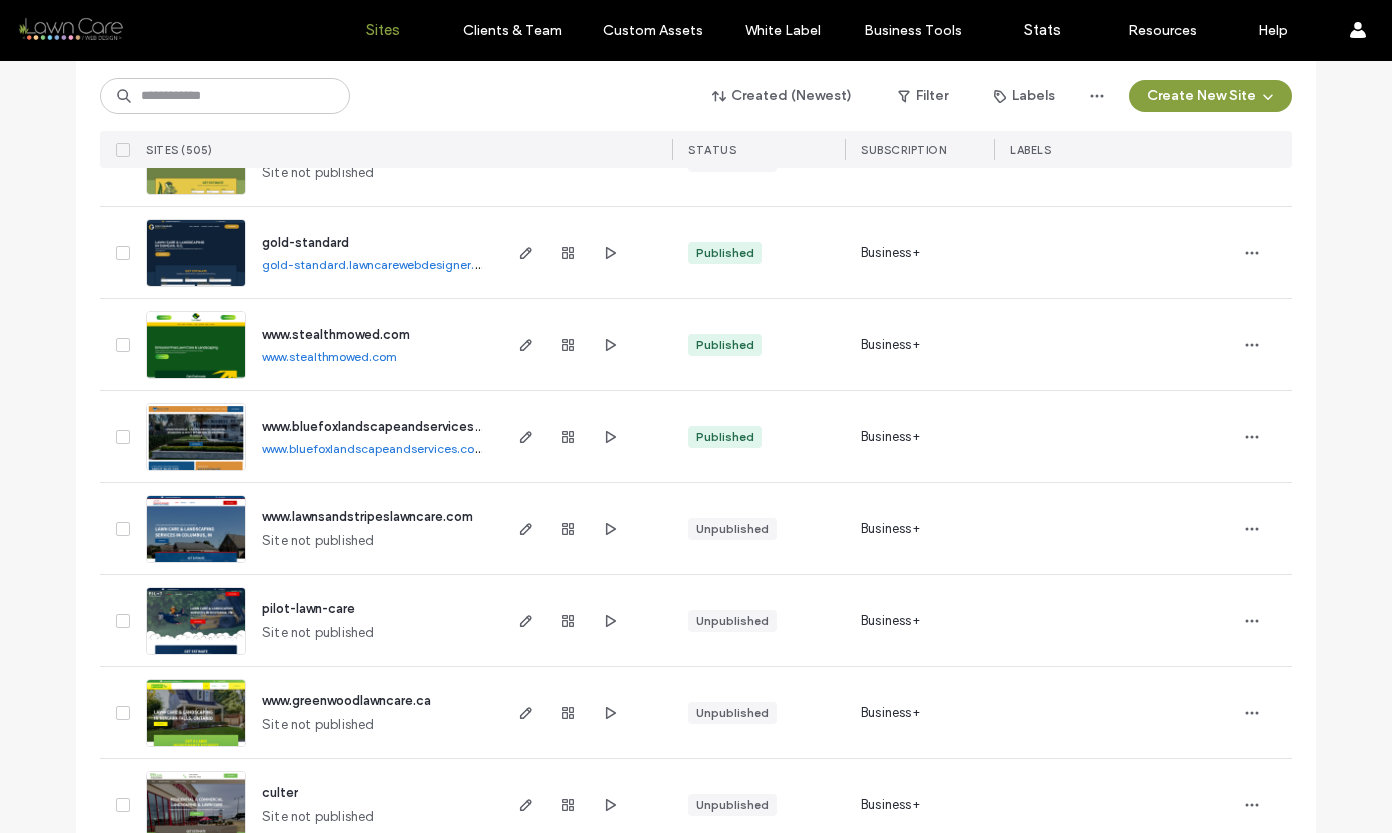 scroll, scrollTop: 5126, scrollLeft: 0, axis: vertical 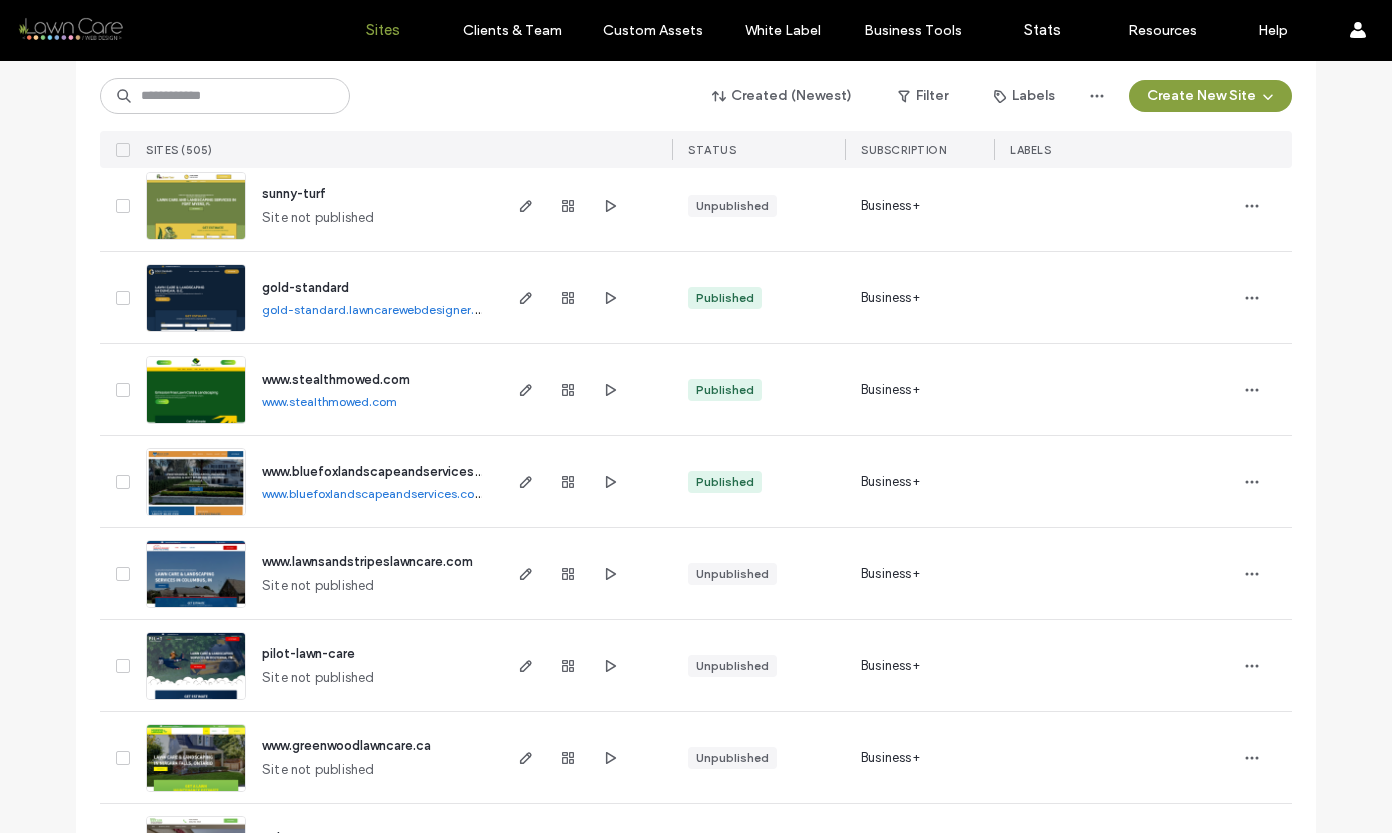 click at bounding box center [196, 425] 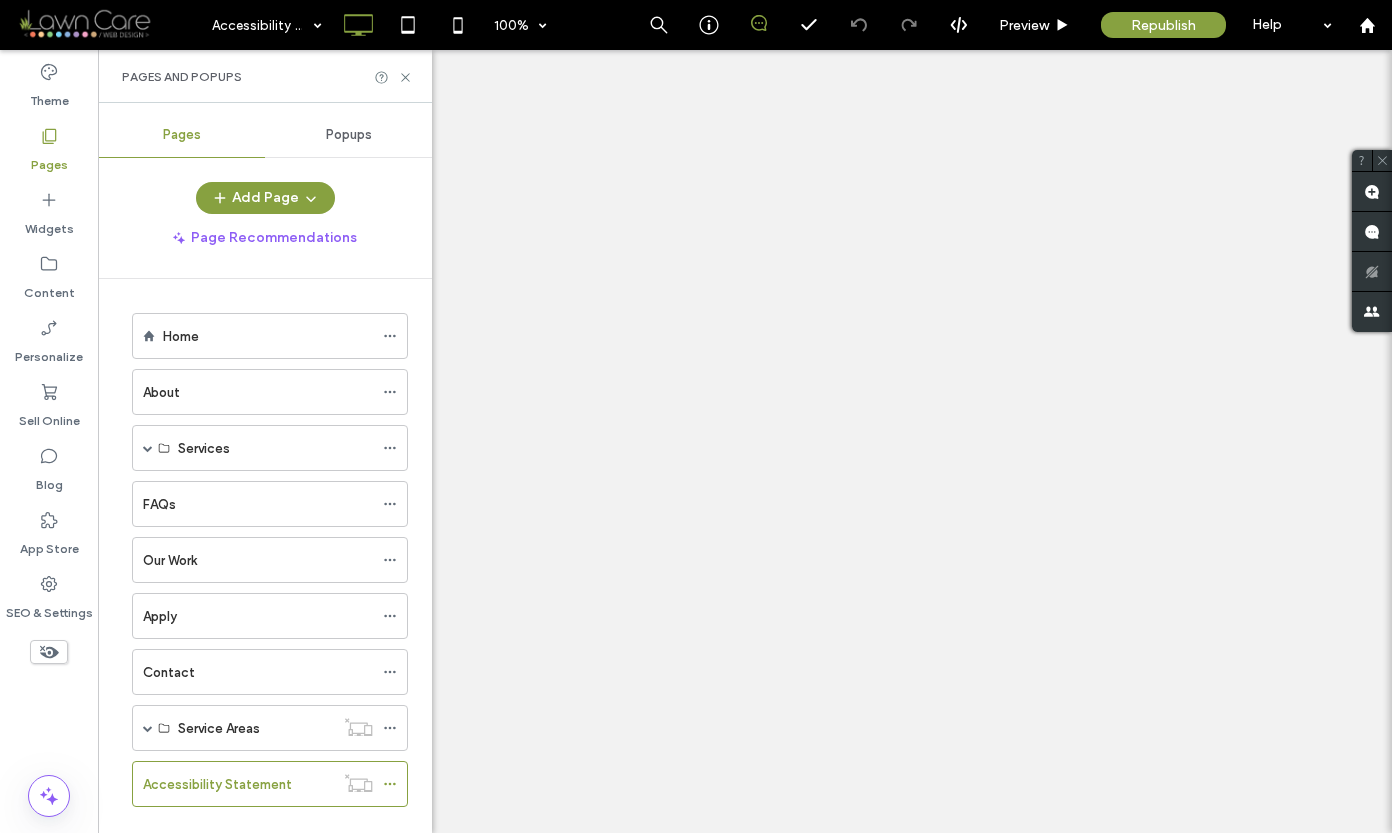 scroll, scrollTop: 0, scrollLeft: 0, axis: both 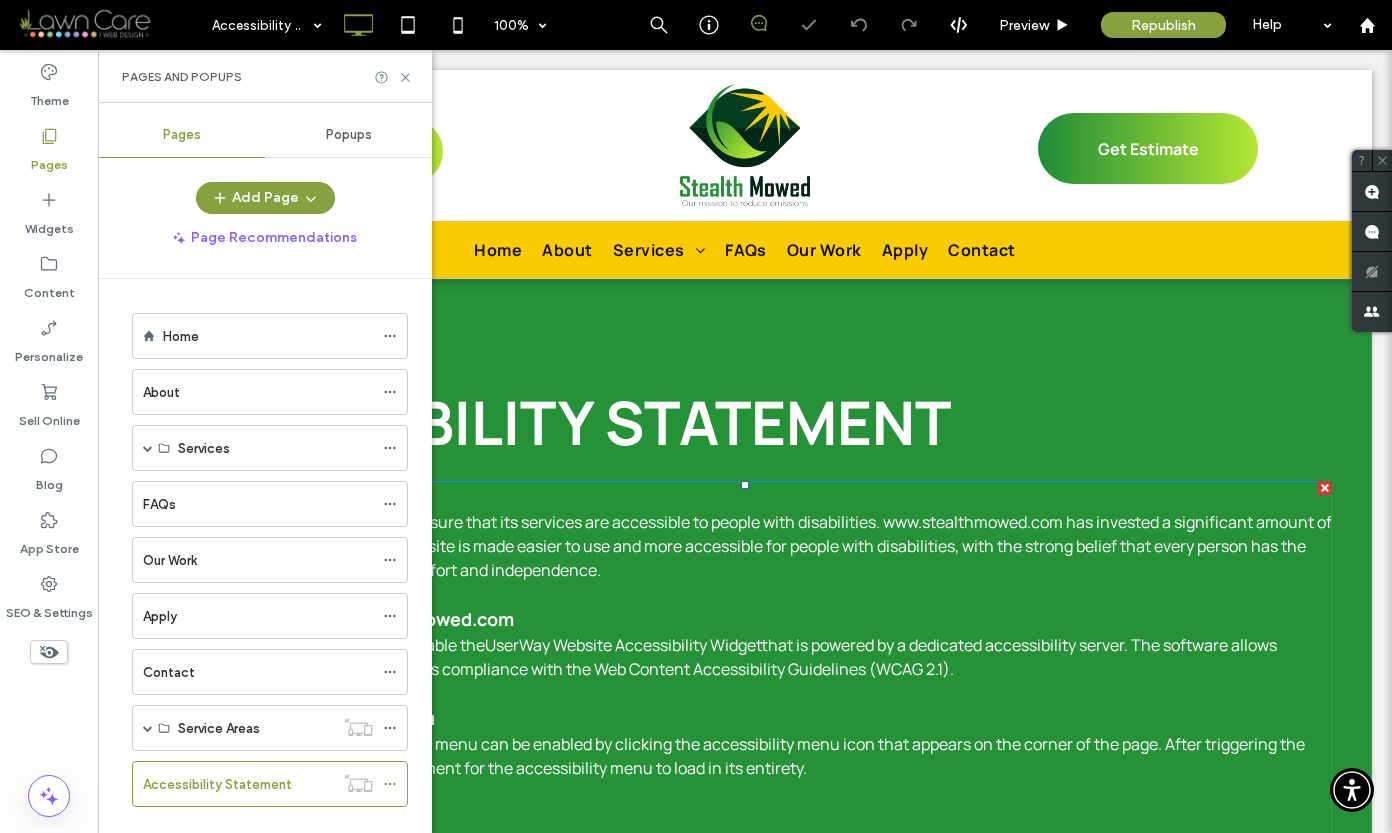 click on "that is powered by a dedicated accessibility server. The software allows www.stealthmowed.com to improve its compliance with the Web Content Accessibility Guidelines (WCAG 2.1)." at bounding box center (717, 657) 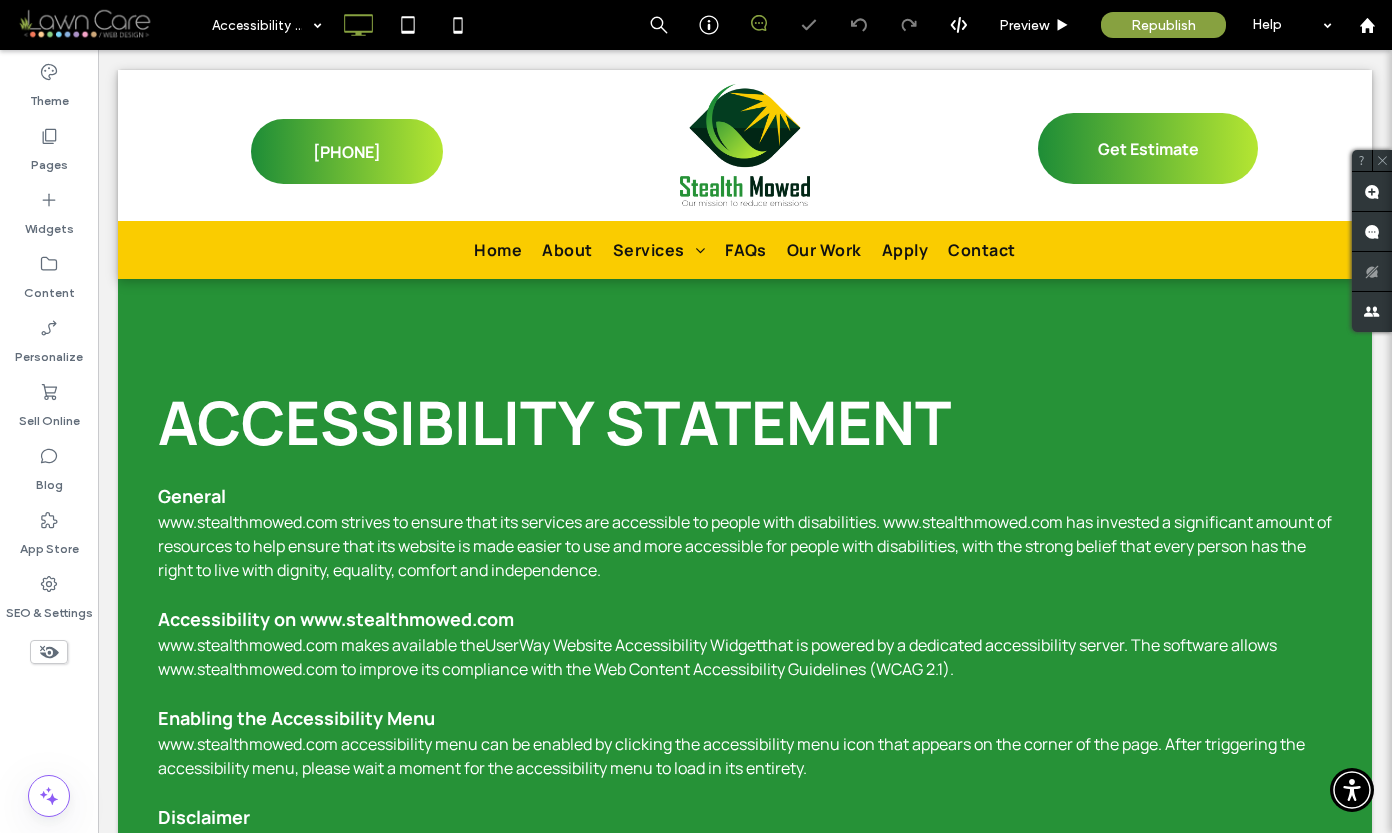 scroll, scrollTop: 410, scrollLeft: 0, axis: vertical 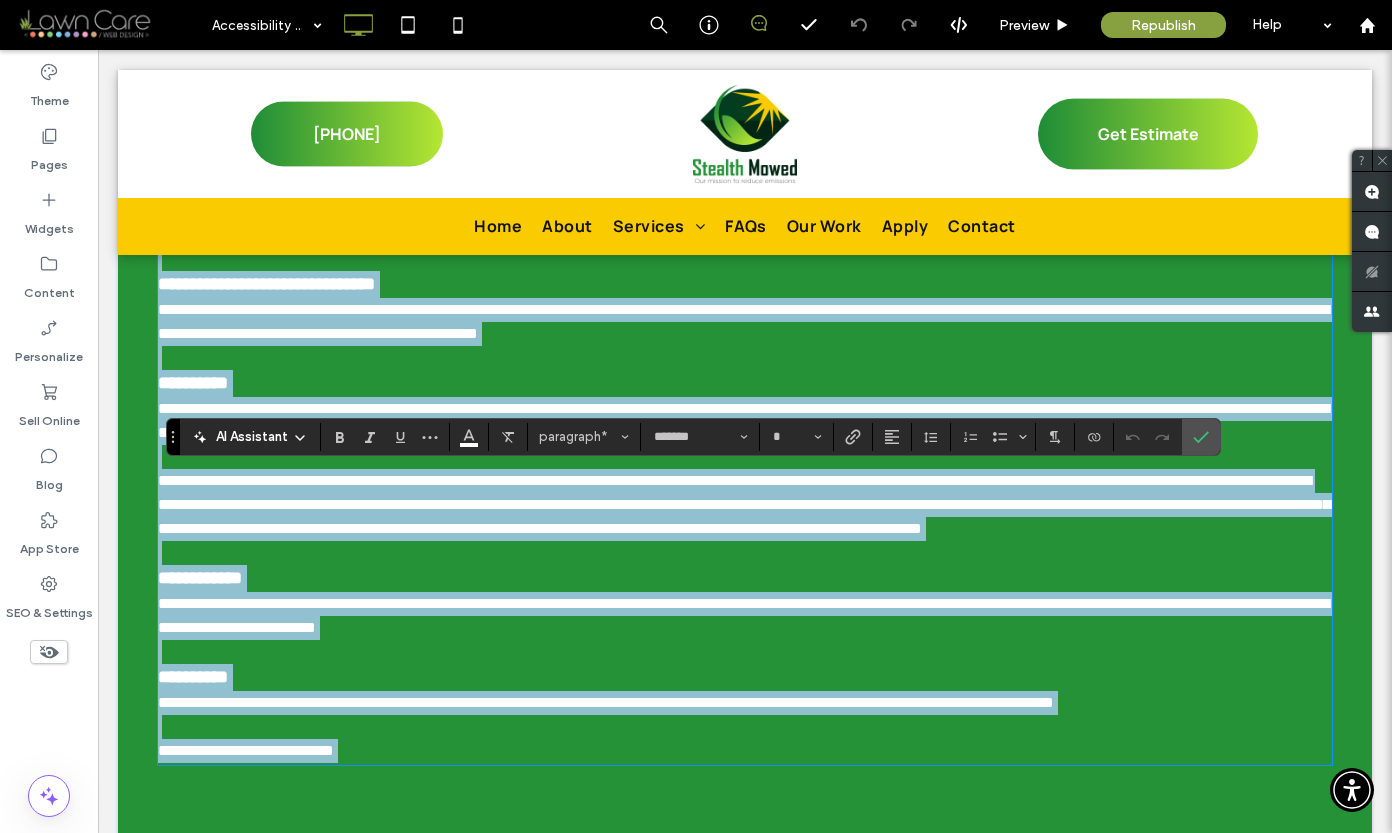type on "**" 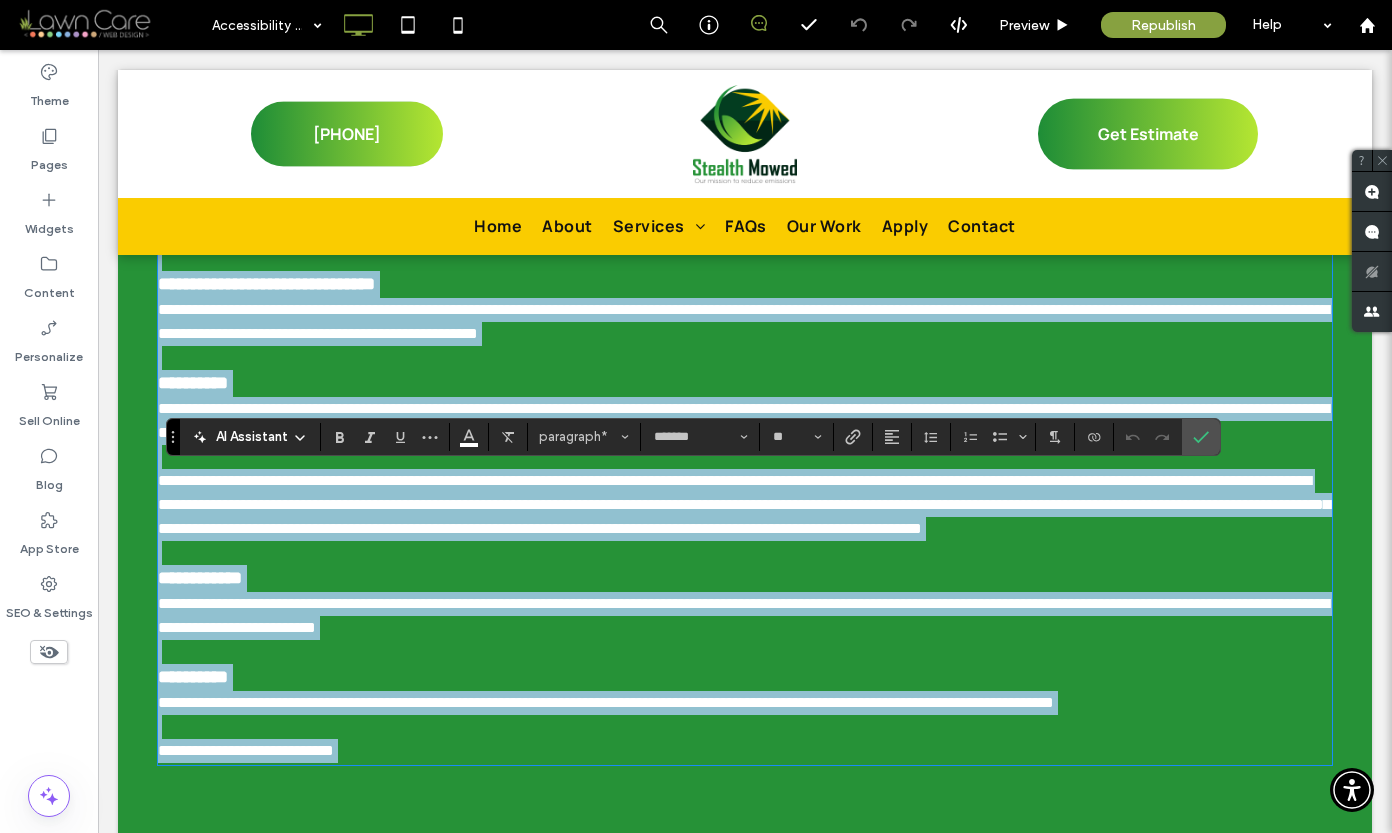 click on "**********" at bounding box center [737, 222] 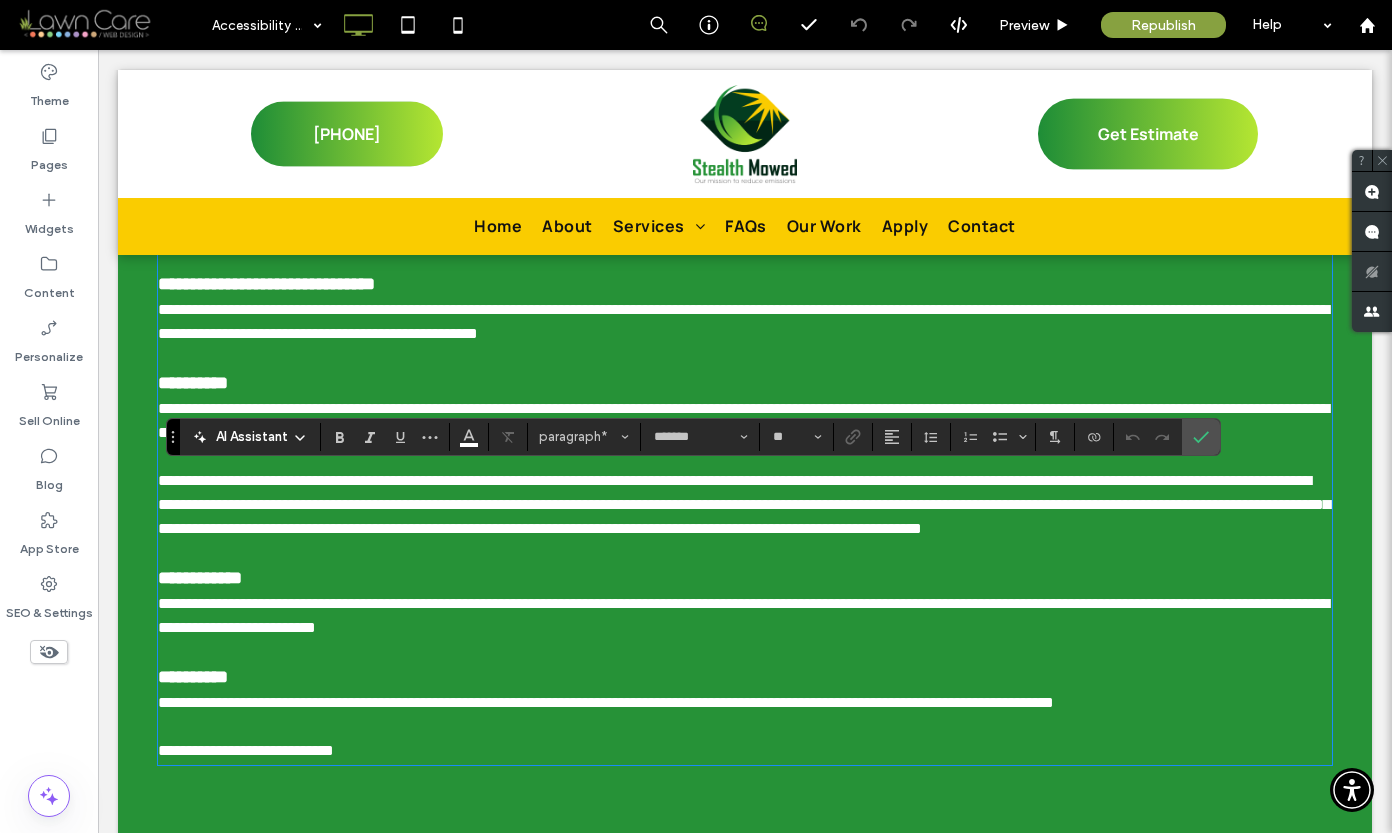 click on "**********" at bounding box center [737, 222] 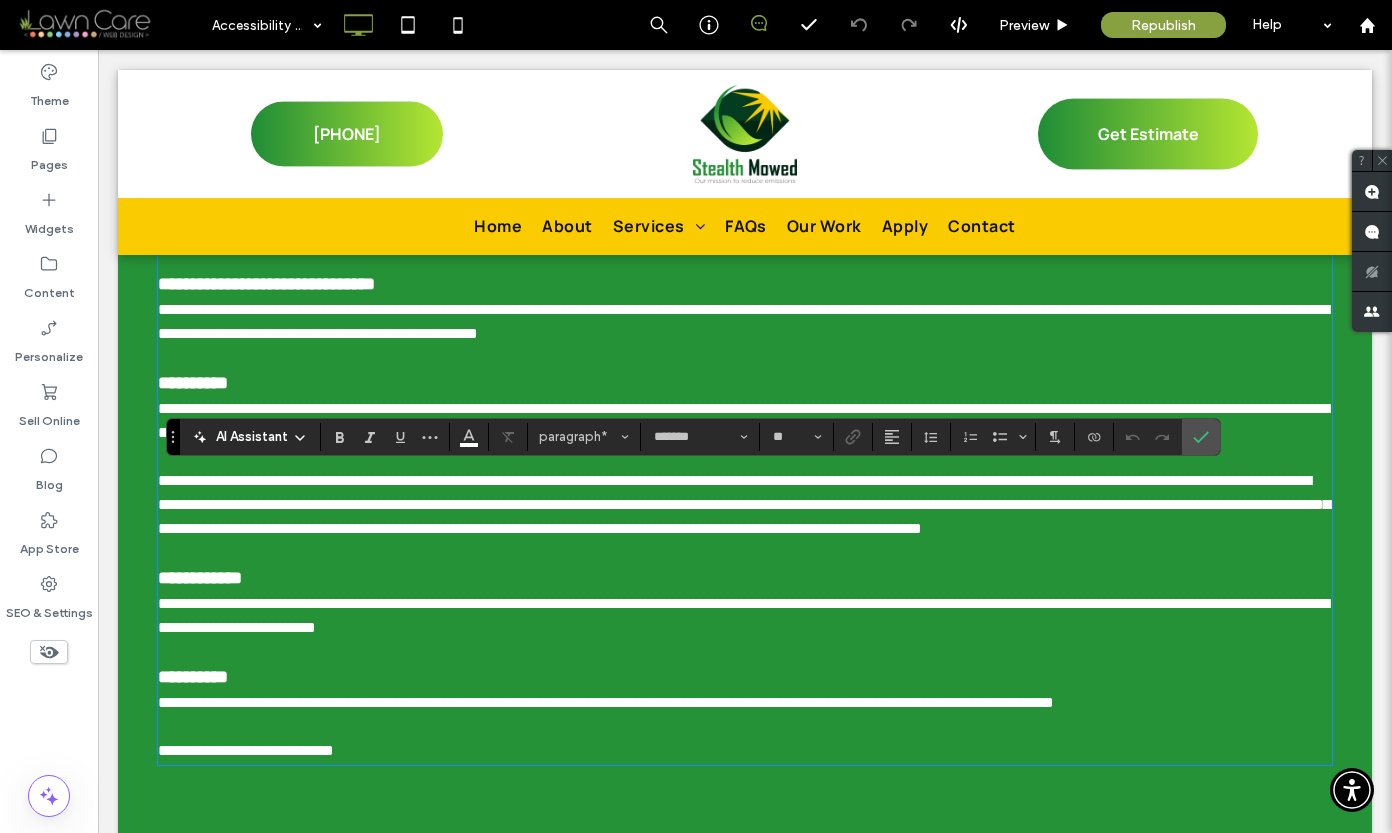 type 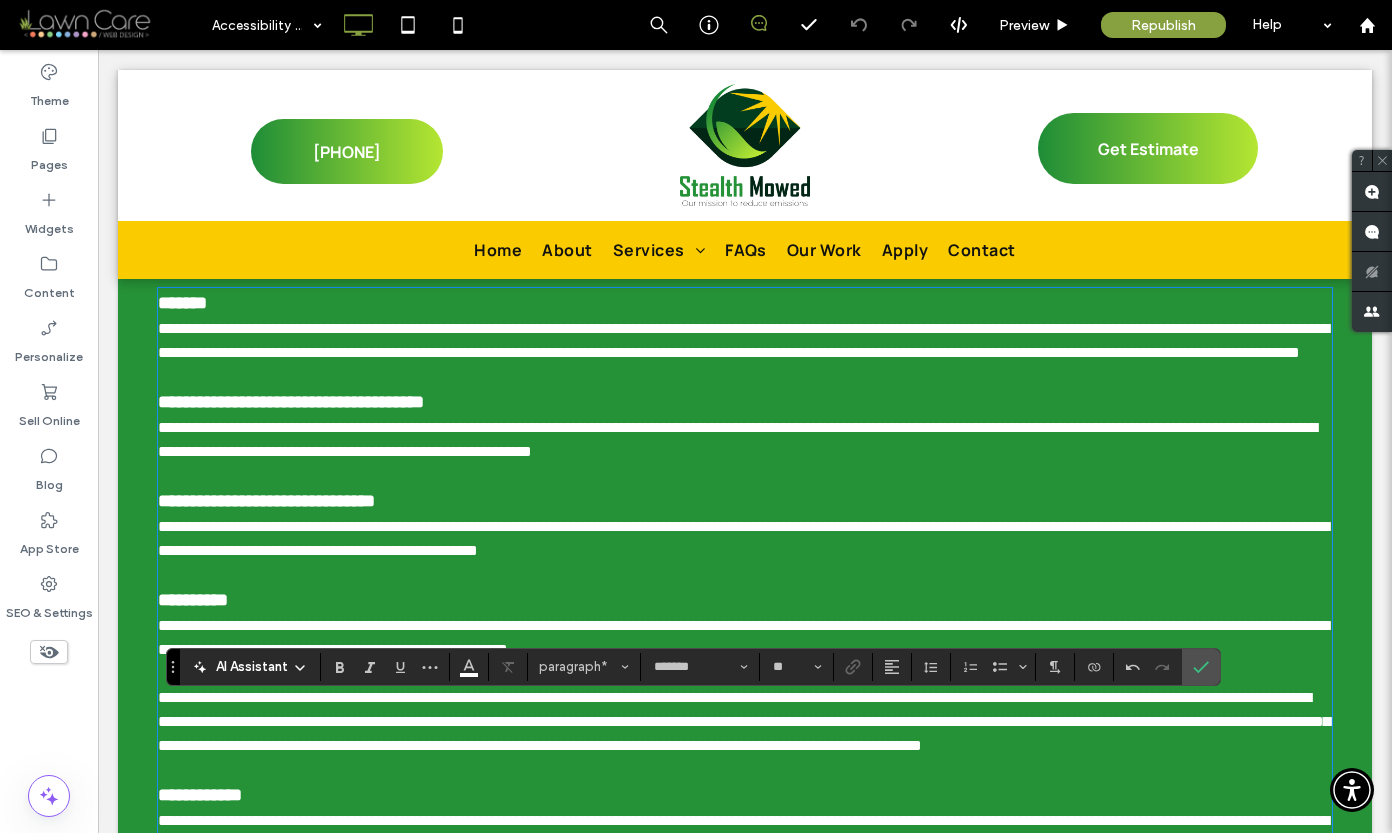 scroll, scrollTop: 211, scrollLeft: 0, axis: vertical 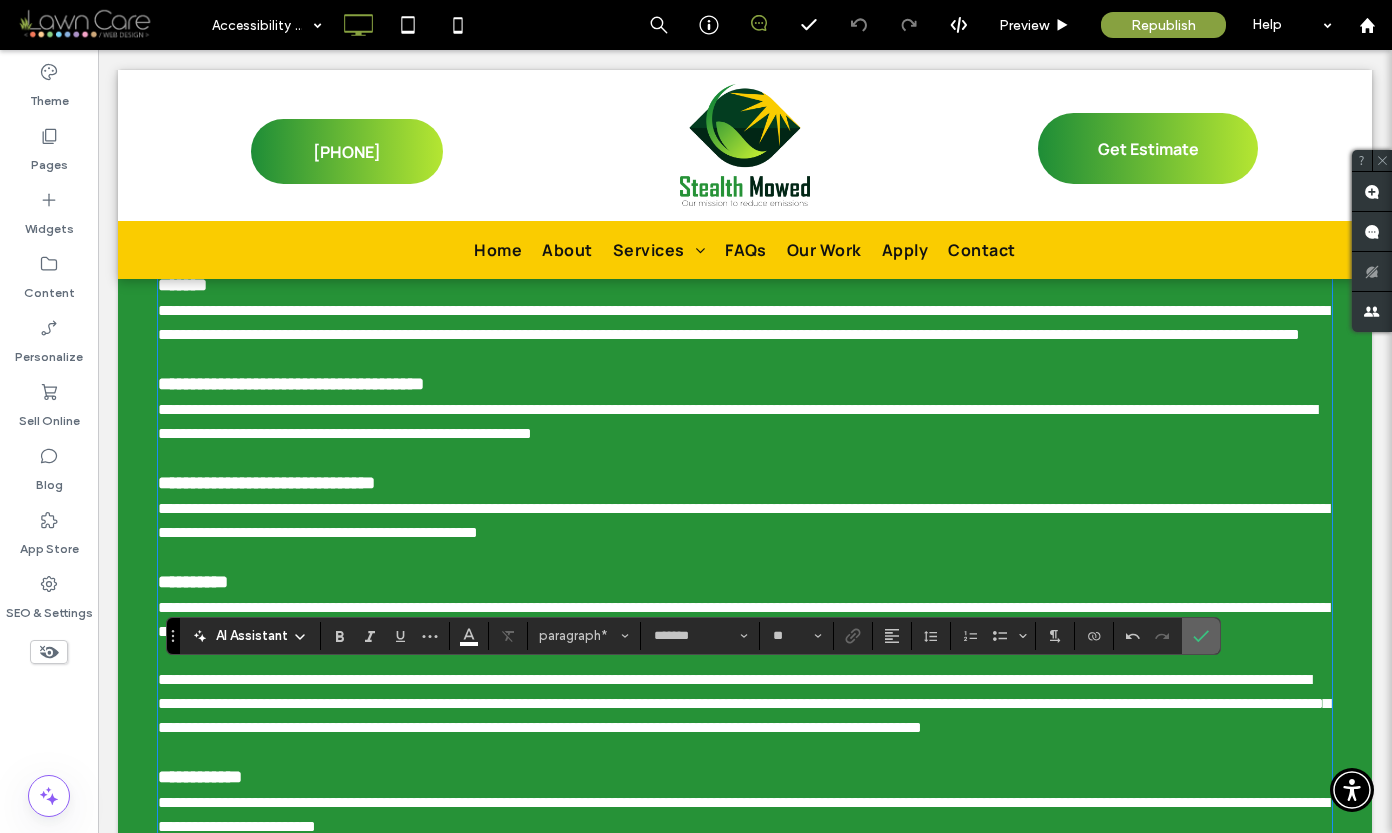 click 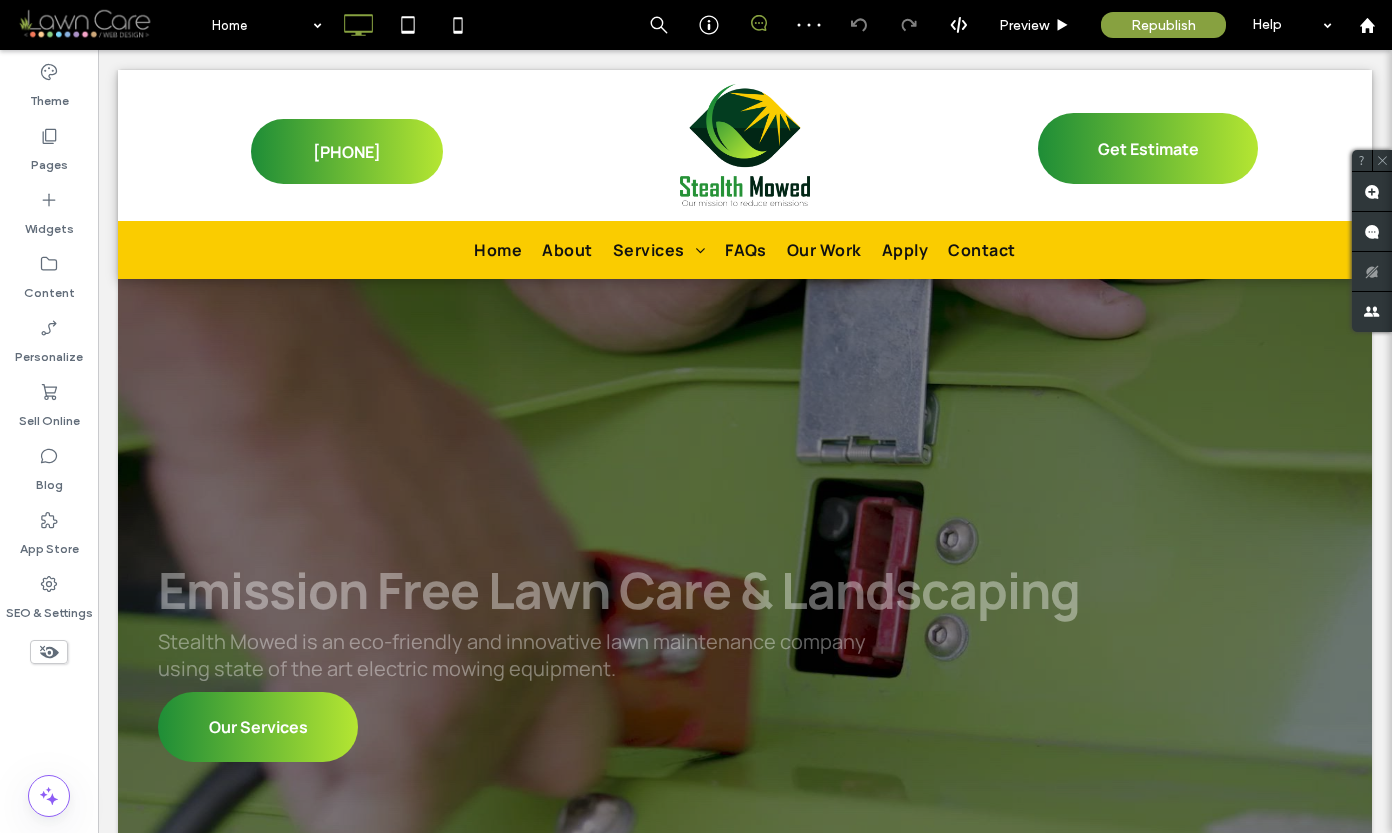 scroll, scrollTop: 0, scrollLeft: 0, axis: both 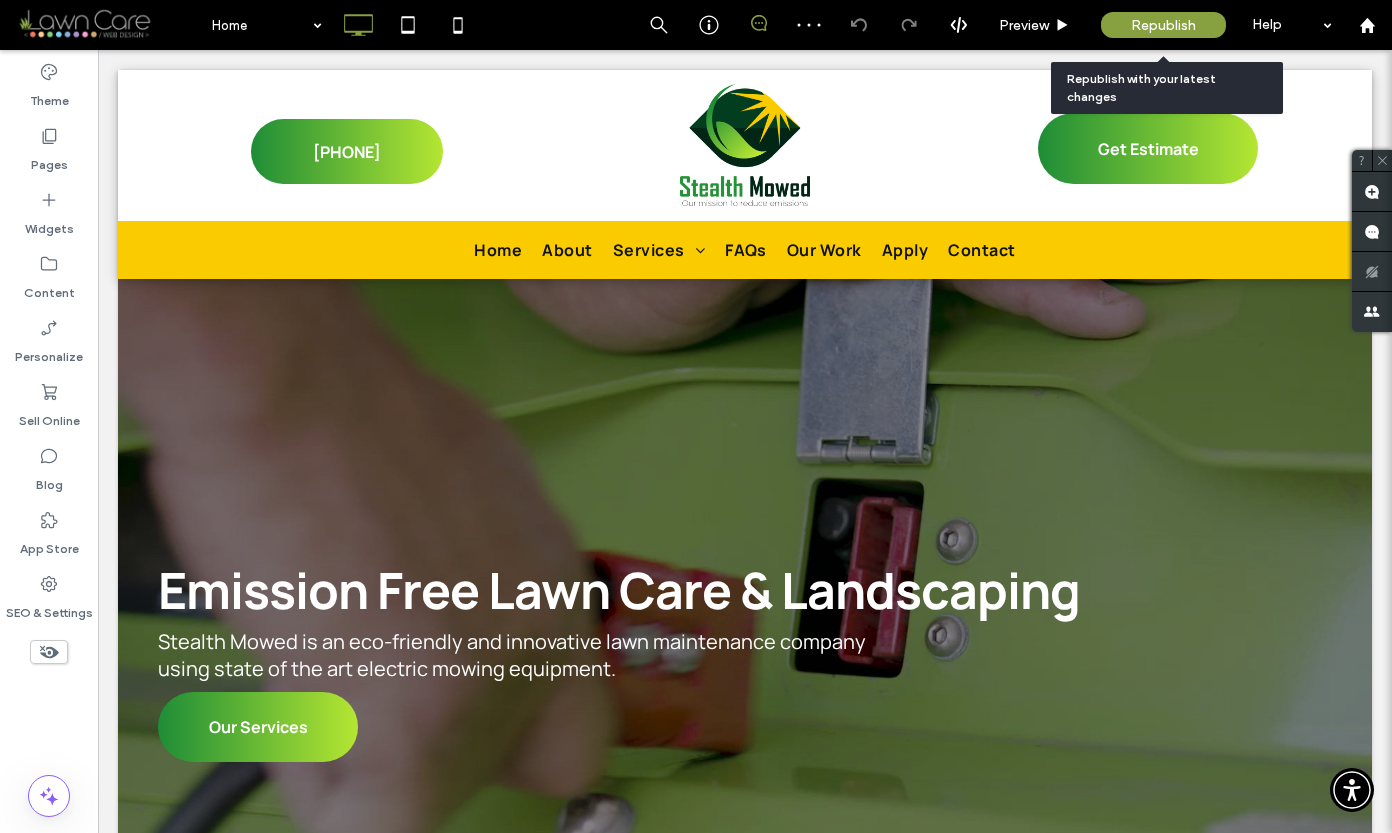 click on "Republish" at bounding box center (1163, 25) 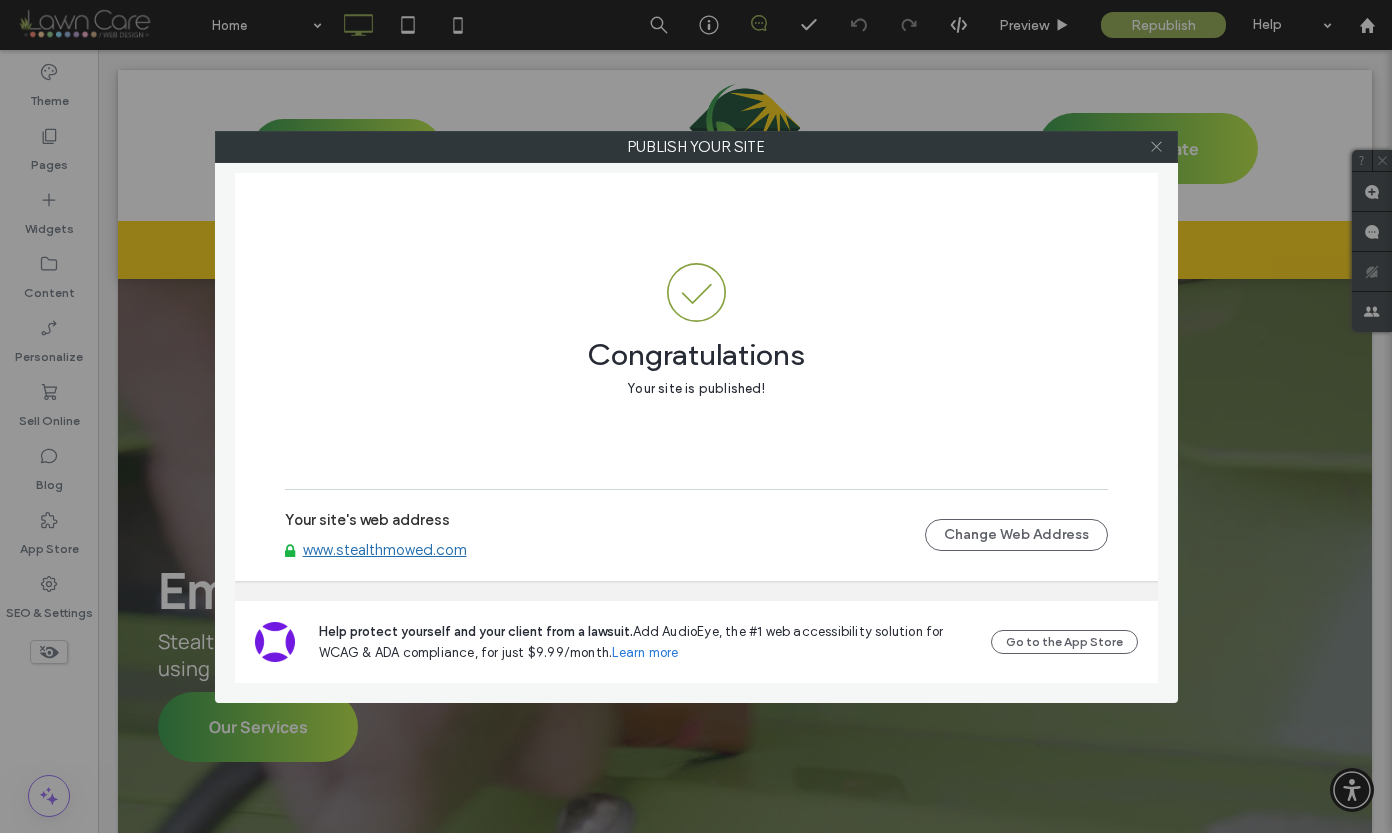 click 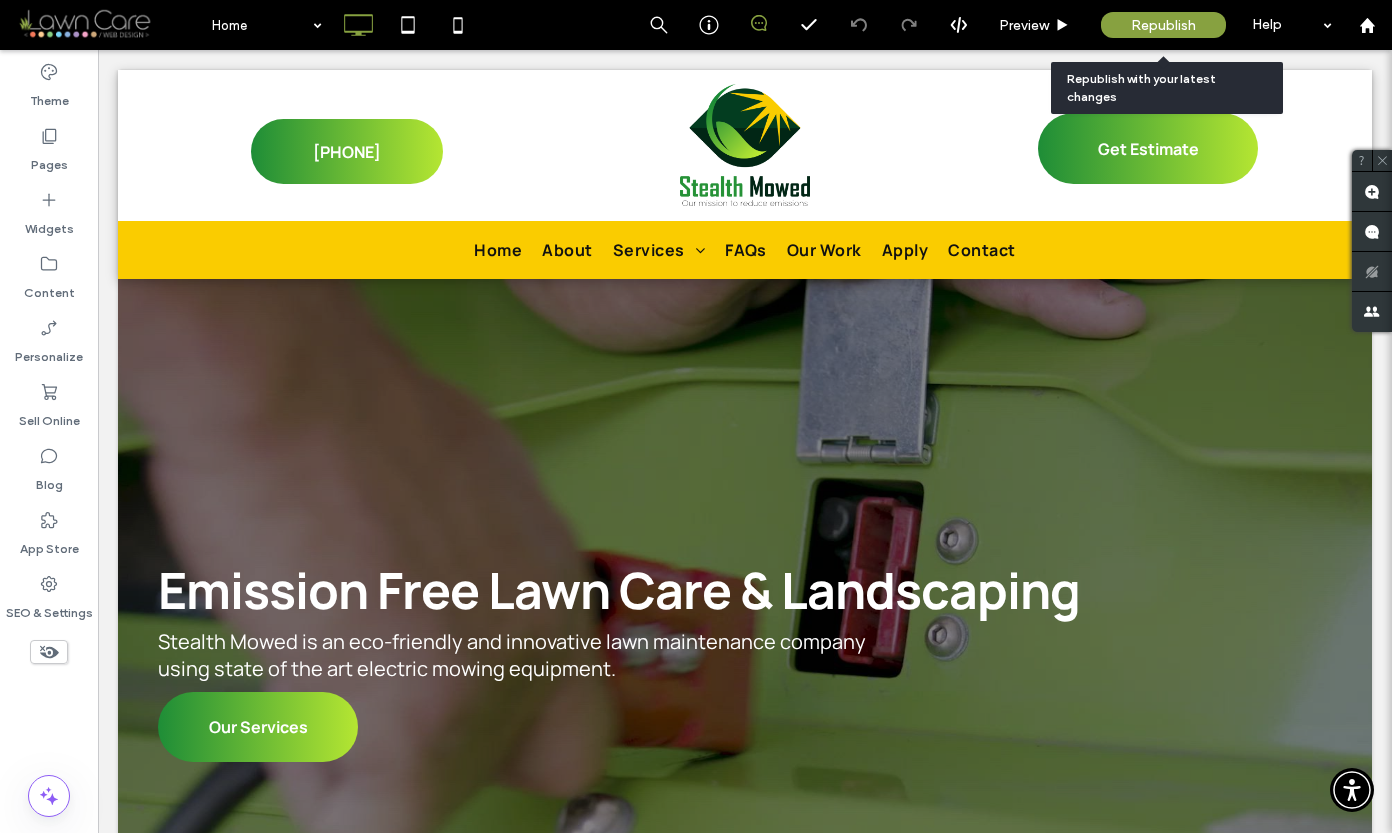 click on "Republish" at bounding box center [1163, 25] 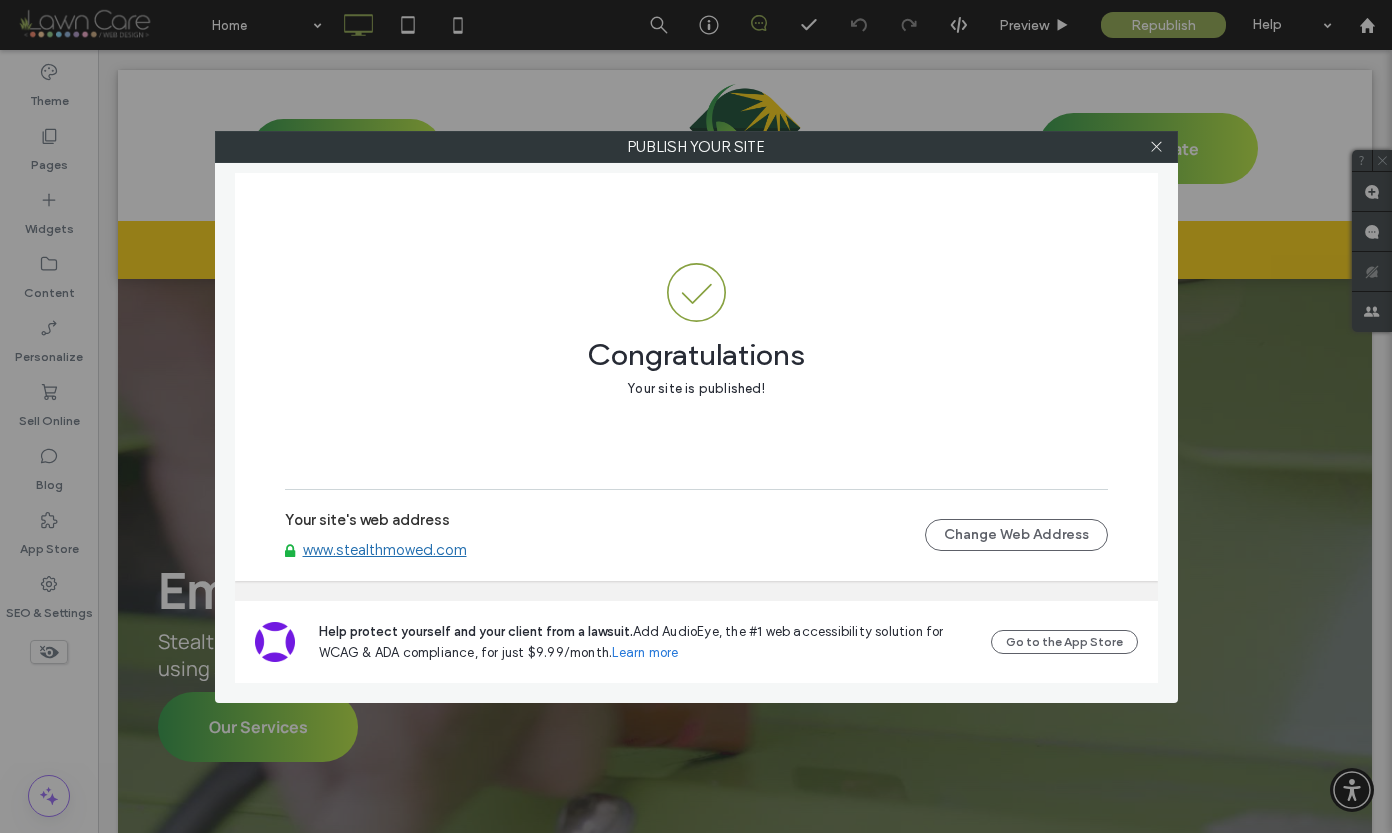 click on "www.stealthmowed.com" at bounding box center (385, 550) 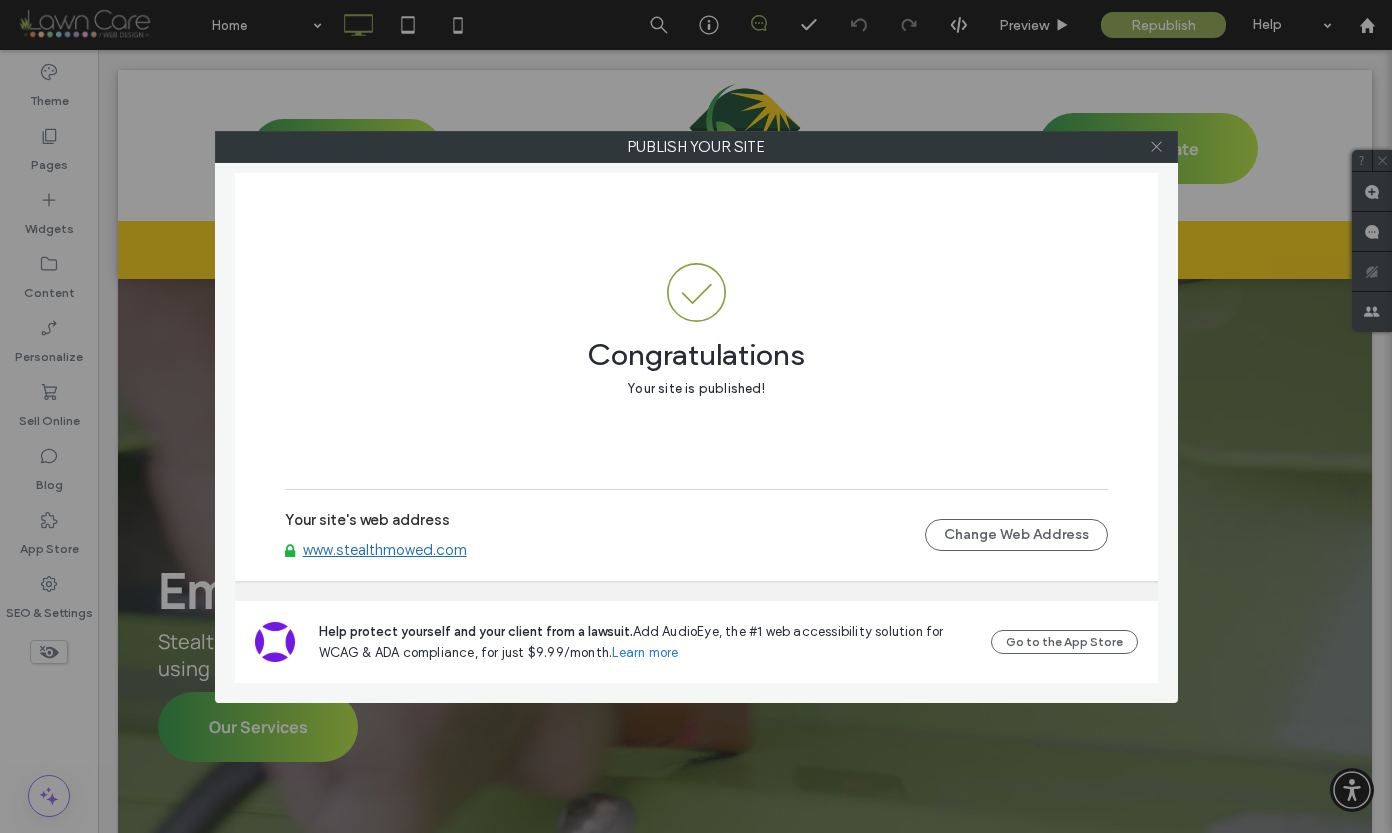 click 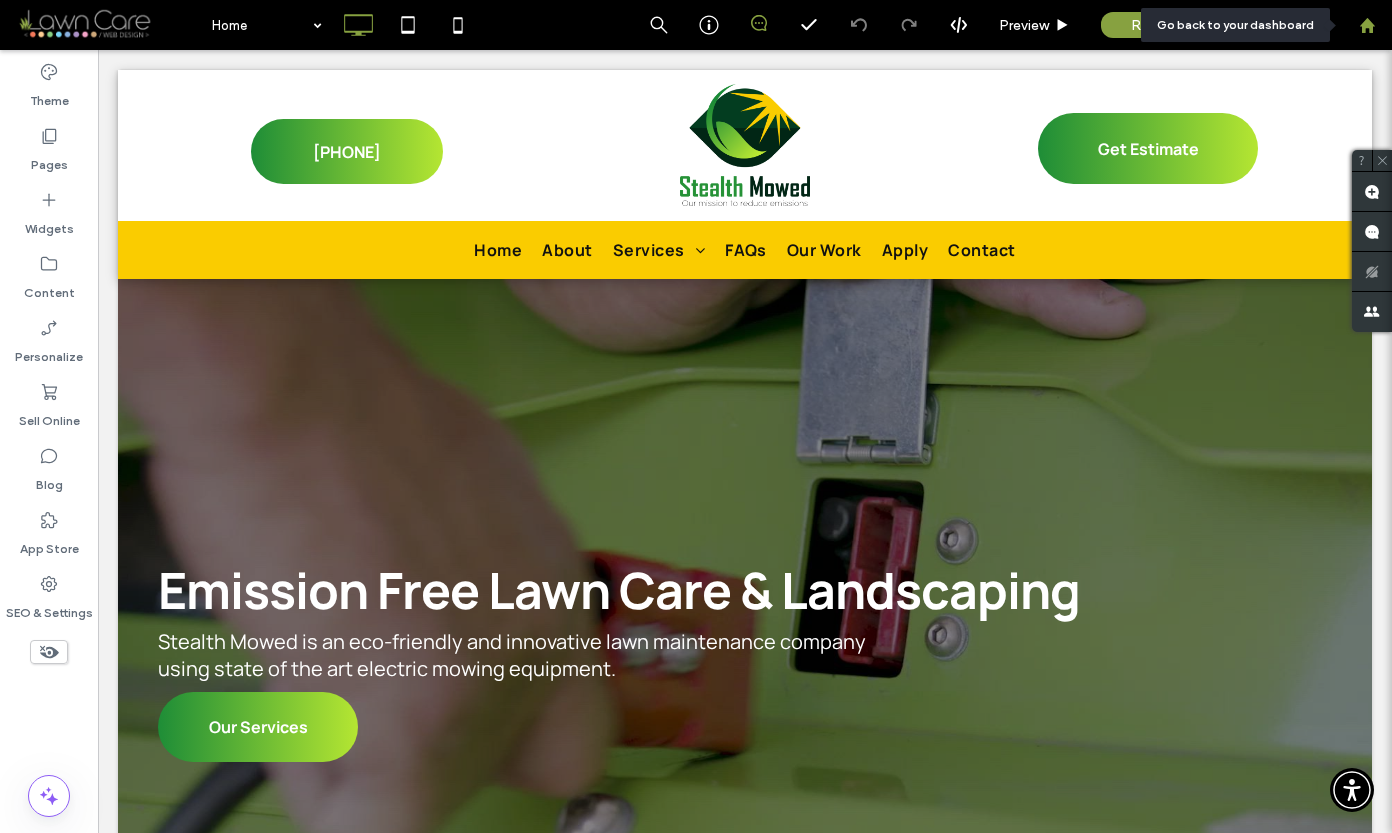 click at bounding box center (1367, 25) 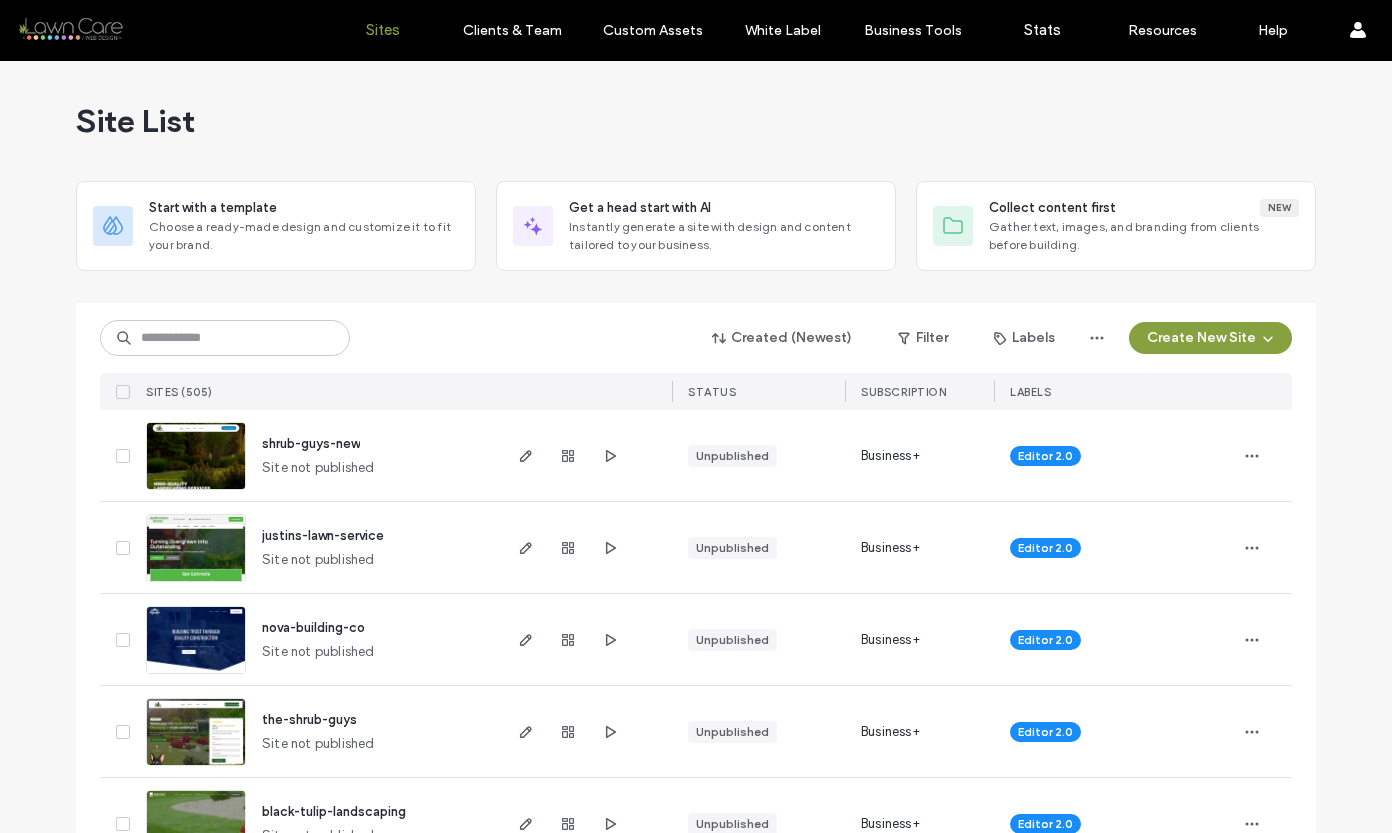 scroll, scrollTop: 0, scrollLeft: 0, axis: both 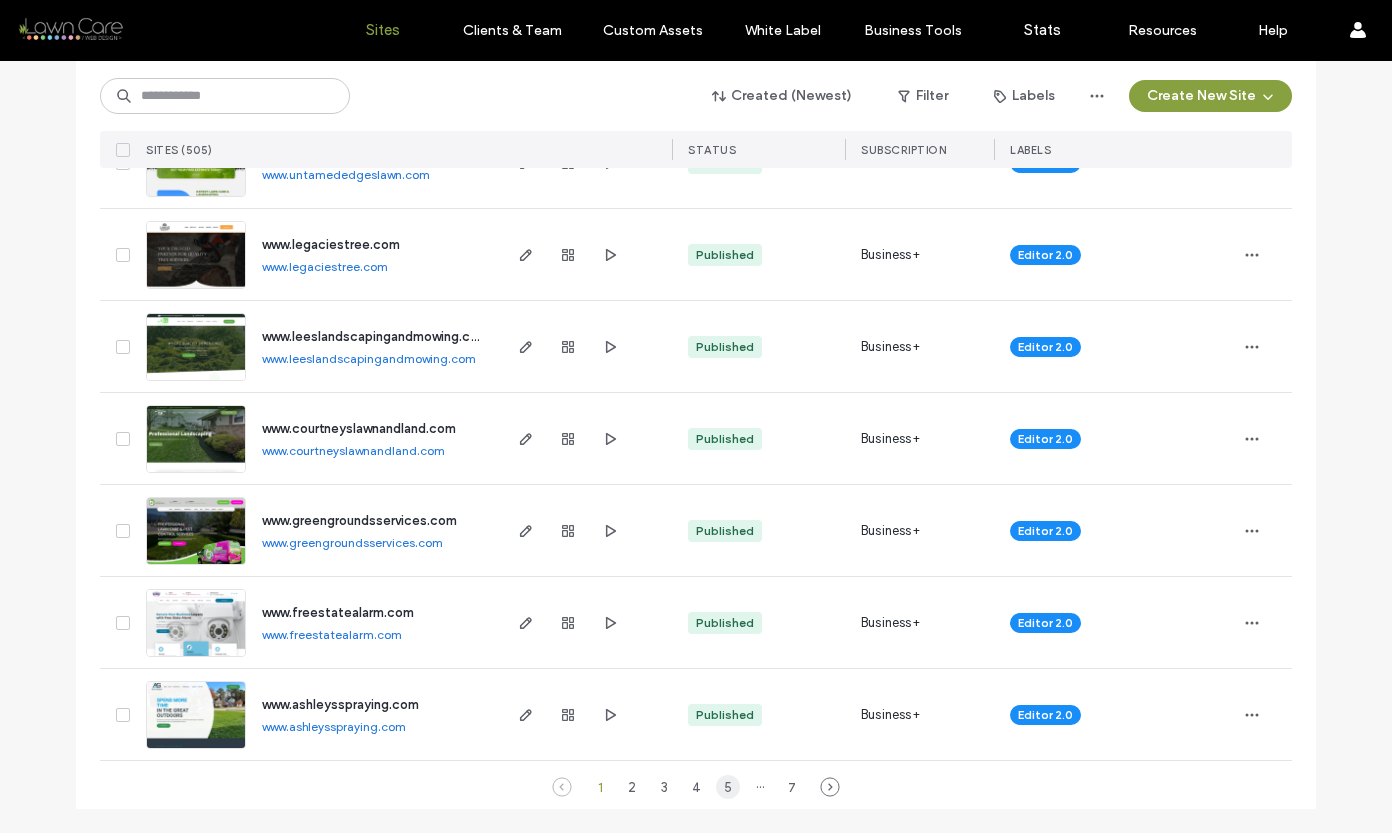 click on "5" at bounding box center (728, 787) 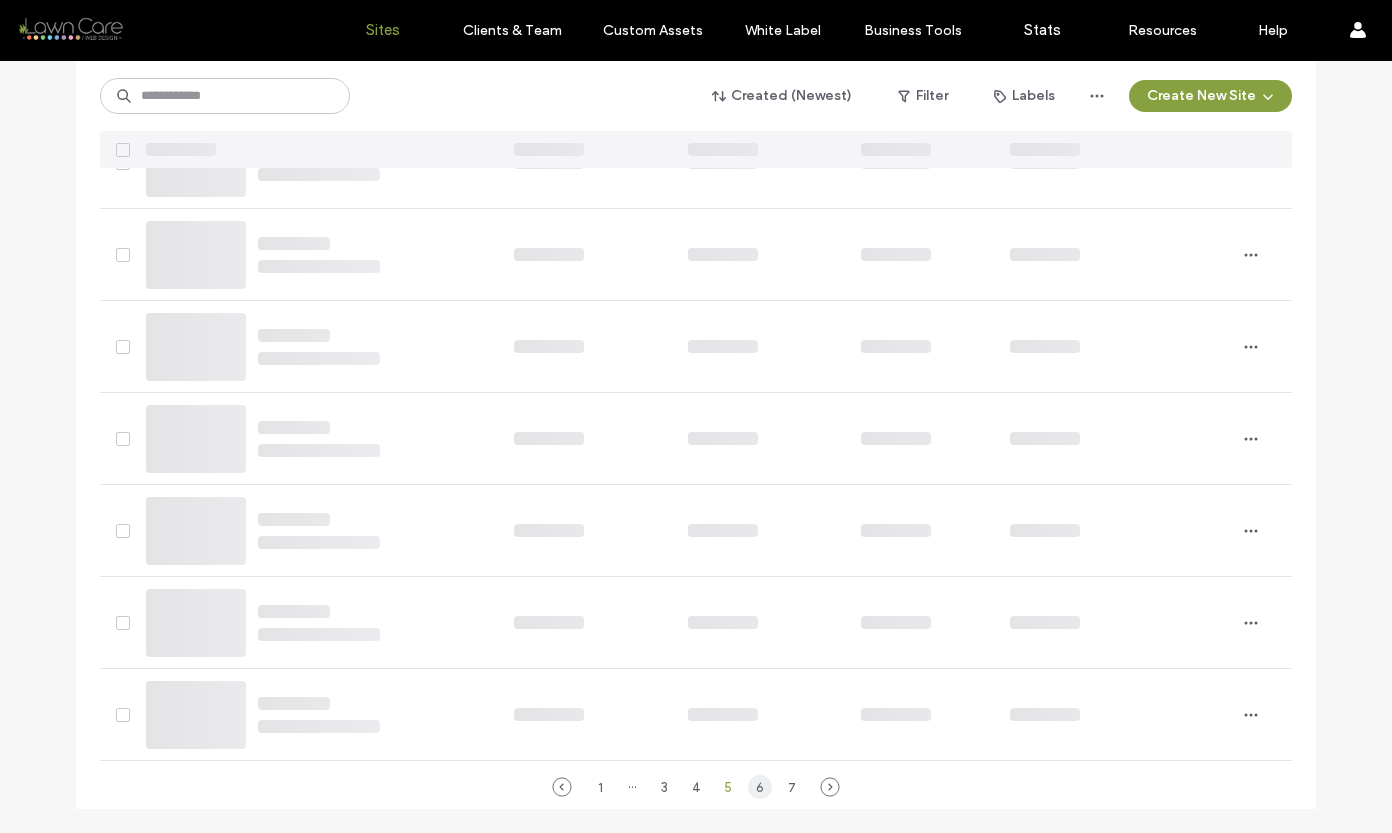 click on "6" at bounding box center [760, 787] 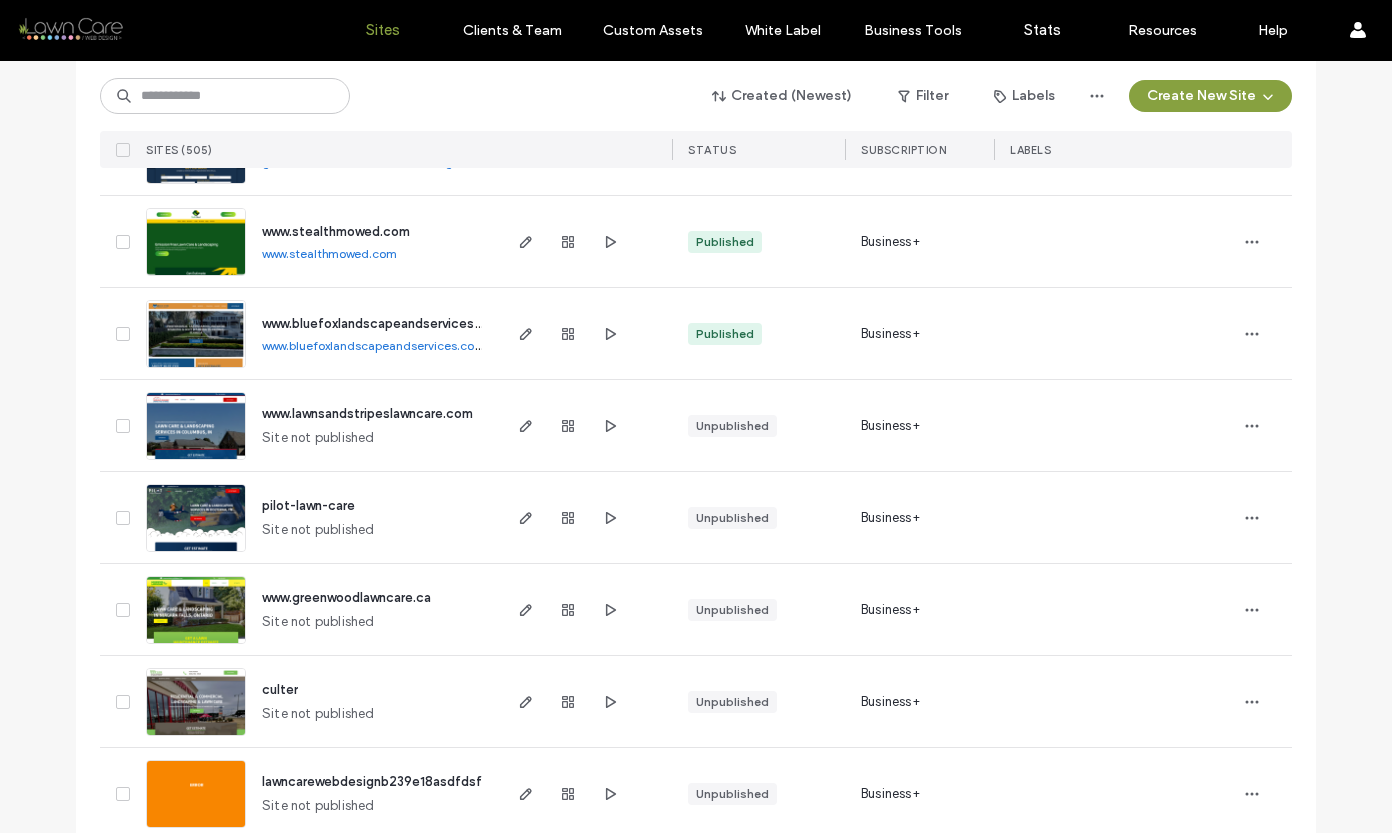 scroll, scrollTop: 5273, scrollLeft: 0, axis: vertical 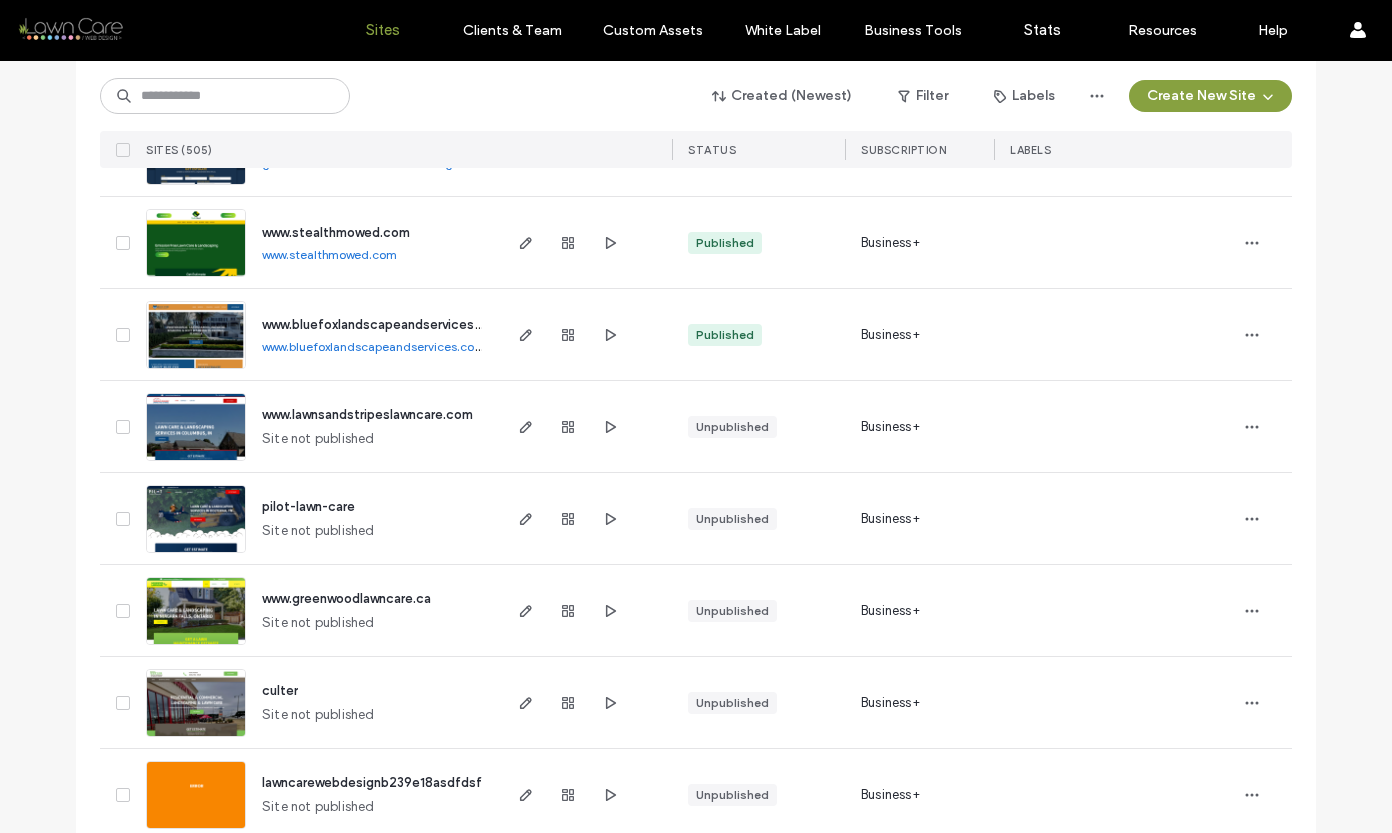 click at bounding box center (196, 370) 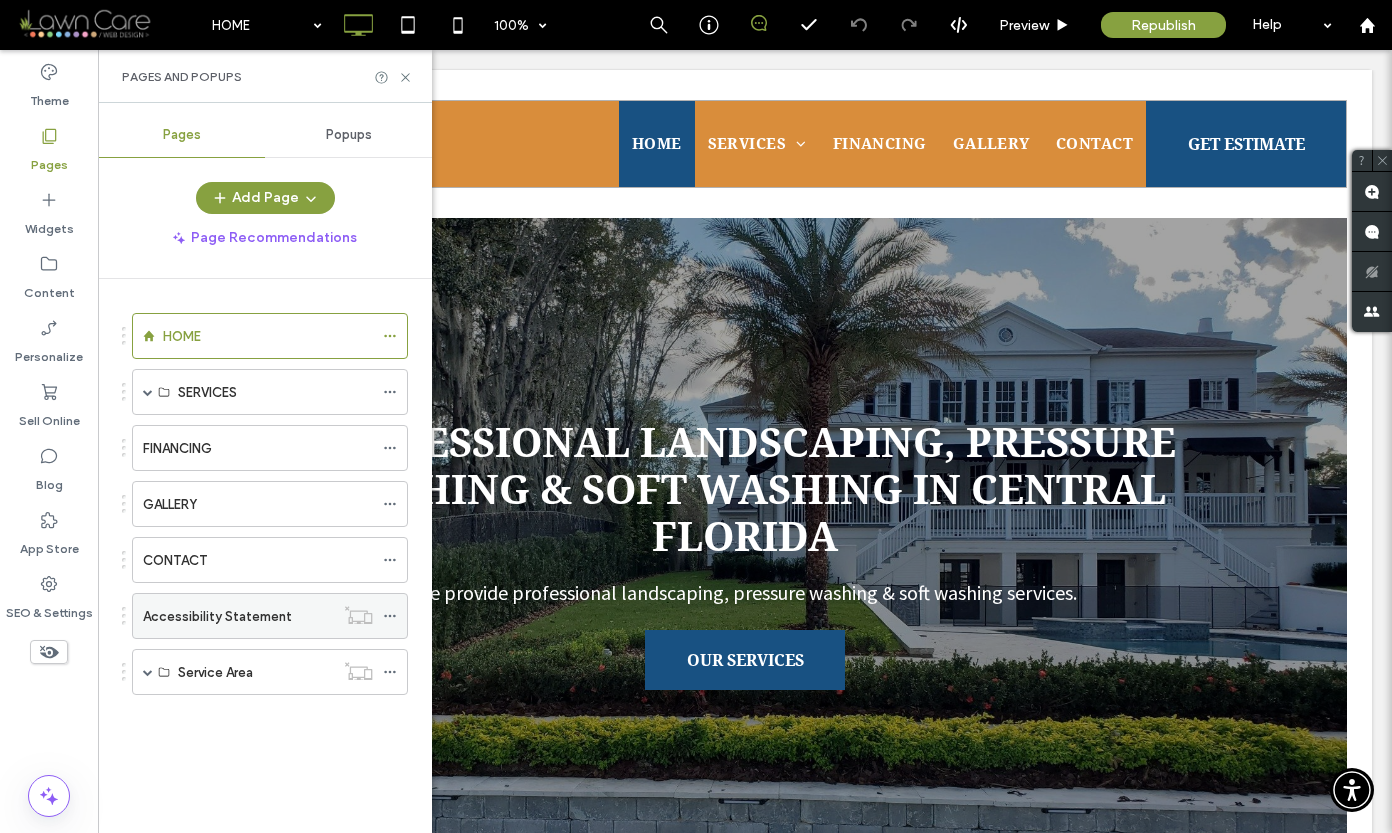 scroll, scrollTop: 0, scrollLeft: 0, axis: both 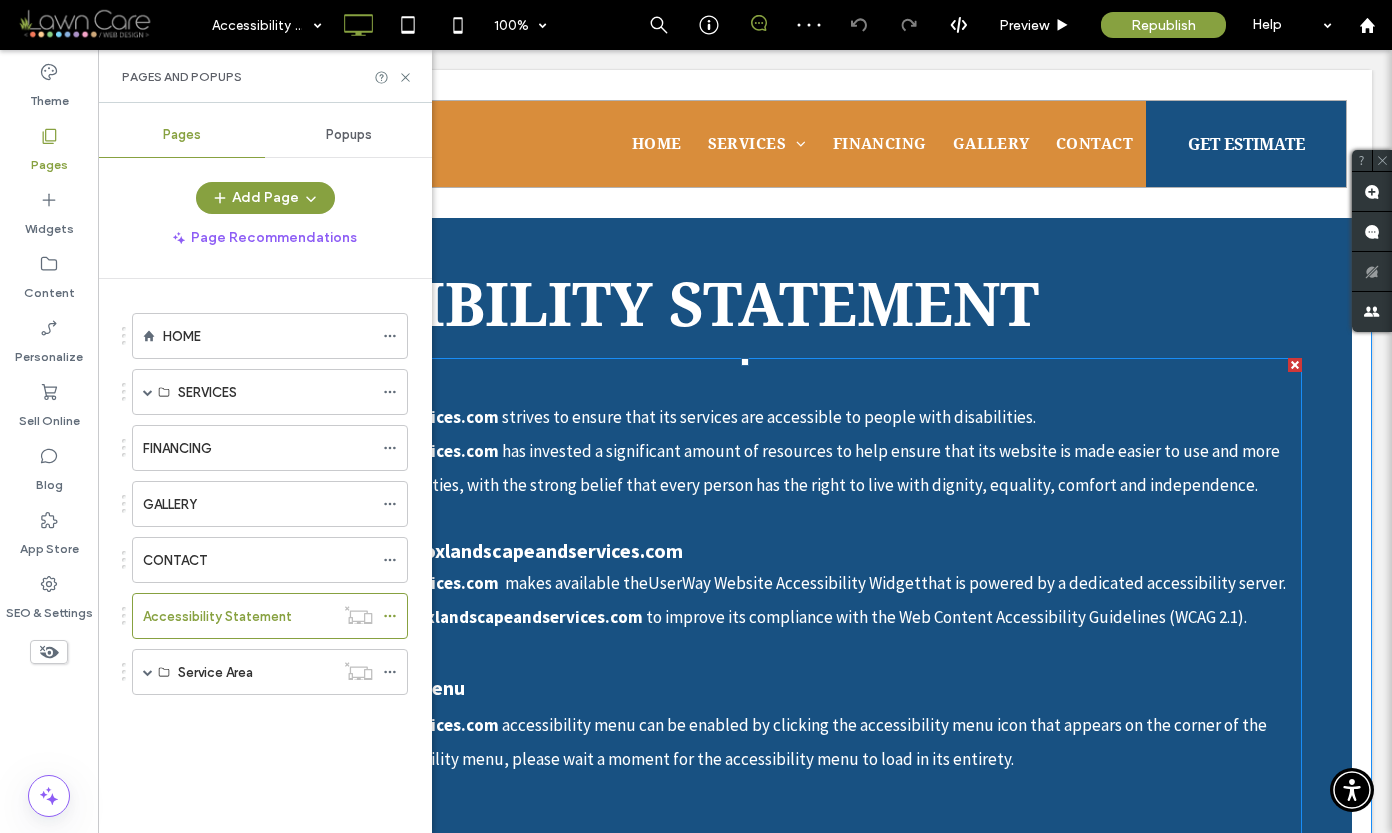 click on "to improve its compliance with the Web Content Accessibility Guidelines (WCAG 2.1)." at bounding box center (946, 617) 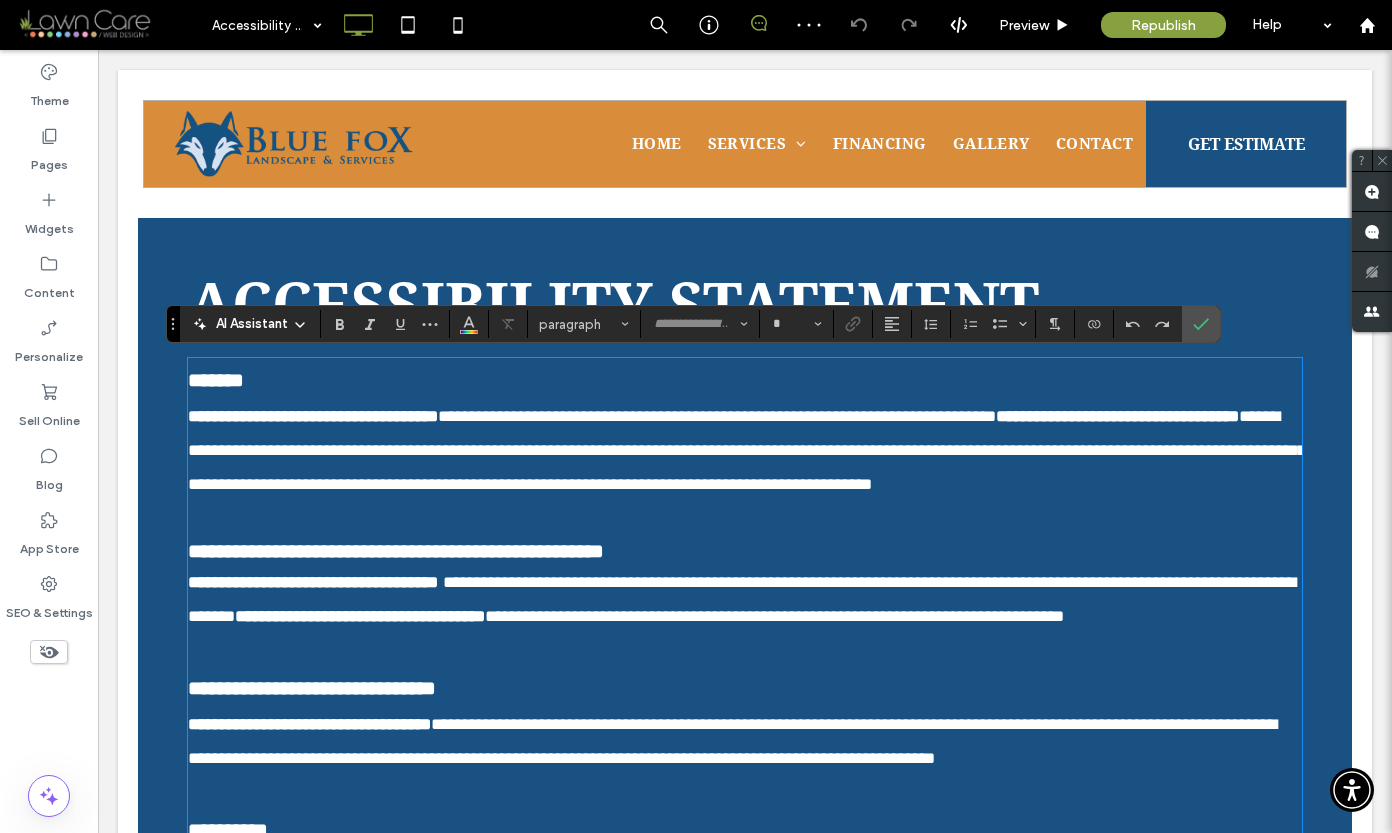 type on "**********" 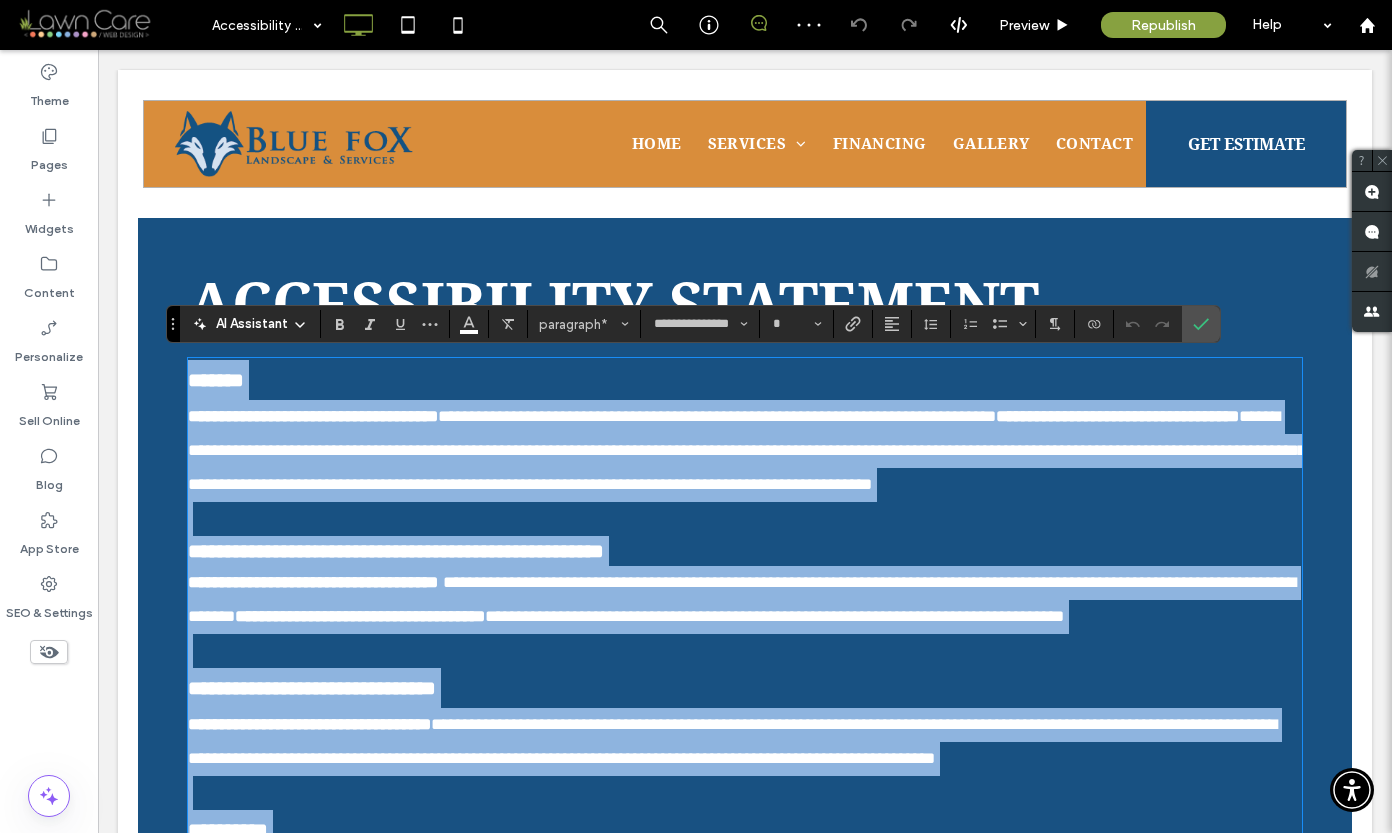 type on "**" 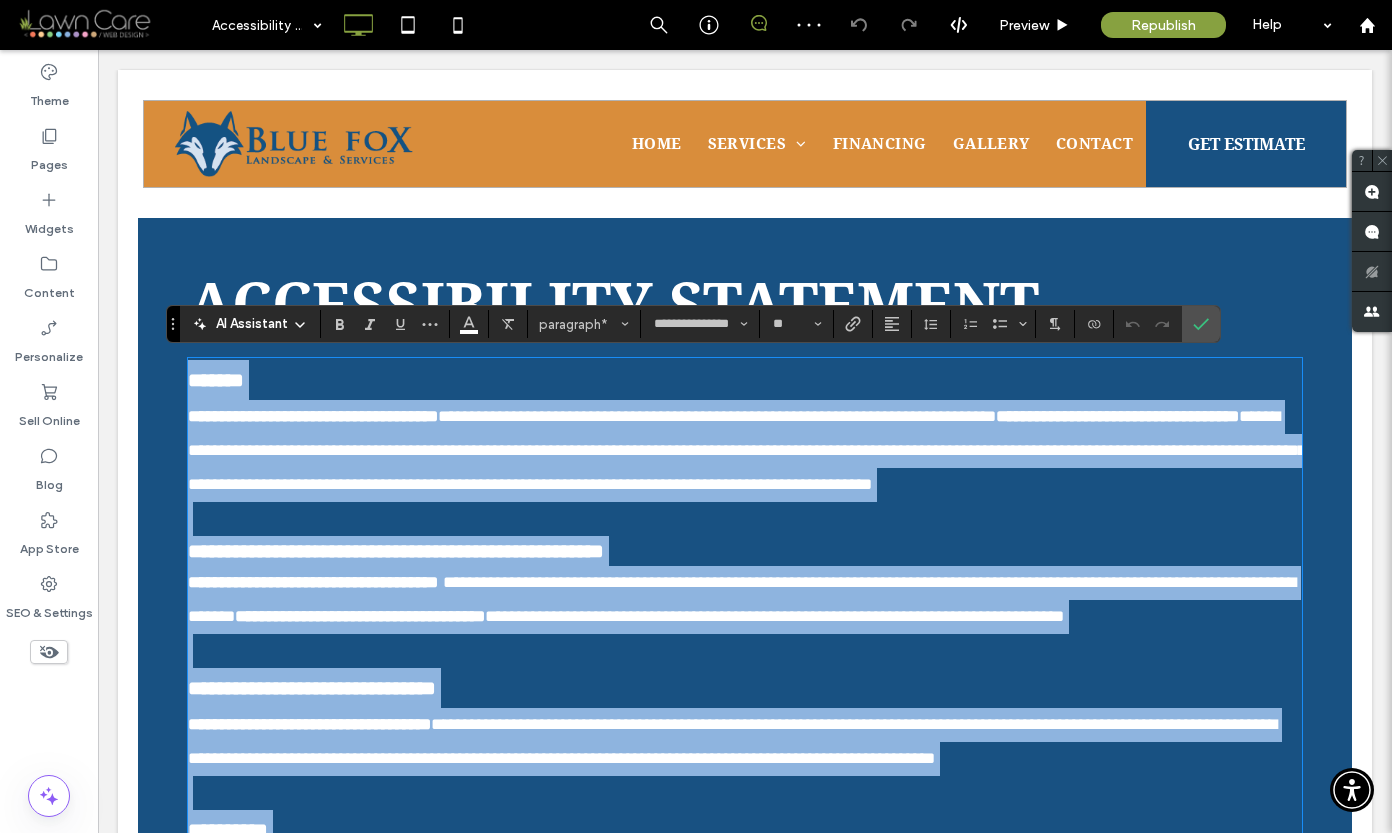 click on "**********" at bounding box center (774, 616) 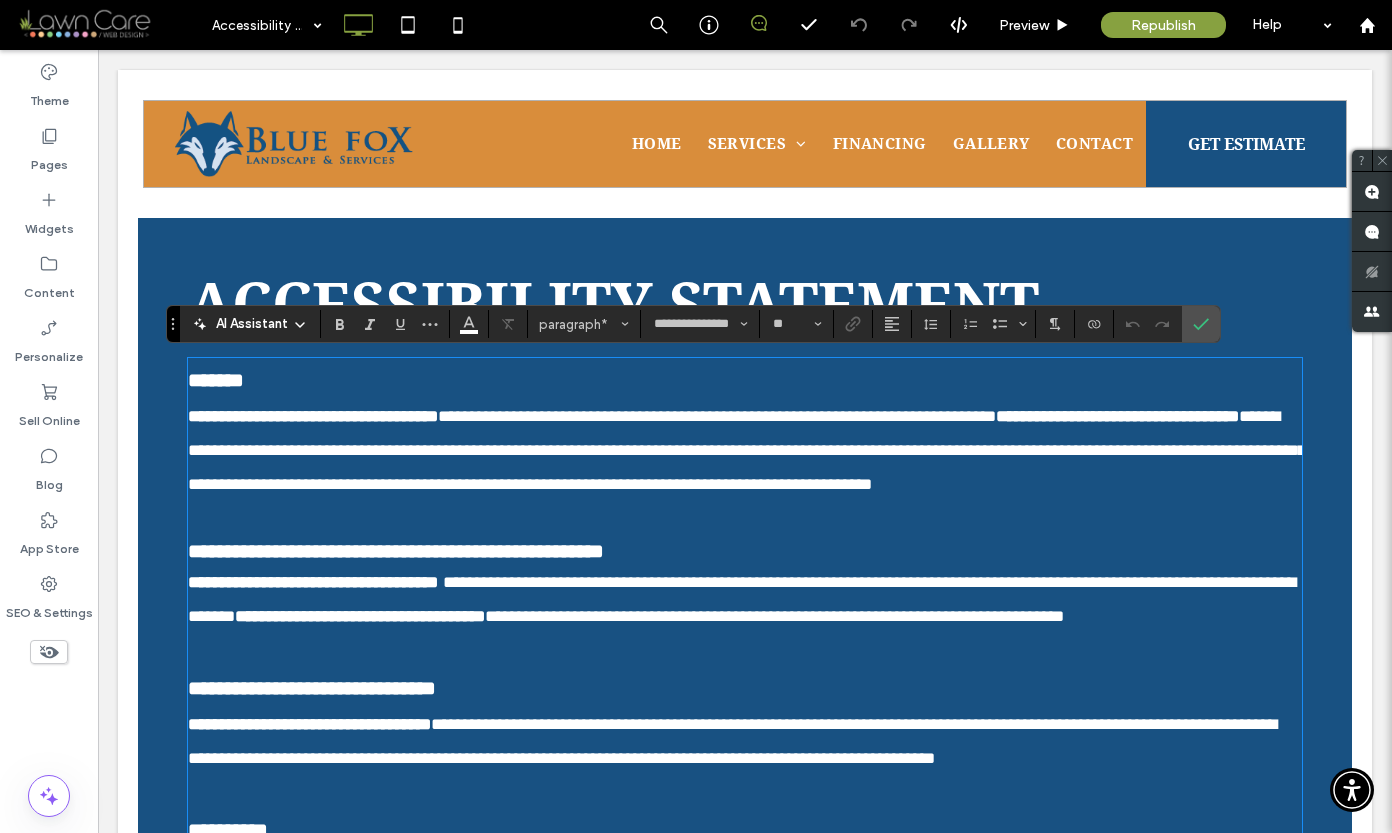 type 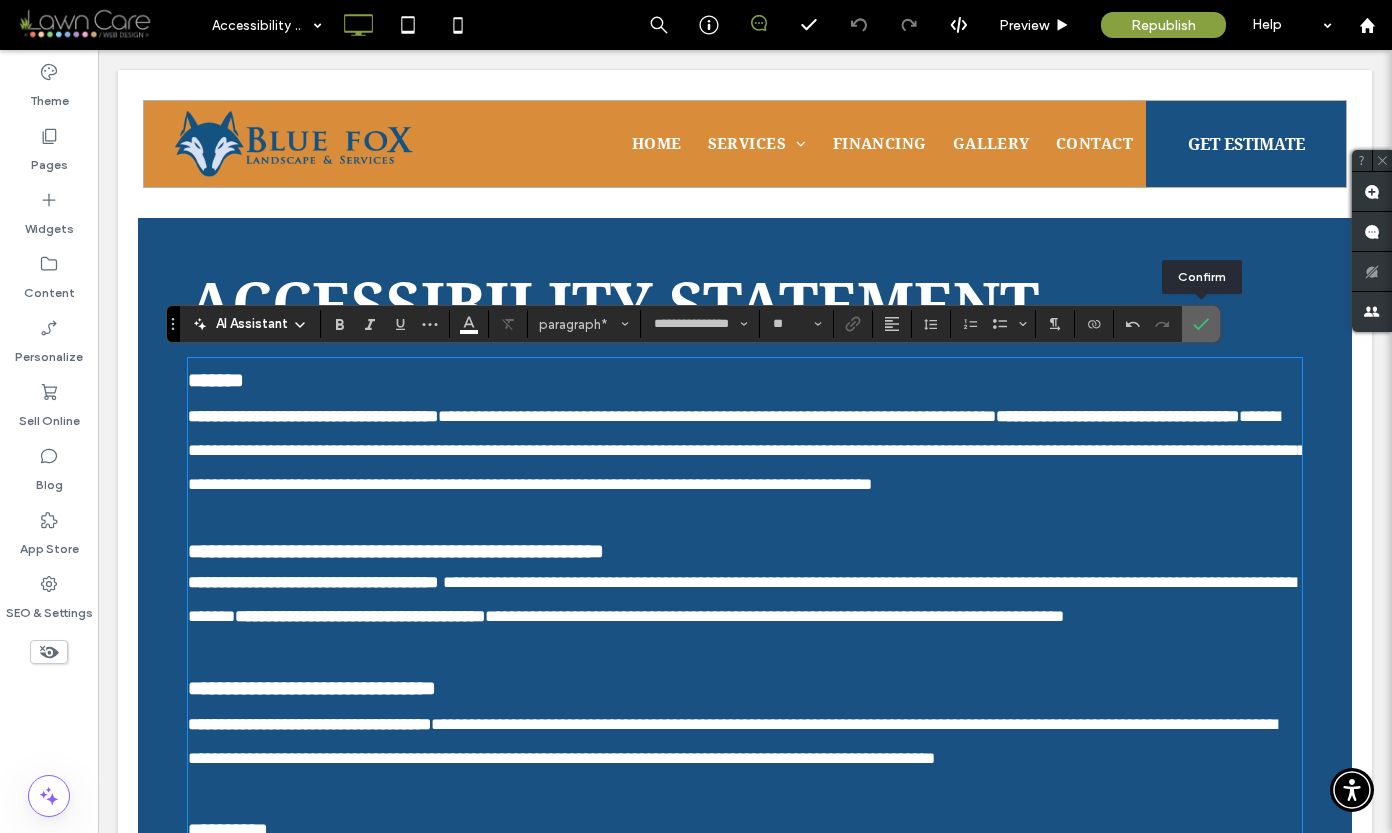 click 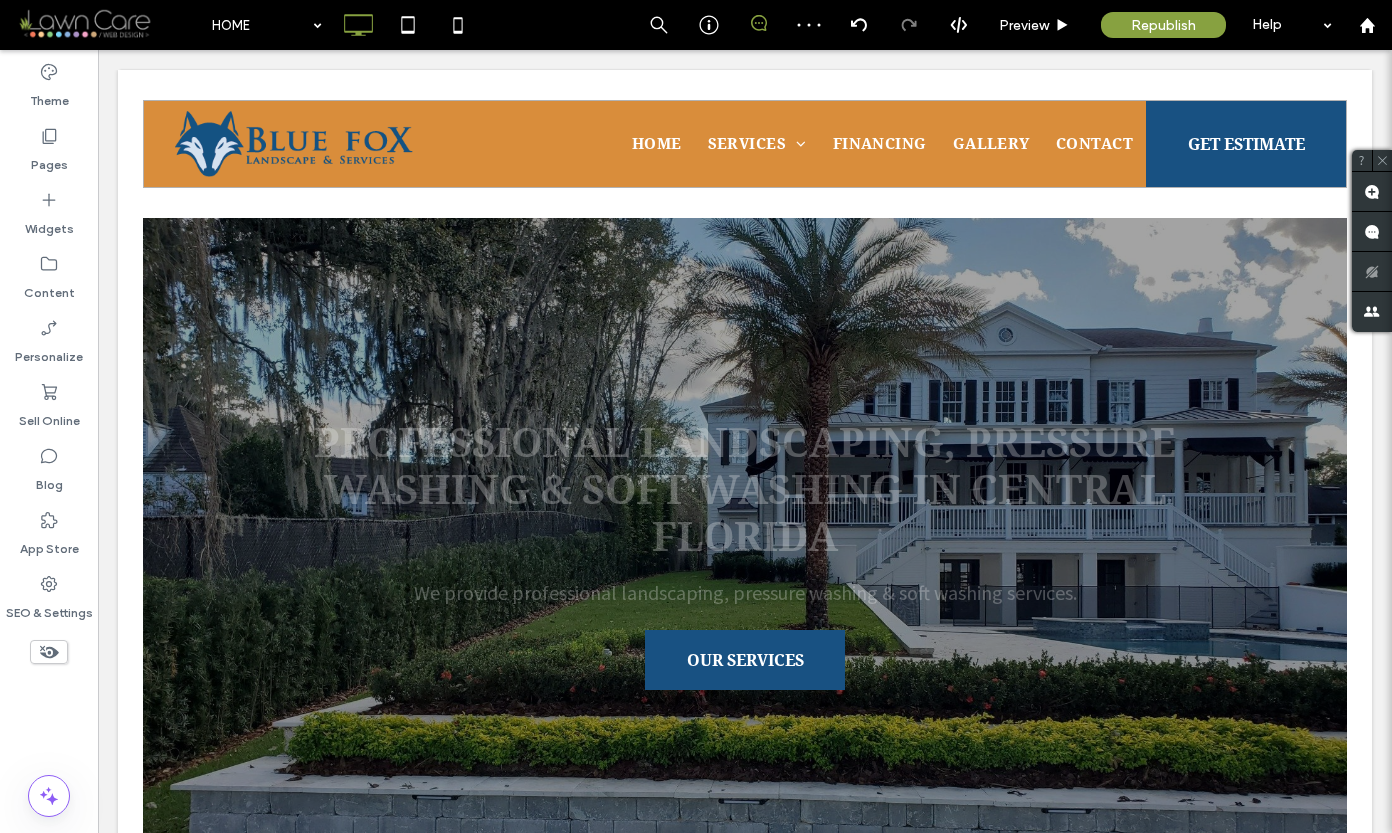 scroll, scrollTop: 0, scrollLeft: 0, axis: both 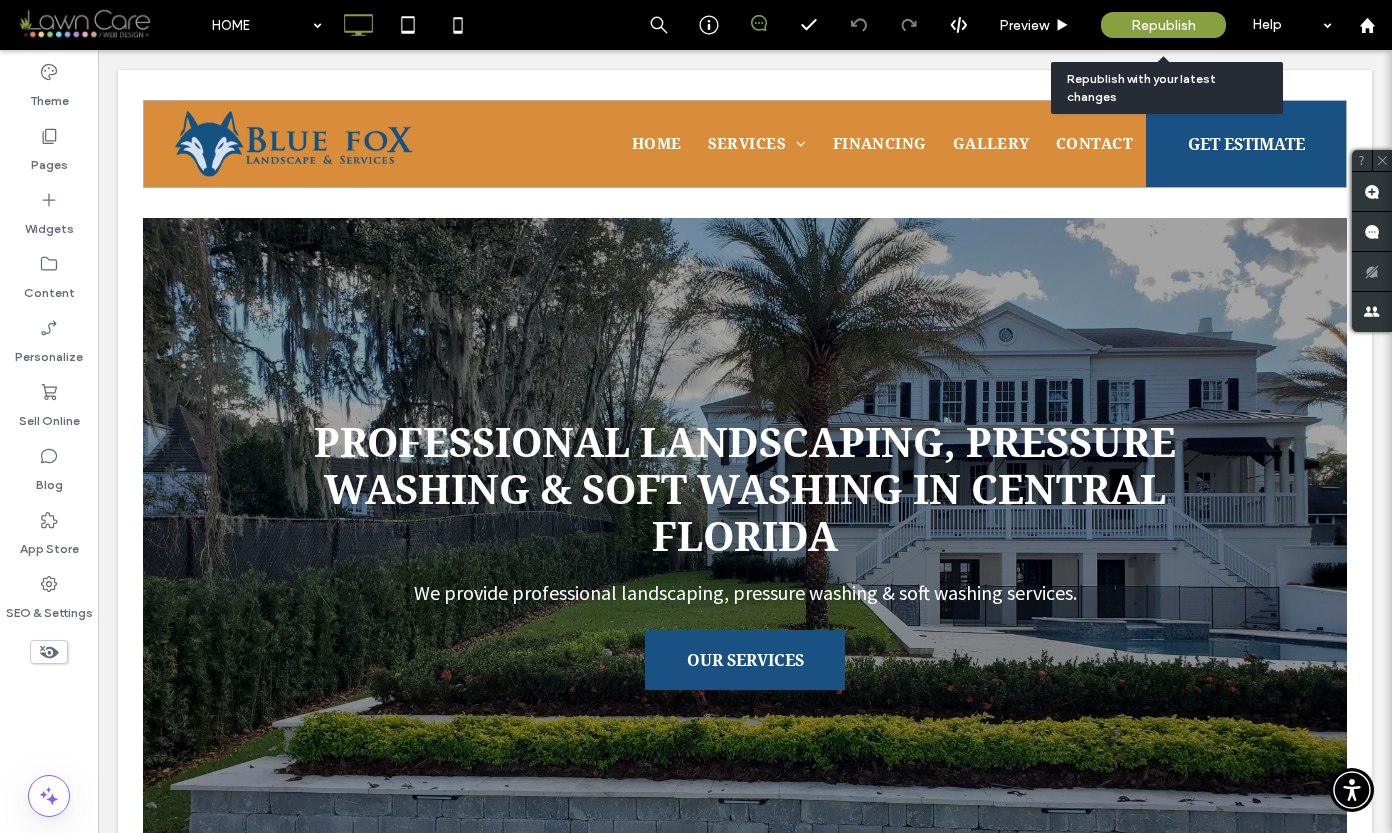 click on "Republish" at bounding box center [1163, 25] 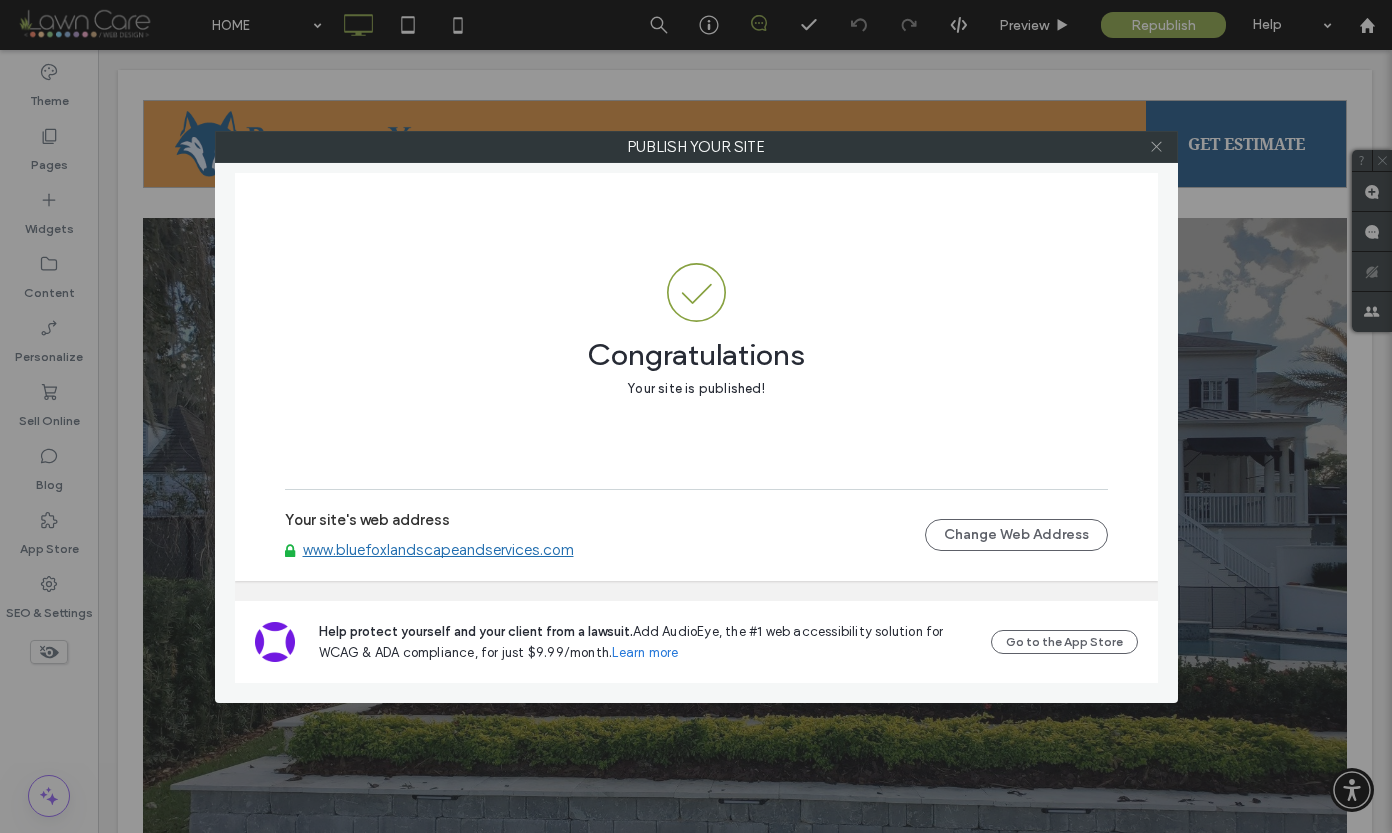 click 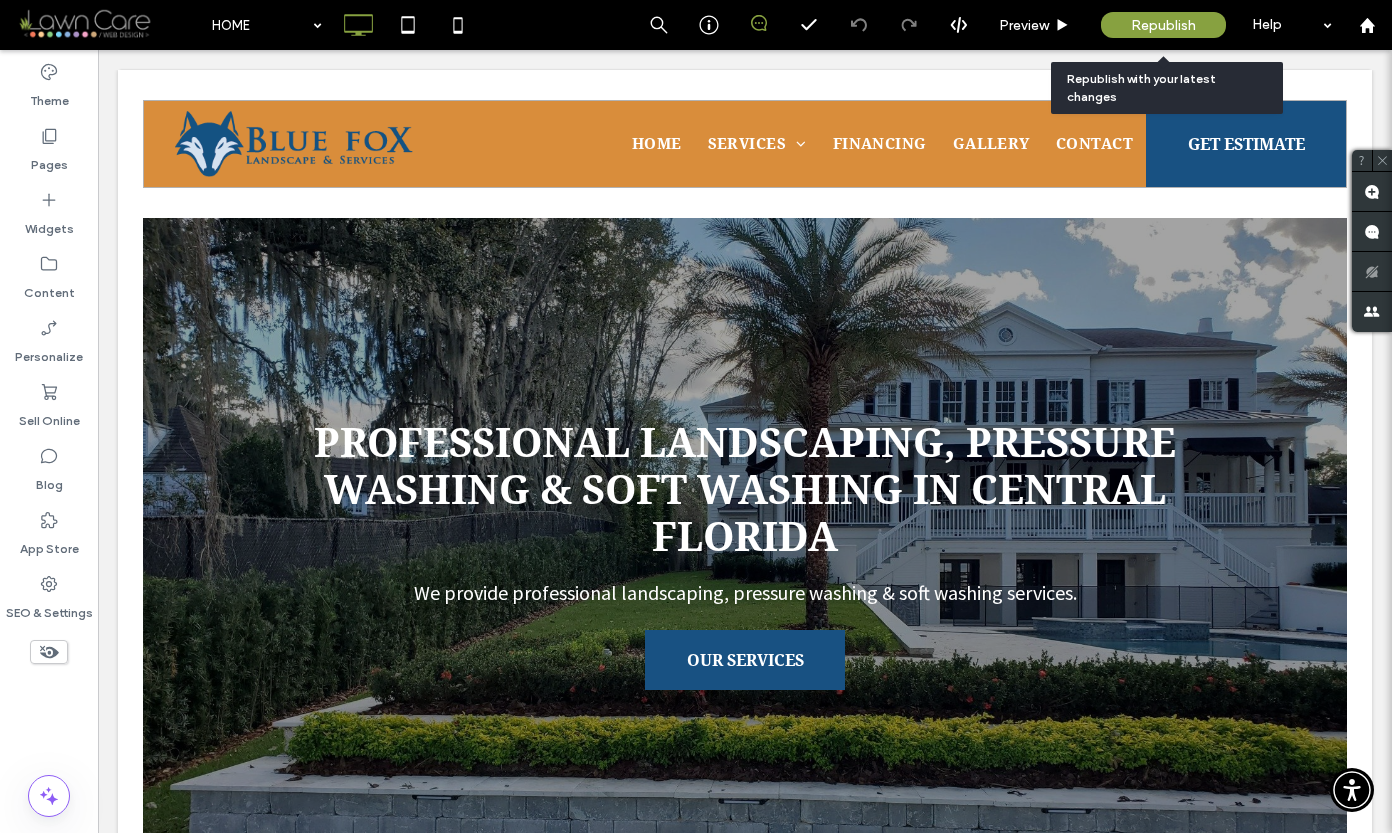 click on "Republish" at bounding box center [1163, 25] 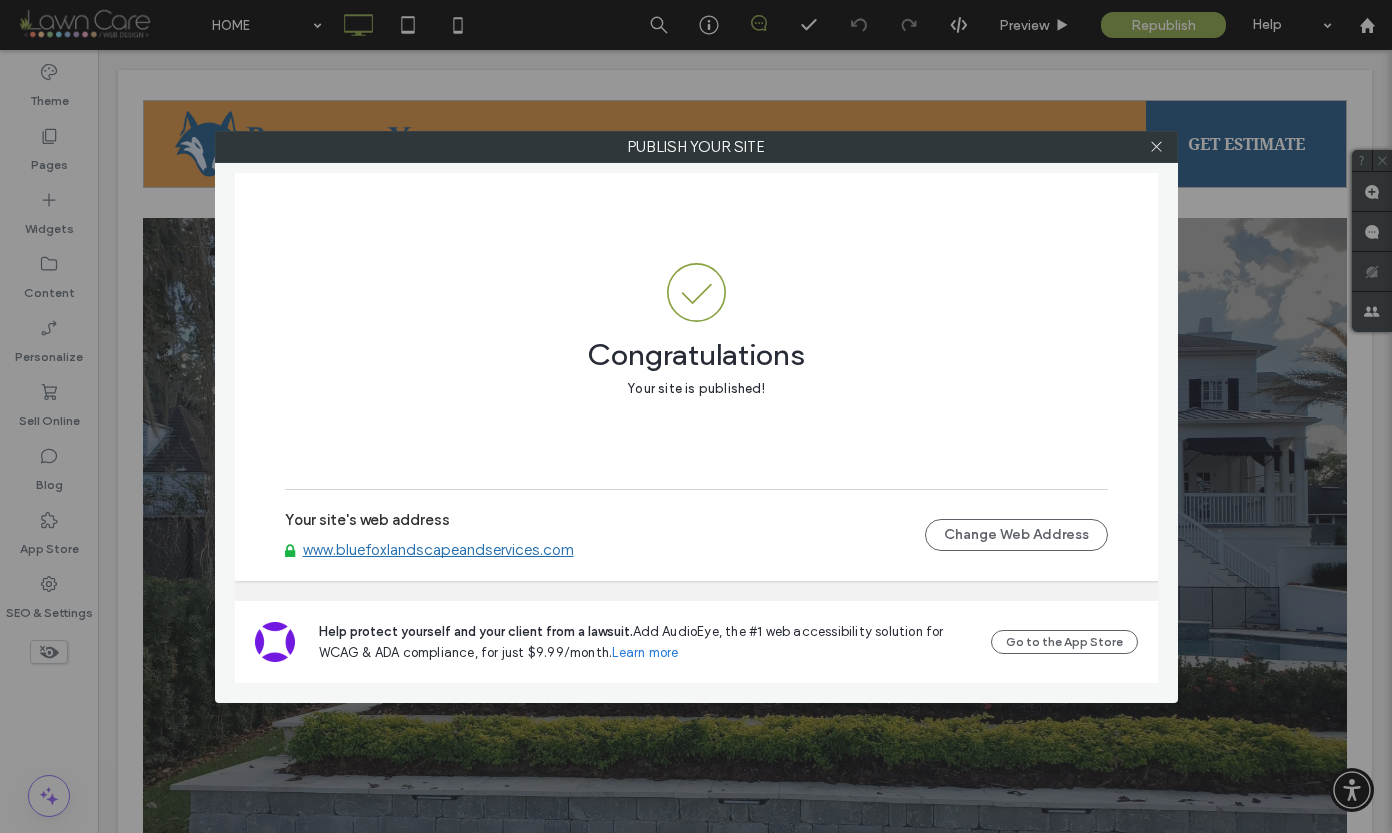 click on "www.bluefoxlandscapeandservices.com" at bounding box center (438, 550) 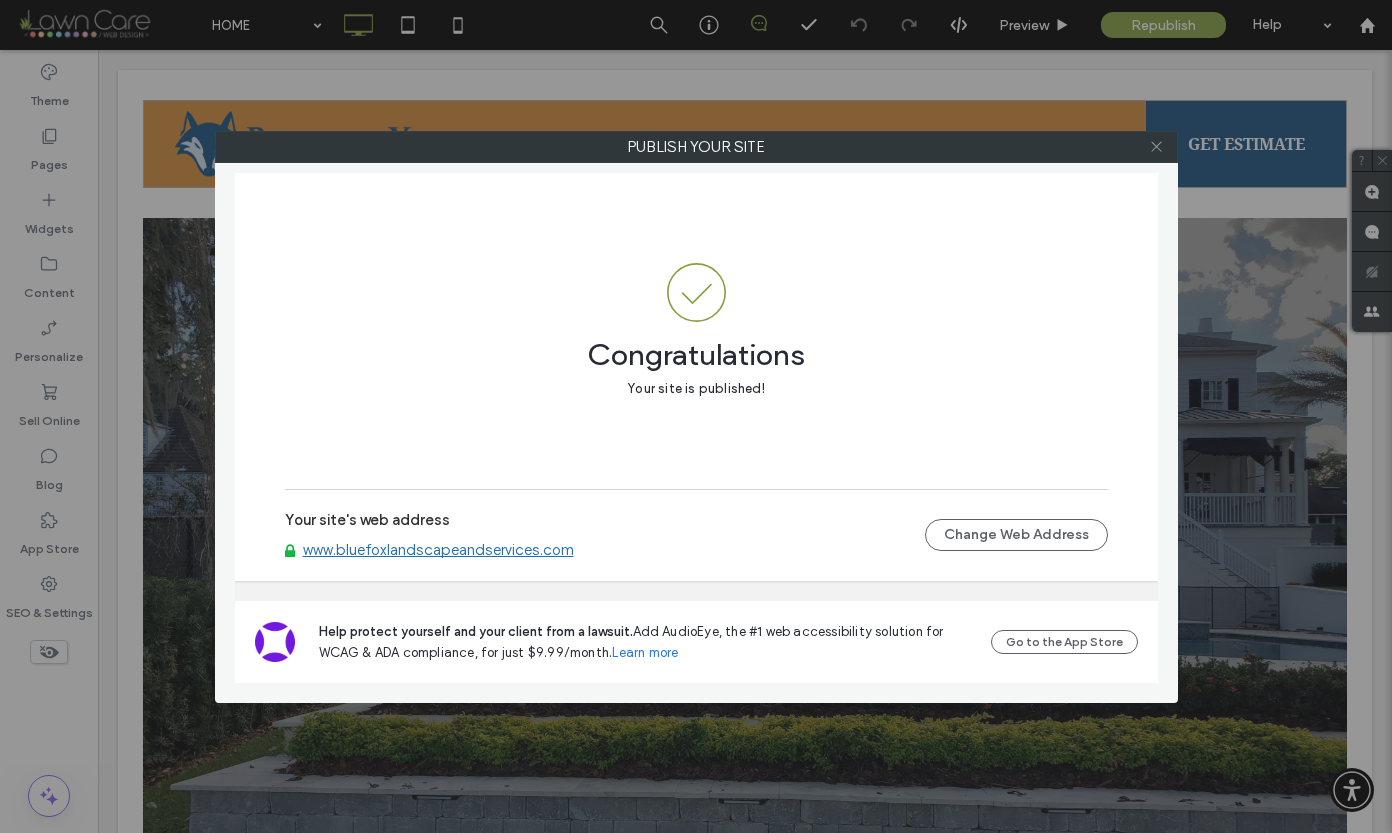 click 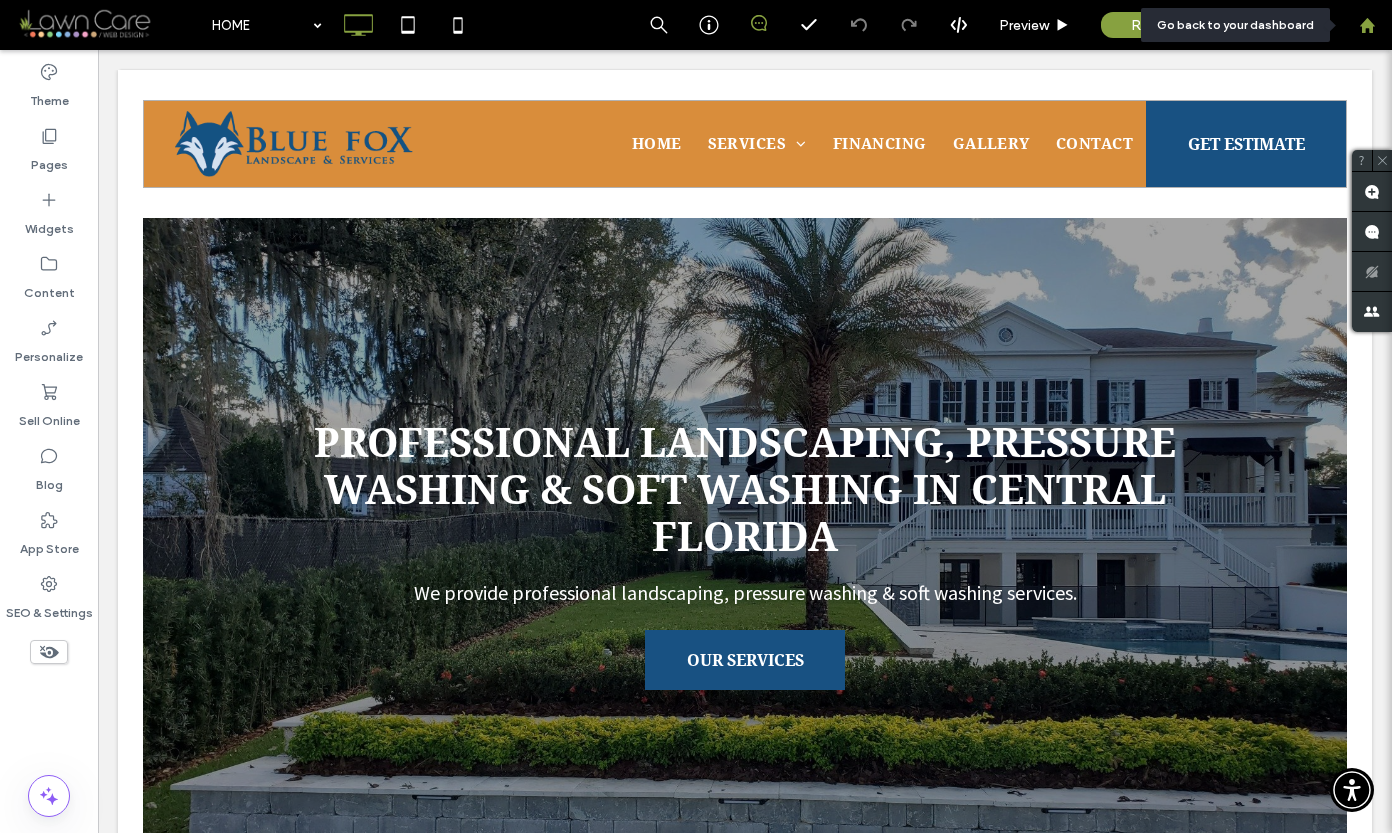 click 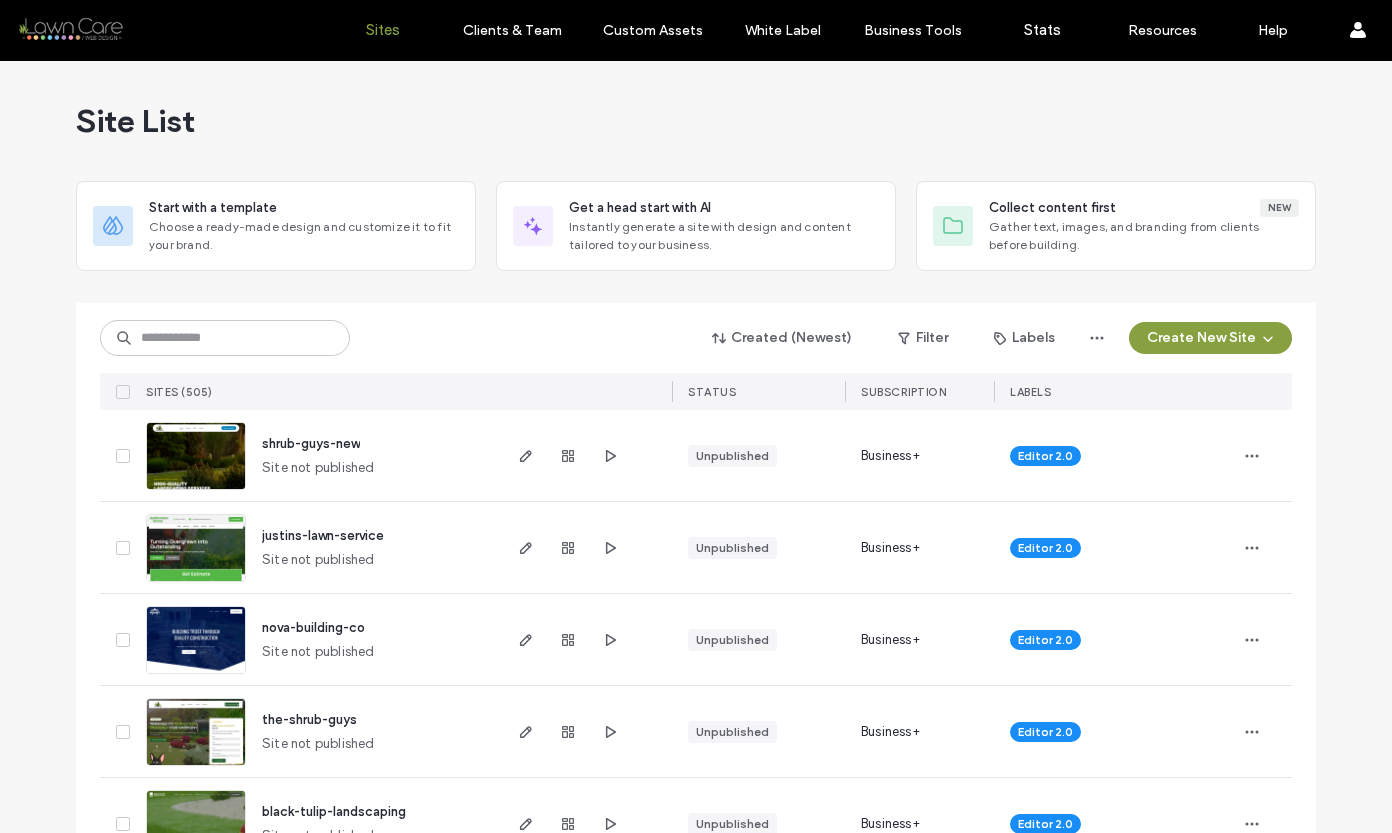 scroll, scrollTop: 0, scrollLeft: 0, axis: both 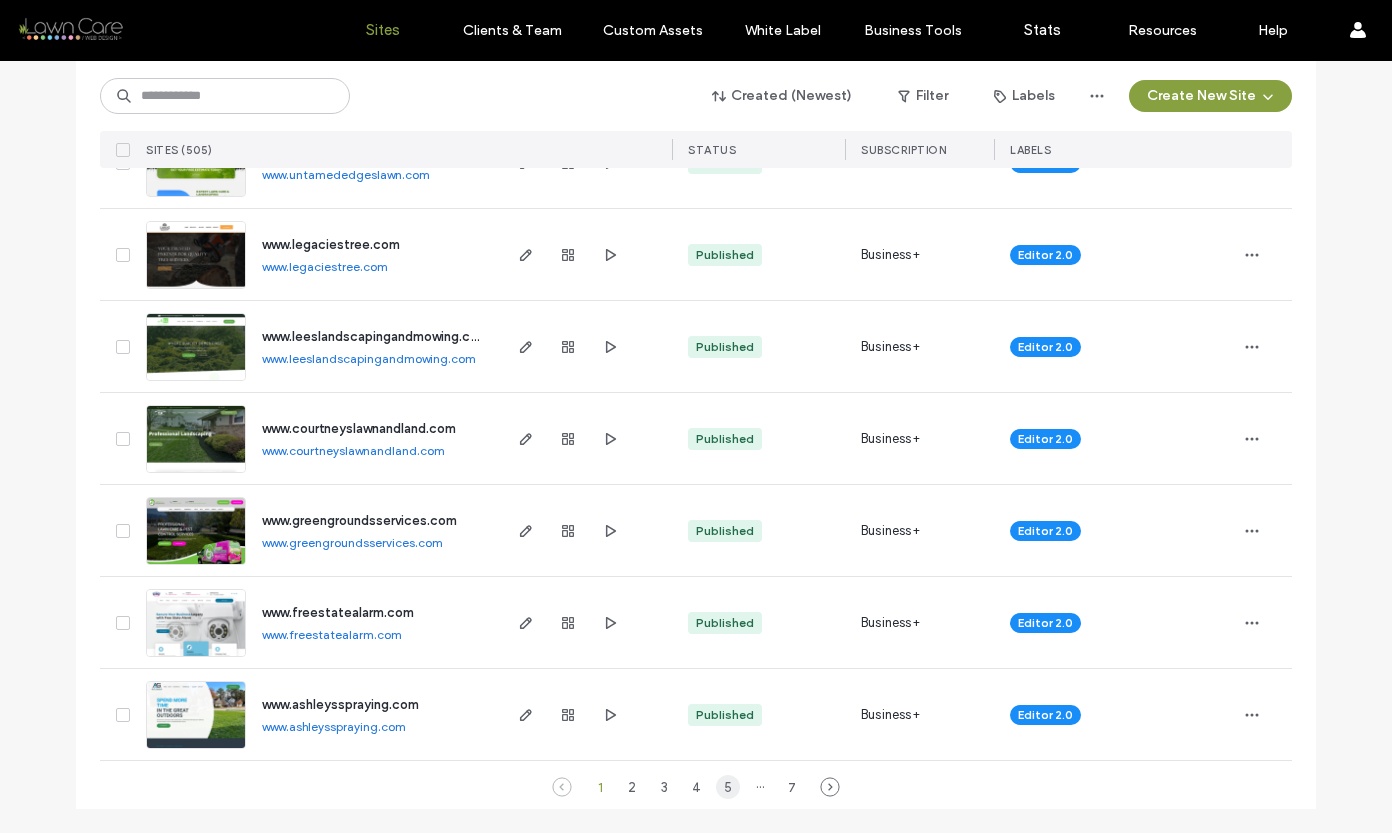 click on "5" at bounding box center (728, 787) 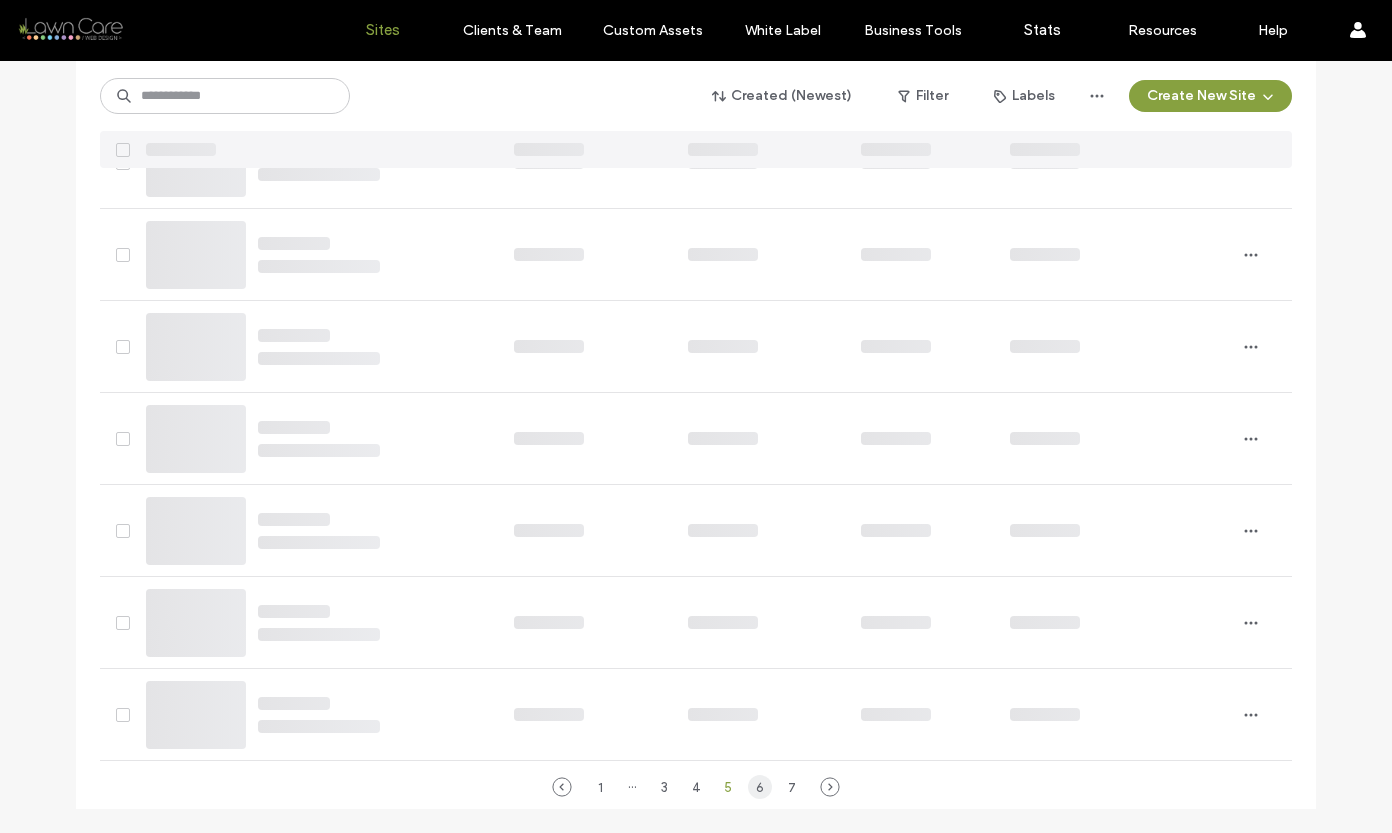 click on "6" at bounding box center [760, 787] 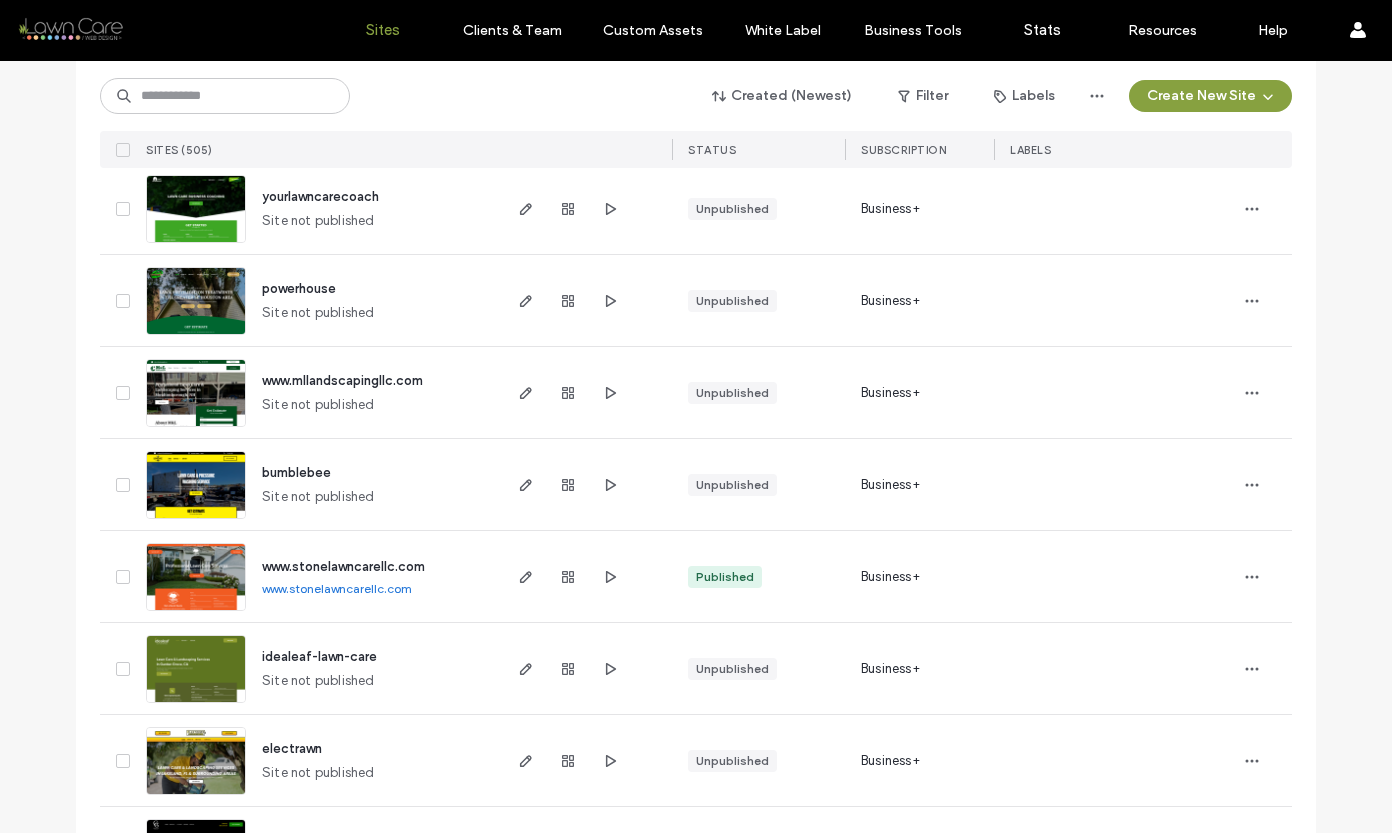 scroll, scrollTop: 5953, scrollLeft: 0, axis: vertical 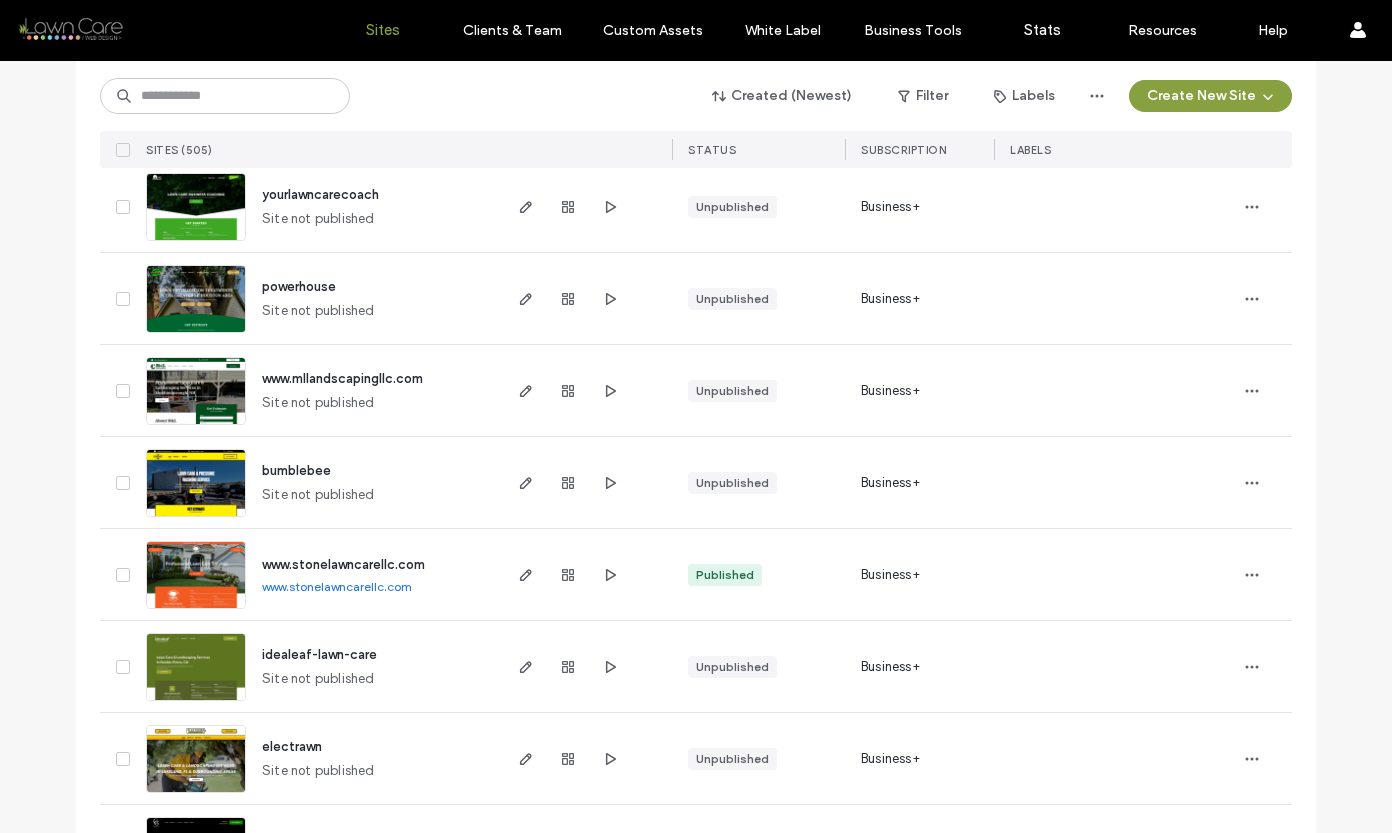 click at bounding box center (196, 610) 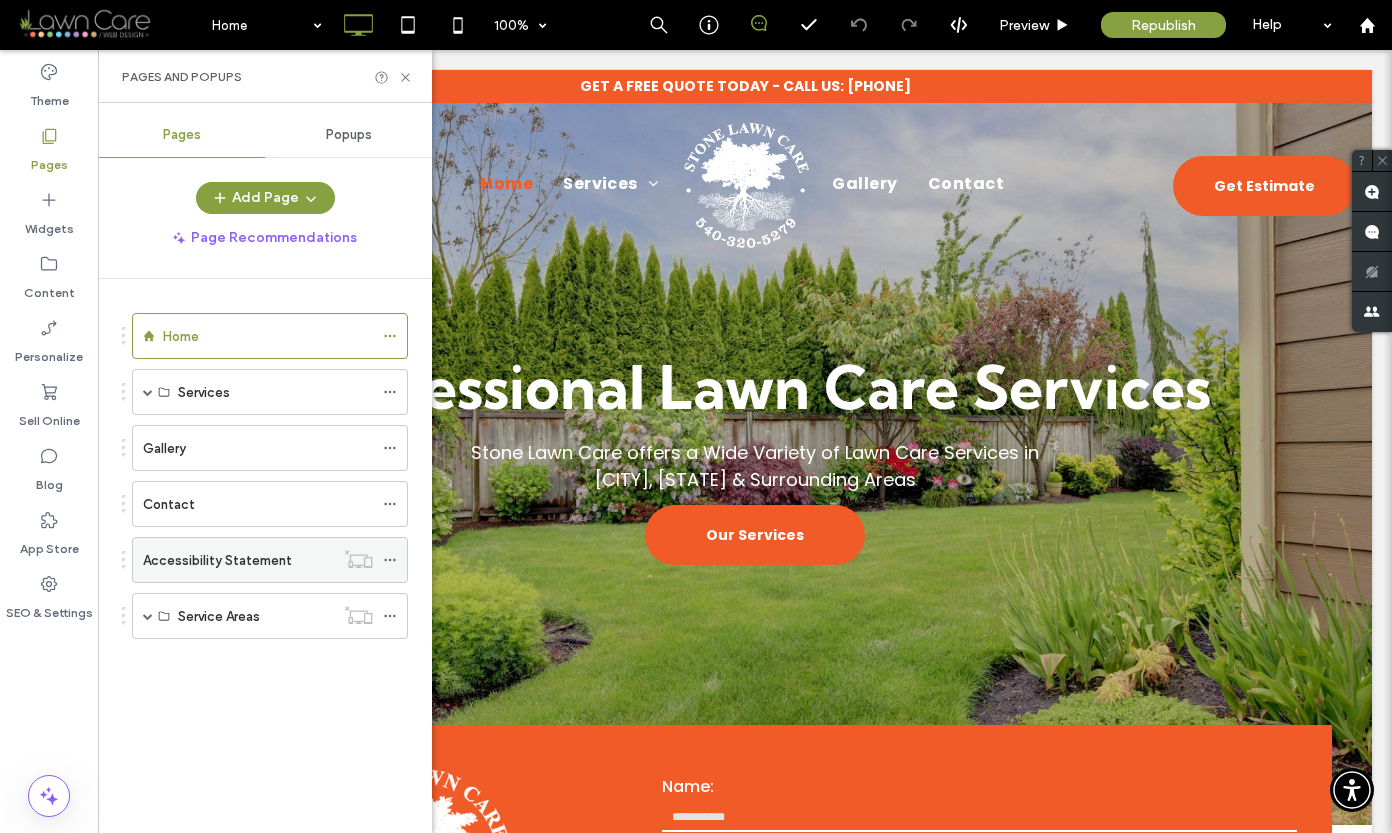 scroll, scrollTop: 0, scrollLeft: 0, axis: both 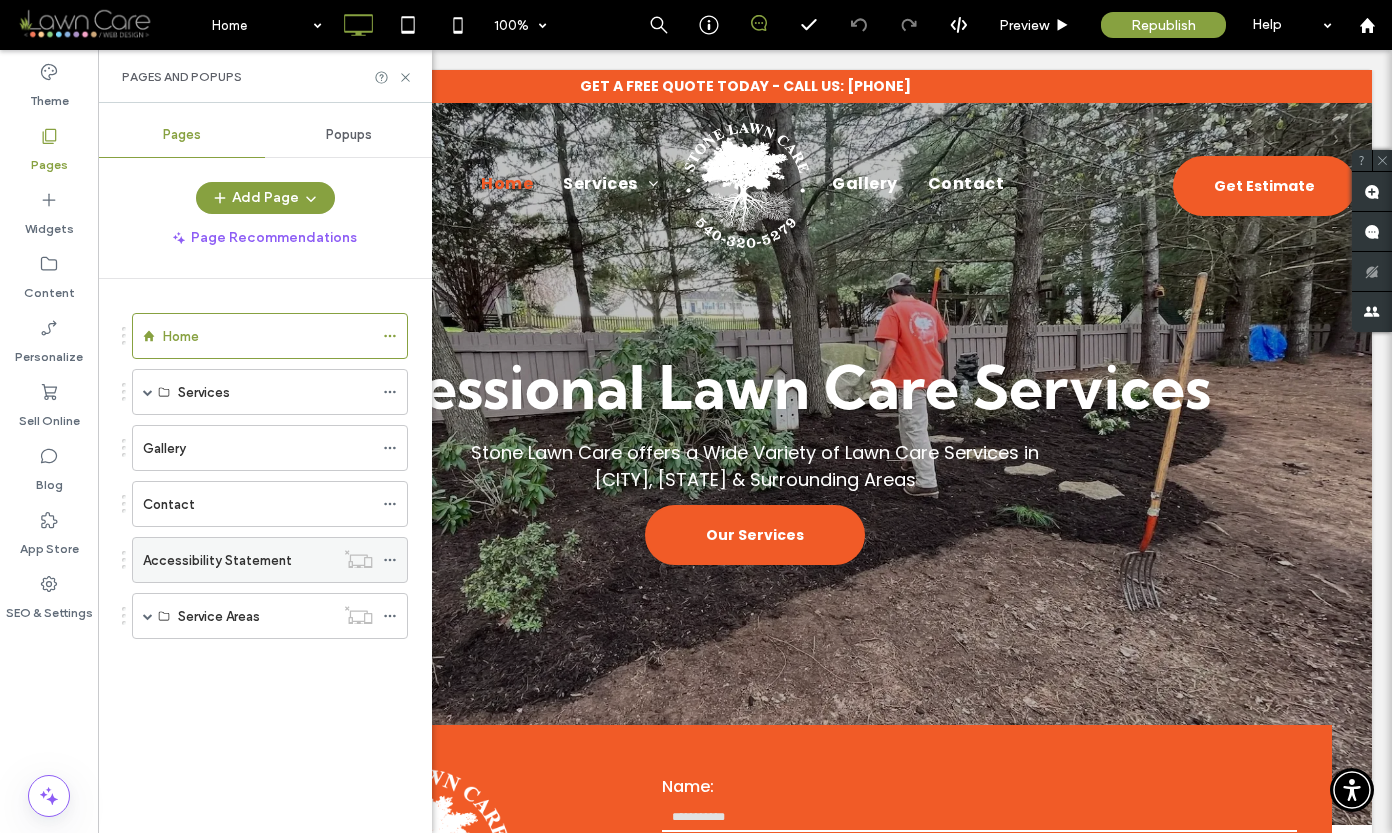 click on "Accessibility Statement" at bounding box center [217, 560] 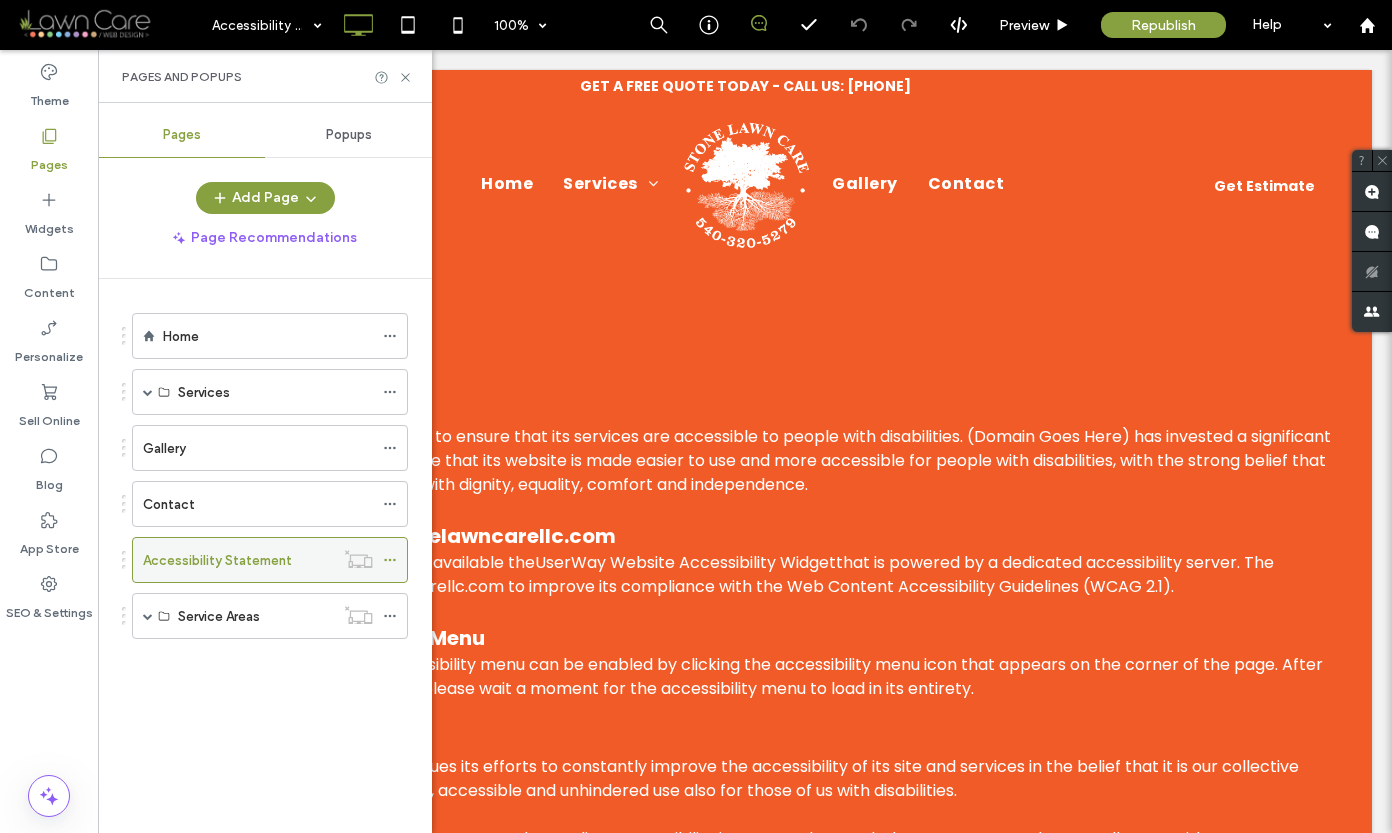 scroll, scrollTop: 0, scrollLeft: 0, axis: both 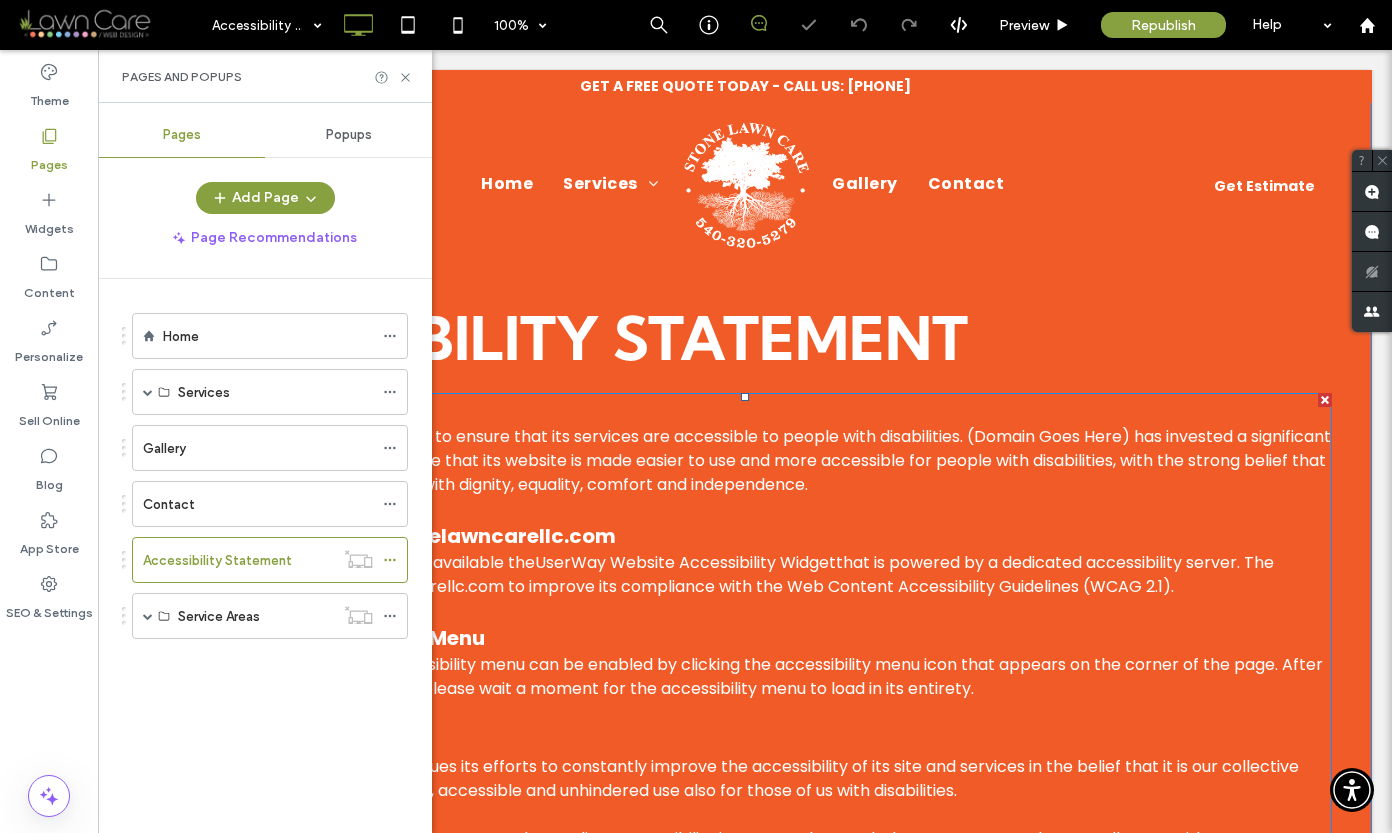 click on "to improve its compliance with the Web Content Accessibility Guidelines (WCAG 2.1)." at bounding box center (841, 586) 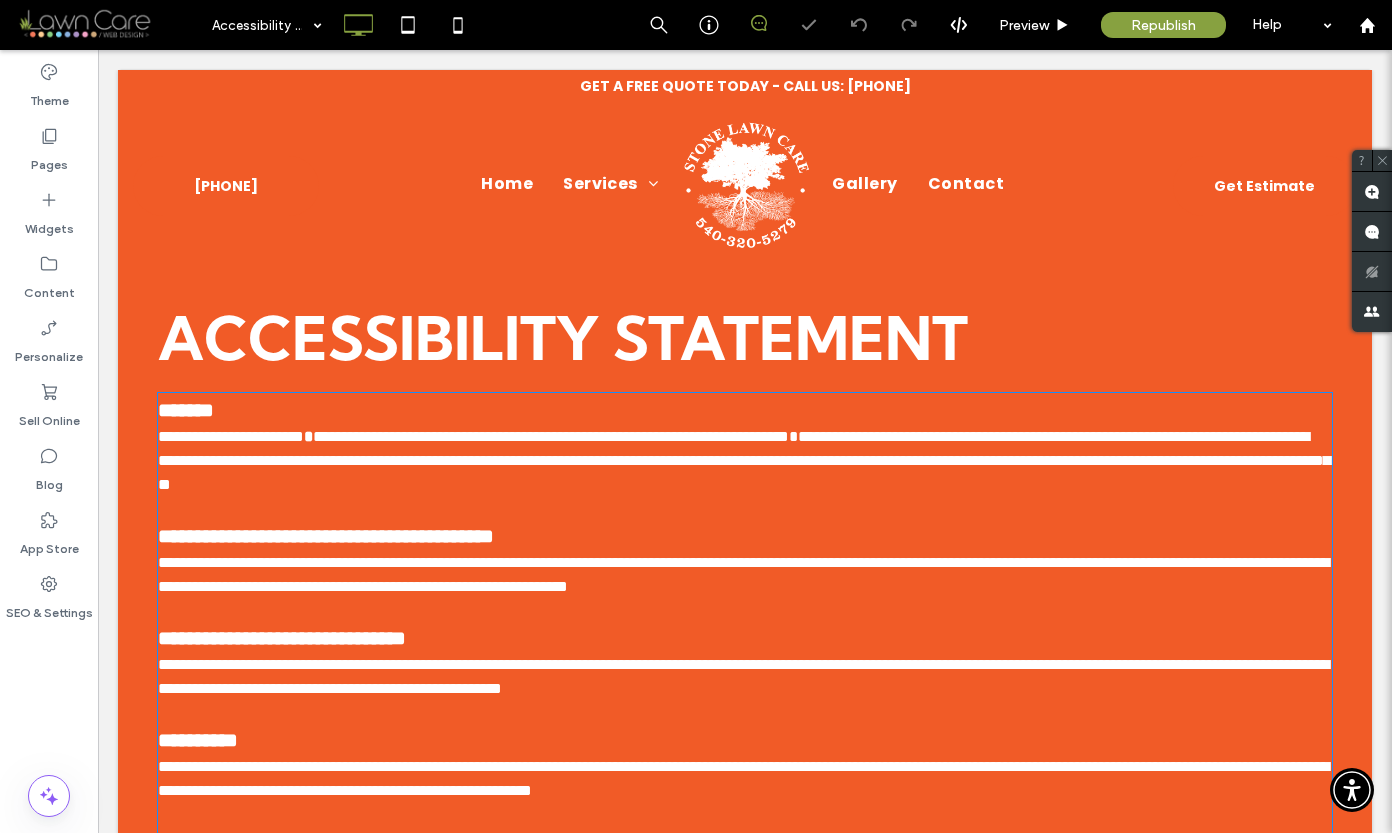 type on "*******" 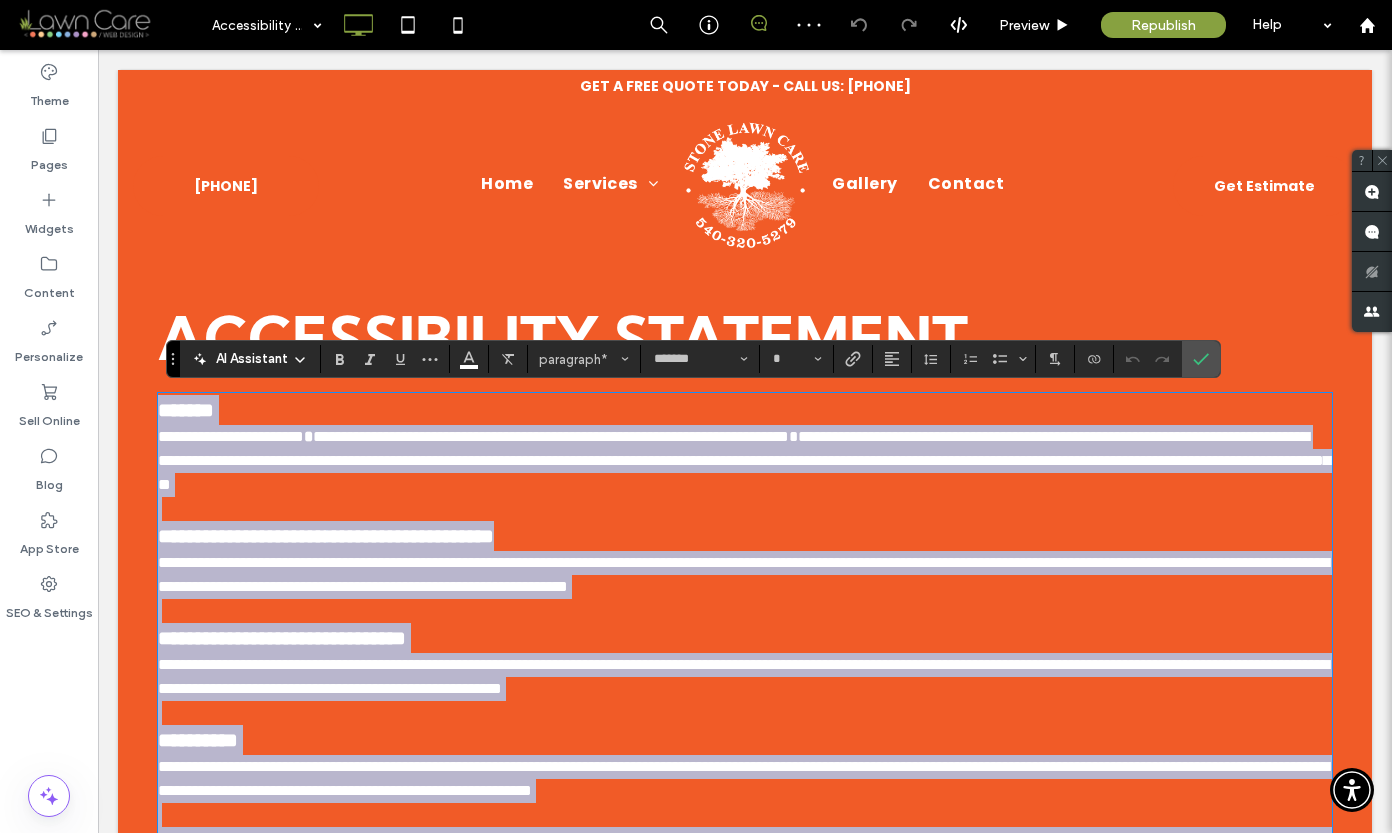 type on "**" 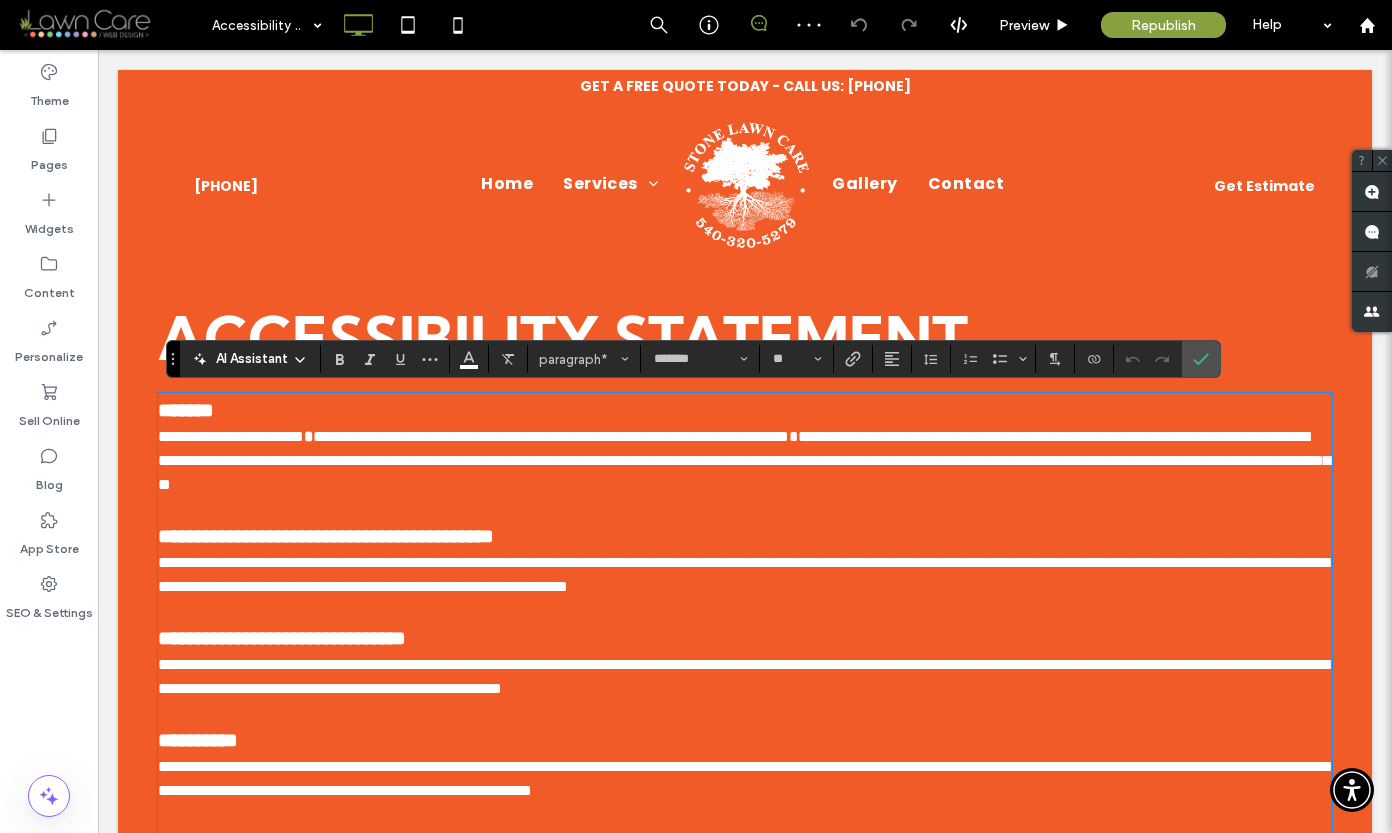 click on "**********" at bounding box center (743, 574) 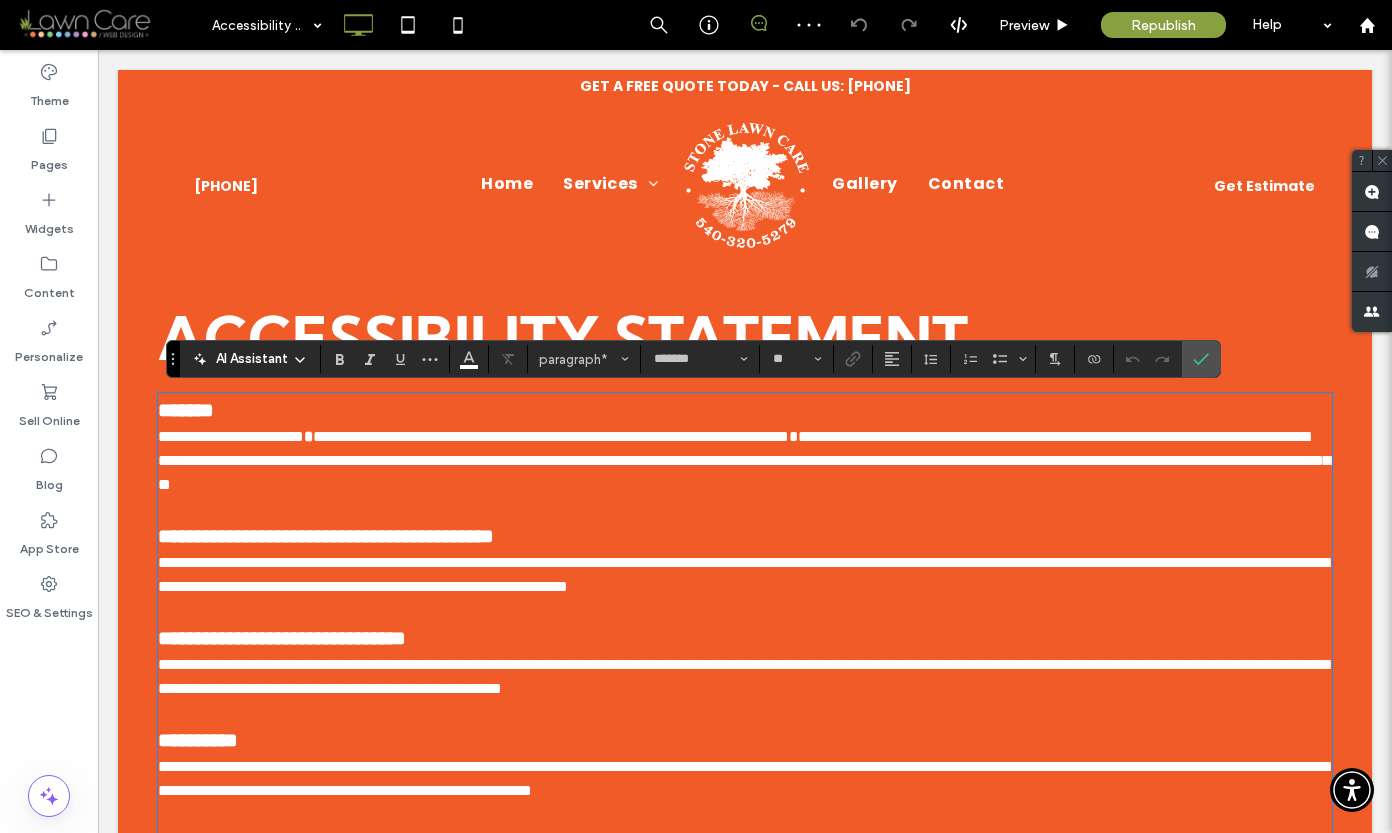 type 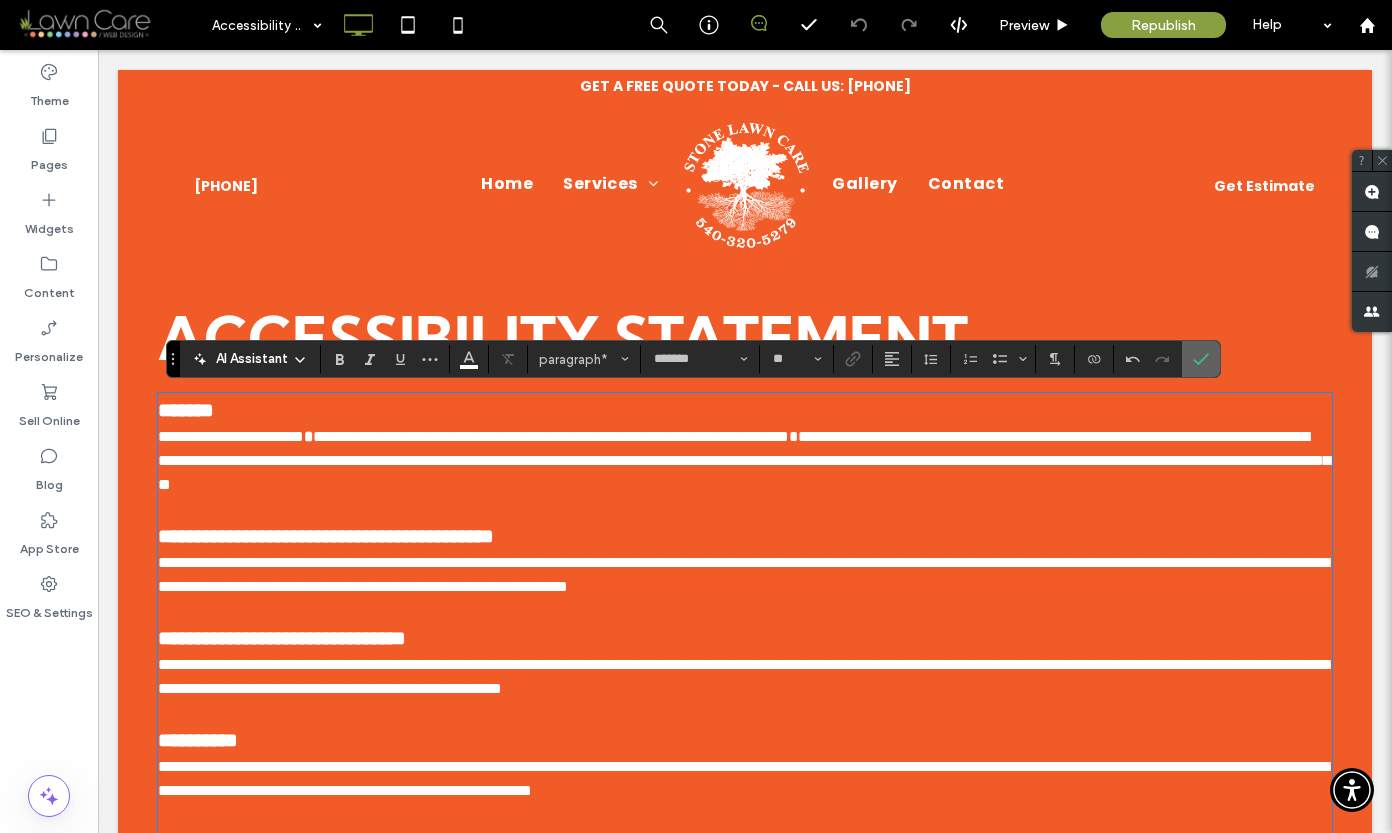 click 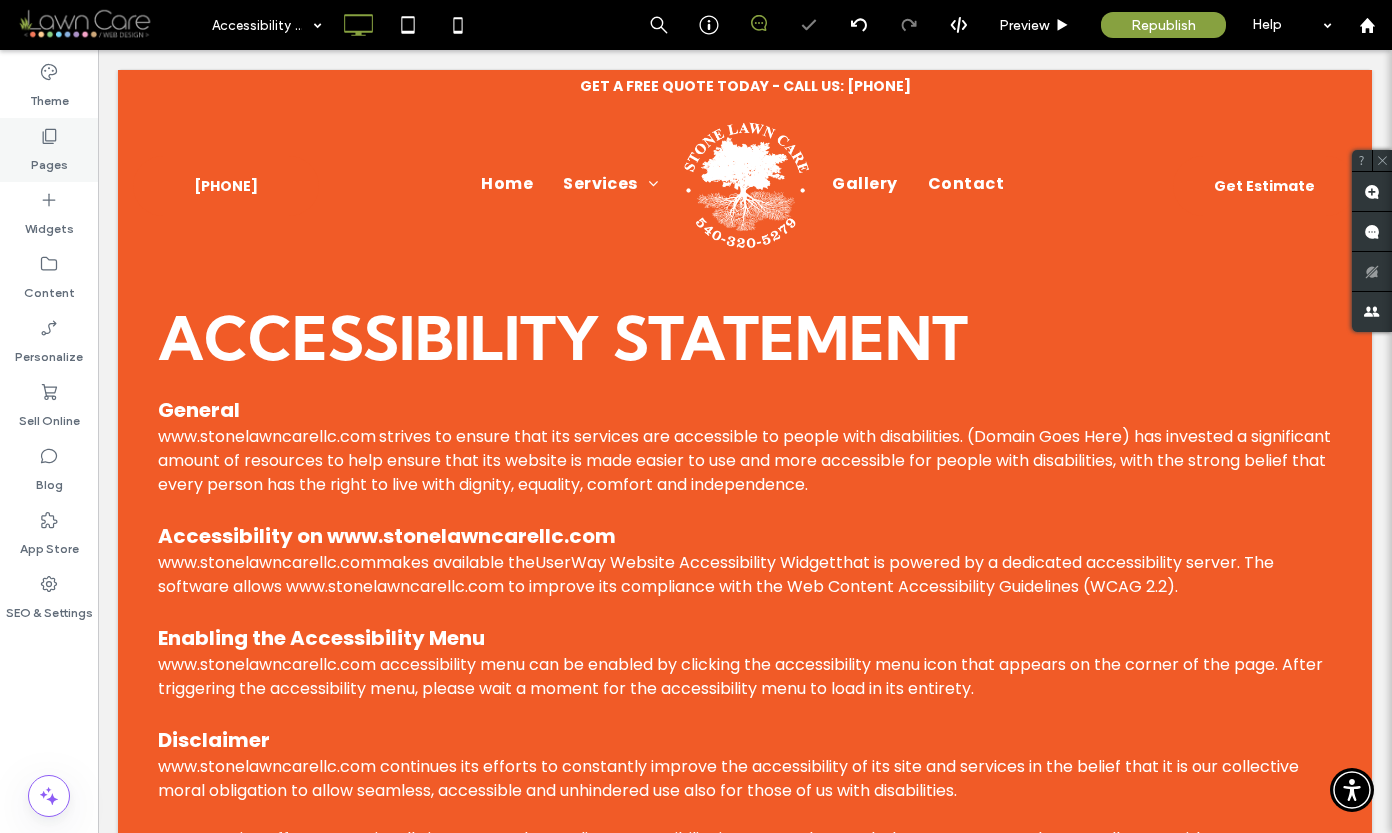 click on "Pages" at bounding box center [49, 160] 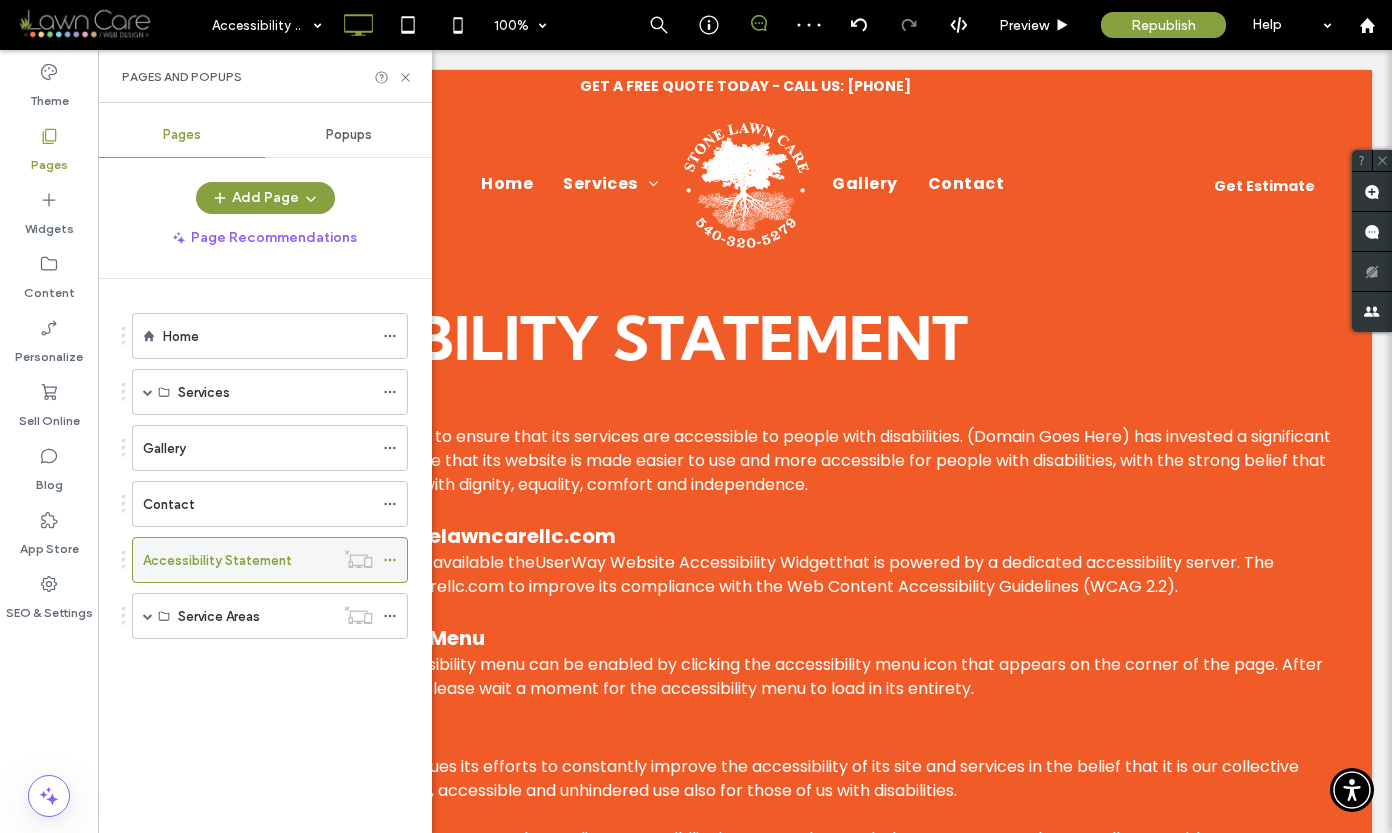 click on "Accessibility Statement" at bounding box center [217, 560] 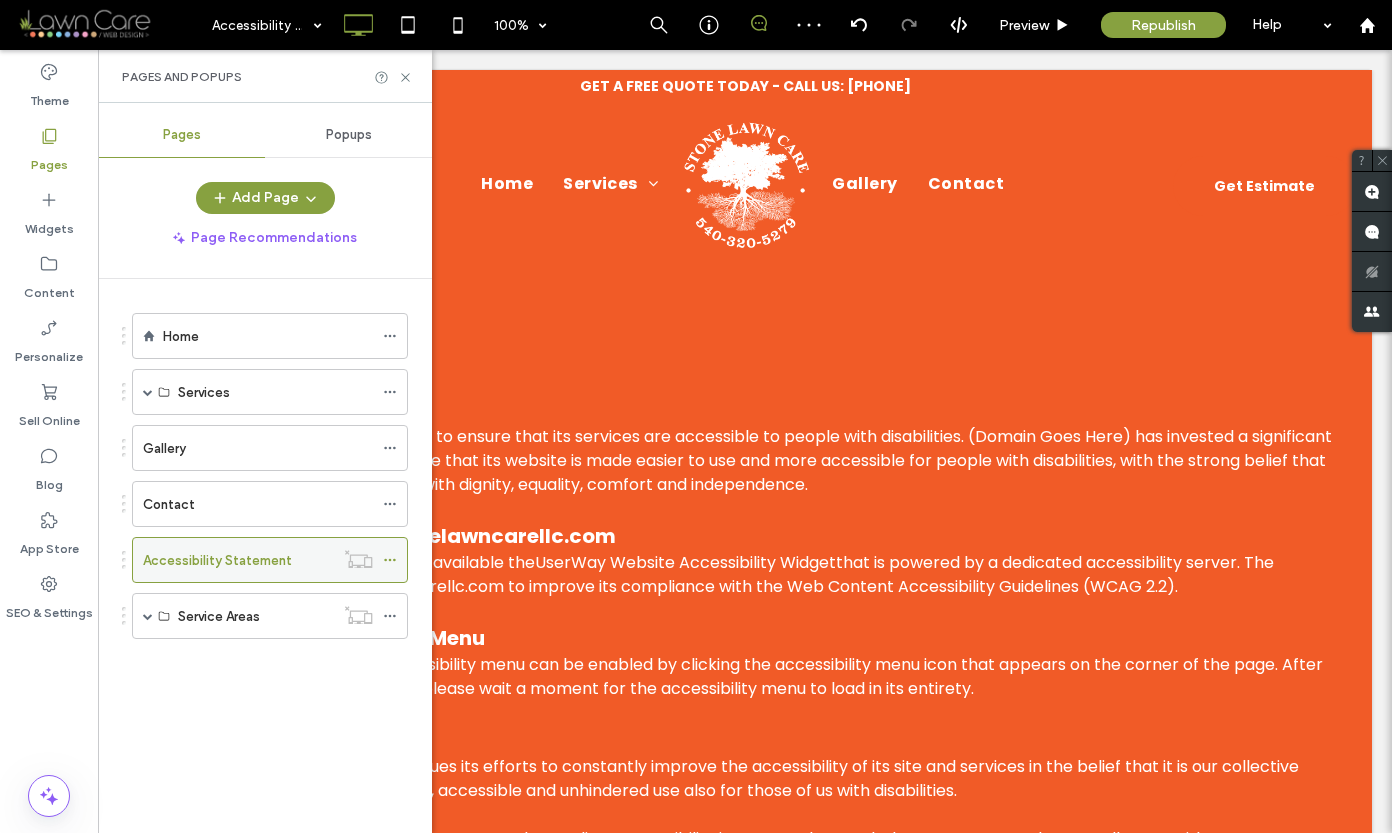 scroll, scrollTop: 0, scrollLeft: 0, axis: both 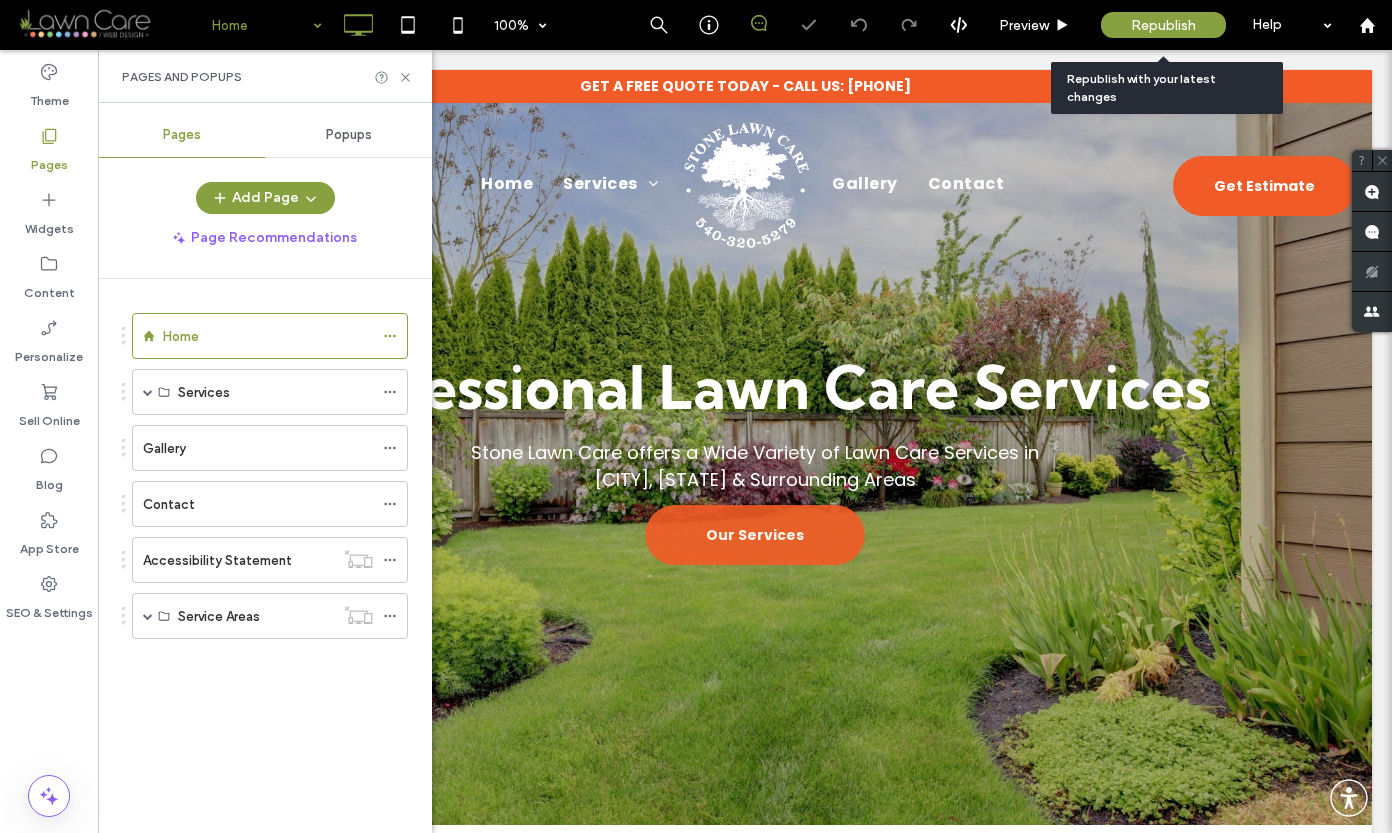 click on "Republish" at bounding box center (1163, 25) 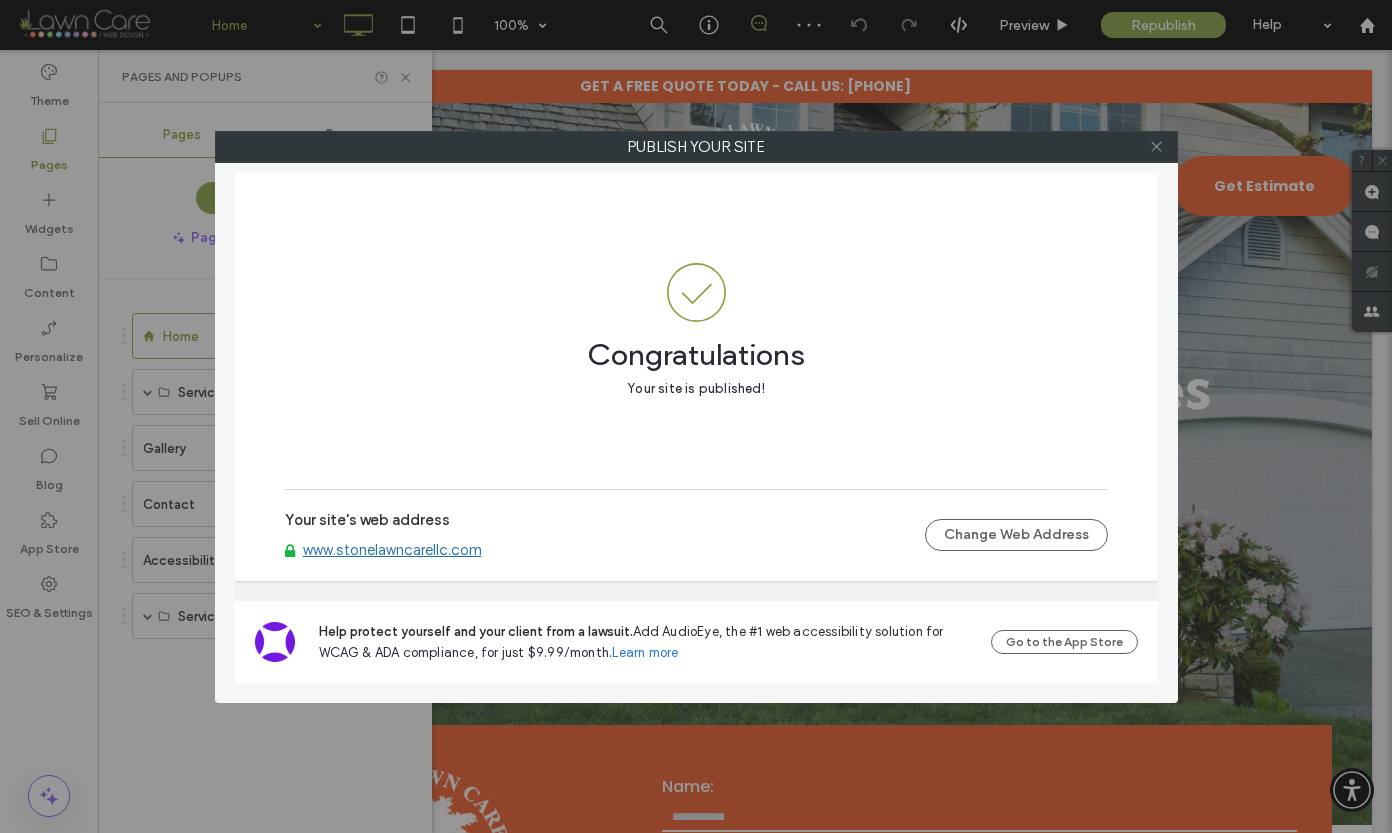click 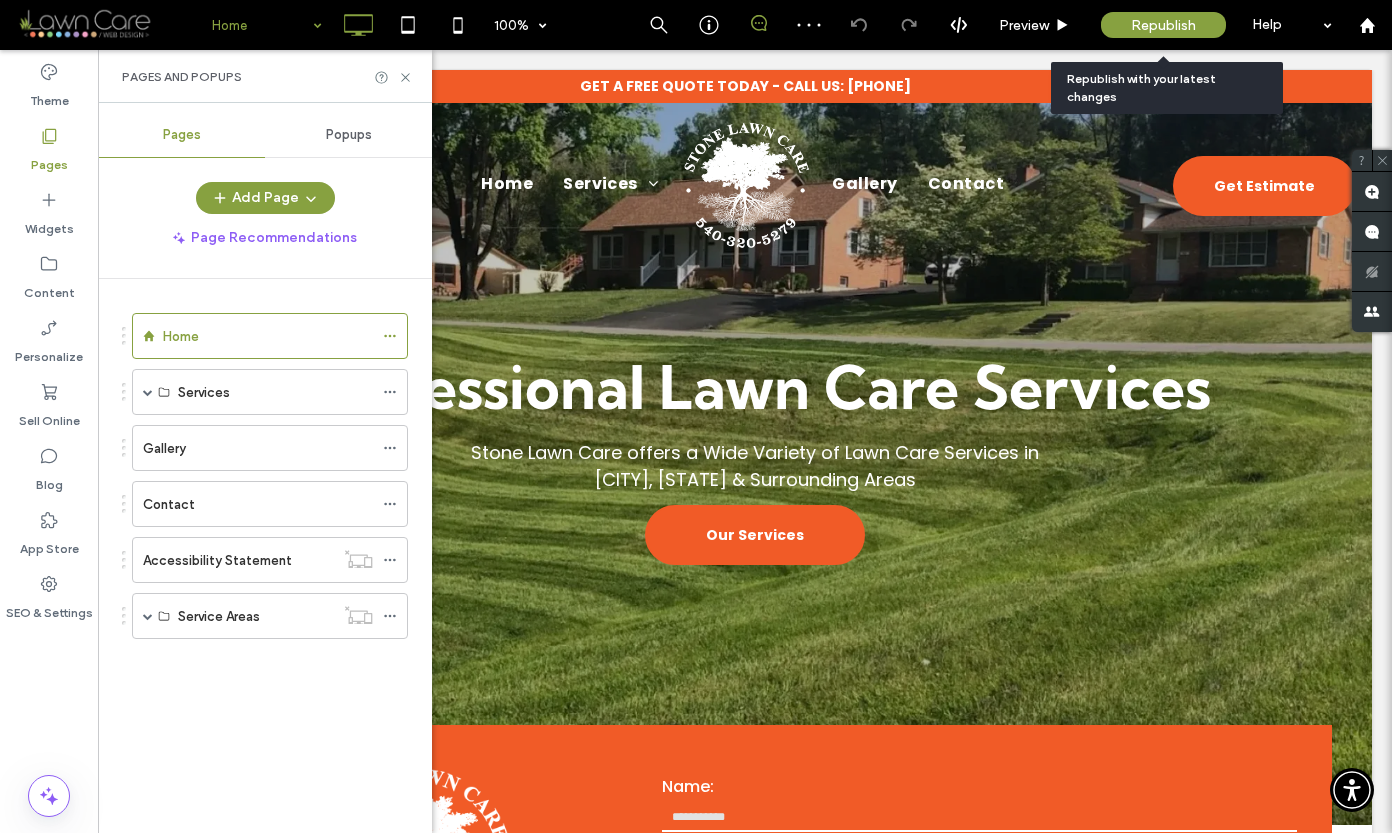 click on "Republish" at bounding box center [1163, 25] 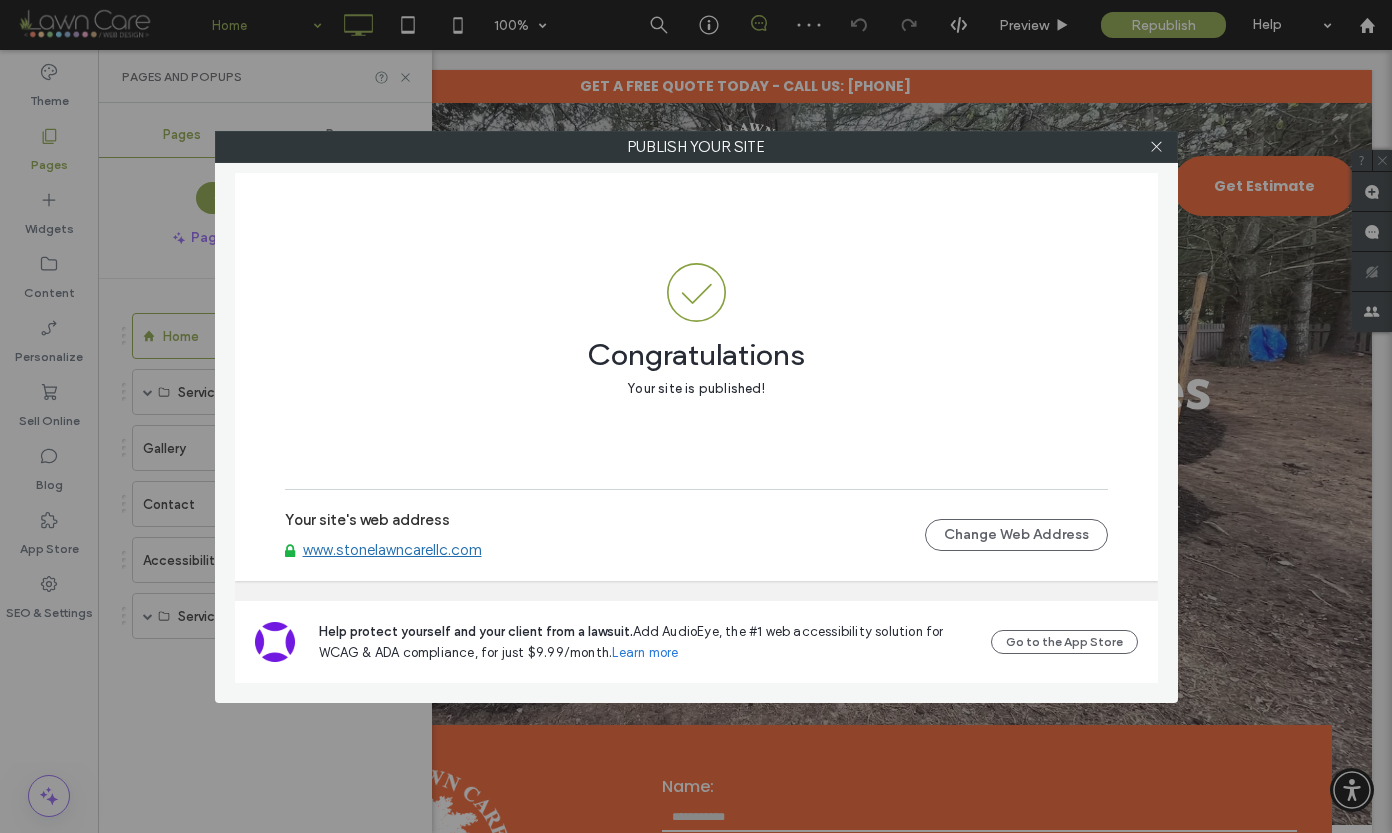 click on "www.stonelawncarellc.com" at bounding box center (392, 550) 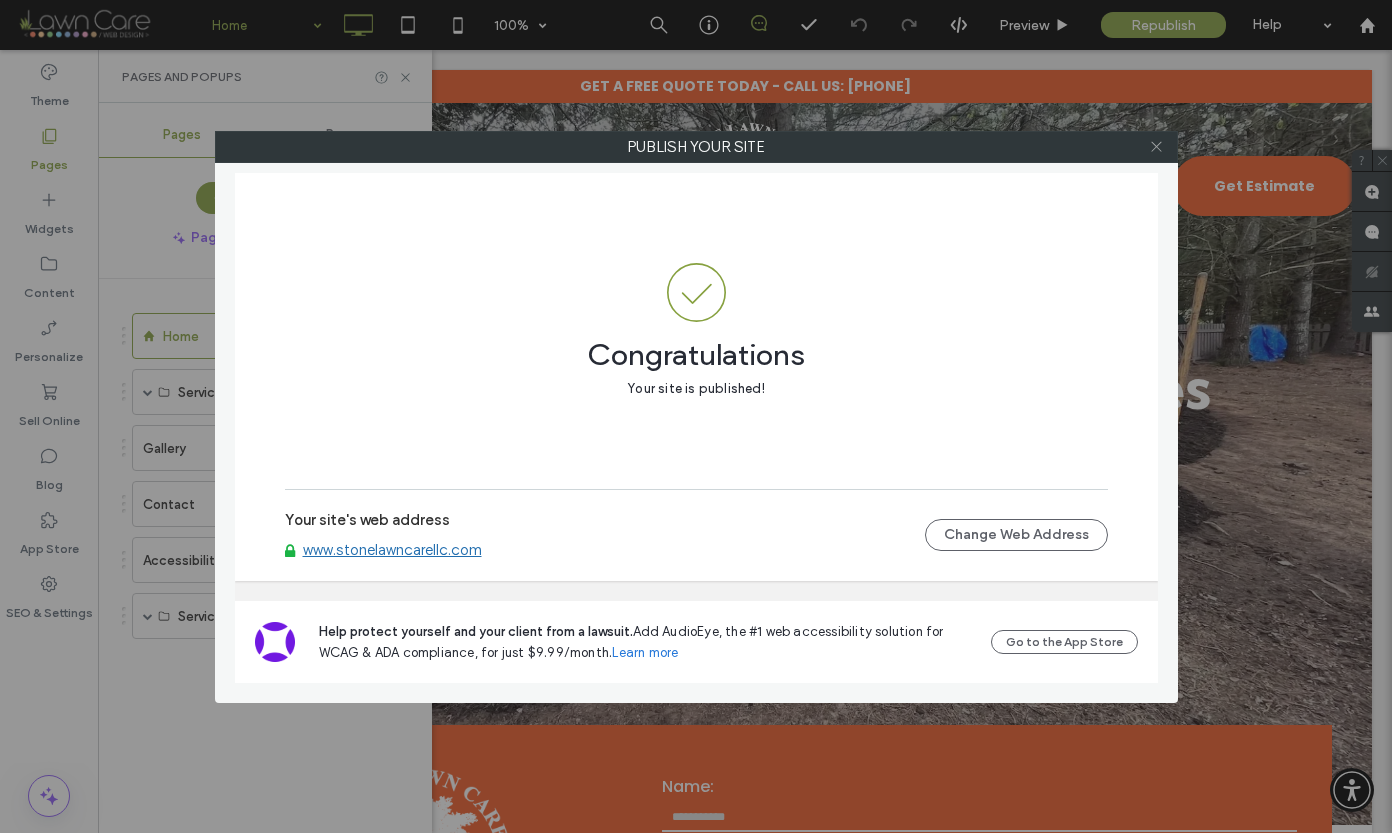 click 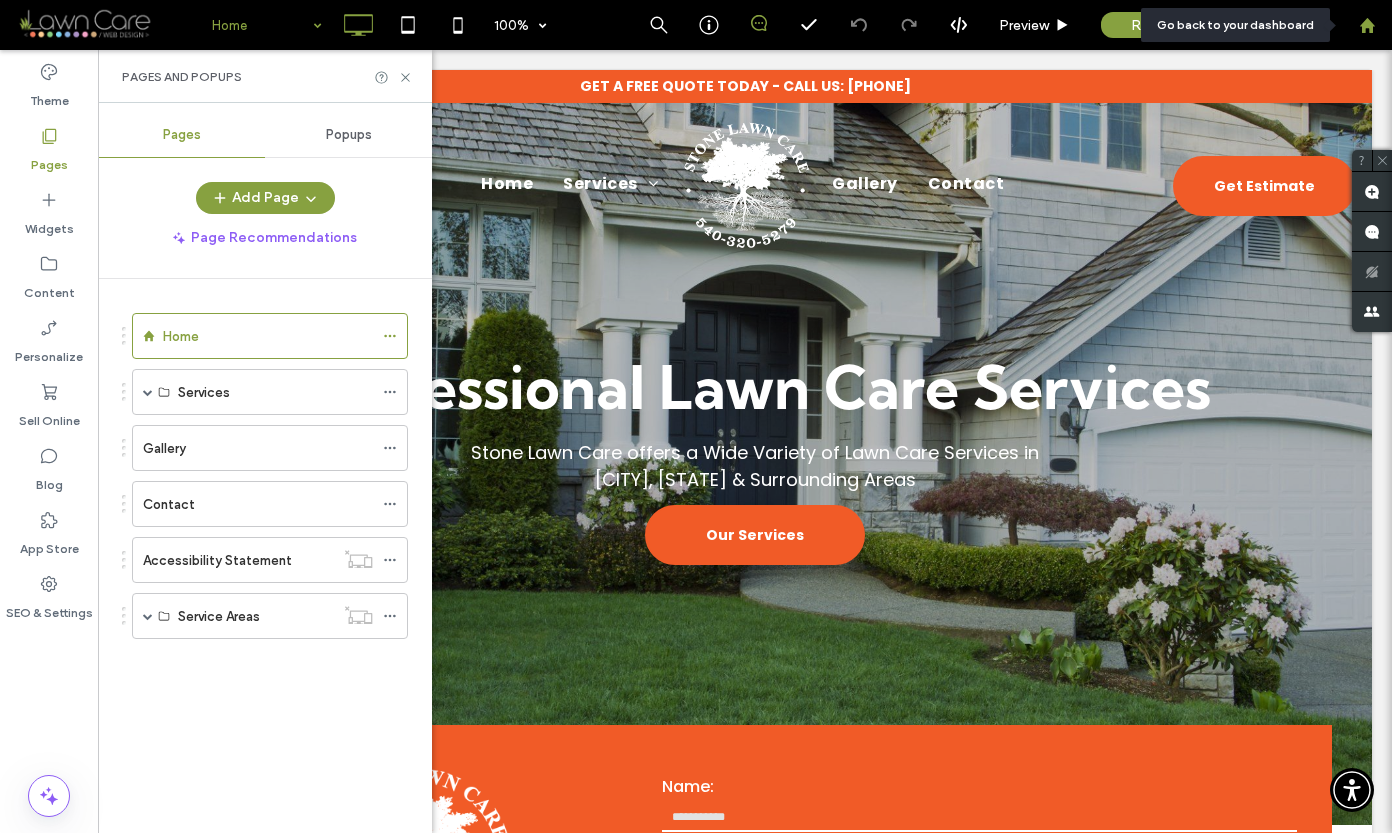 click 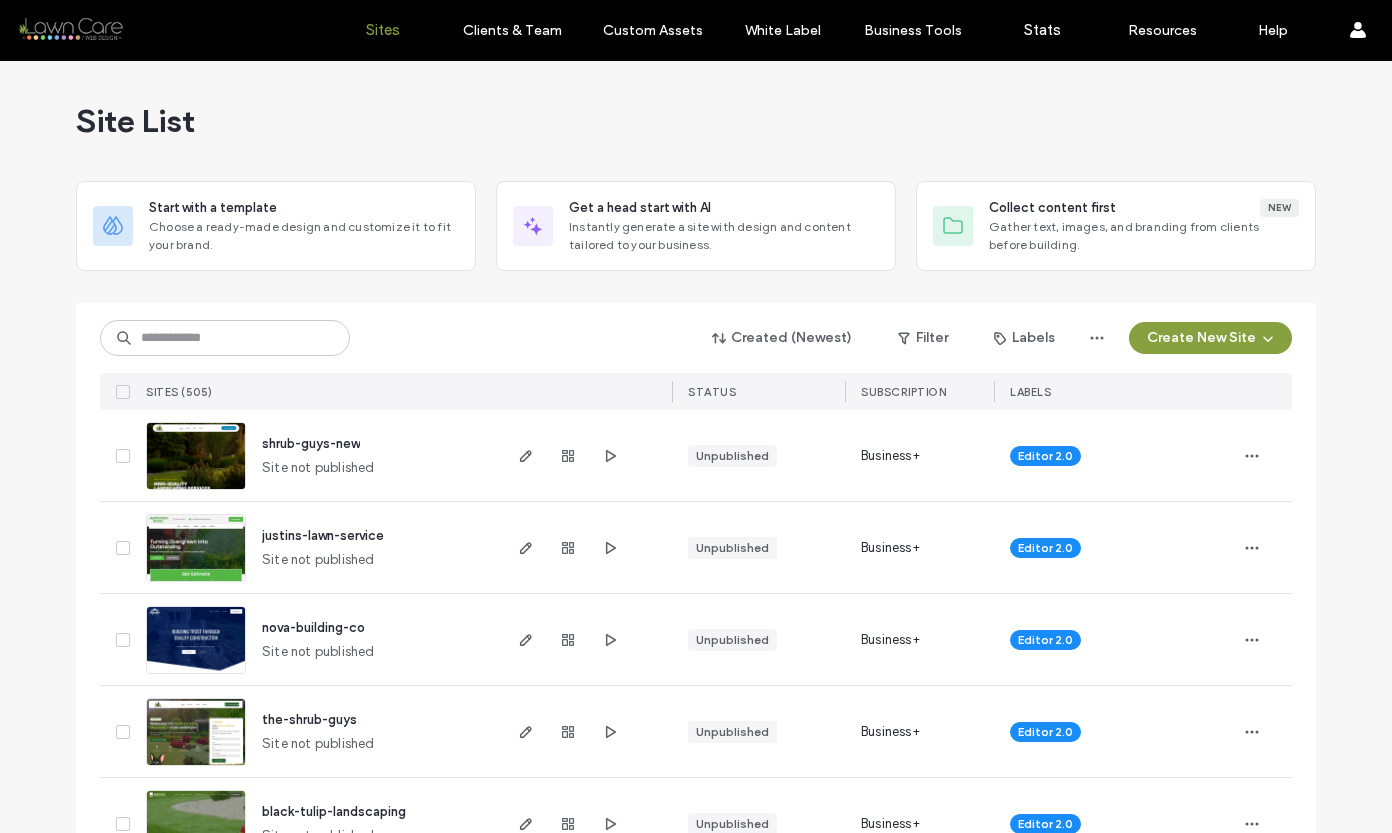 scroll, scrollTop: 0, scrollLeft: 0, axis: both 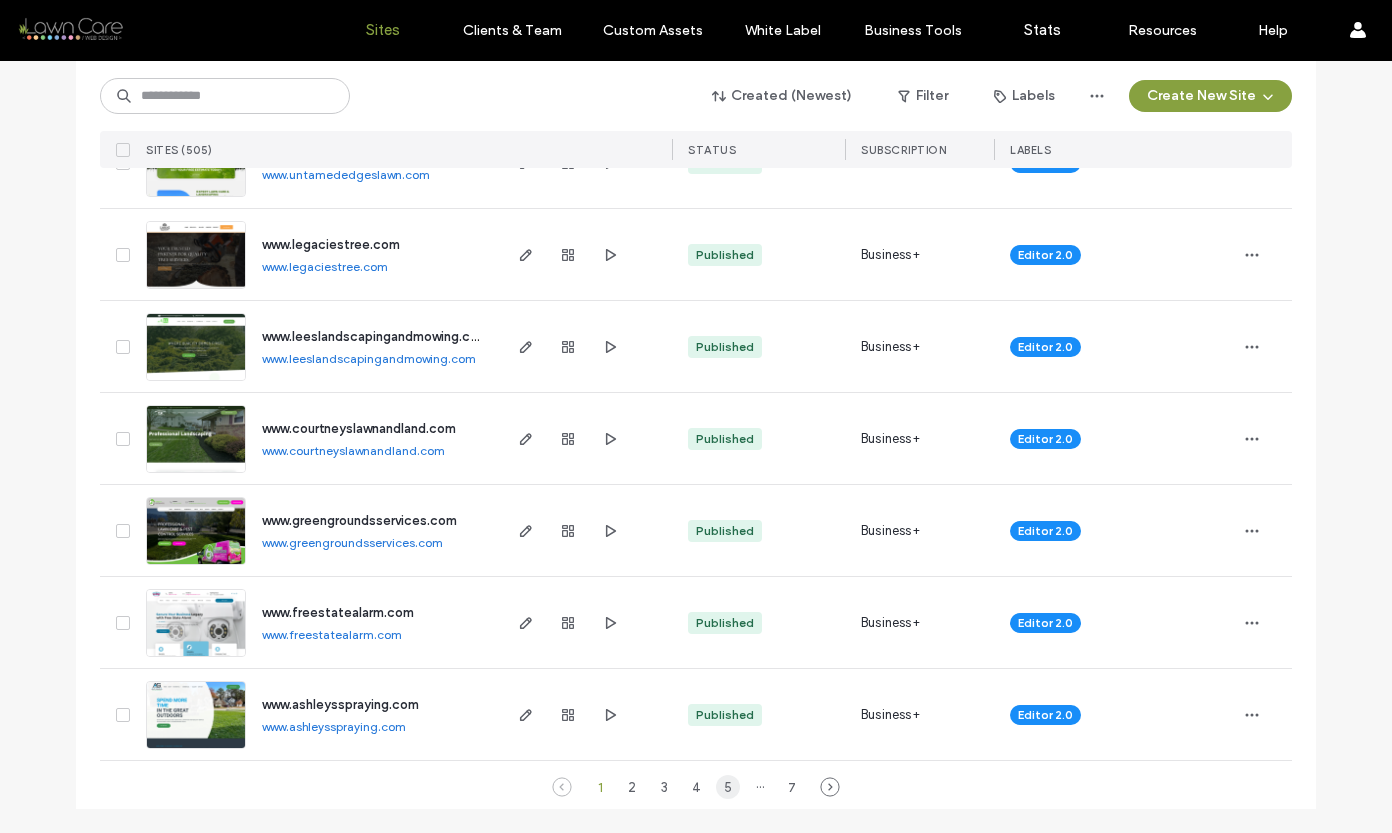click on "5" at bounding box center (728, 787) 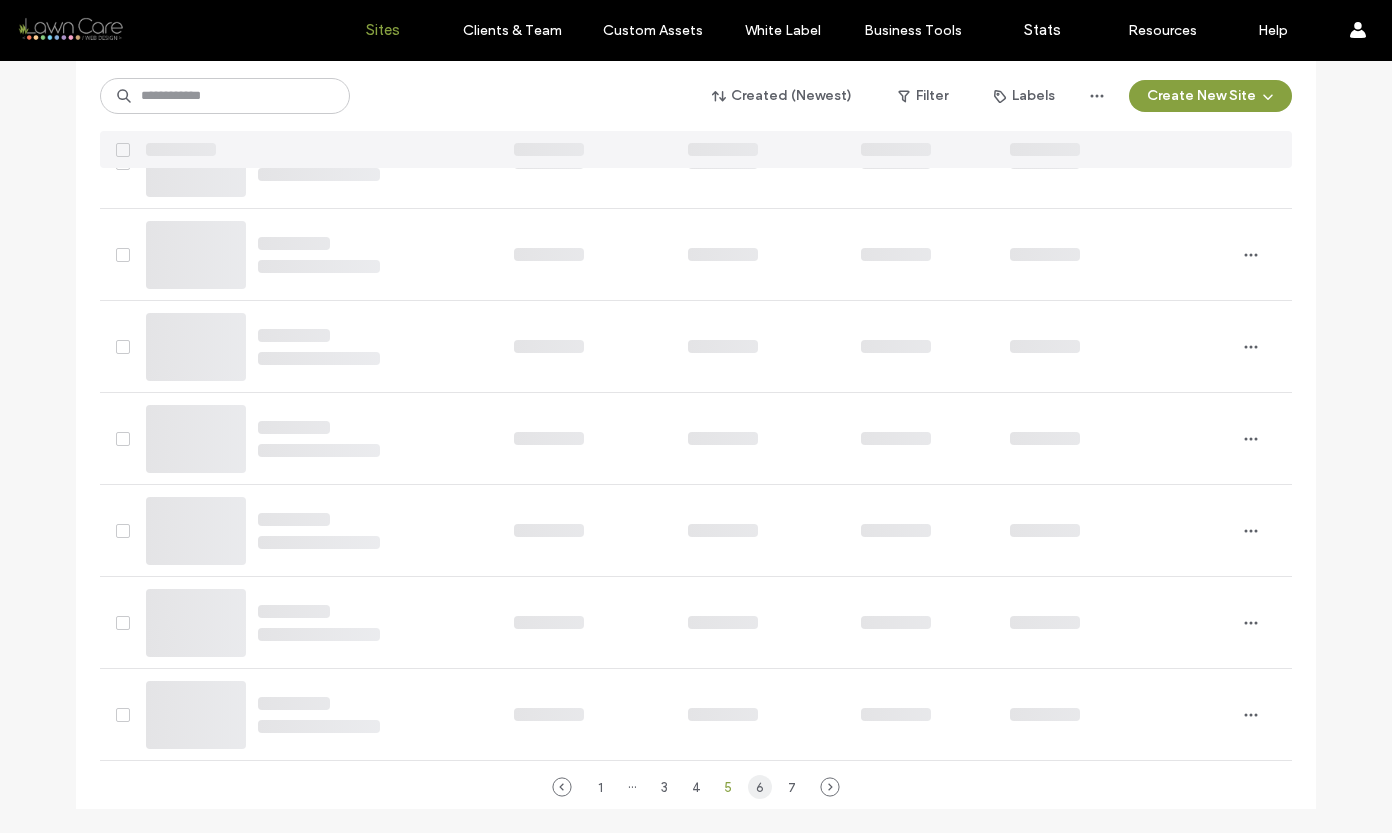click on "6" at bounding box center (760, 787) 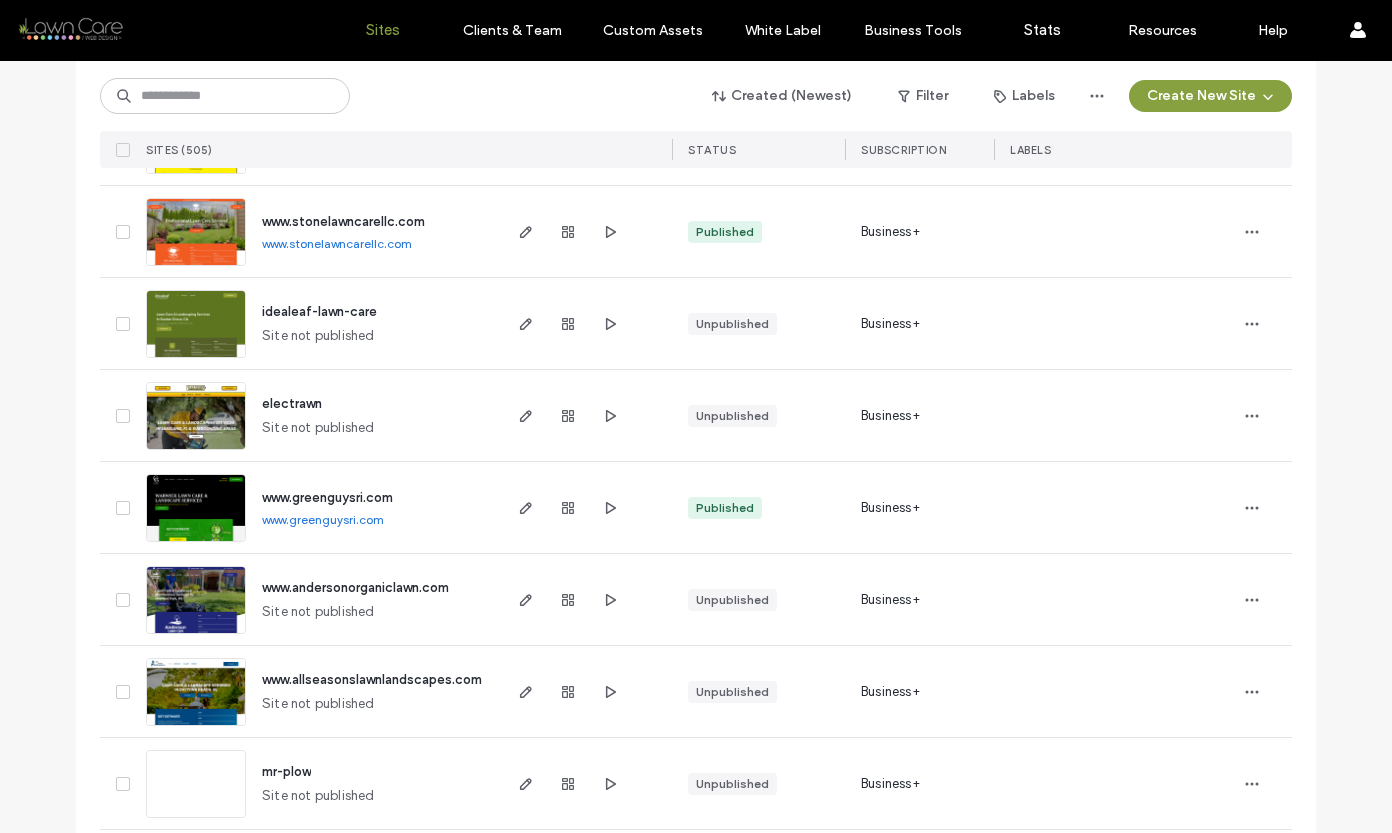 scroll, scrollTop: 6300, scrollLeft: 0, axis: vertical 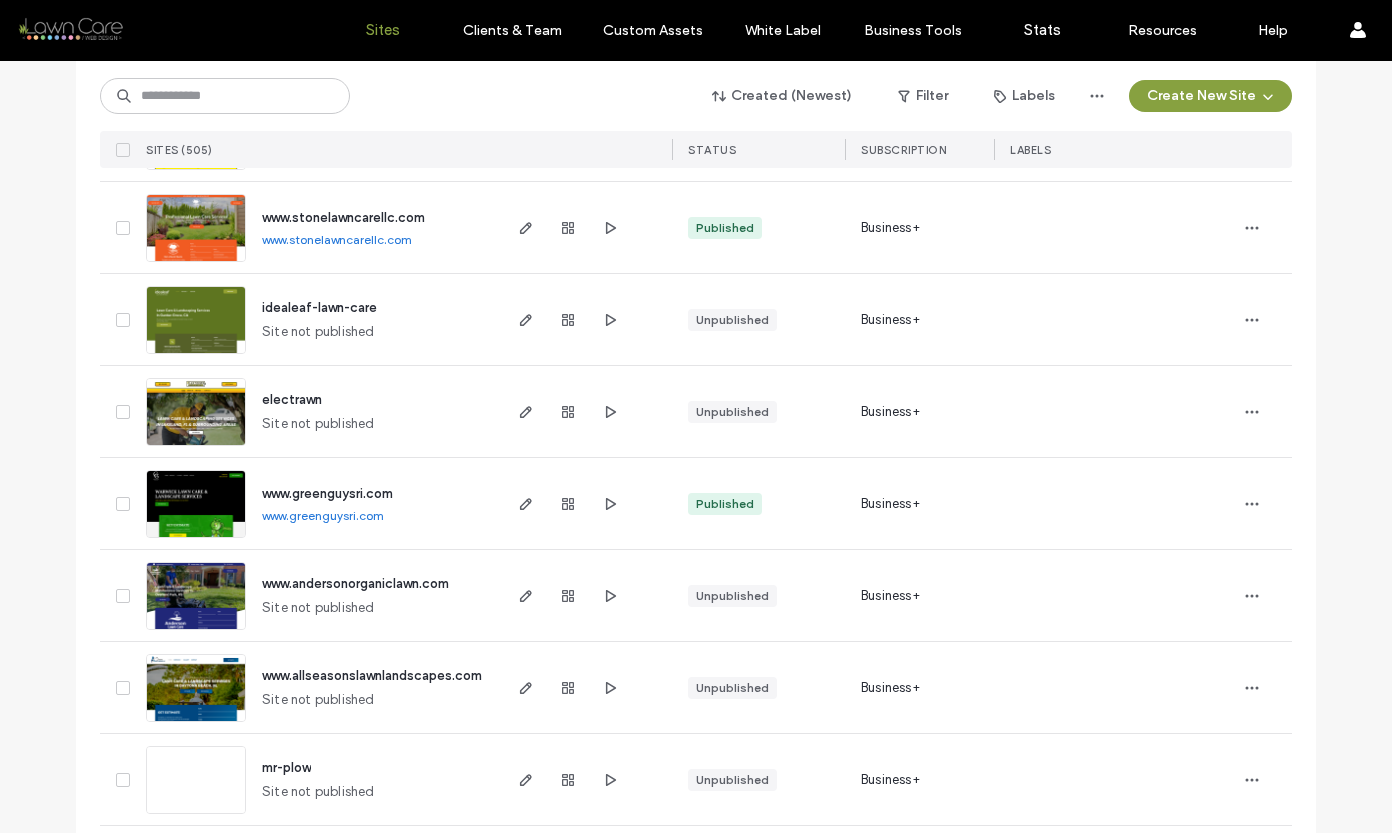 click at bounding box center [196, 539] 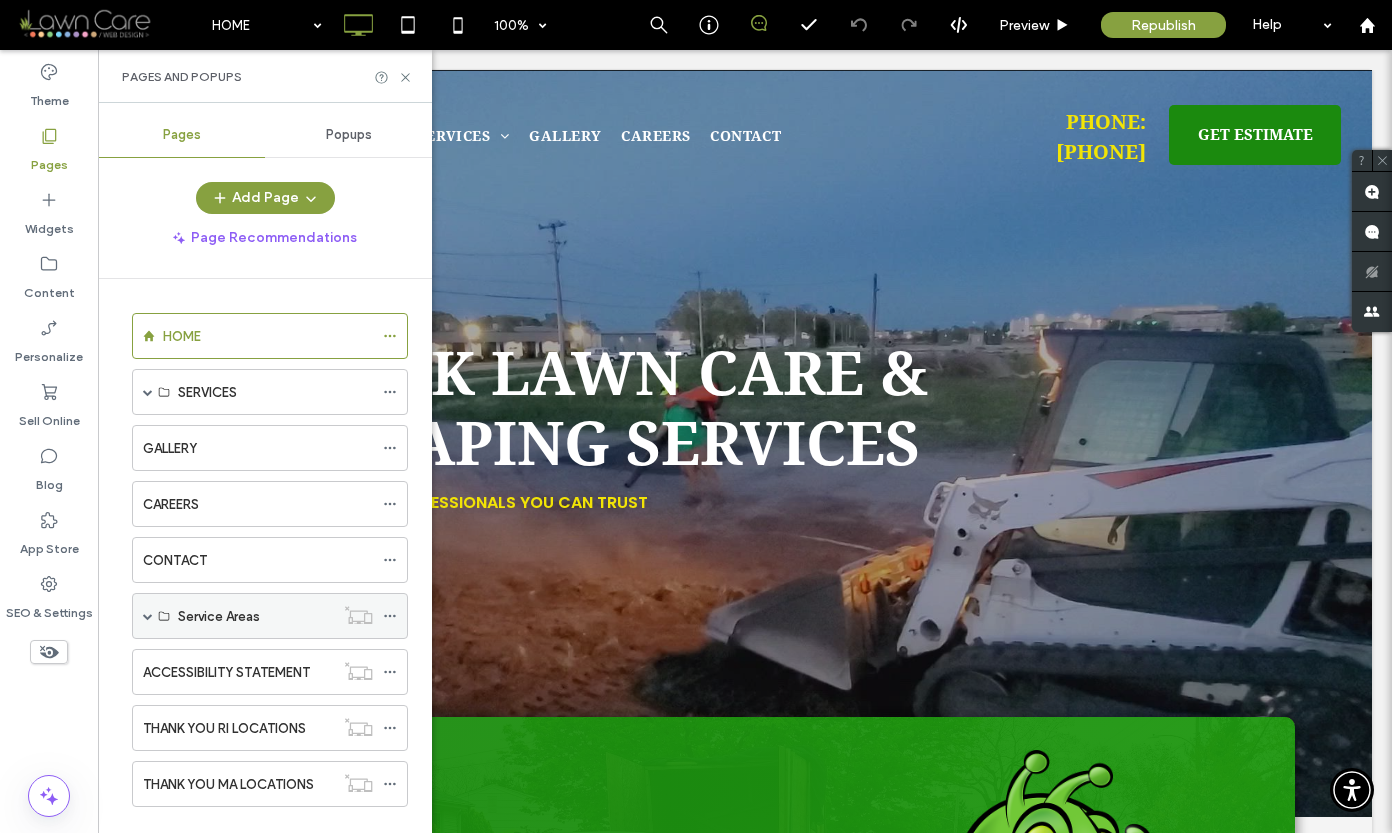 scroll, scrollTop: 0, scrollLeft: 0, axis: both 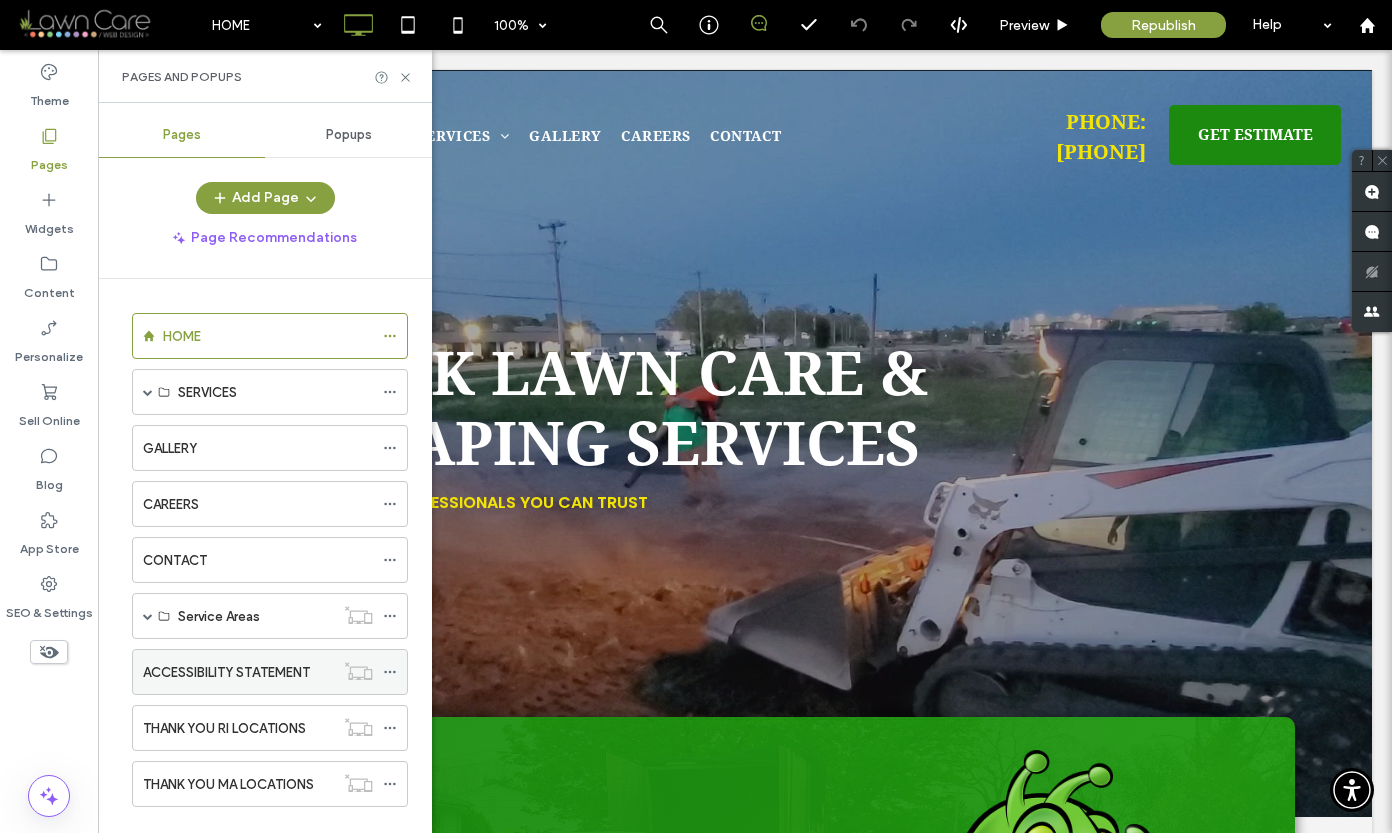 click on "ACCESSIBILITY STATEMENT" at bounding box center (226, 672) 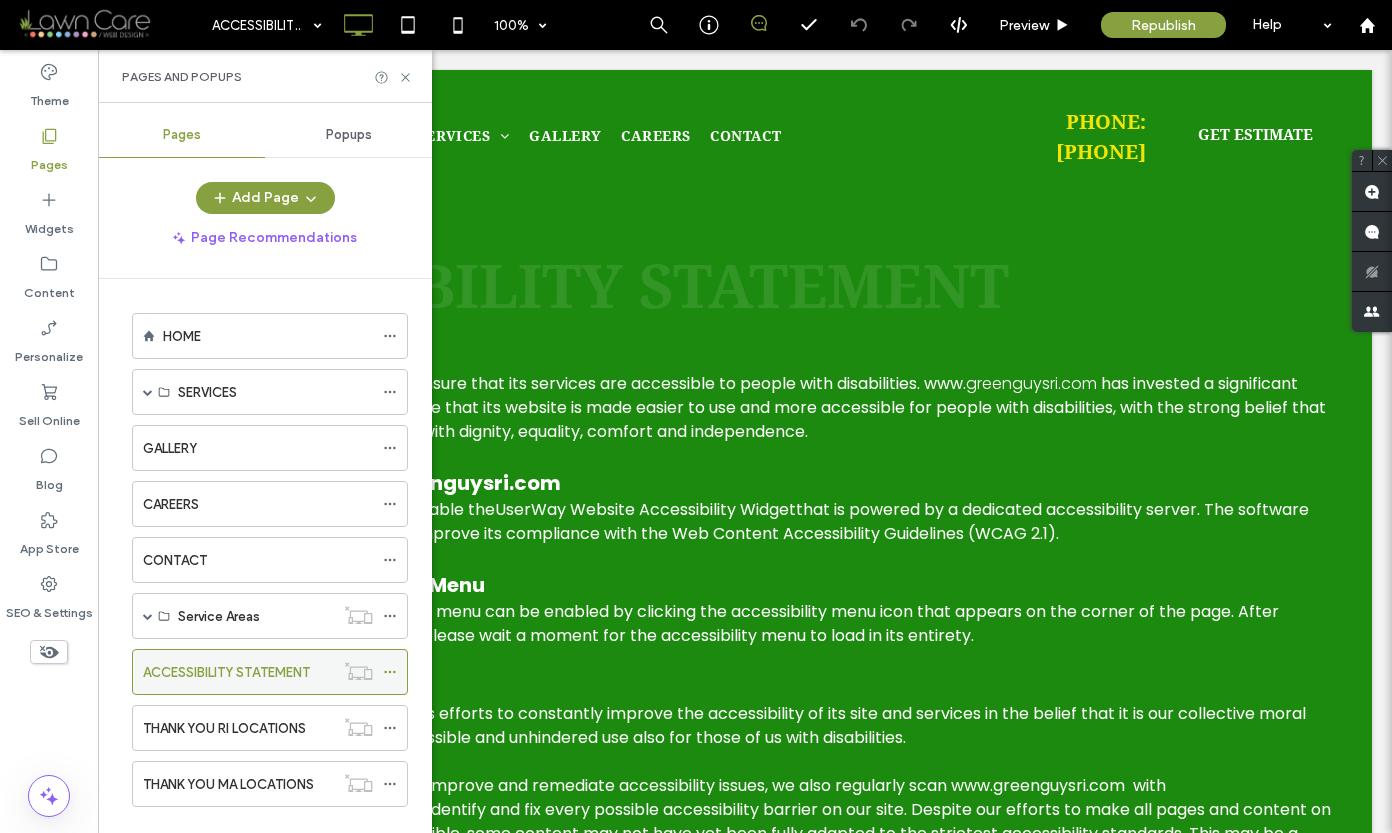 scroll, scrollTop: 0, scrollLeft: 0, axis: both 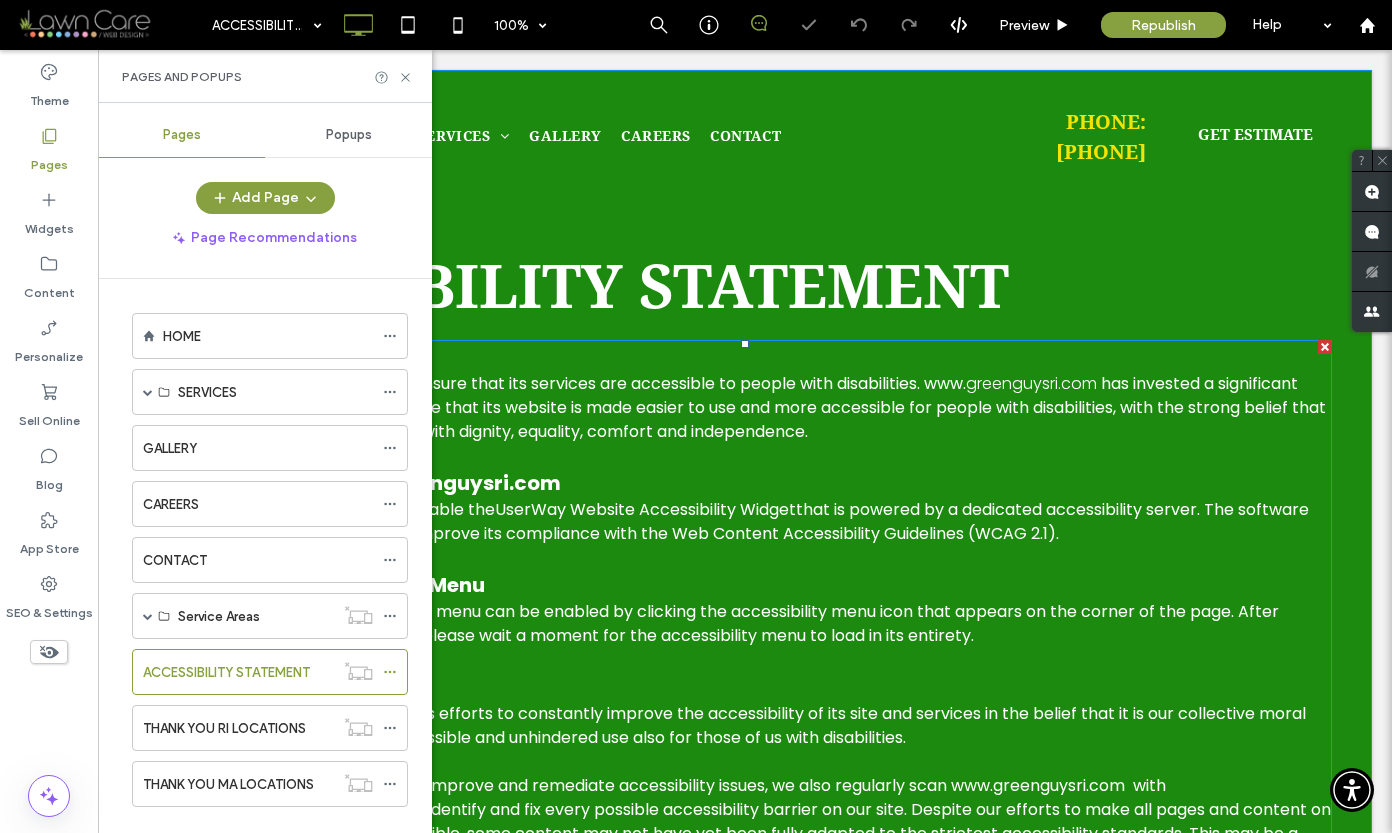 click on "to improve its compliance with the Web Content Accessibility Guidelines (WCAG 2.1)." at bounding box center (726, 533) 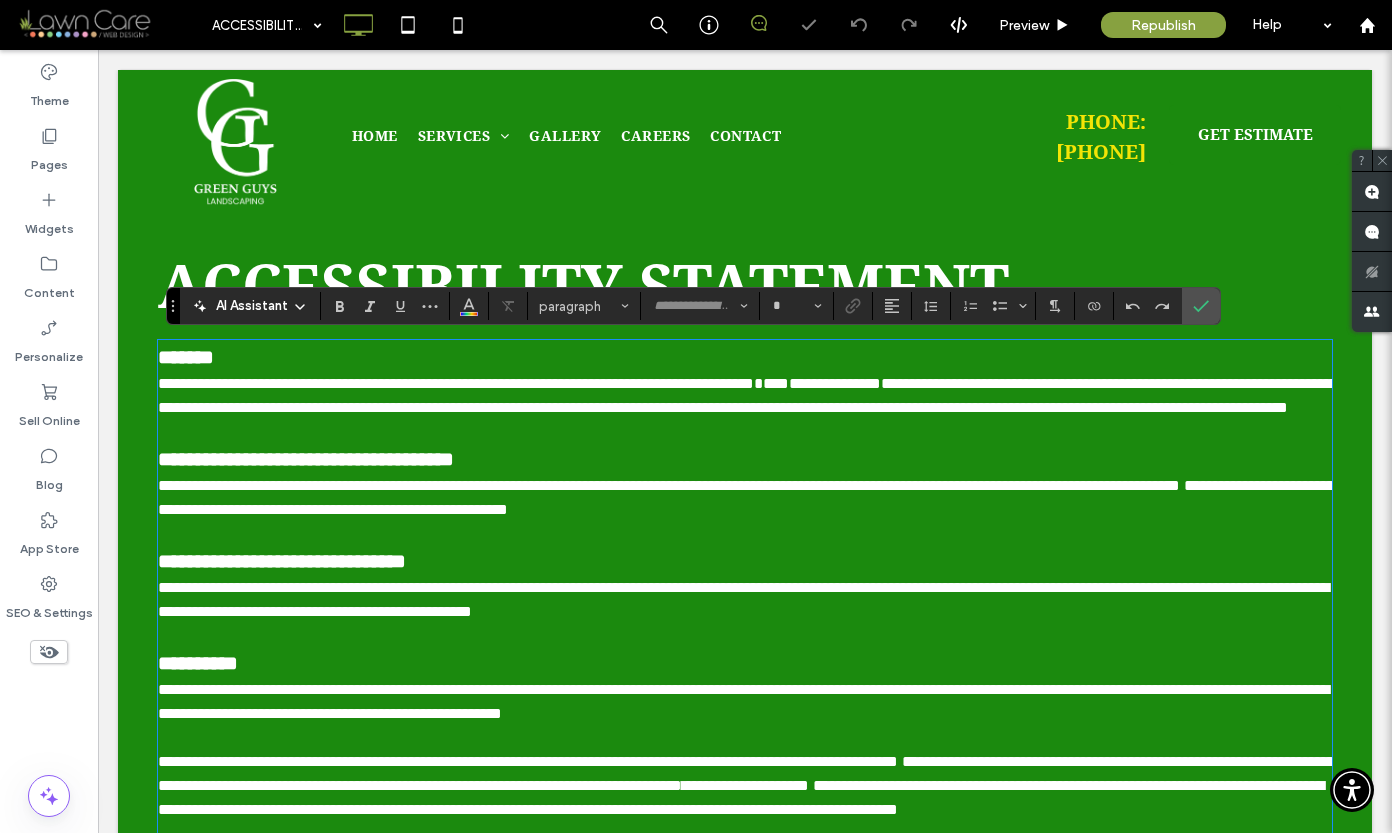 type on "*******" 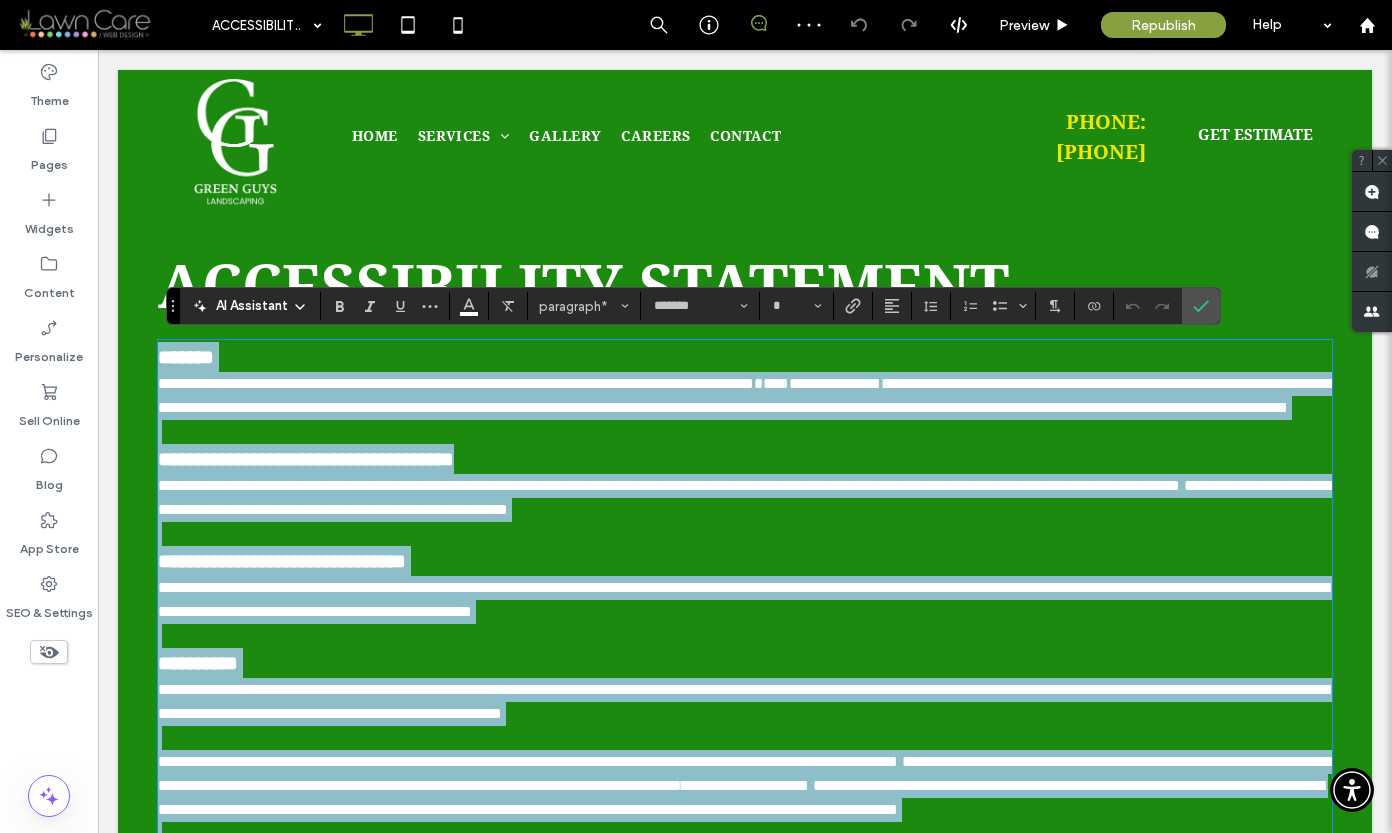 type on "**" 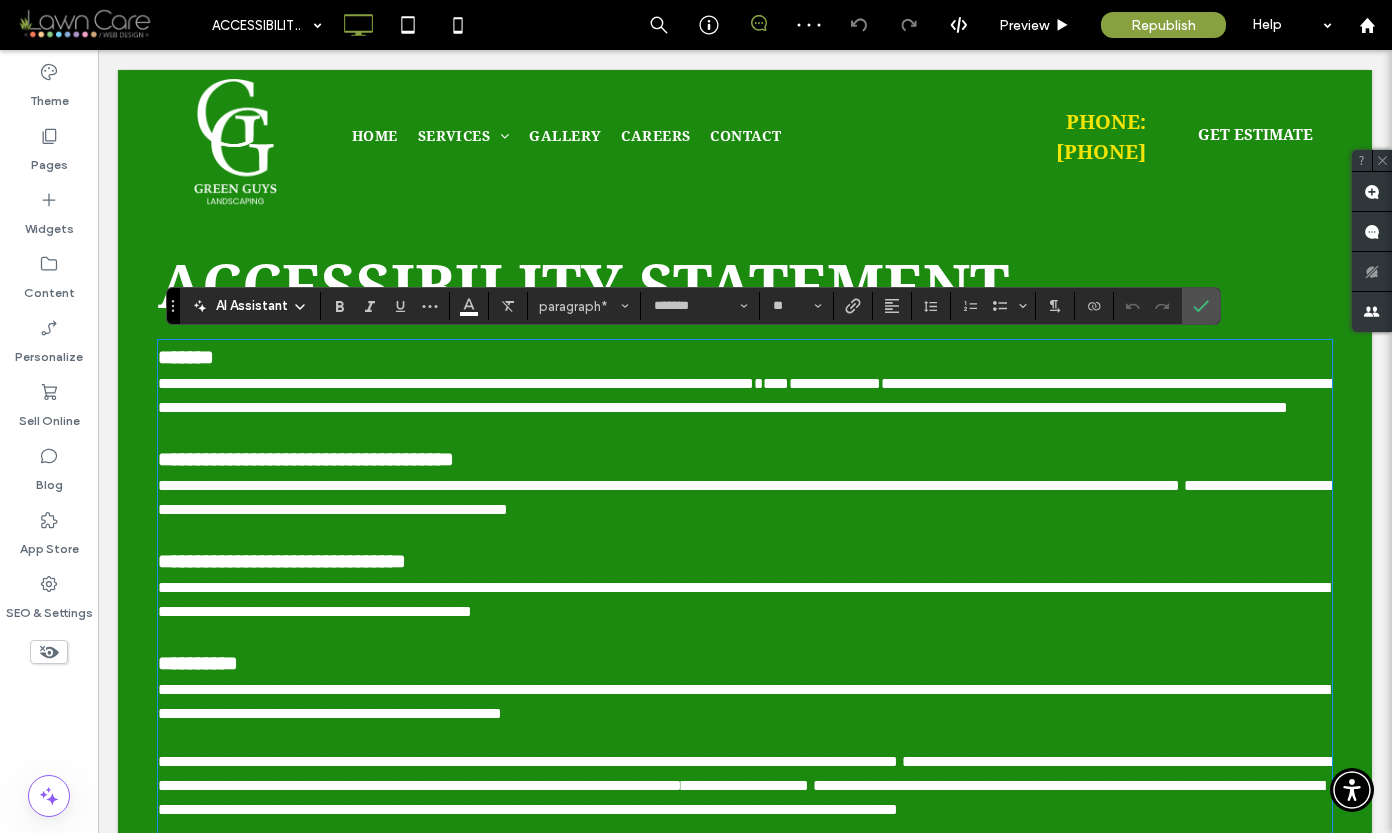 click on "**********" at bounding box center [746, 497] 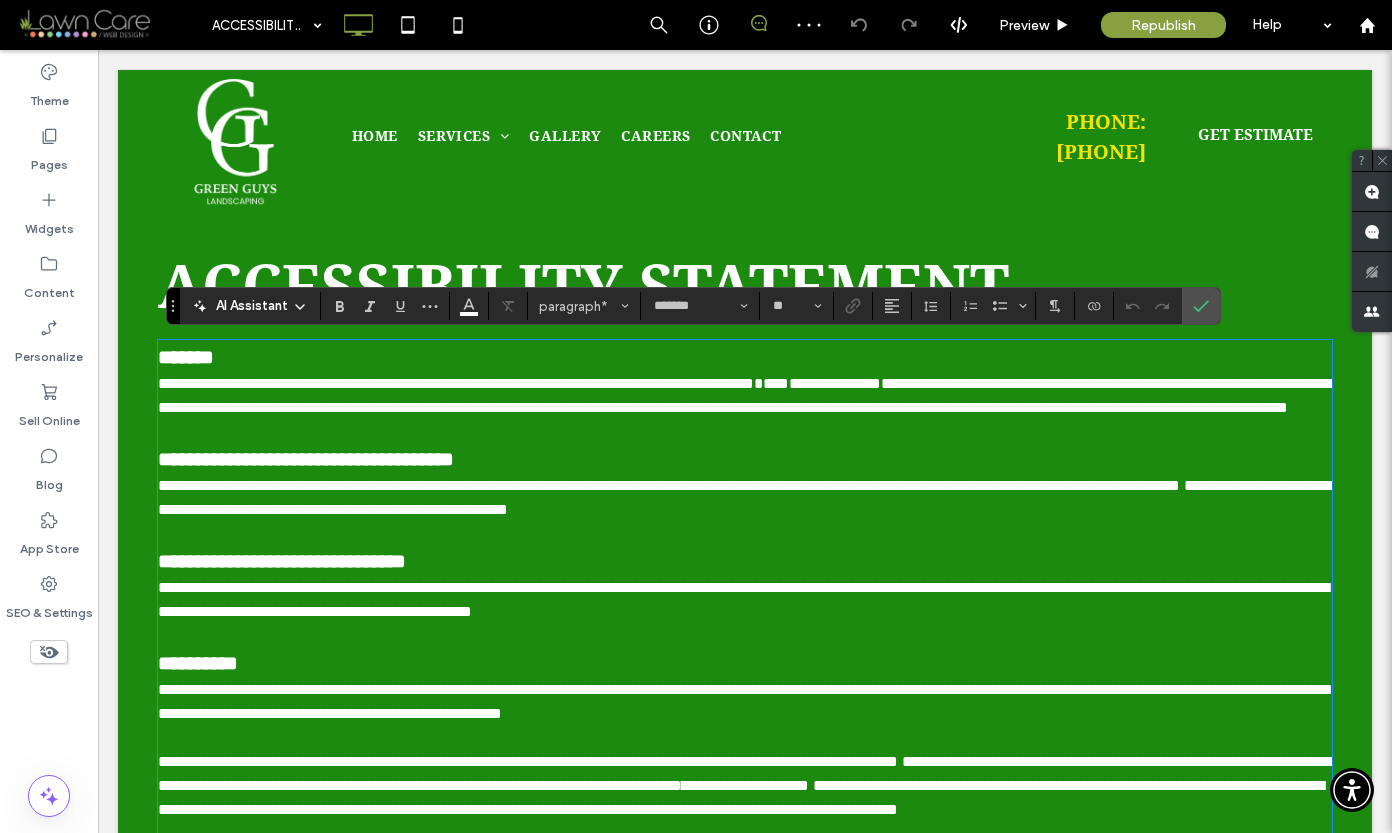 type 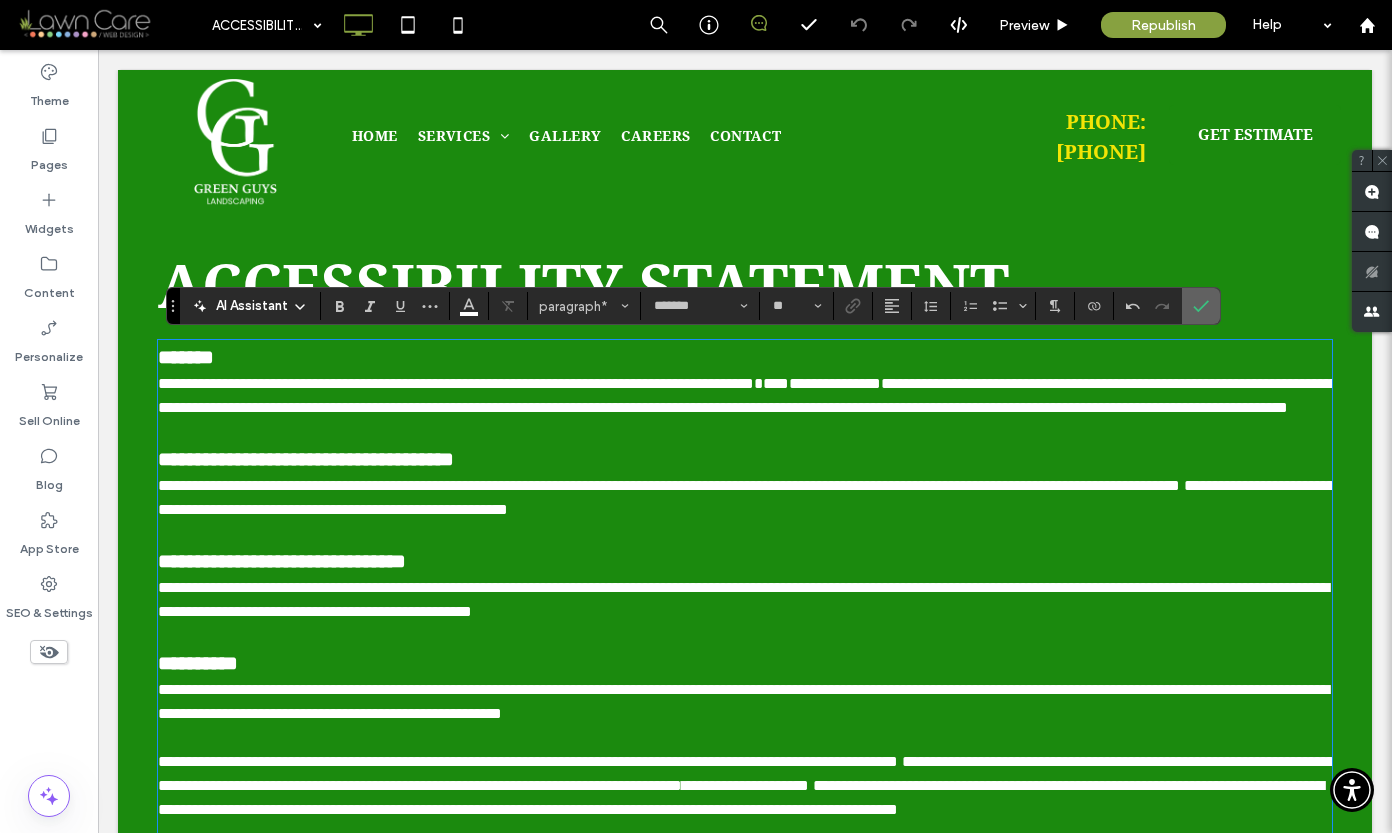 click 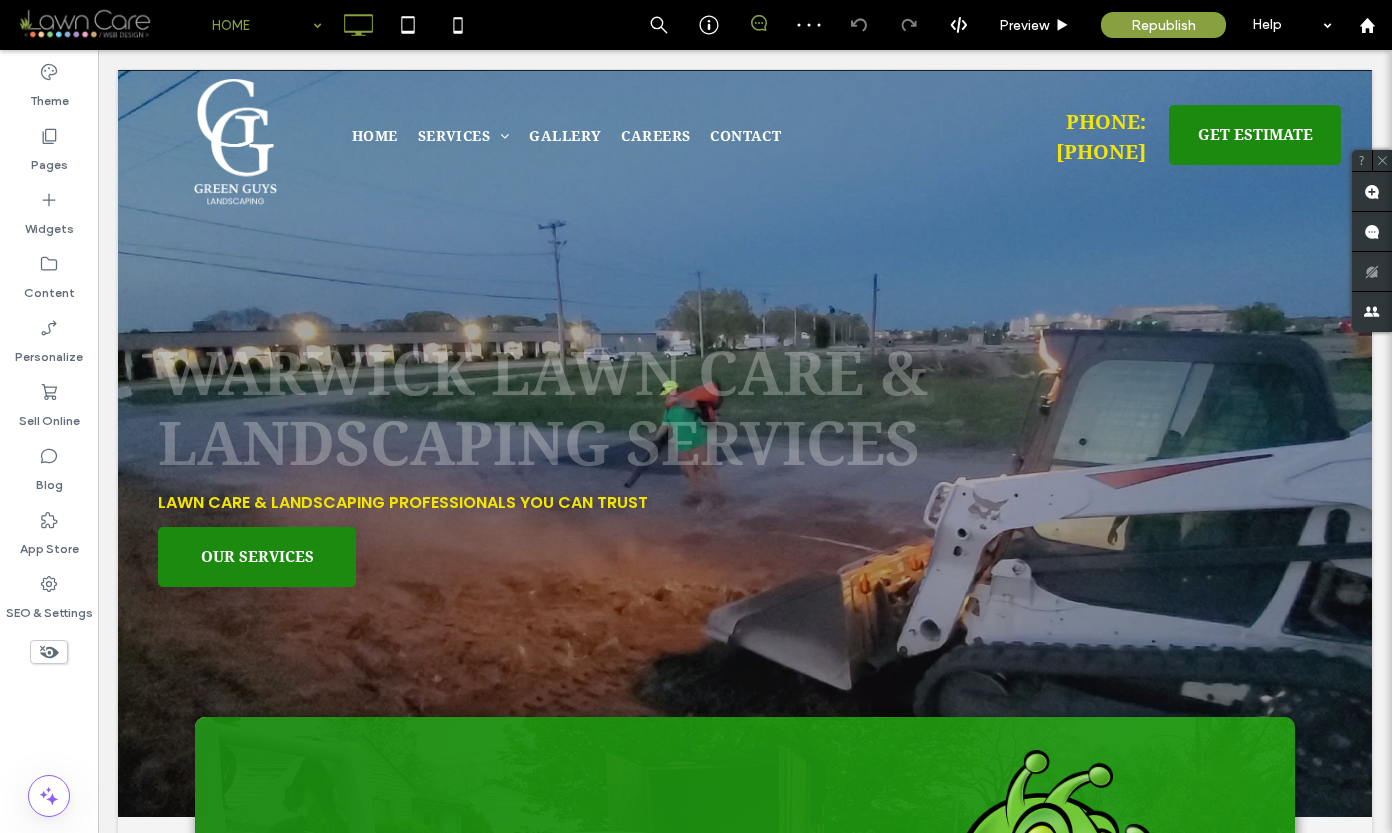 scroll, scrollTop: 0, scrollLeft: 0, axis: both 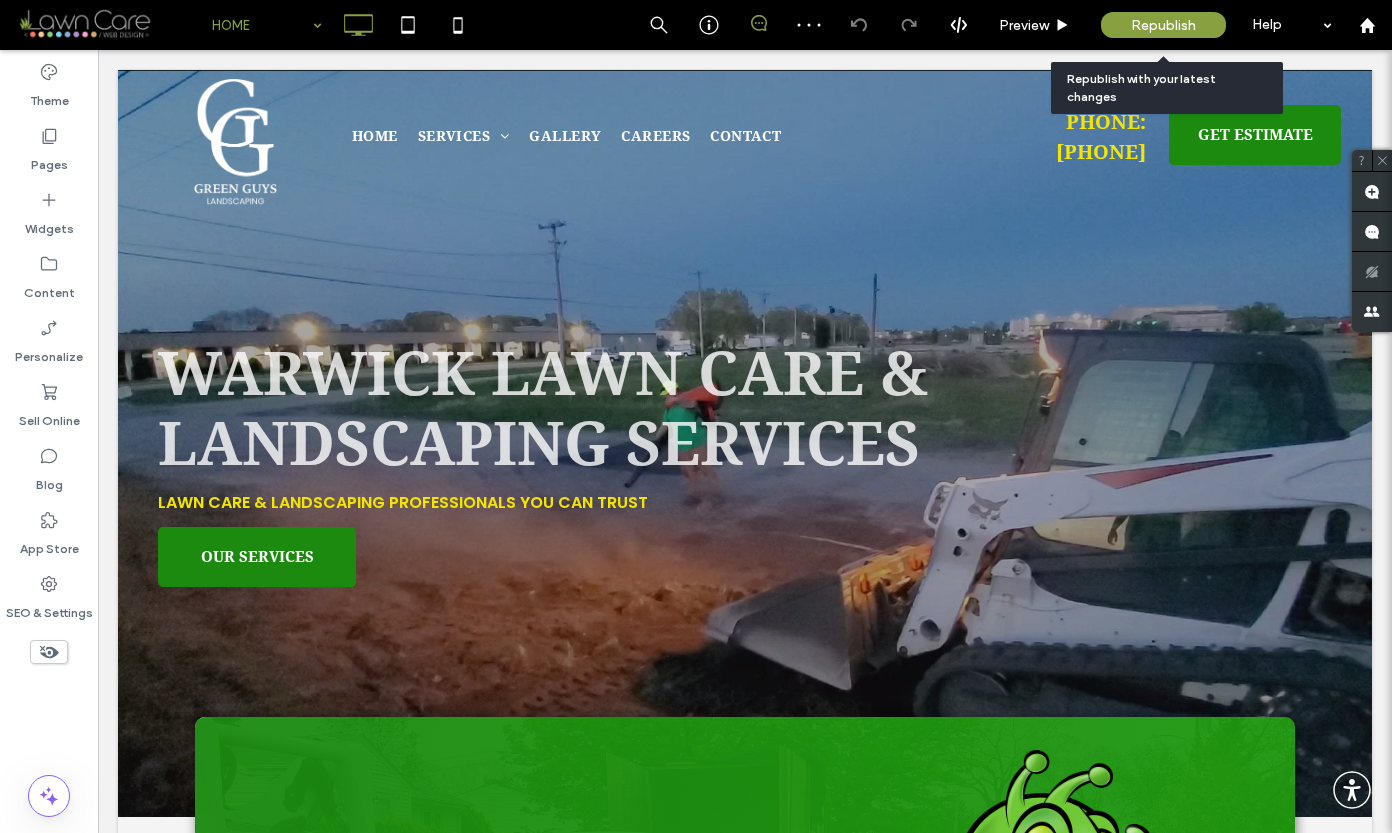 click on "Republish" at bounding box center (1163, 25) 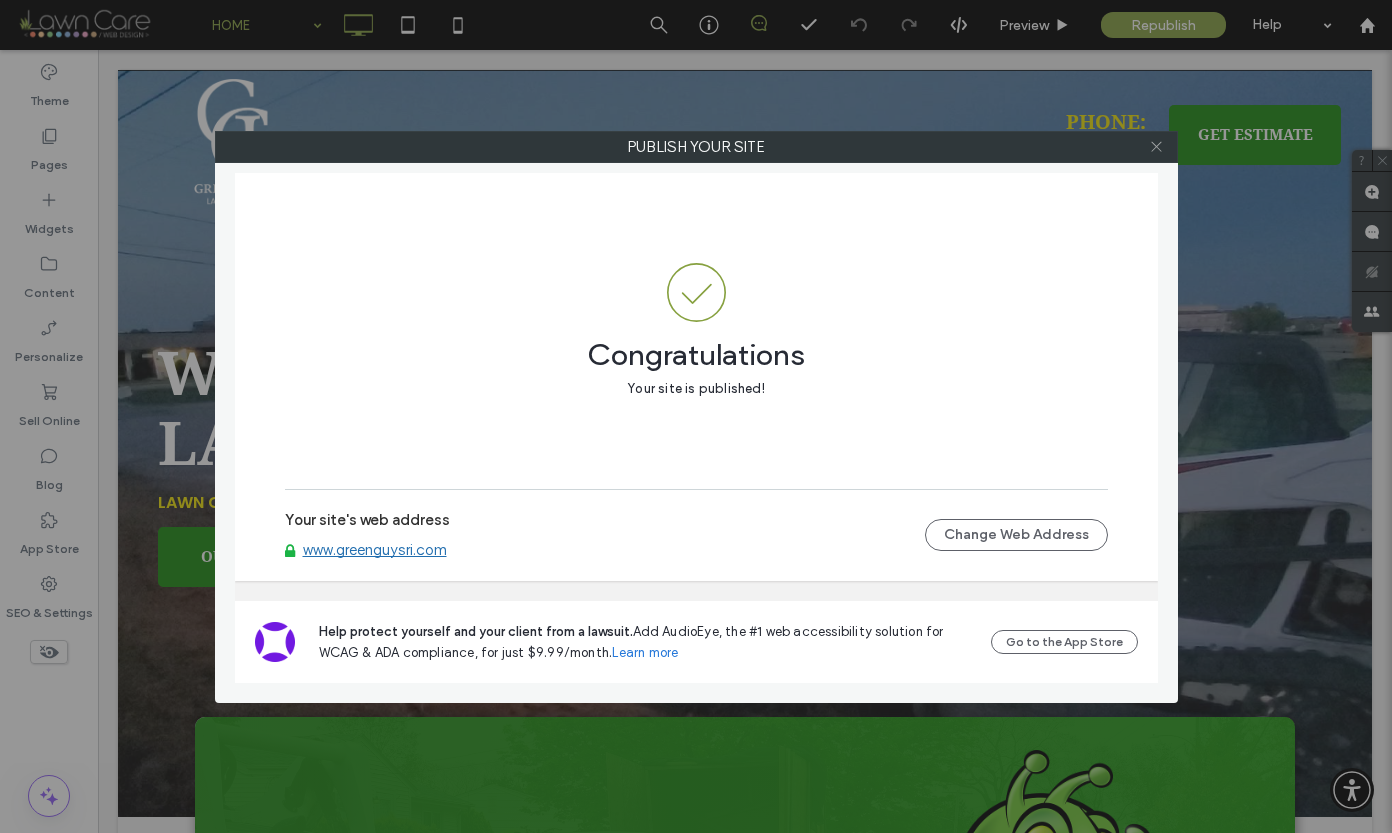 click 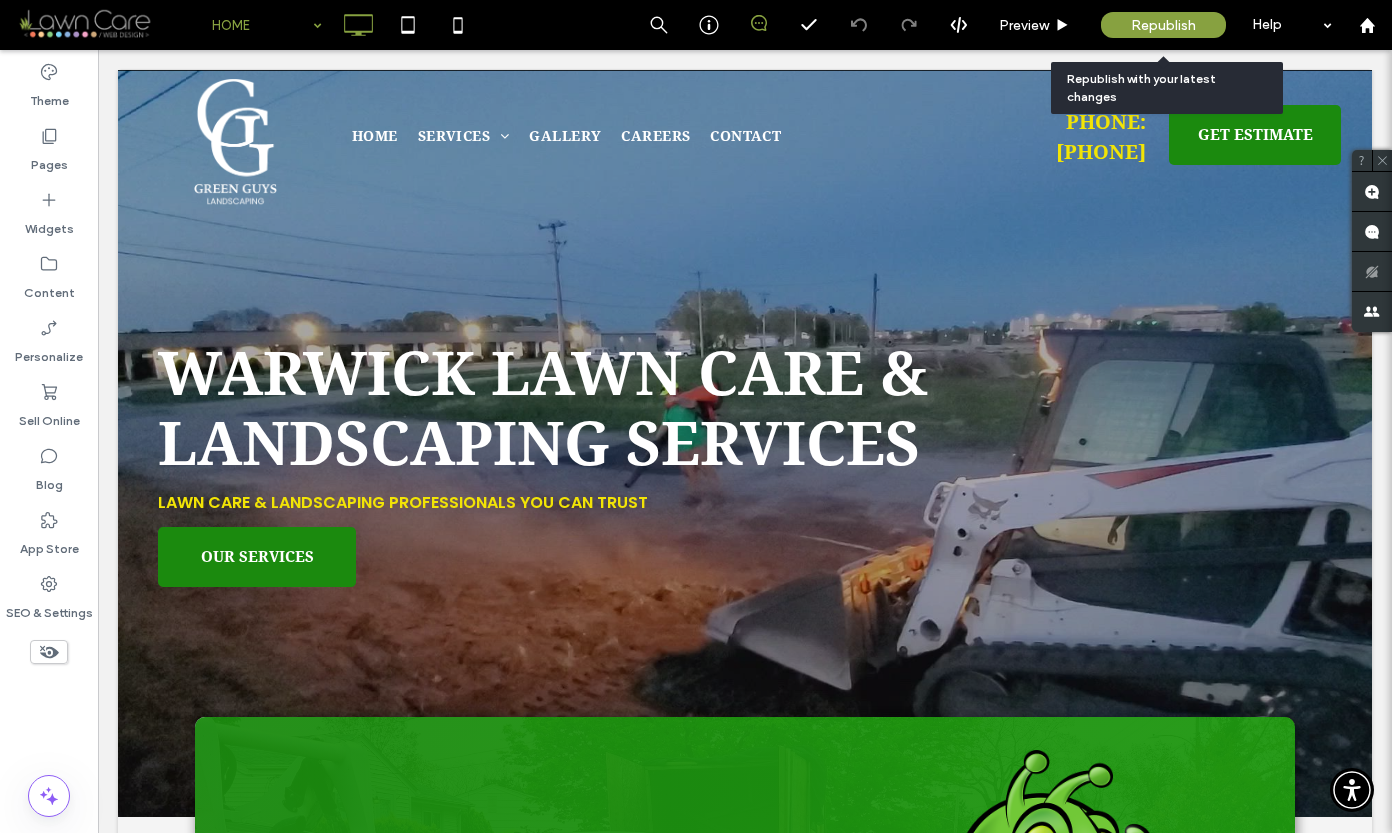 click on "Republish" at bounding box center (1163, 25) 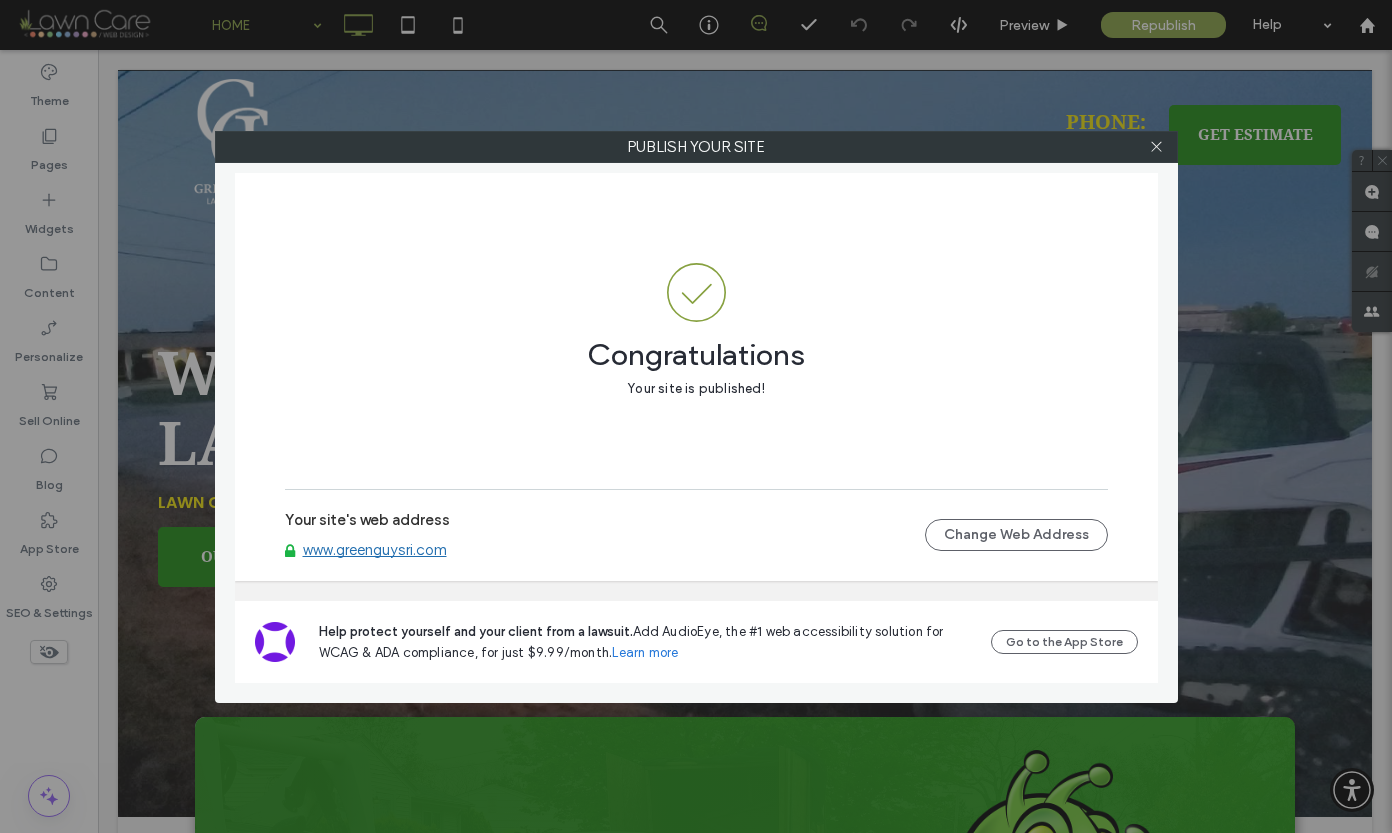 click on "www.greenguysri.com" at bounding box center [375, 550] 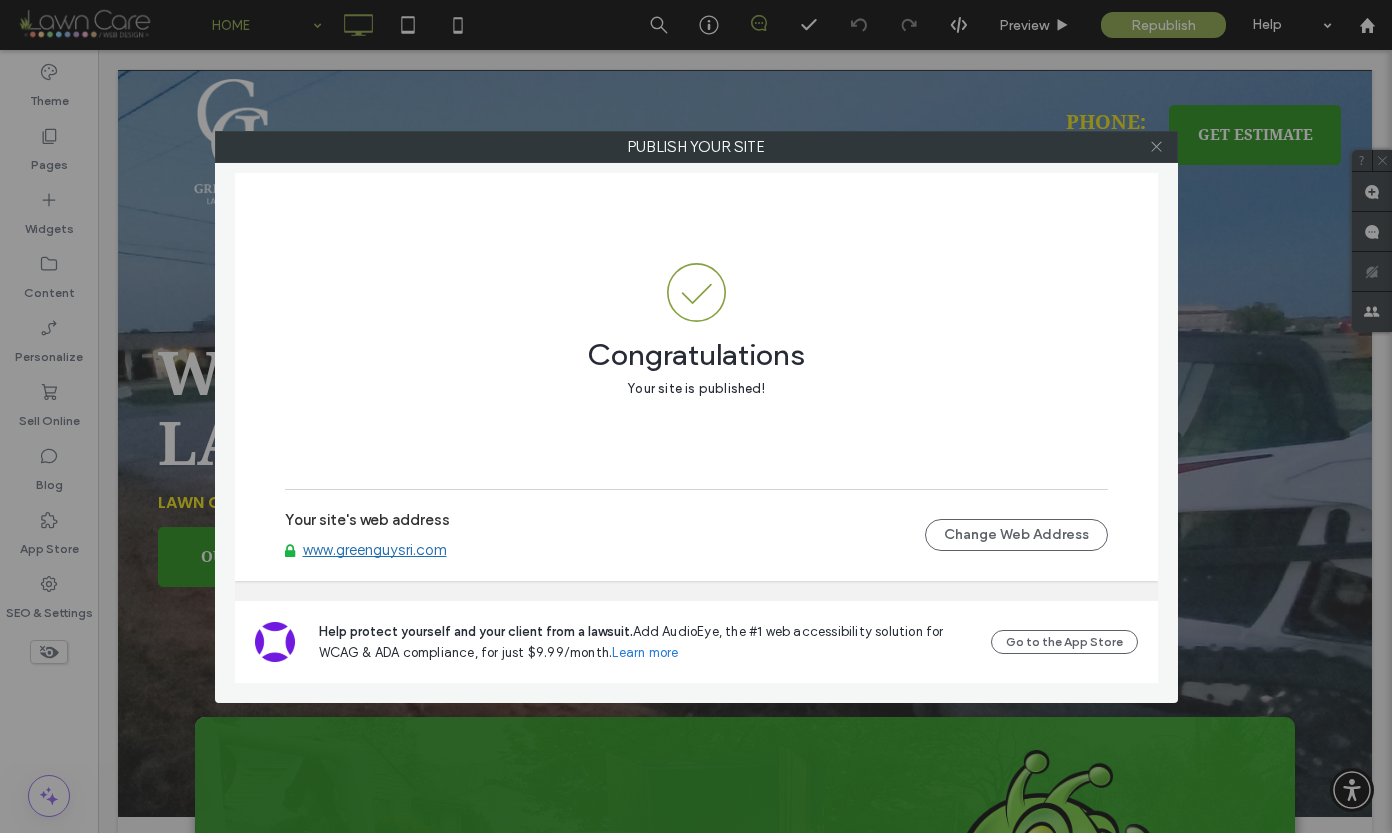 click 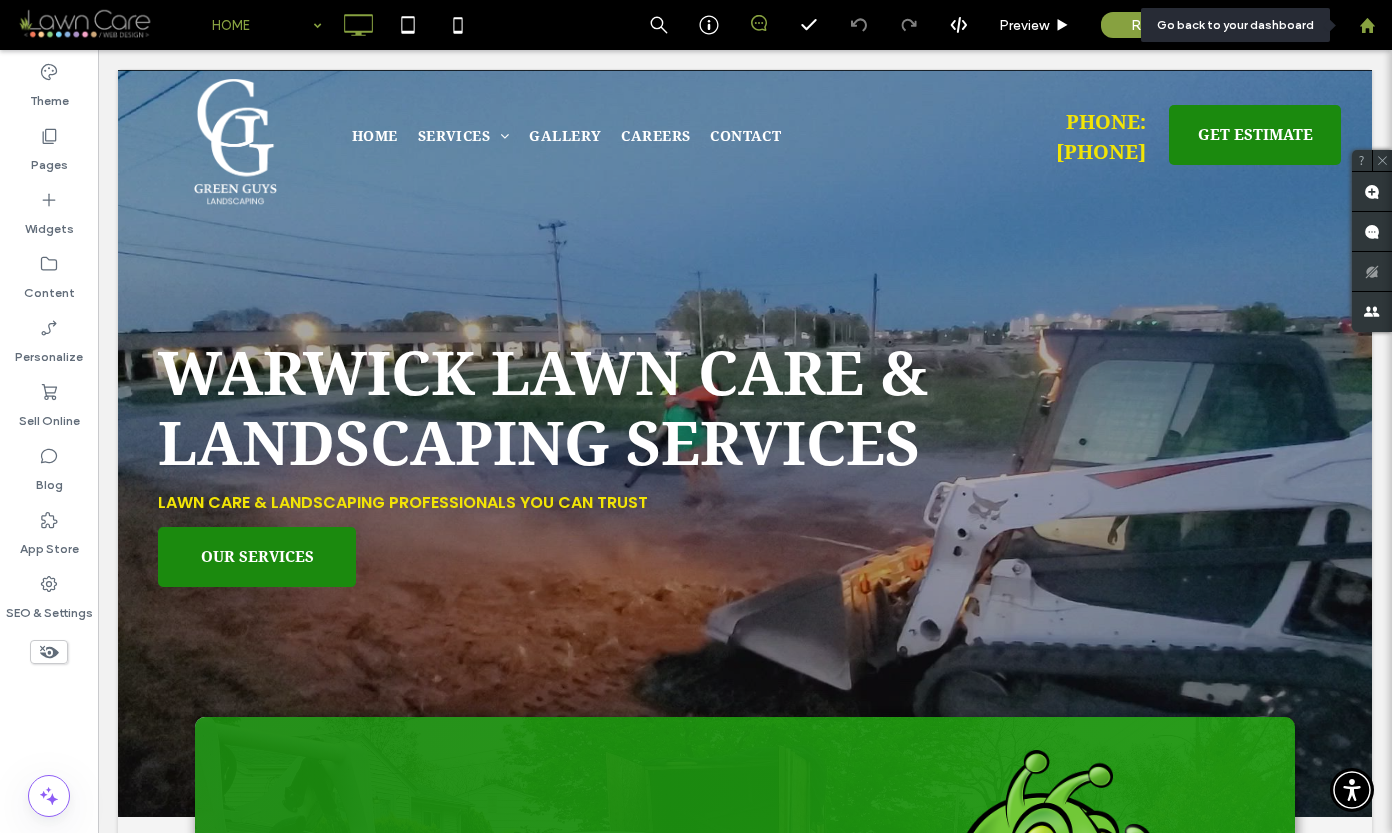 click 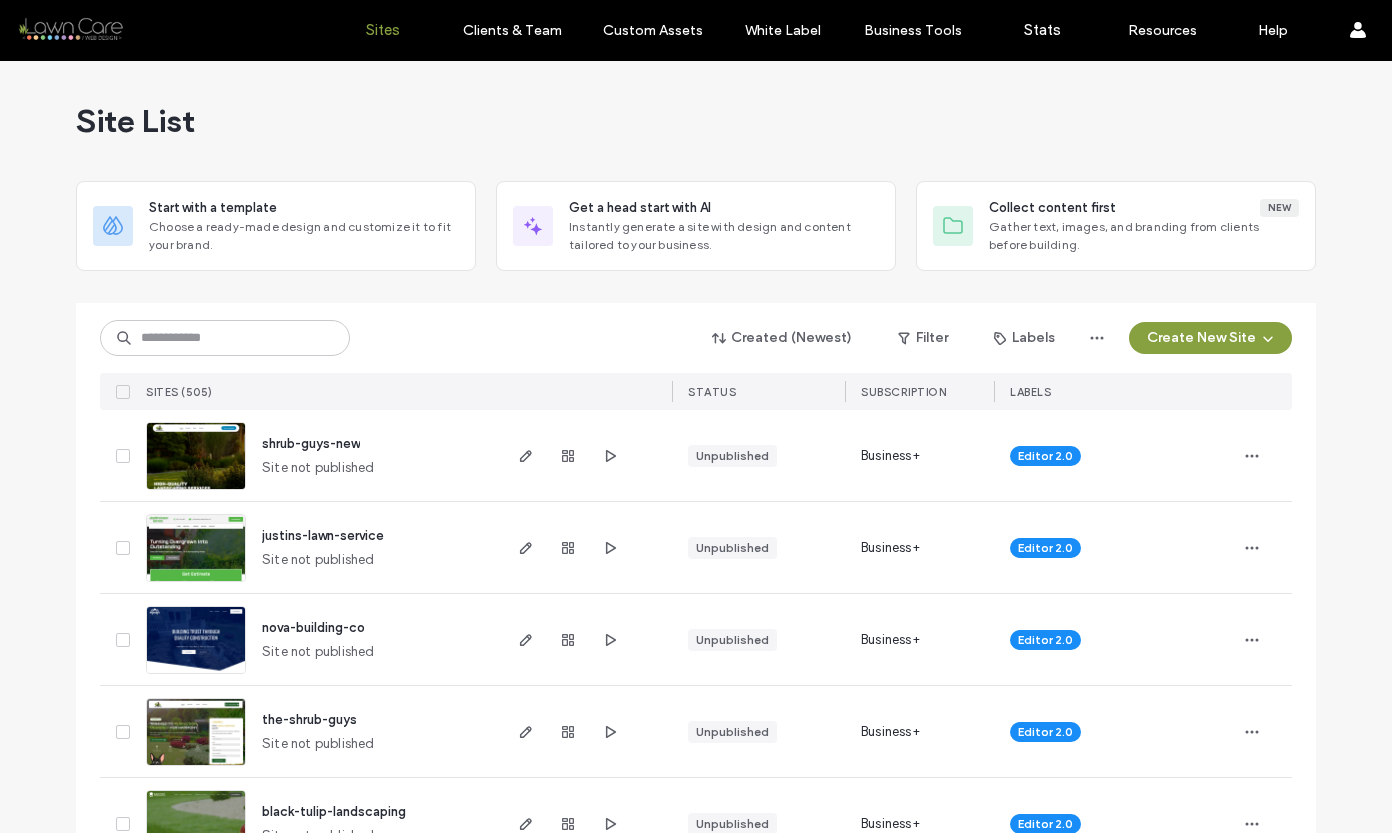 scroll, scrollTop: 0, scrollLeft: 0, axis: both 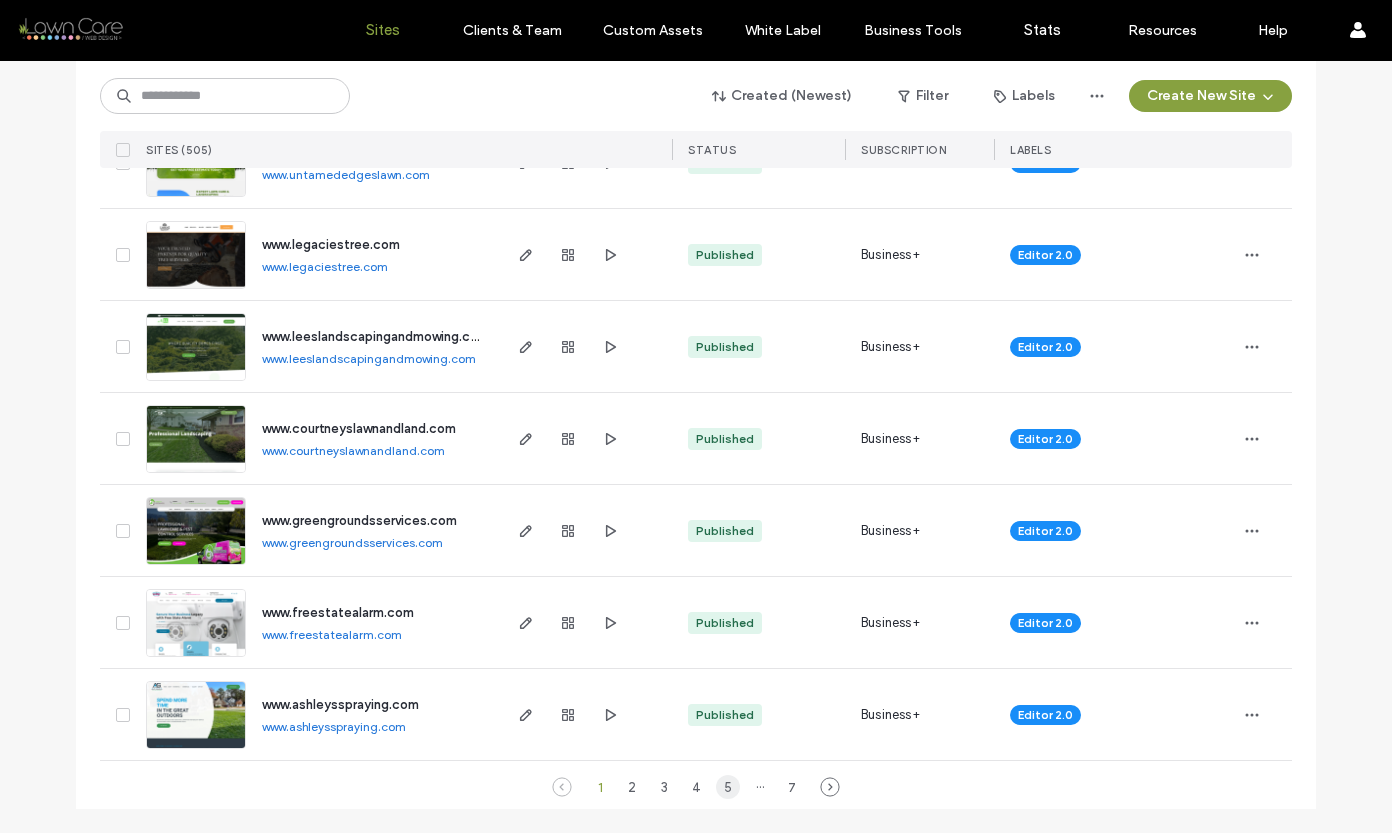 click on "5" at bounding box center (728, 787) 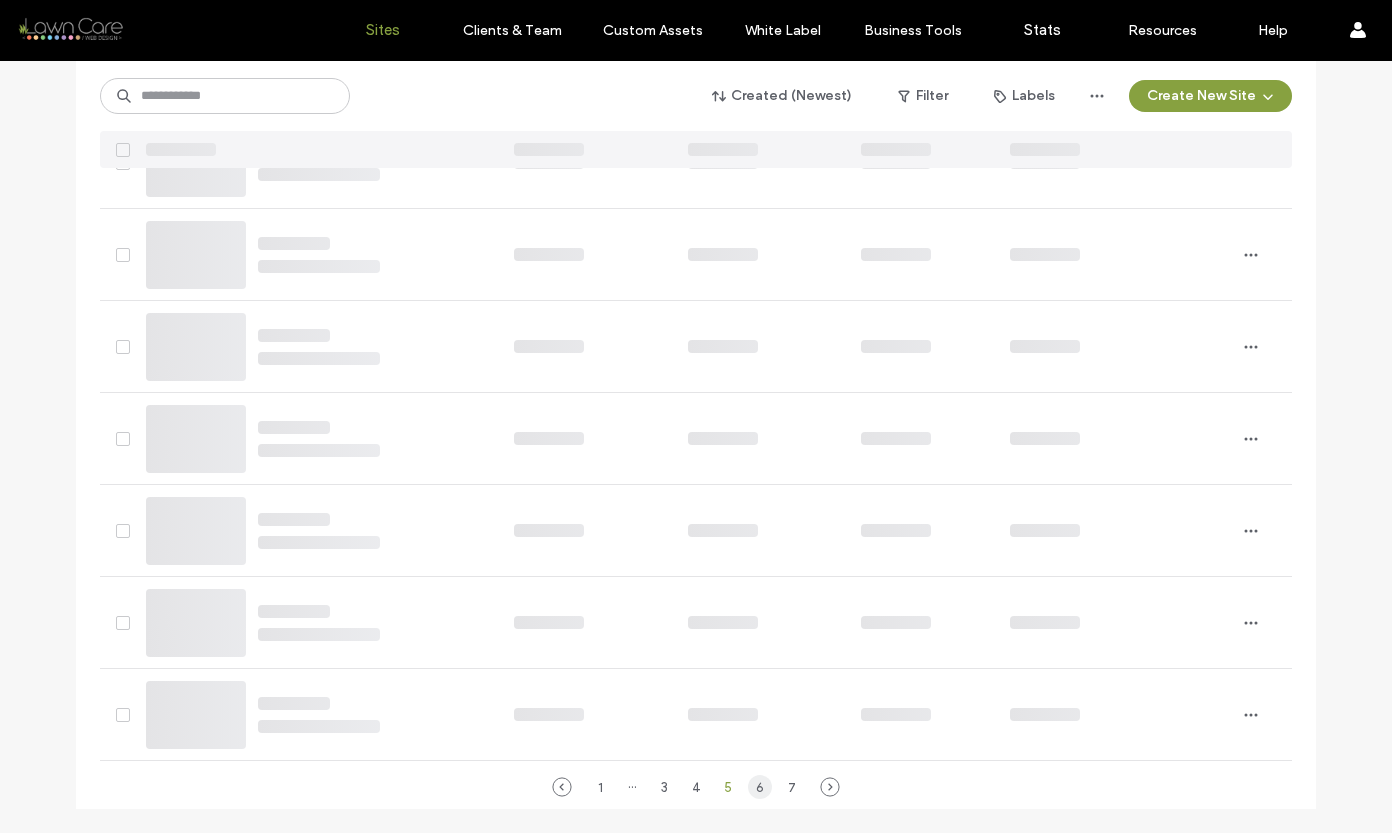 click on "6" at bounding box center (760, 787) 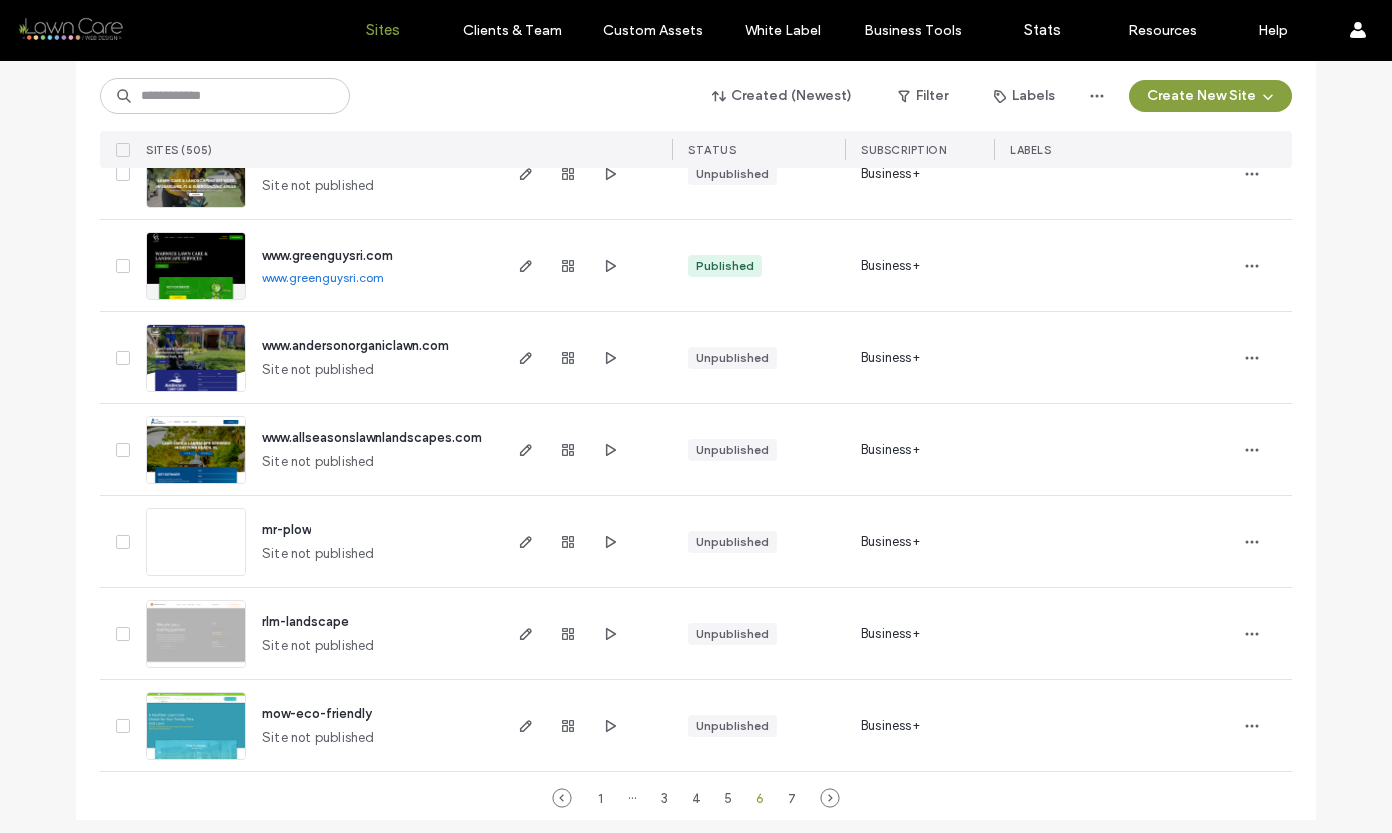 scroll, scrollTop: 6549, scrollLeft: 0, axis: vertical 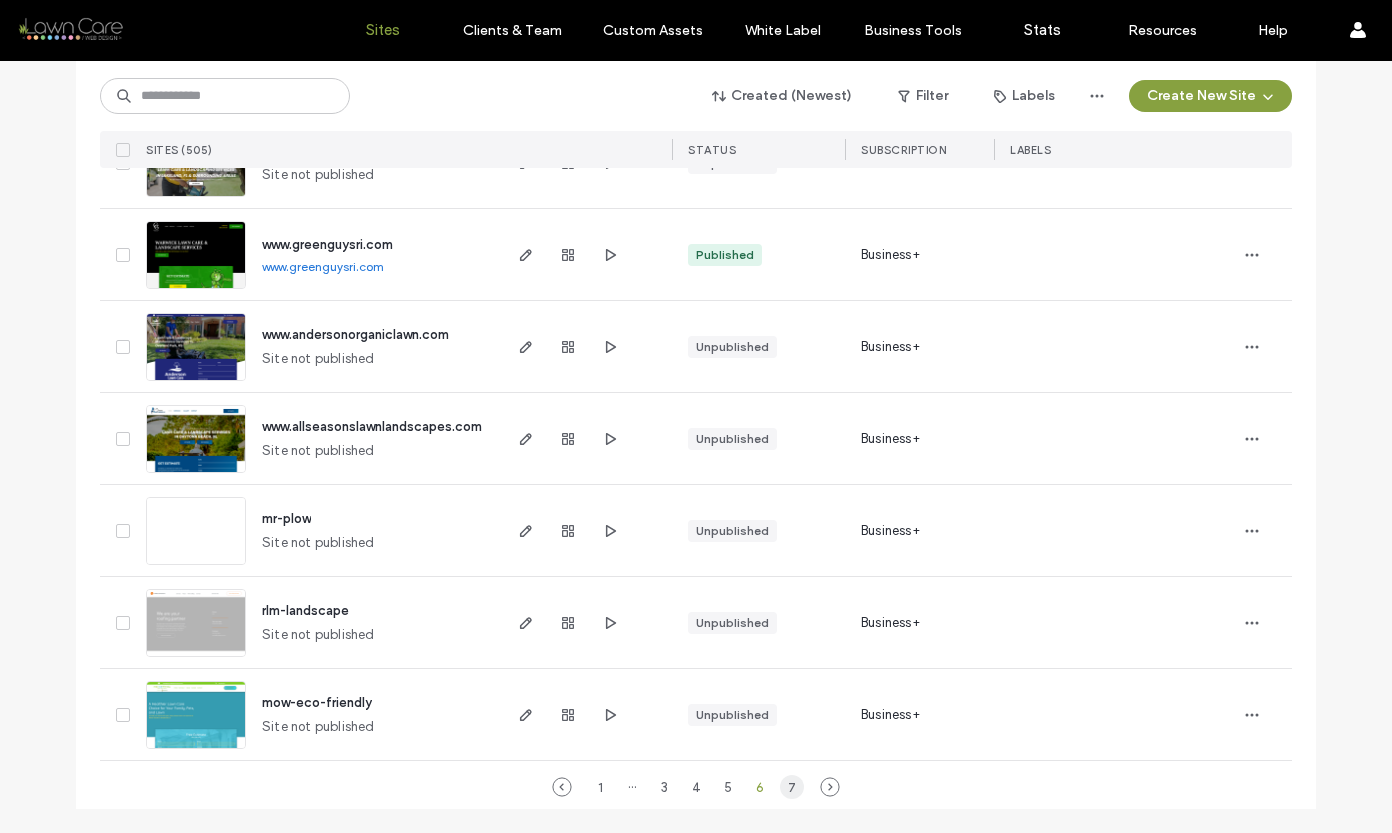 click on "7" 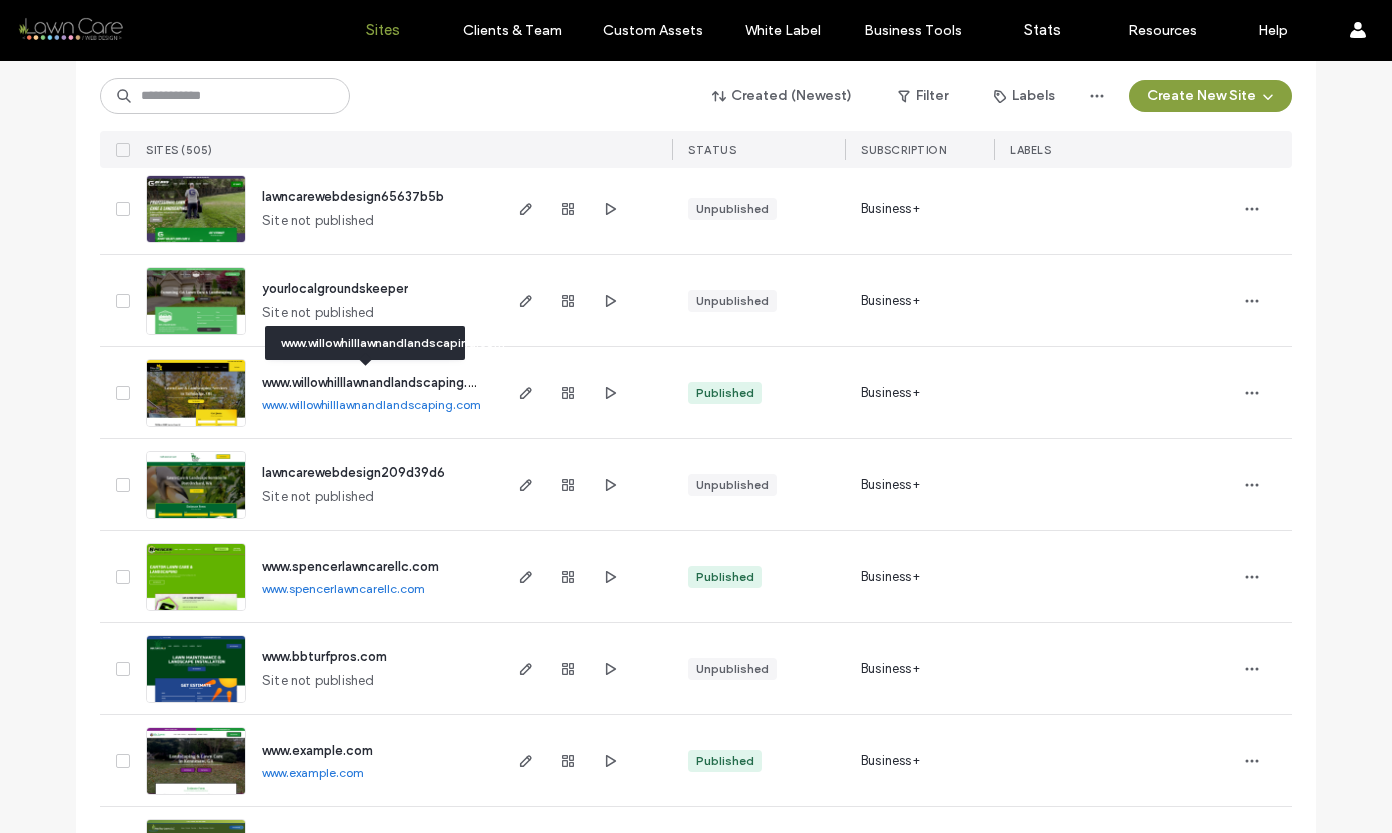 scroll, scrollTop: 248, scrollLeft: 0, axis: vertical 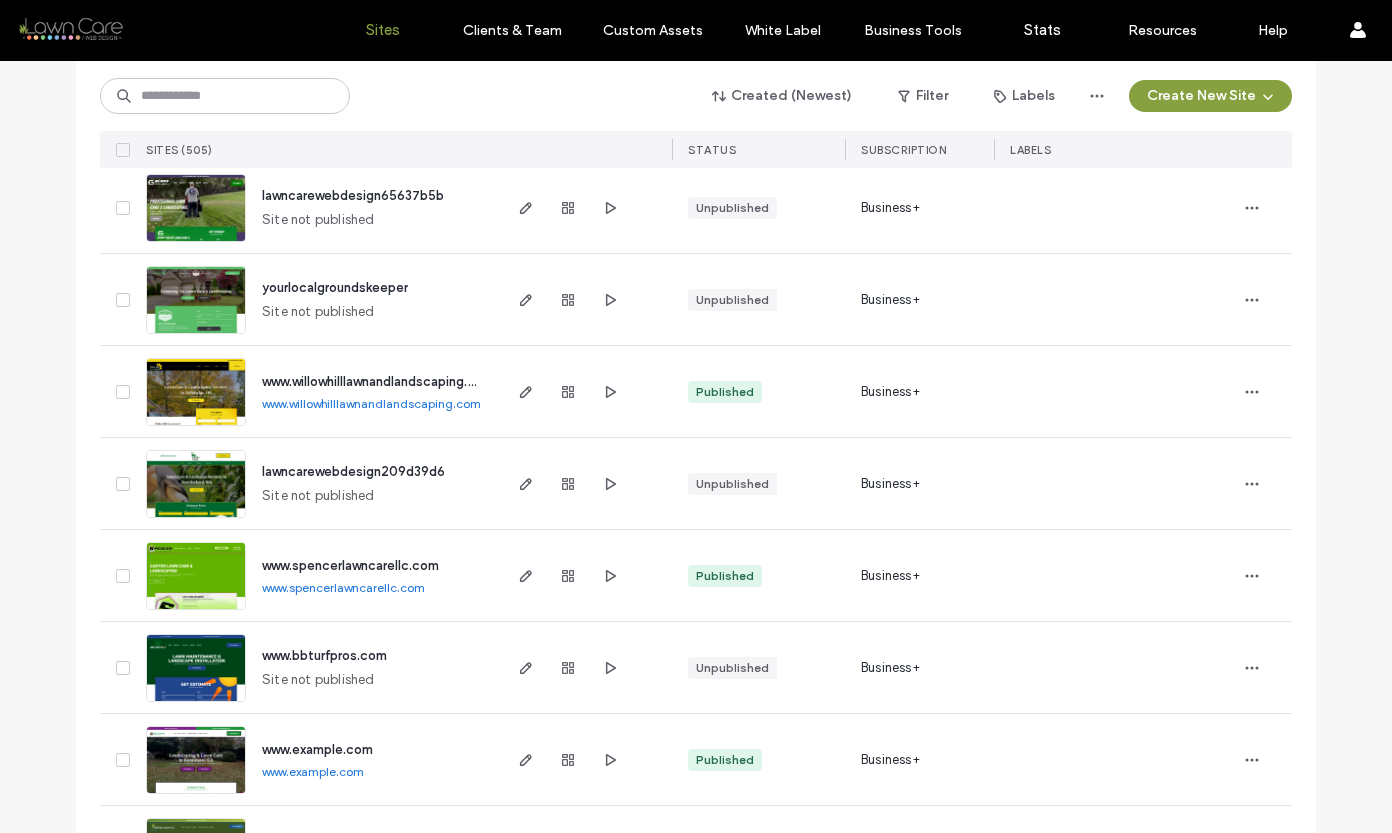 click 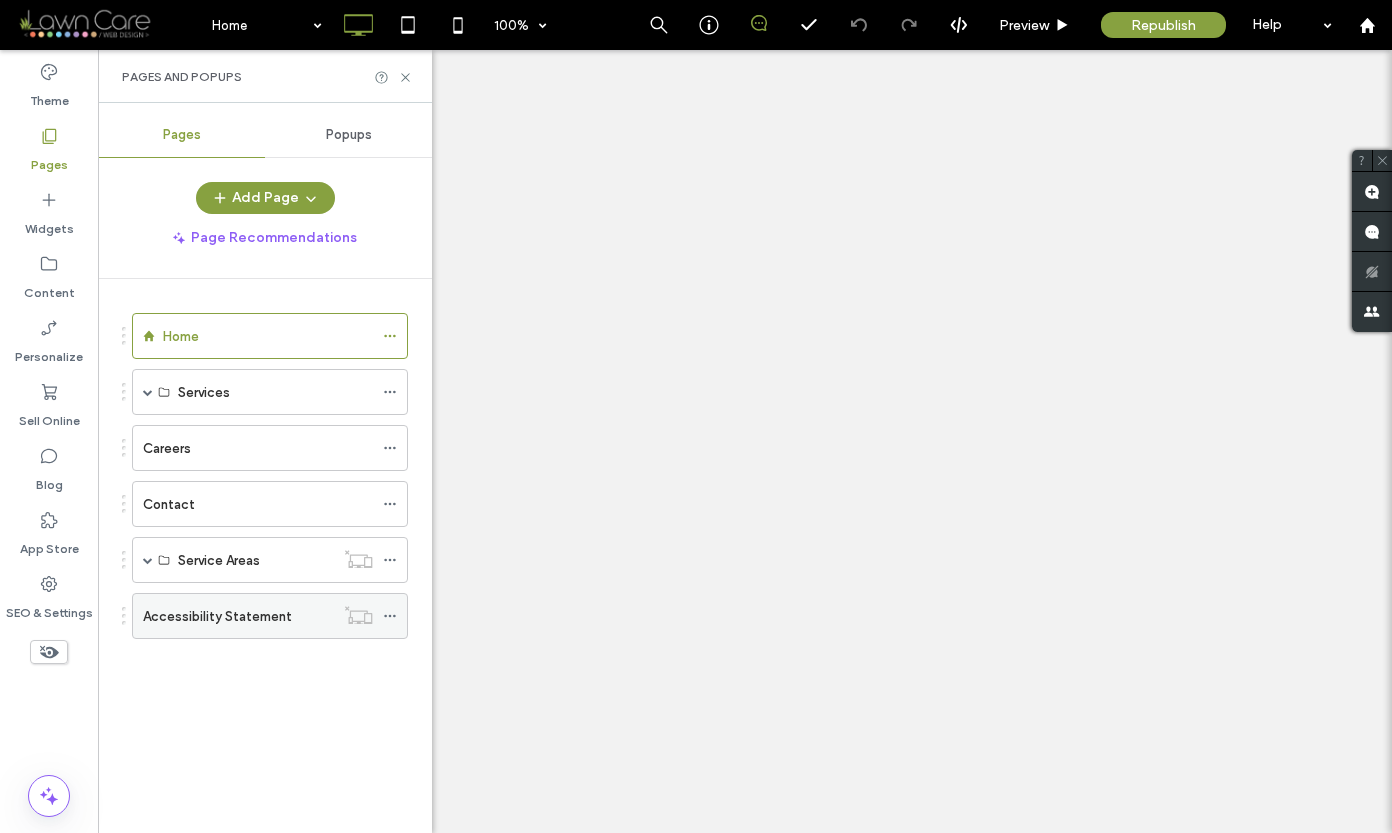 click on "Accessibility Statement" at bounding box center [217, 616] 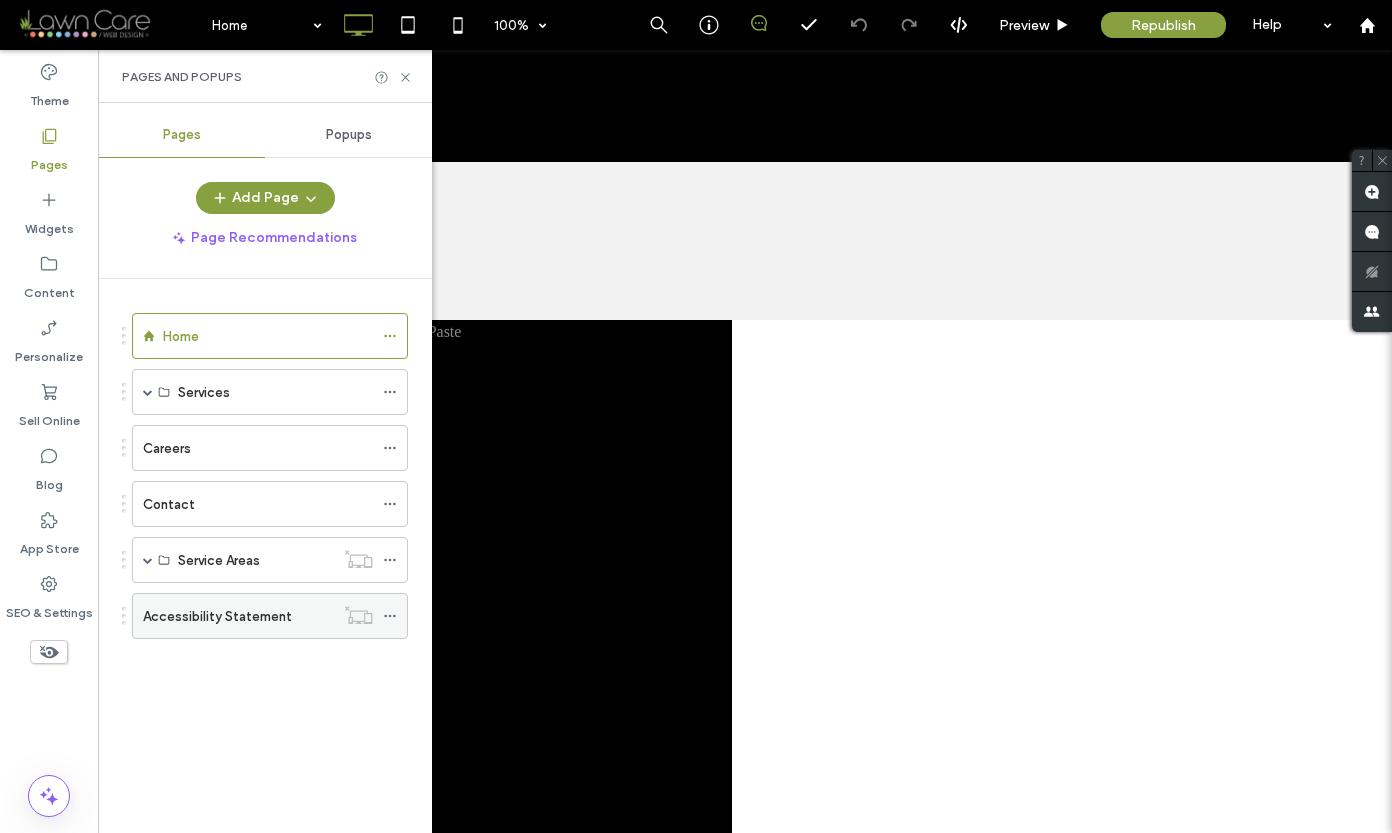 scroll, scrollTop: 0, scrollLeft: 0, axis: both 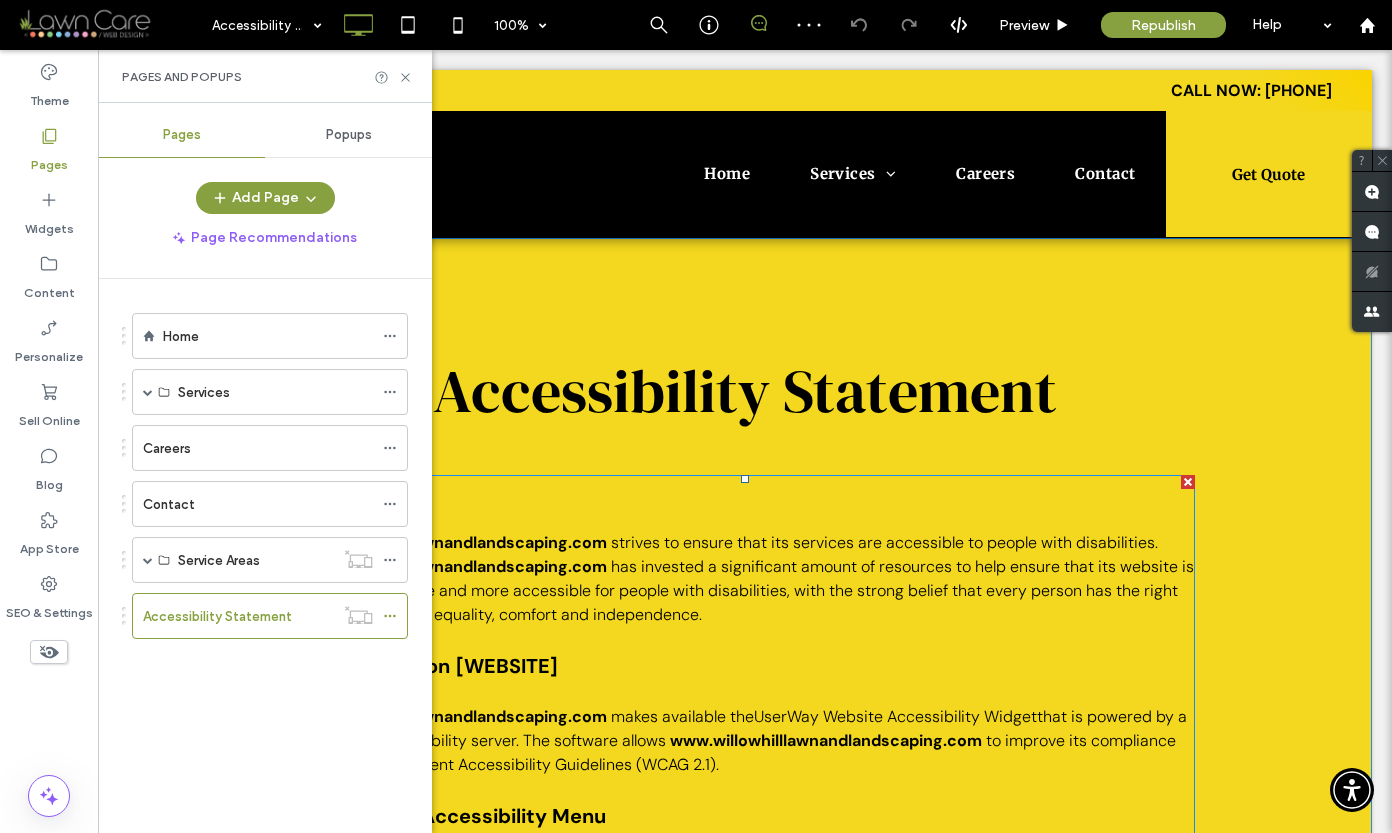 click on "to improve its compliance with the Web Content Accessibility Guidelines (WCAG 2.1)." at bounding box center (735, 752) 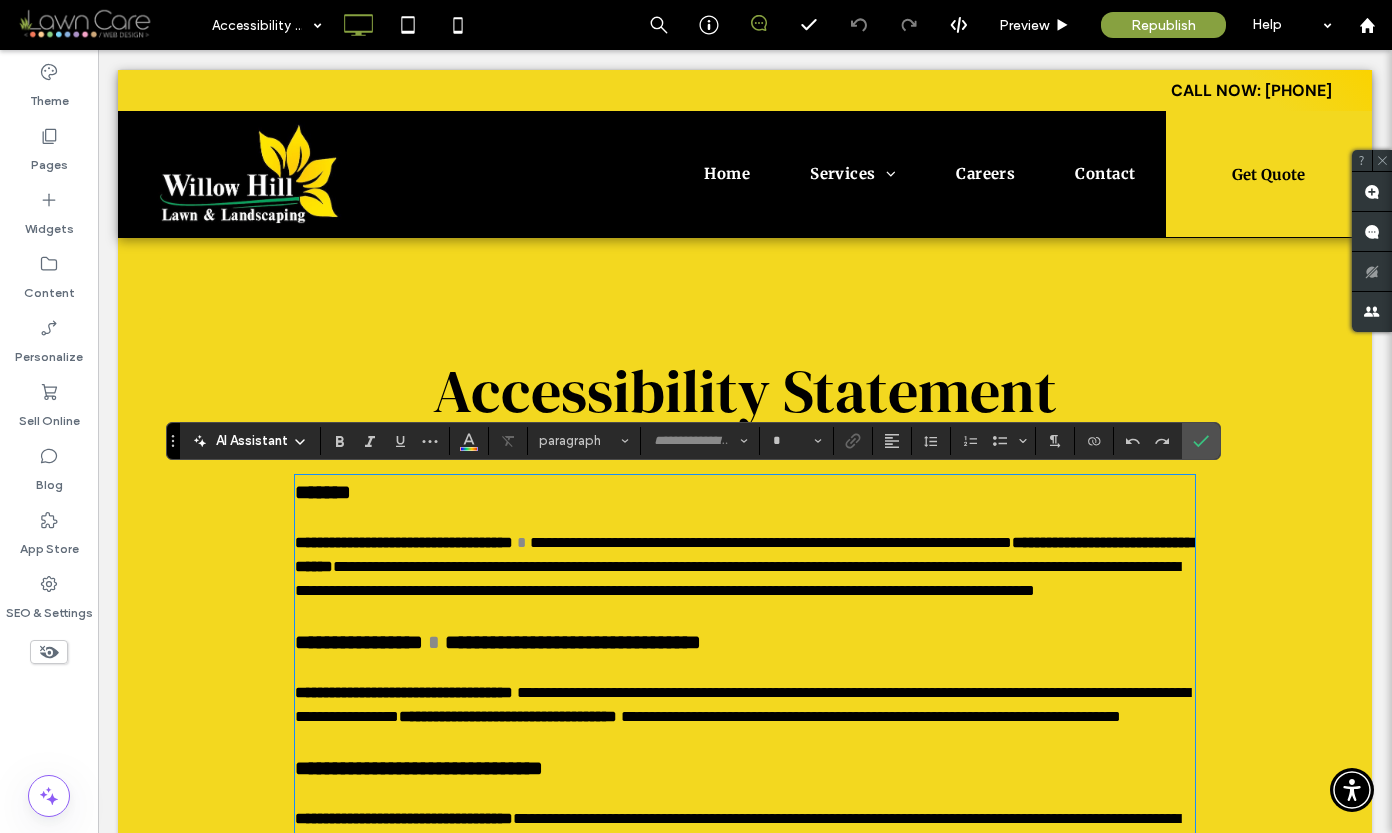 type on "*******" 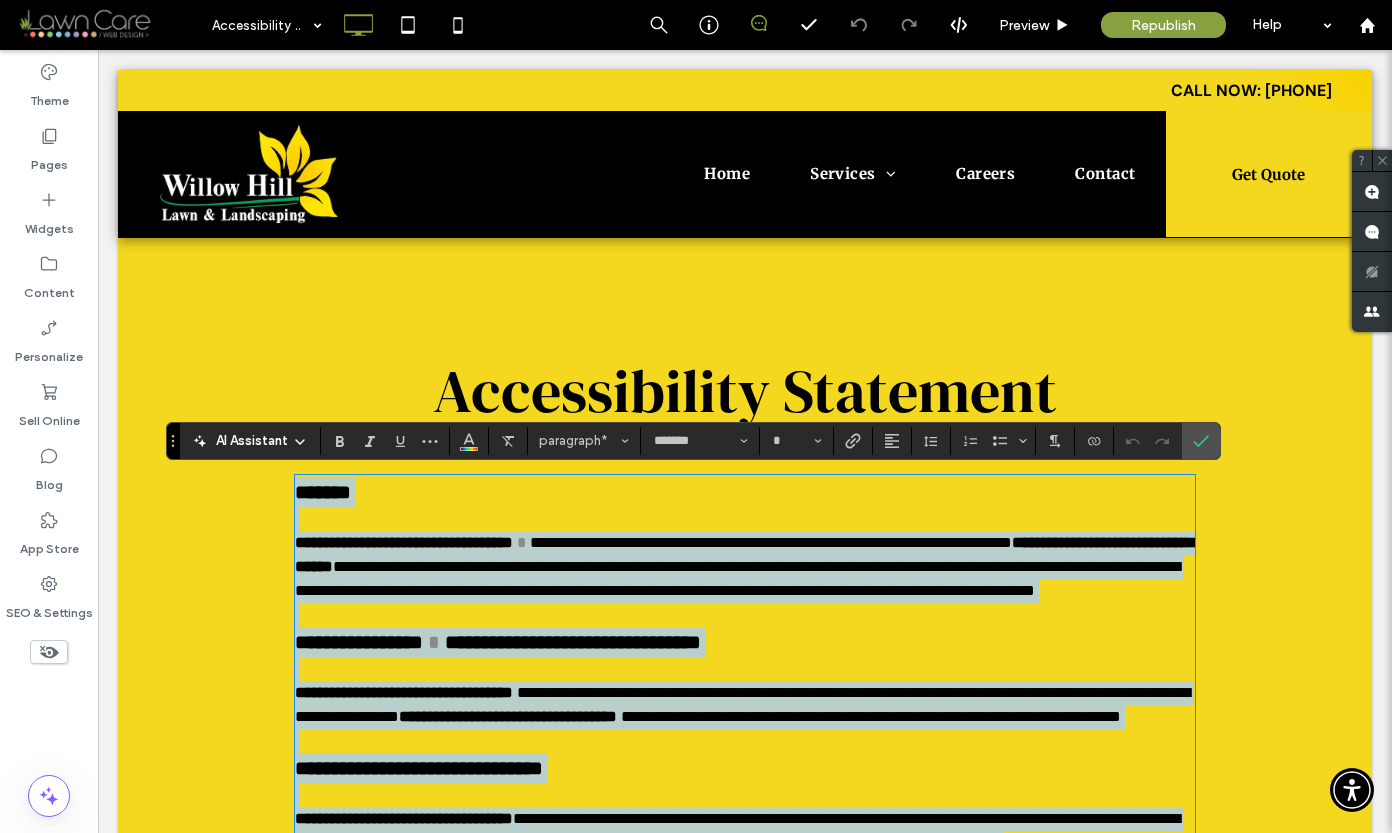 click on "**********" at bounding box center [871, 716] 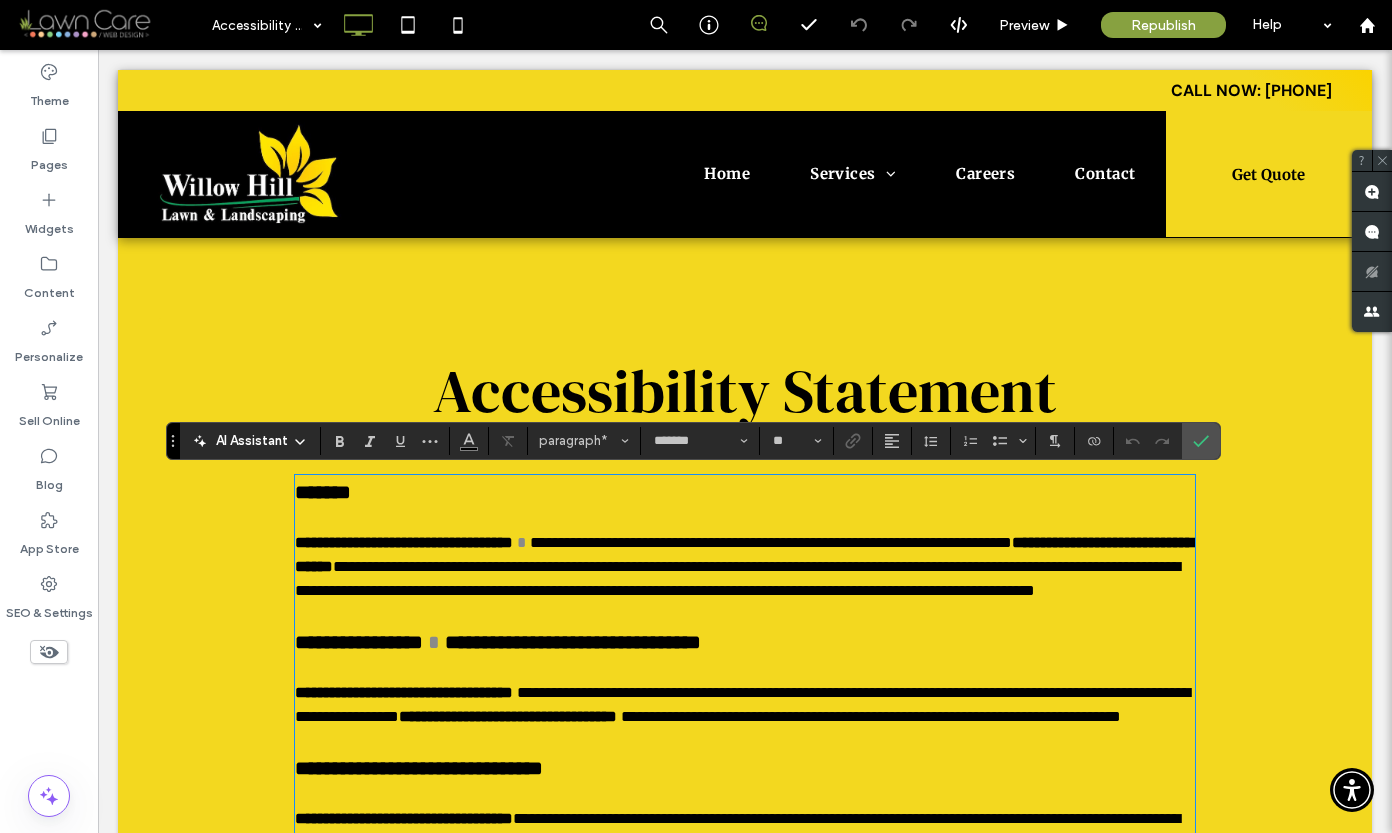 type 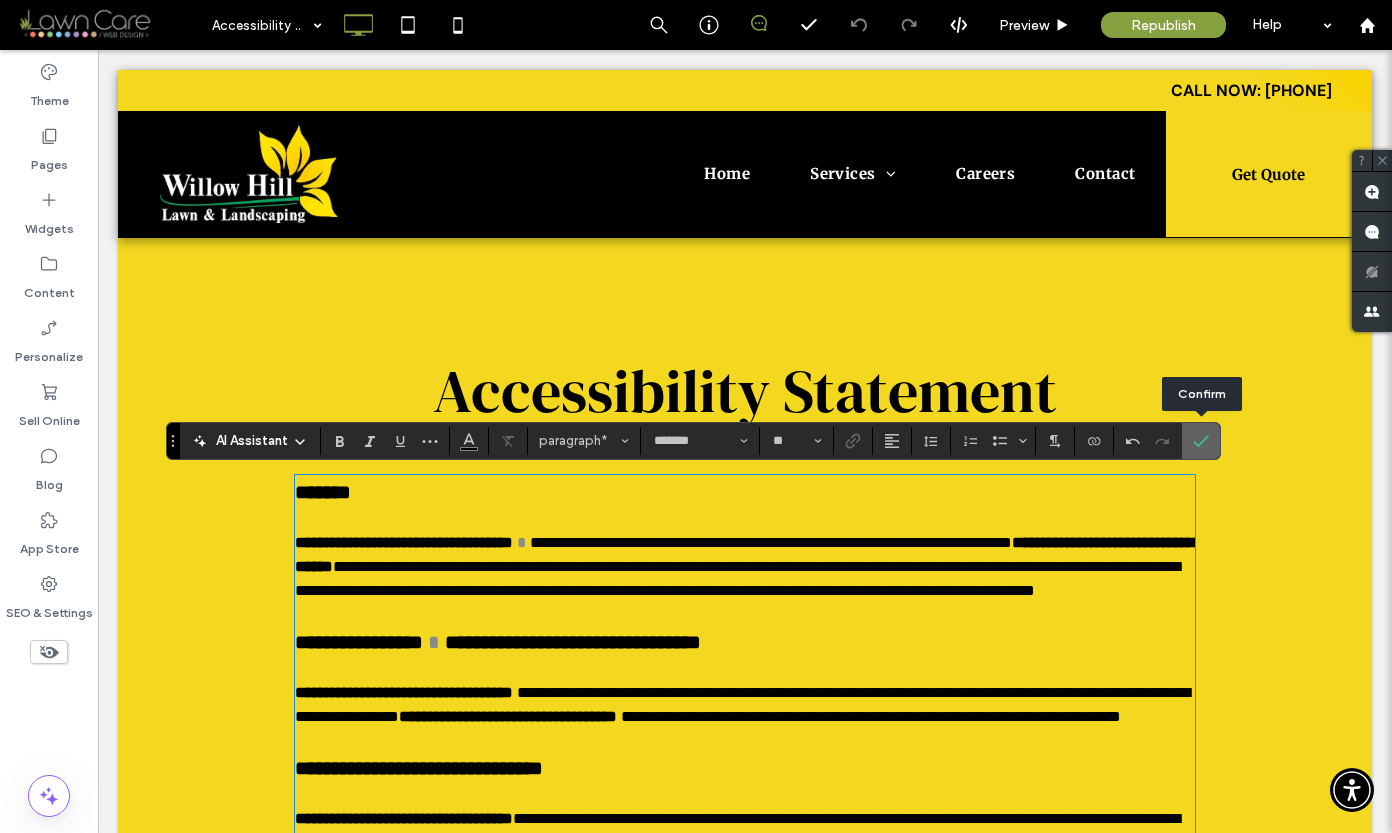 click 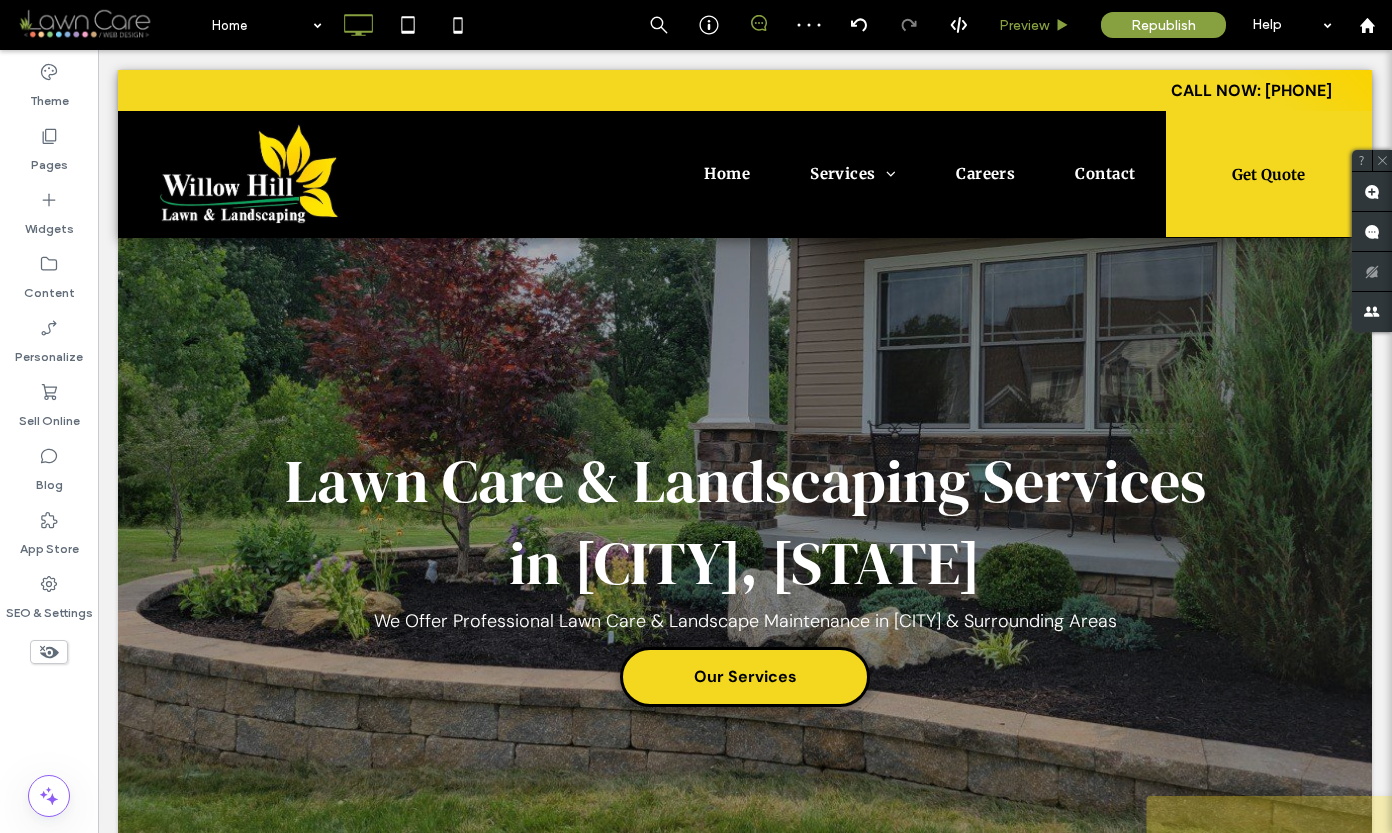 scroll, scrollTop: 0, scrollLeft: 0, axis: both 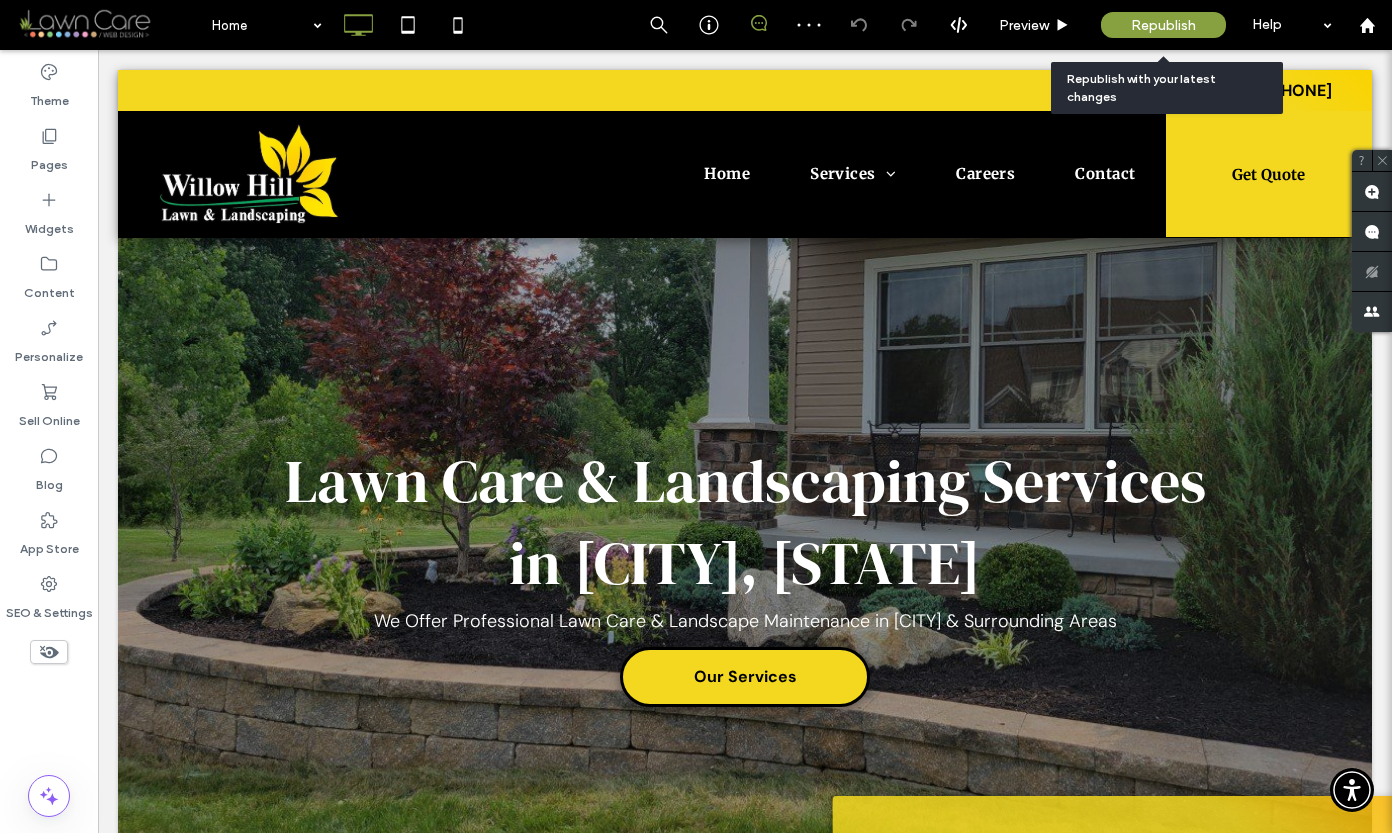 click on "Republish" at bounding box center [1163, 25] 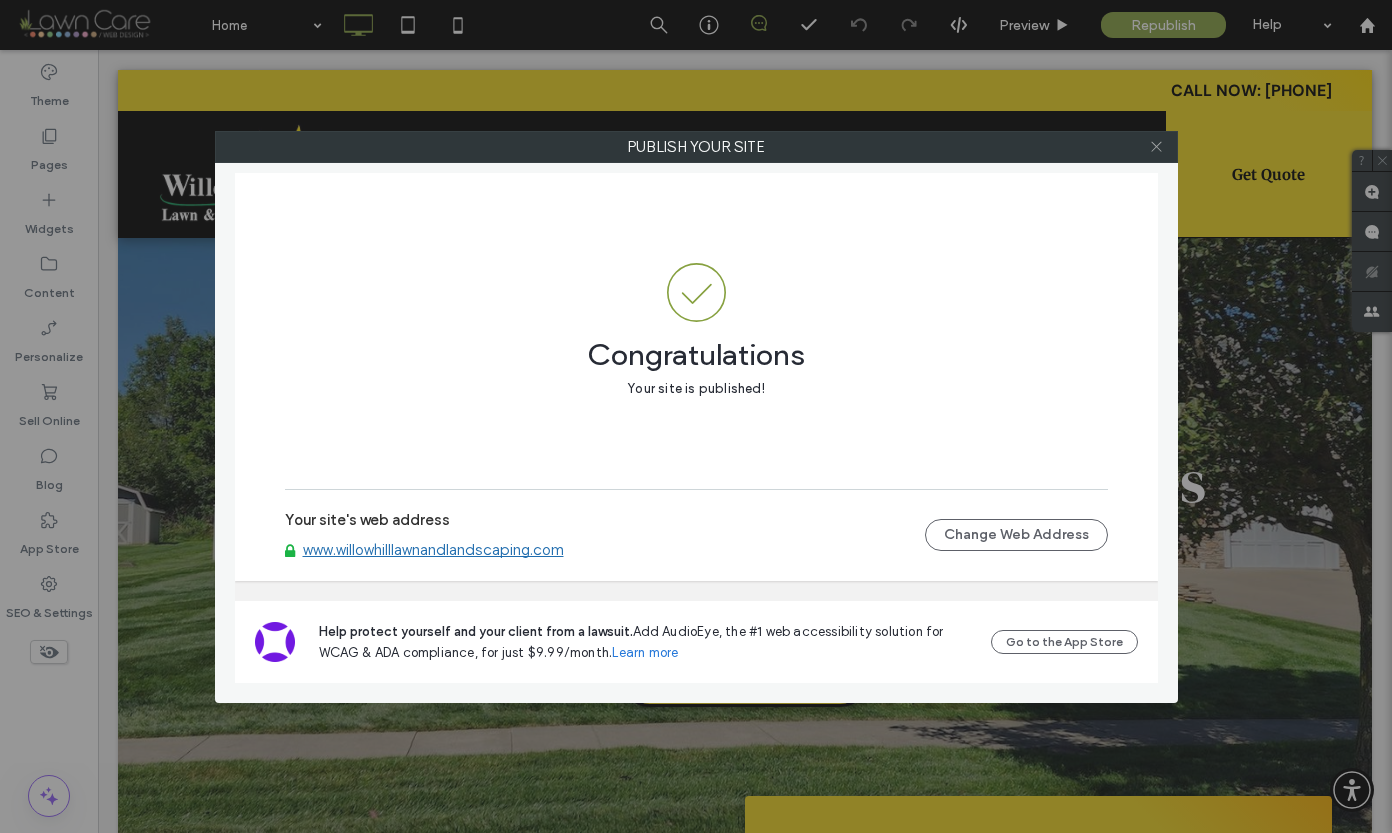 drag, startPoint x: 1156, startPoint y: 146, endPoint x: 1159, endPoint y: 132, distance: 14.3178215 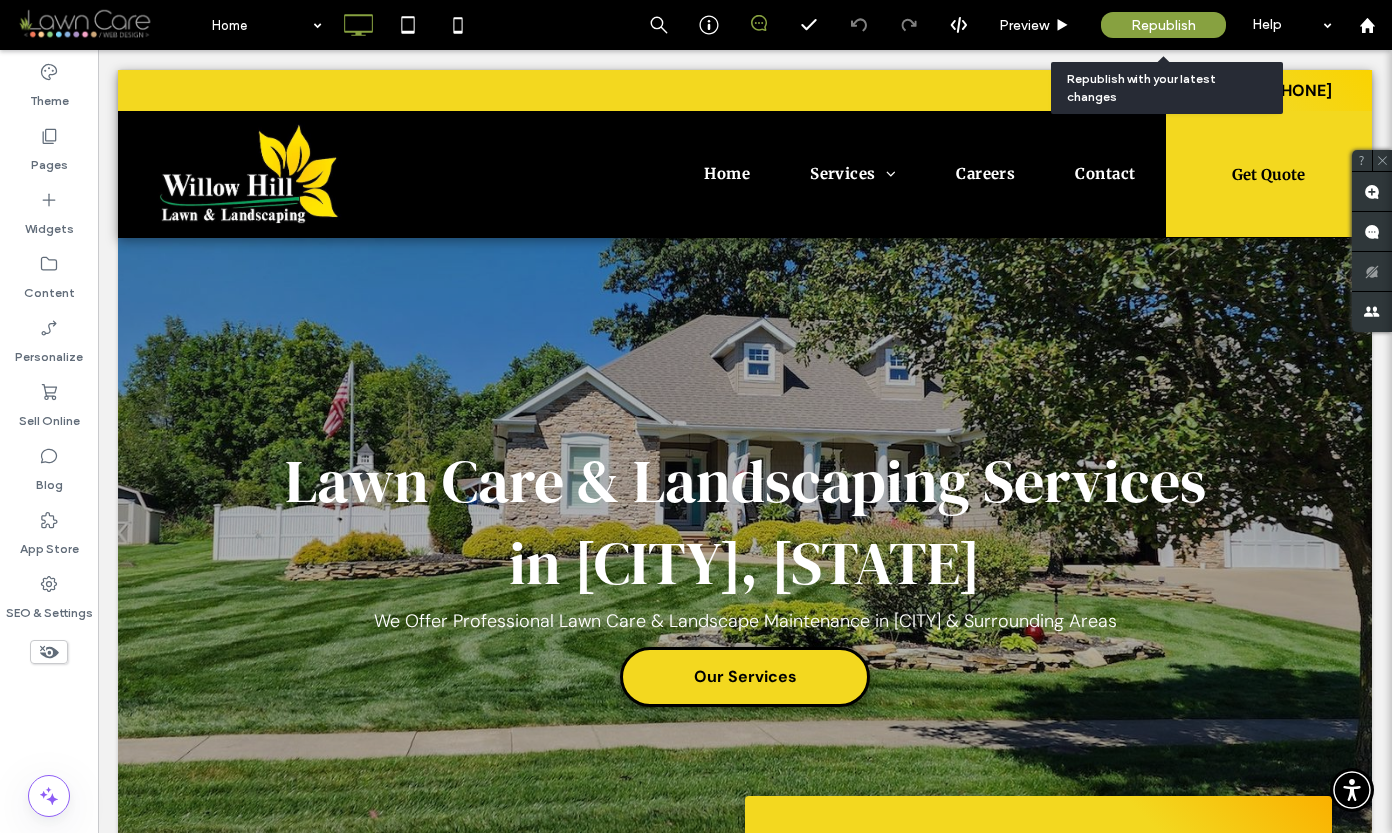 click on "Republish" at bounding box center (1163, 25) 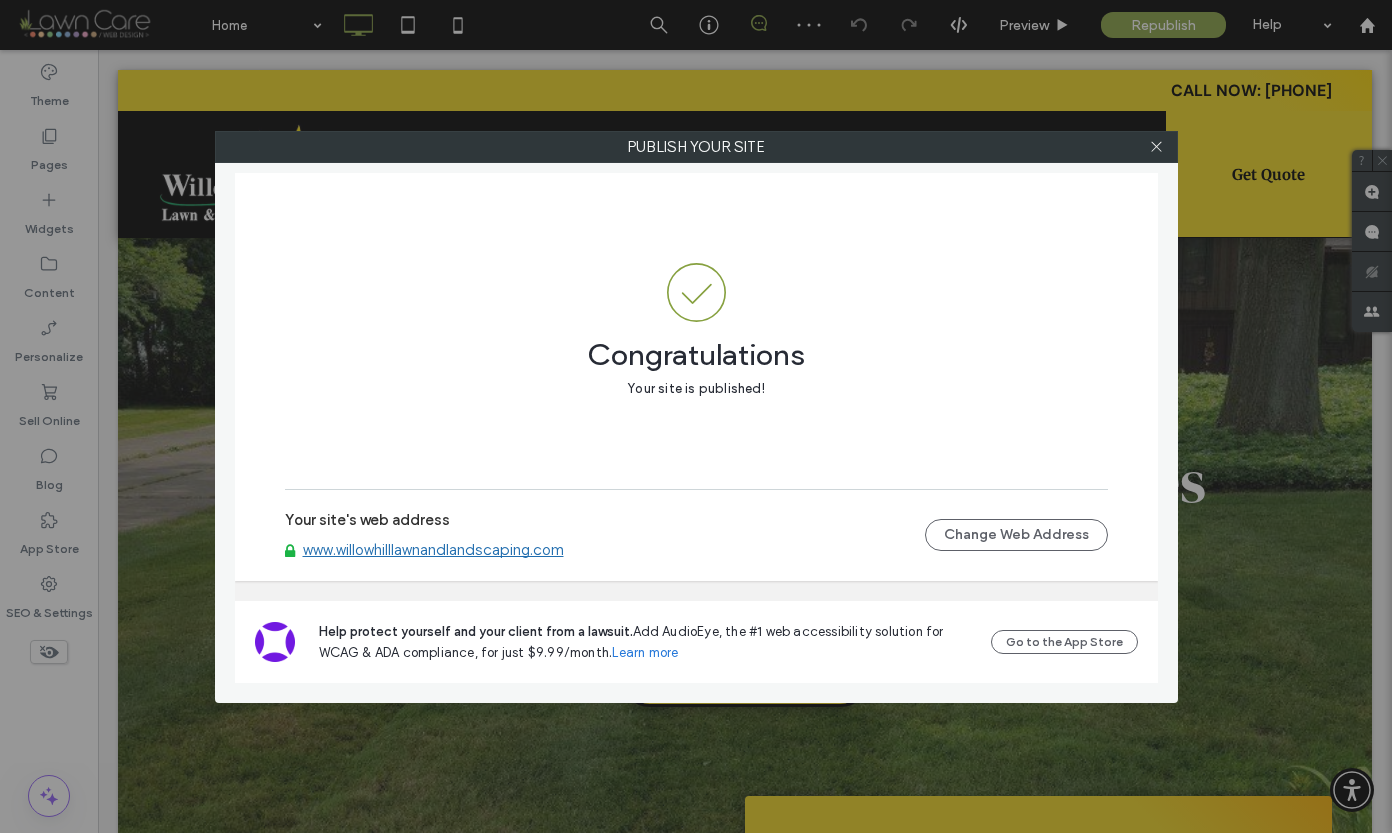 click on "www.willowhilllawnandlandscaping.com" at bounding box center [433, 550] 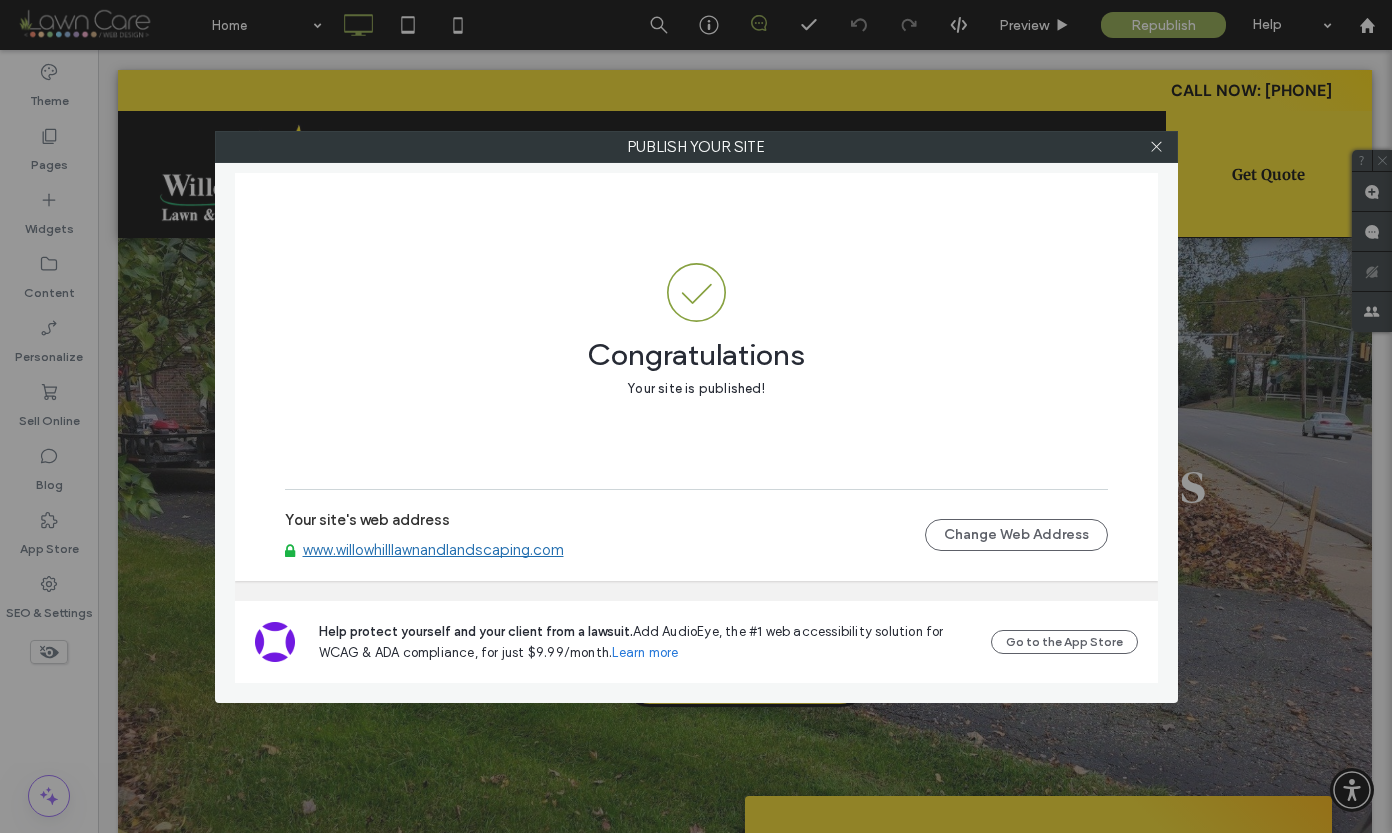 click at bounding box center [1157, 147] 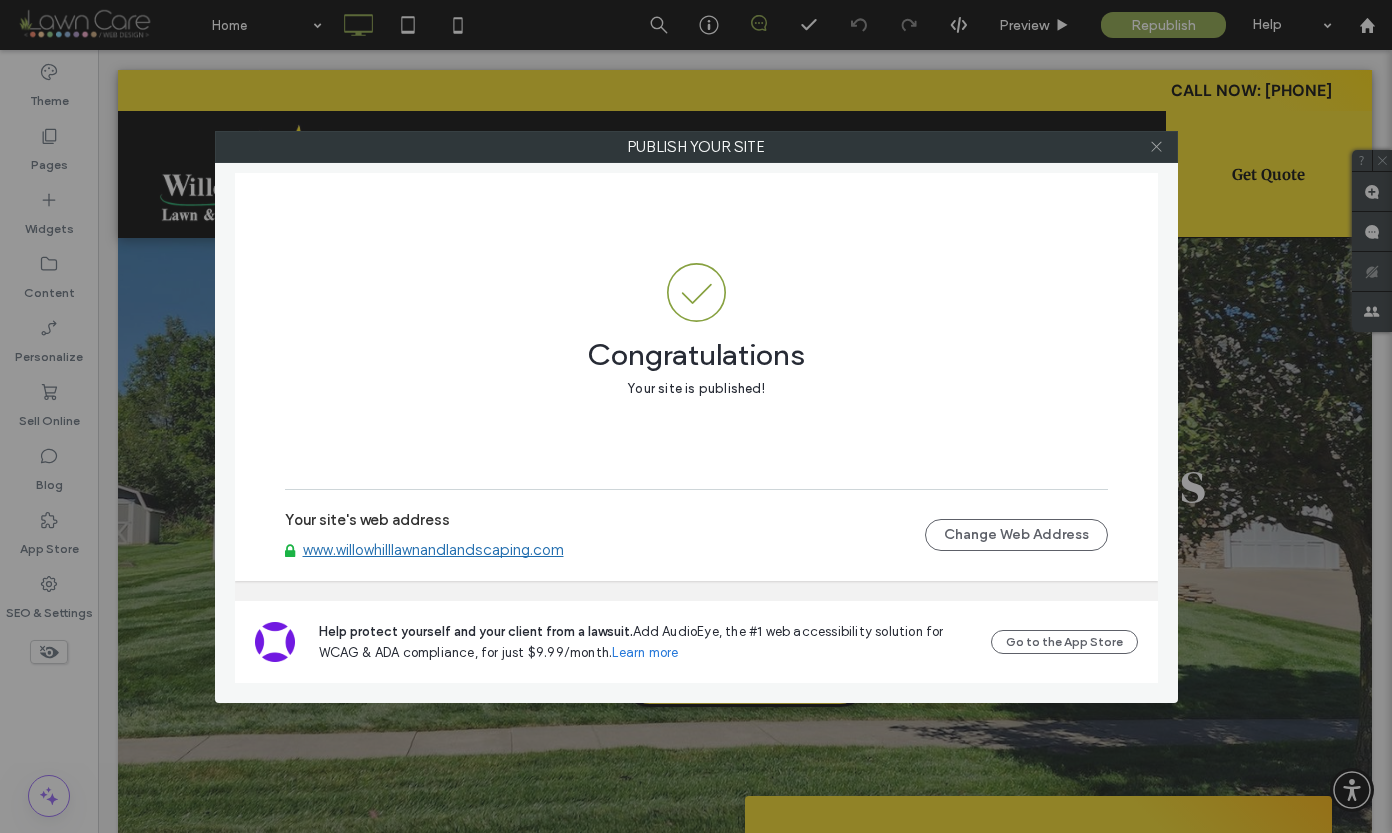 click 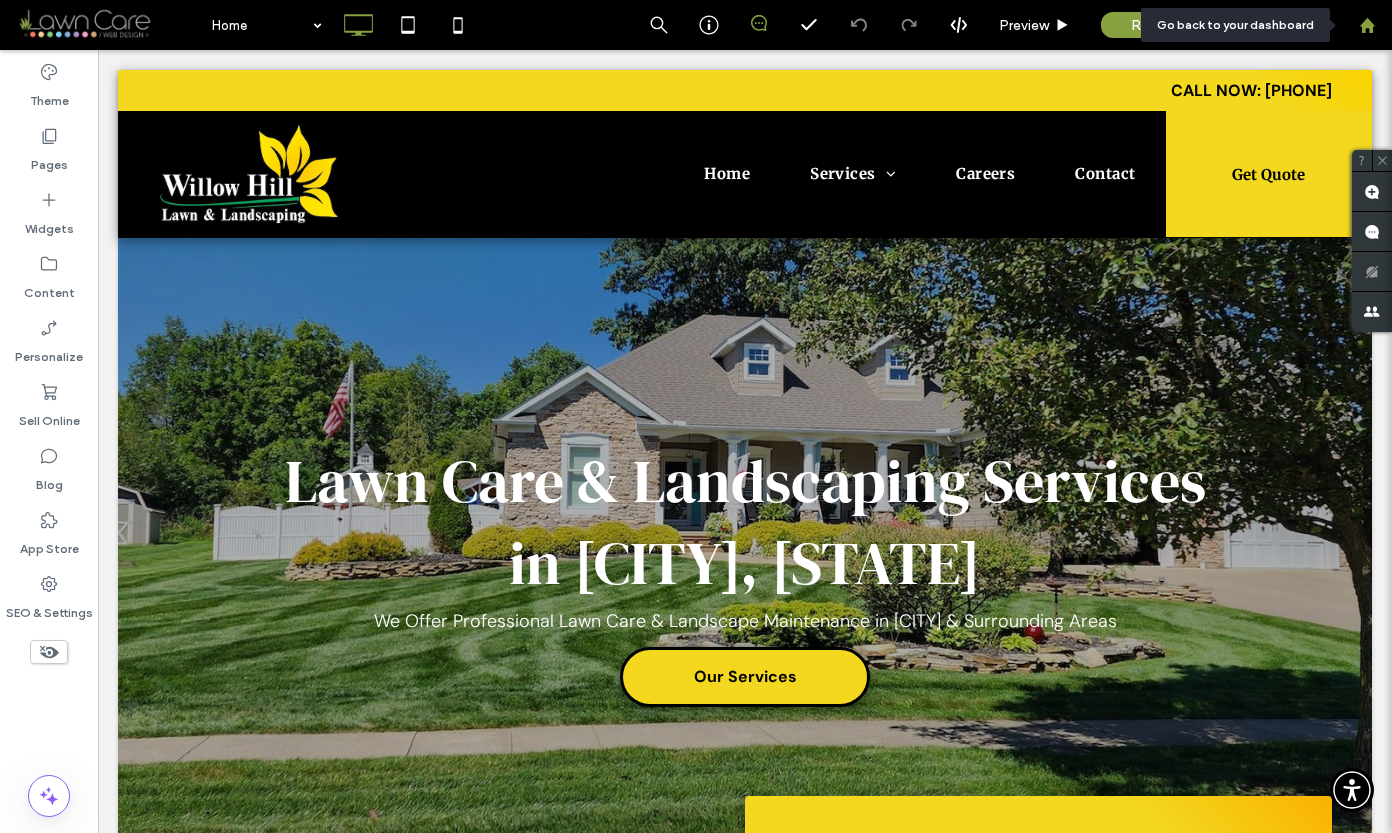 click 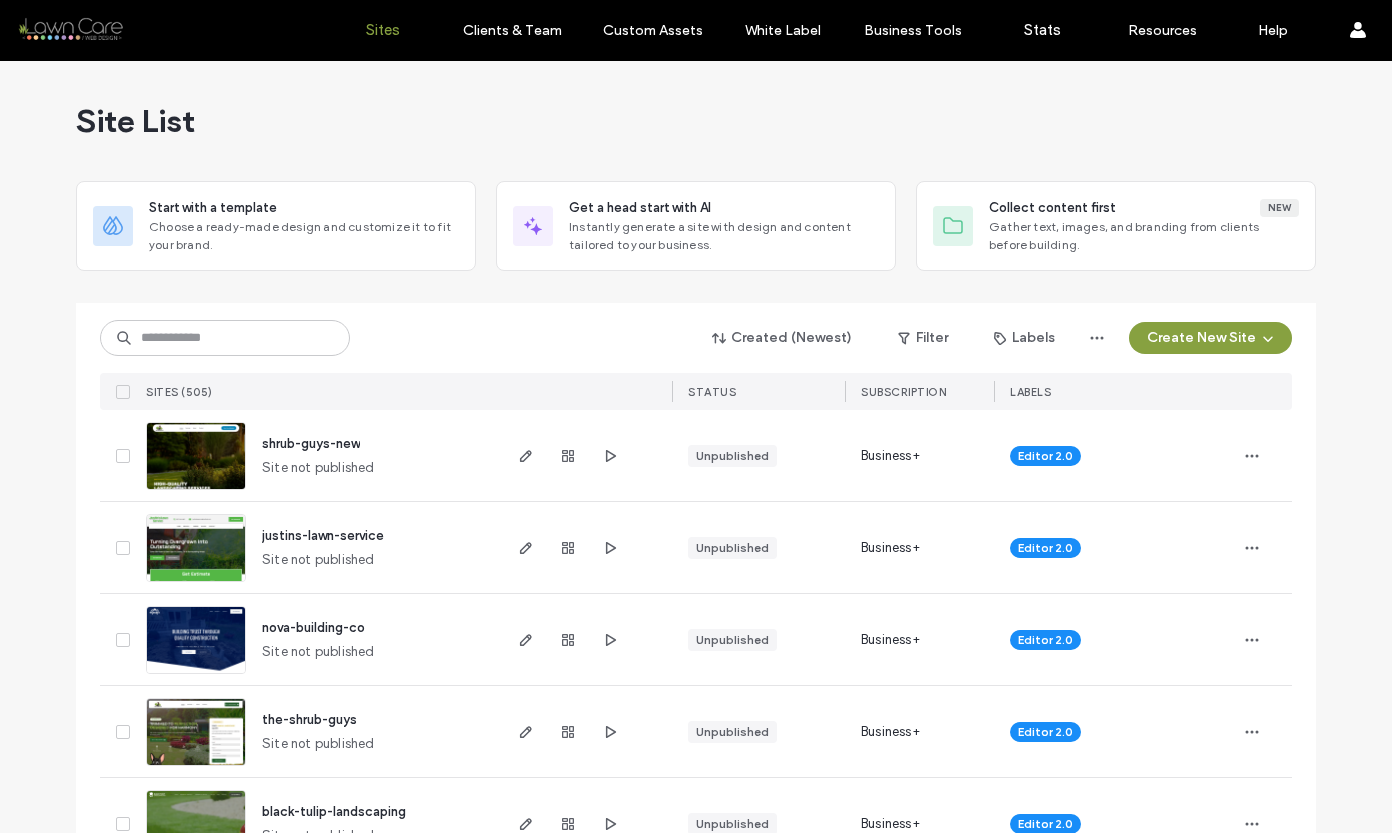 scroll, scrollTop: 0, scrollLeft: 0, axis: both 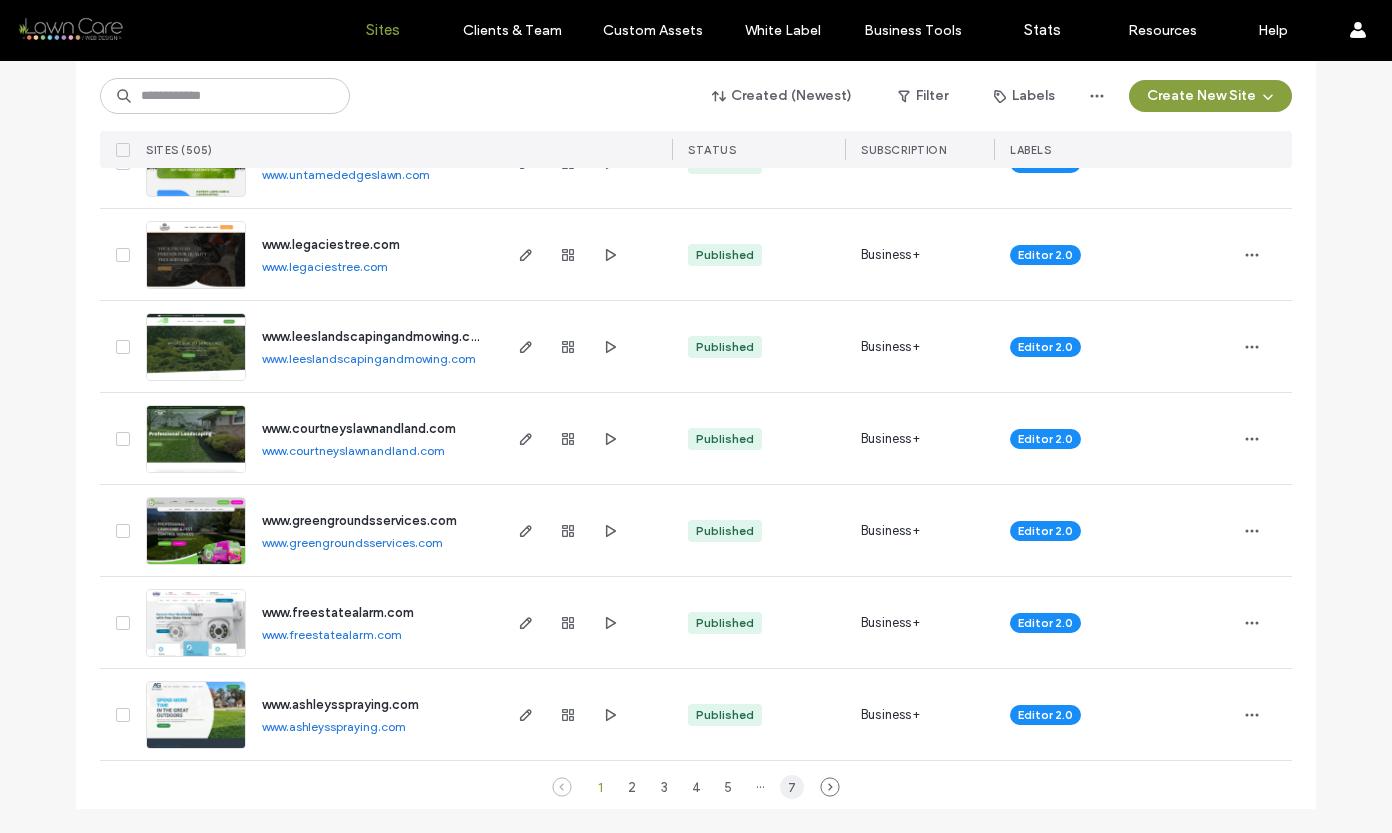 click on "7" at bounding box center (792, 787) 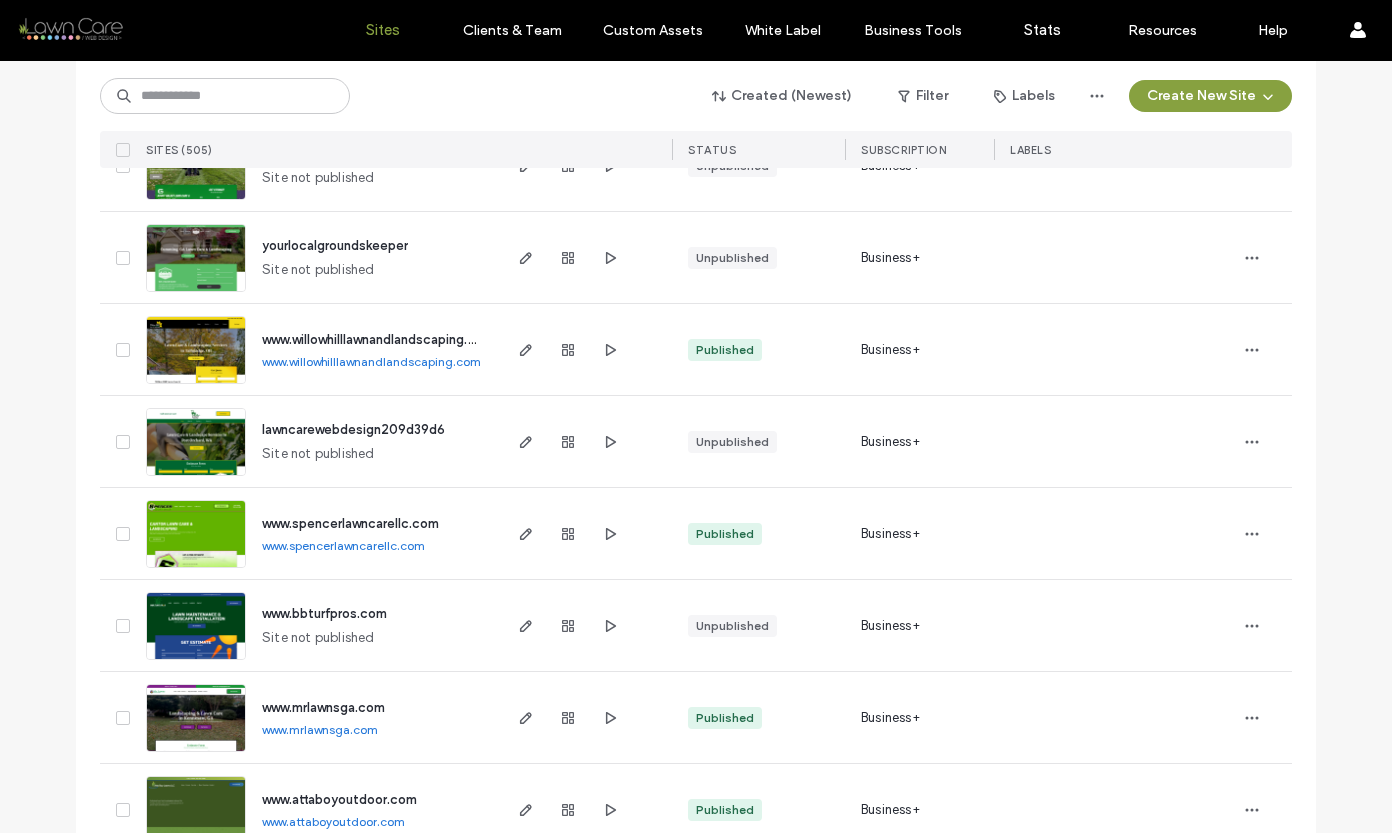 scroll, scrollTop: 294, scrollLeft: 0, axis: vertical 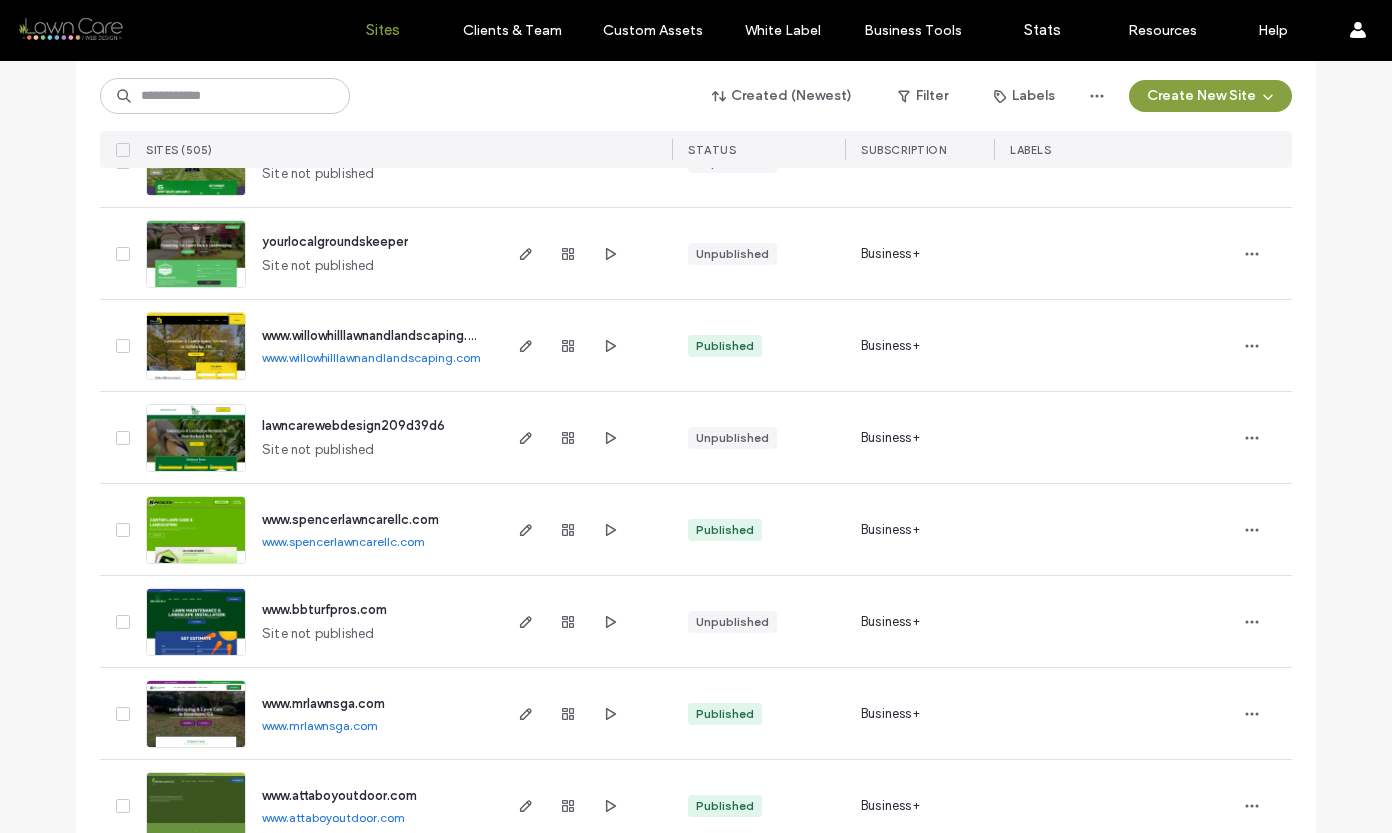click at bounding box center [196, 565] 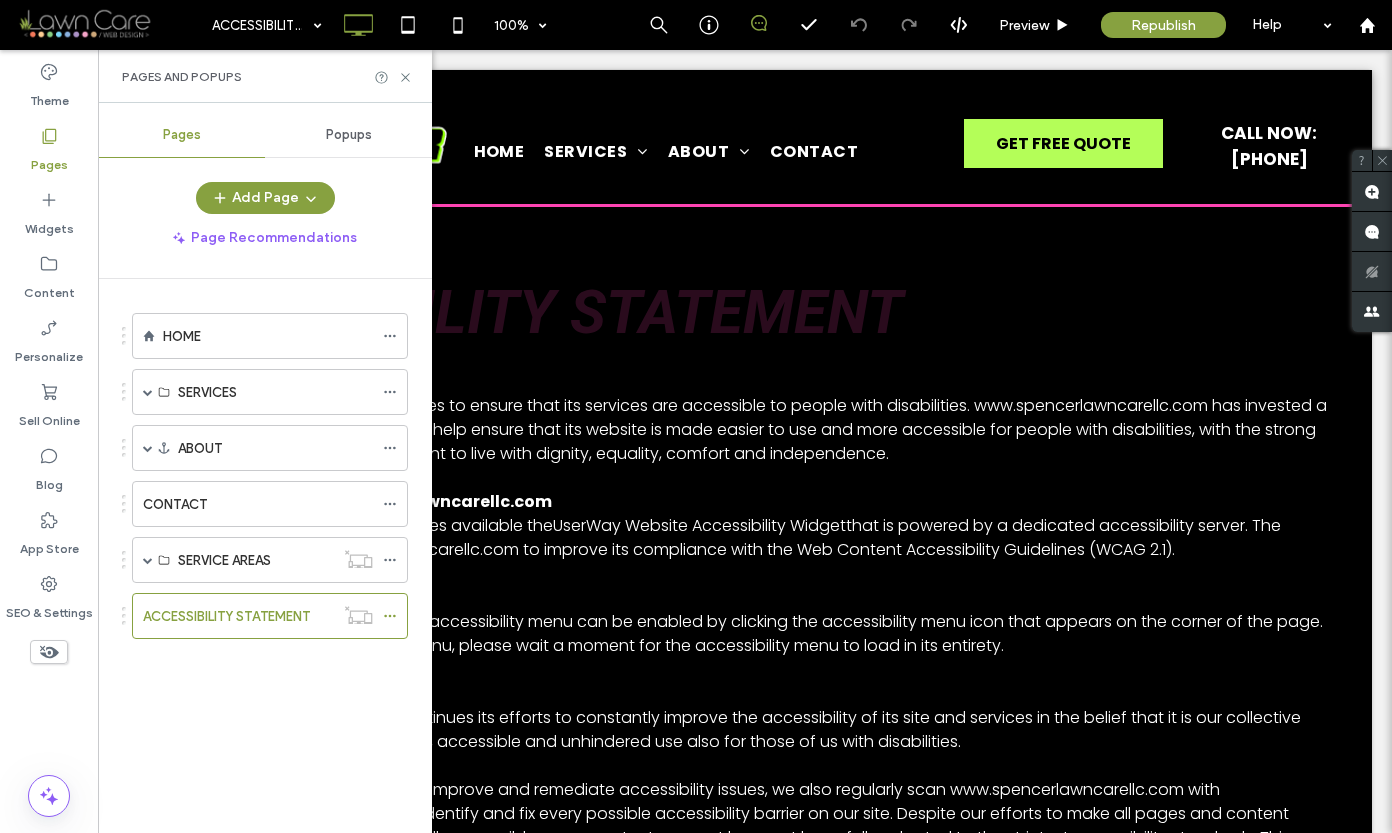 scroll, scrollTop: 0, scrollLeft: 0, axis: both 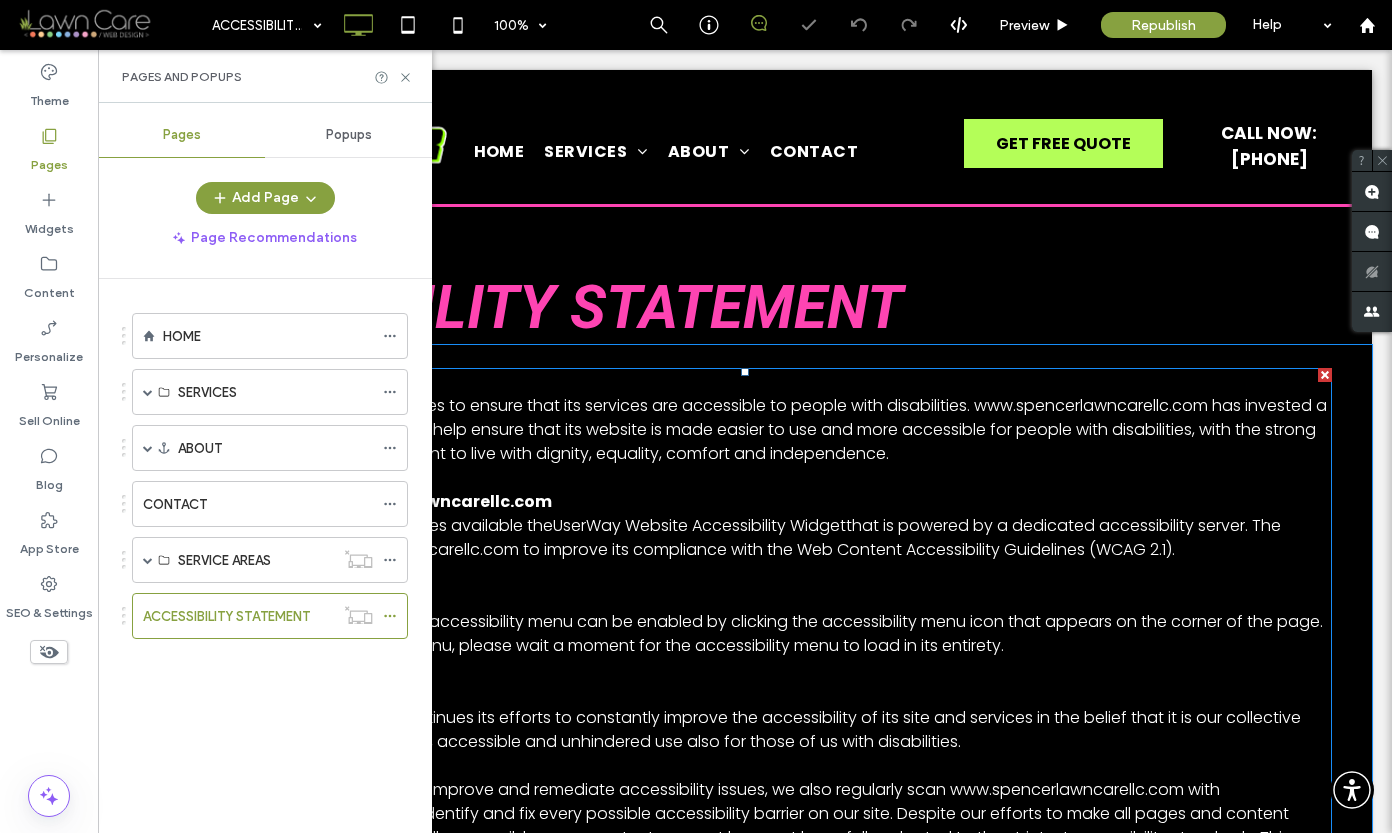 click on "to improve its compliance with the Web Content Accessibility Guidelines (WCAG 2.1)." at bounding box center [849, 549] 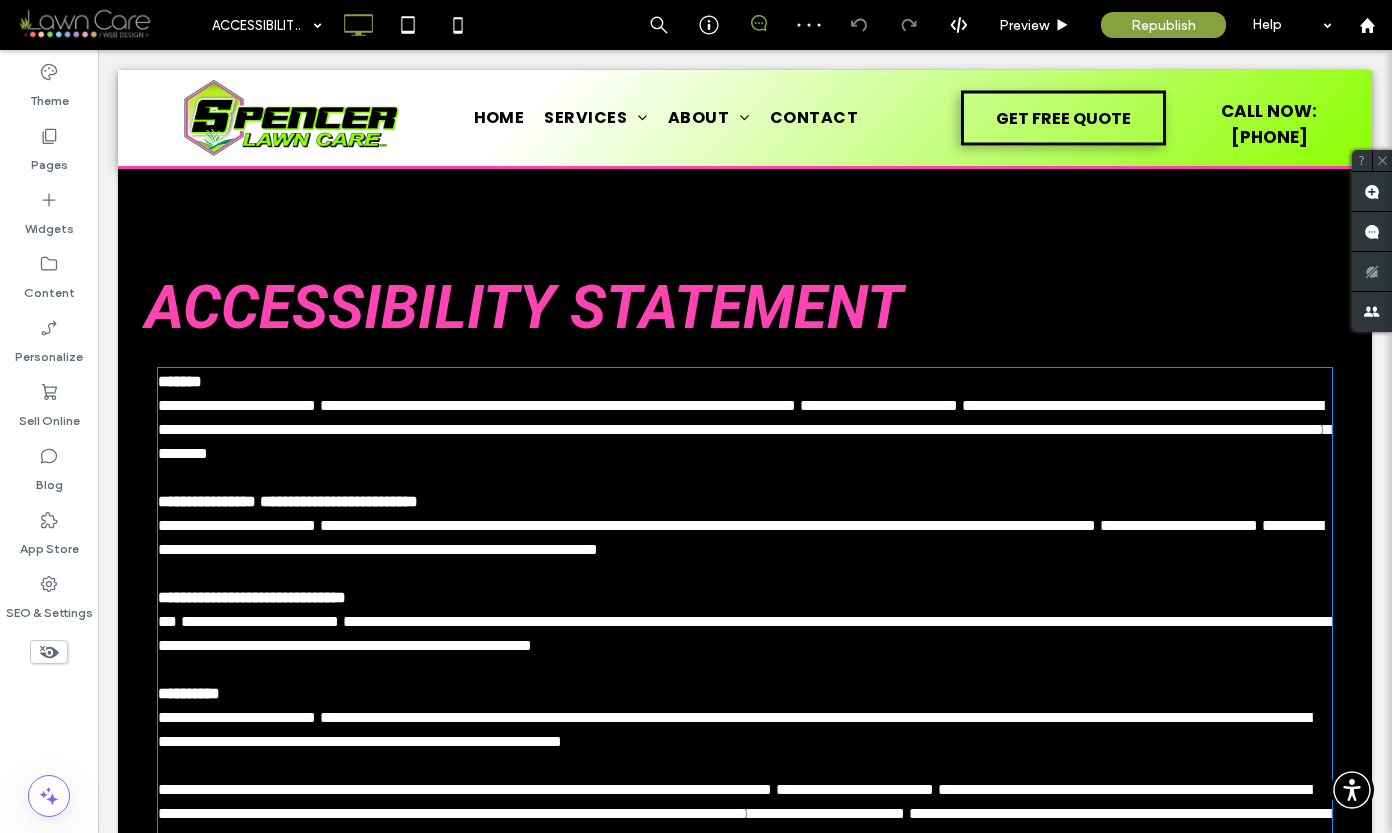 type on "*******" 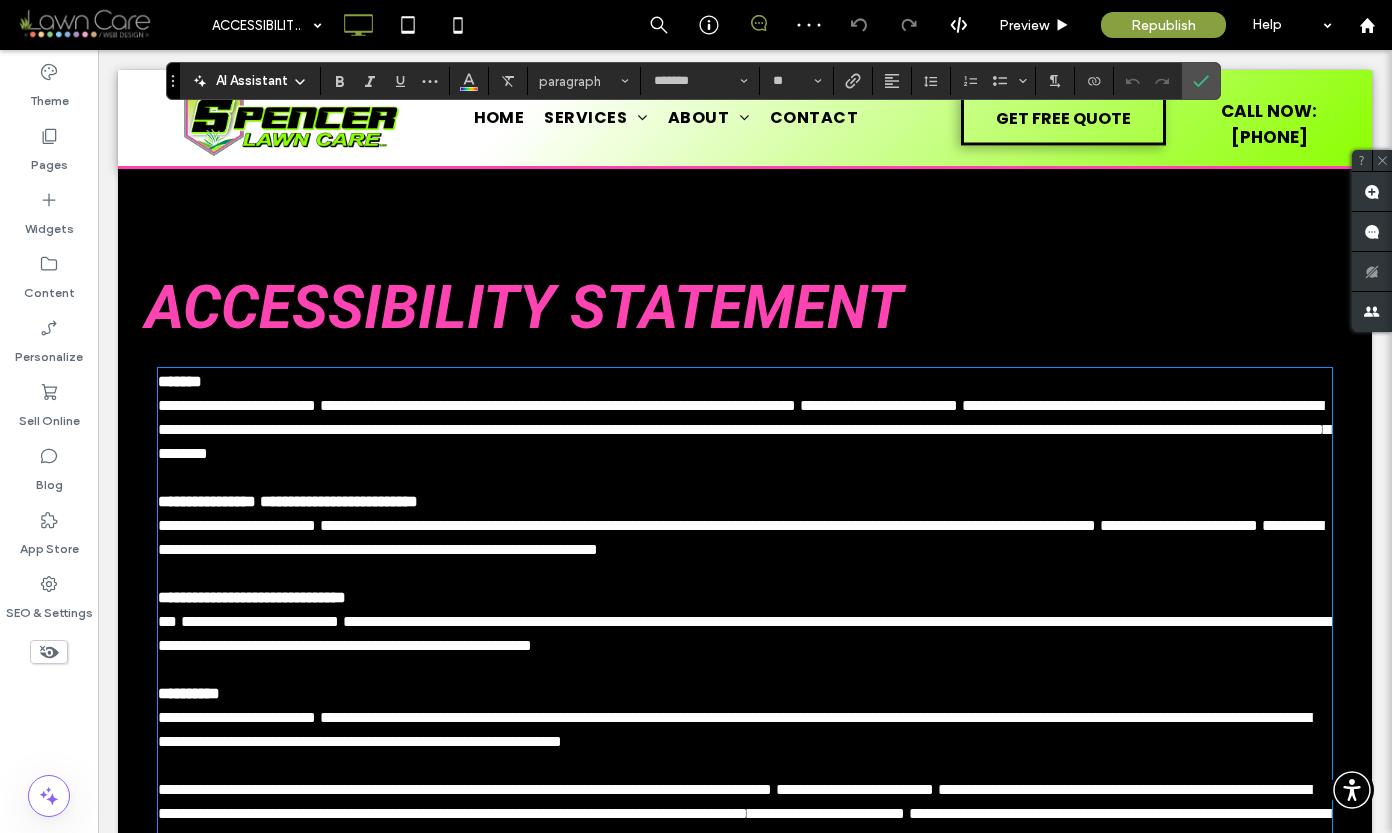 scroll, scrollTop: 277, scrollLeft: 0, axis: vertical 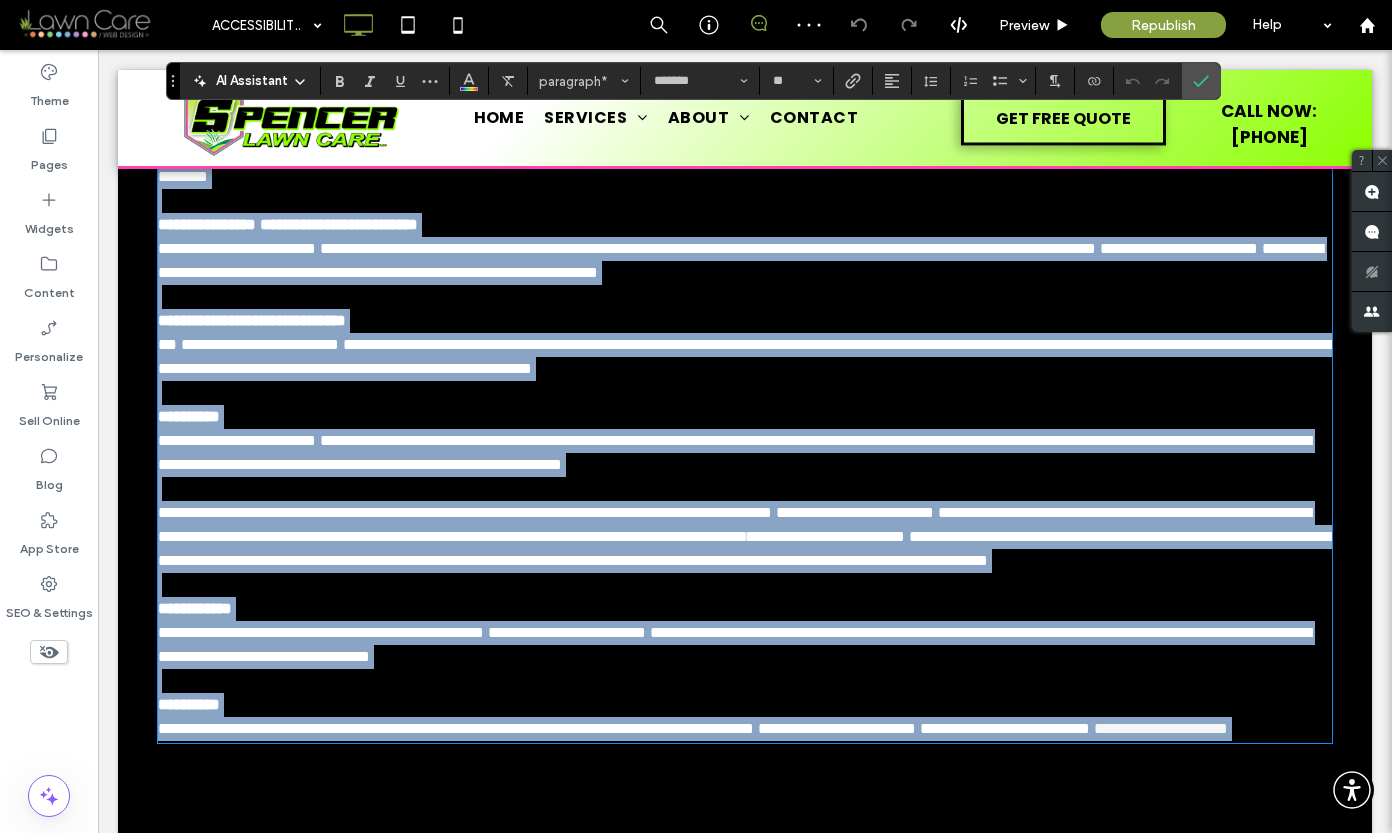 click on "**********" at bounding box center [740, 260] 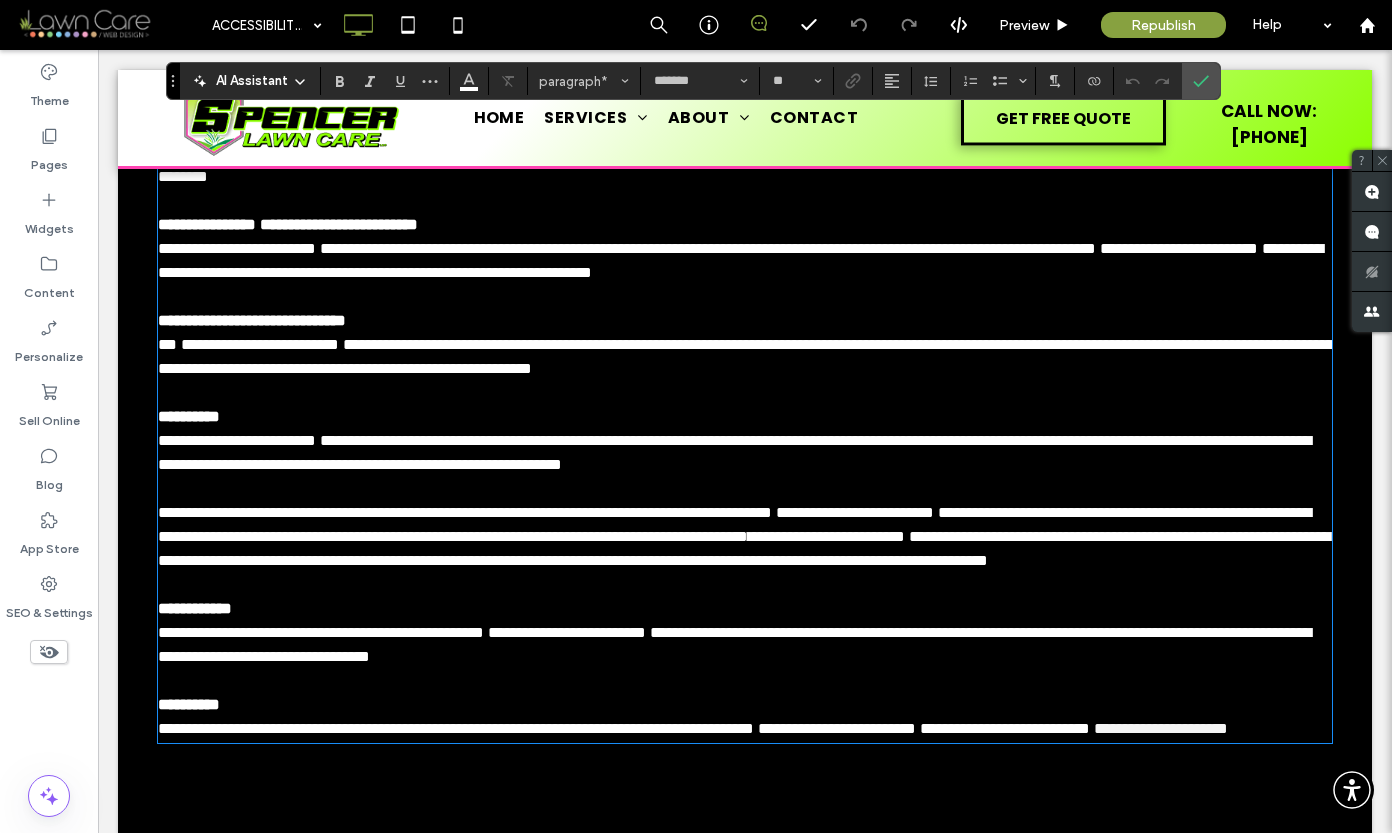 type 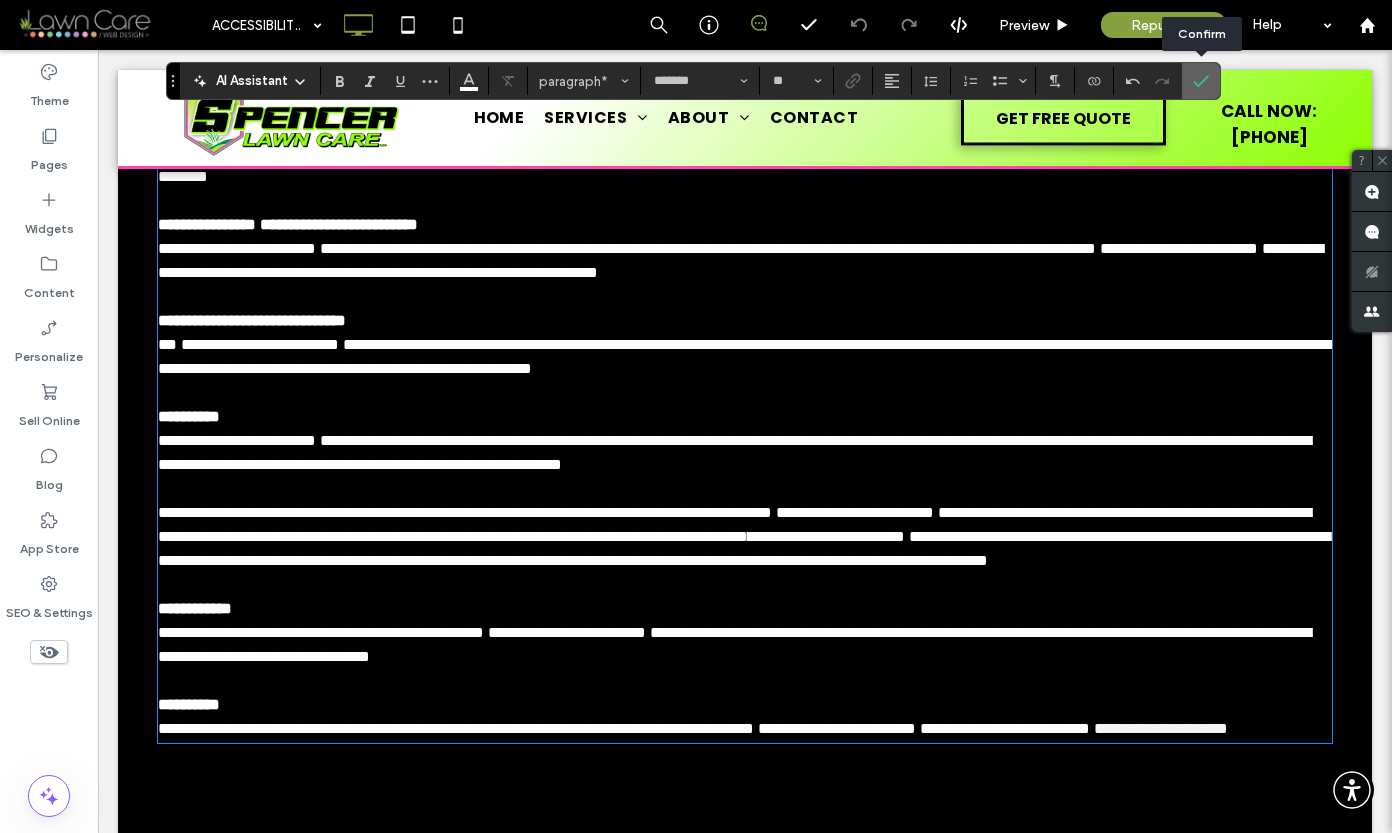 click 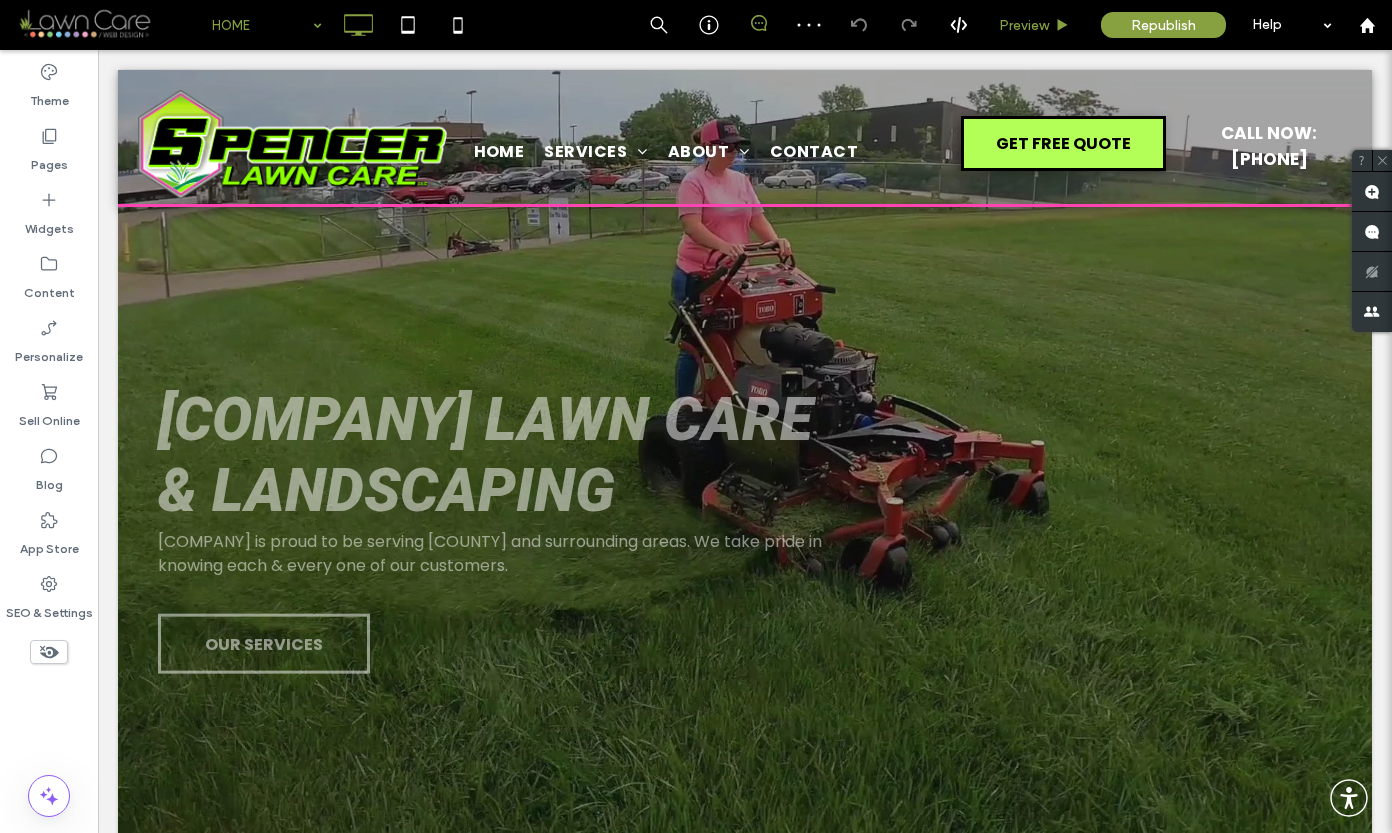 scroll, scrollTop: 0, scrollLeft: 0, axis: both 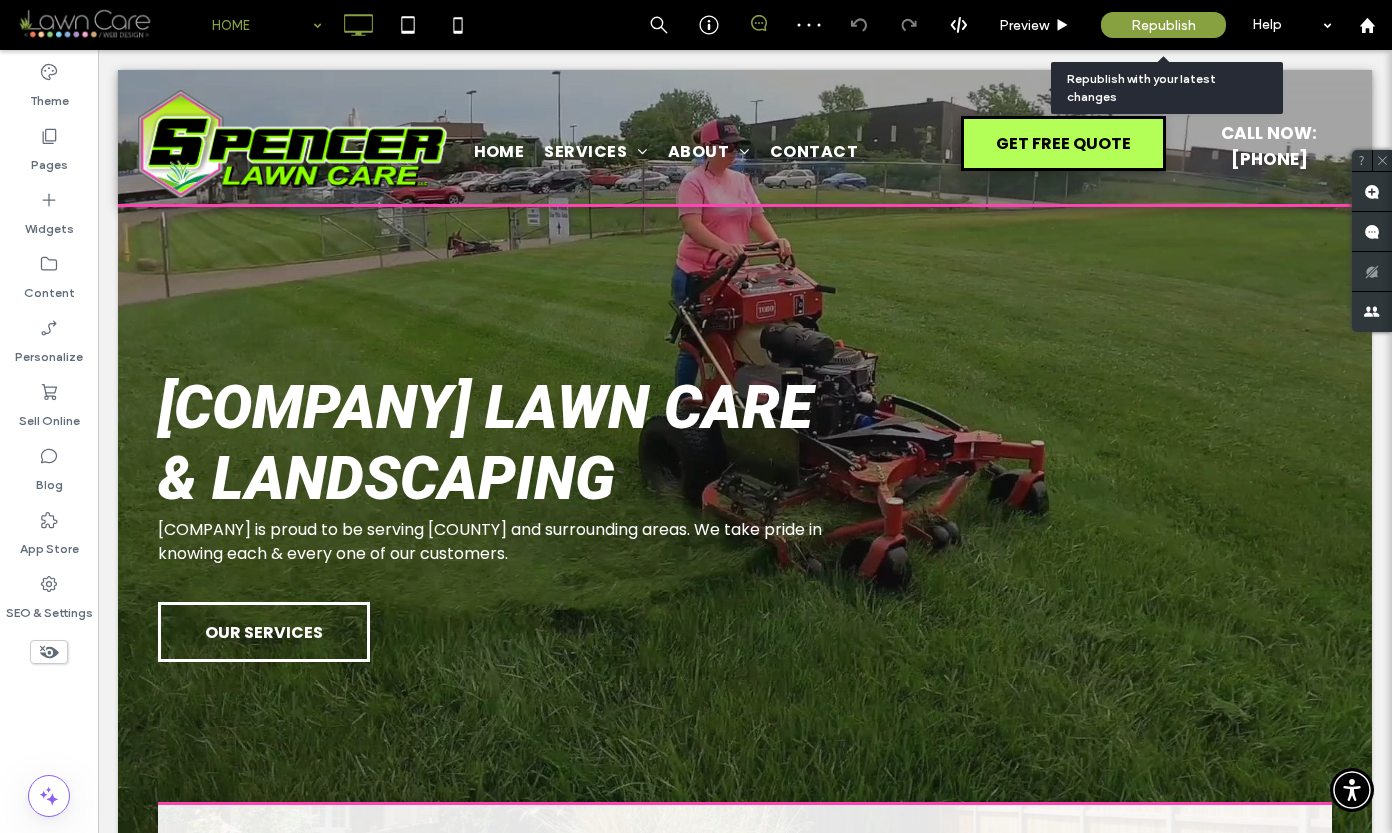 click on "Republish" at bounding box center [1163, 25] 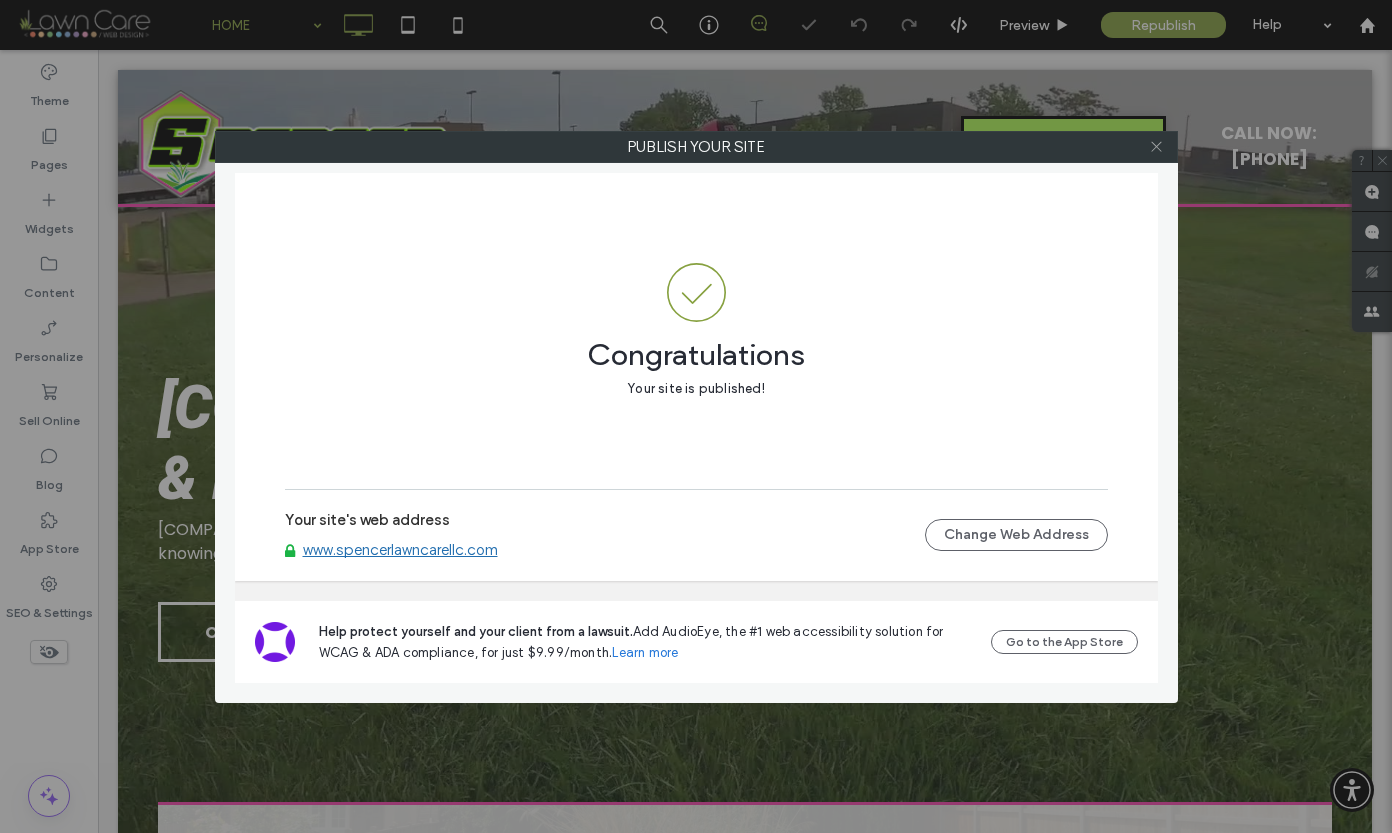 click 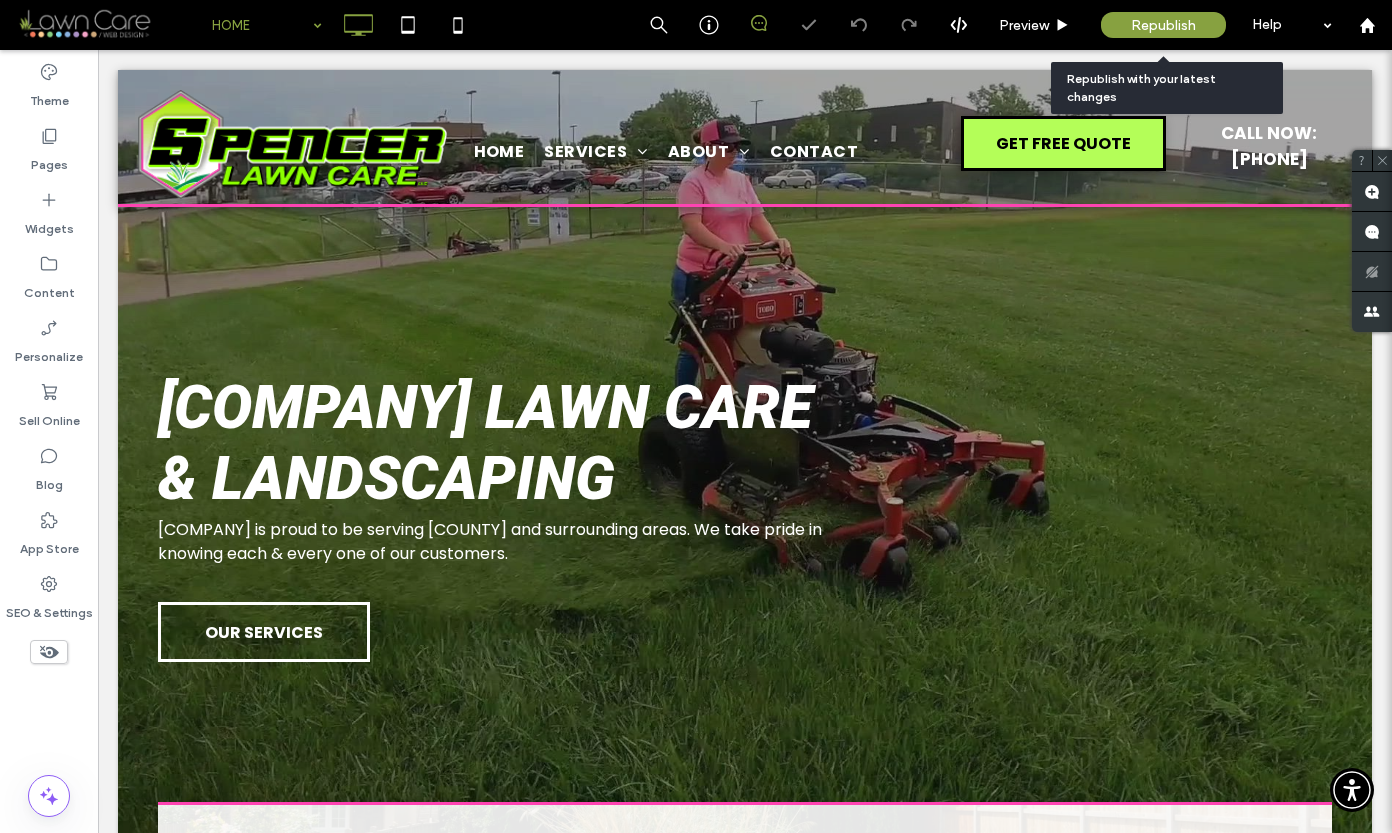 click on "Republish" at bounding box center (1163, 25) 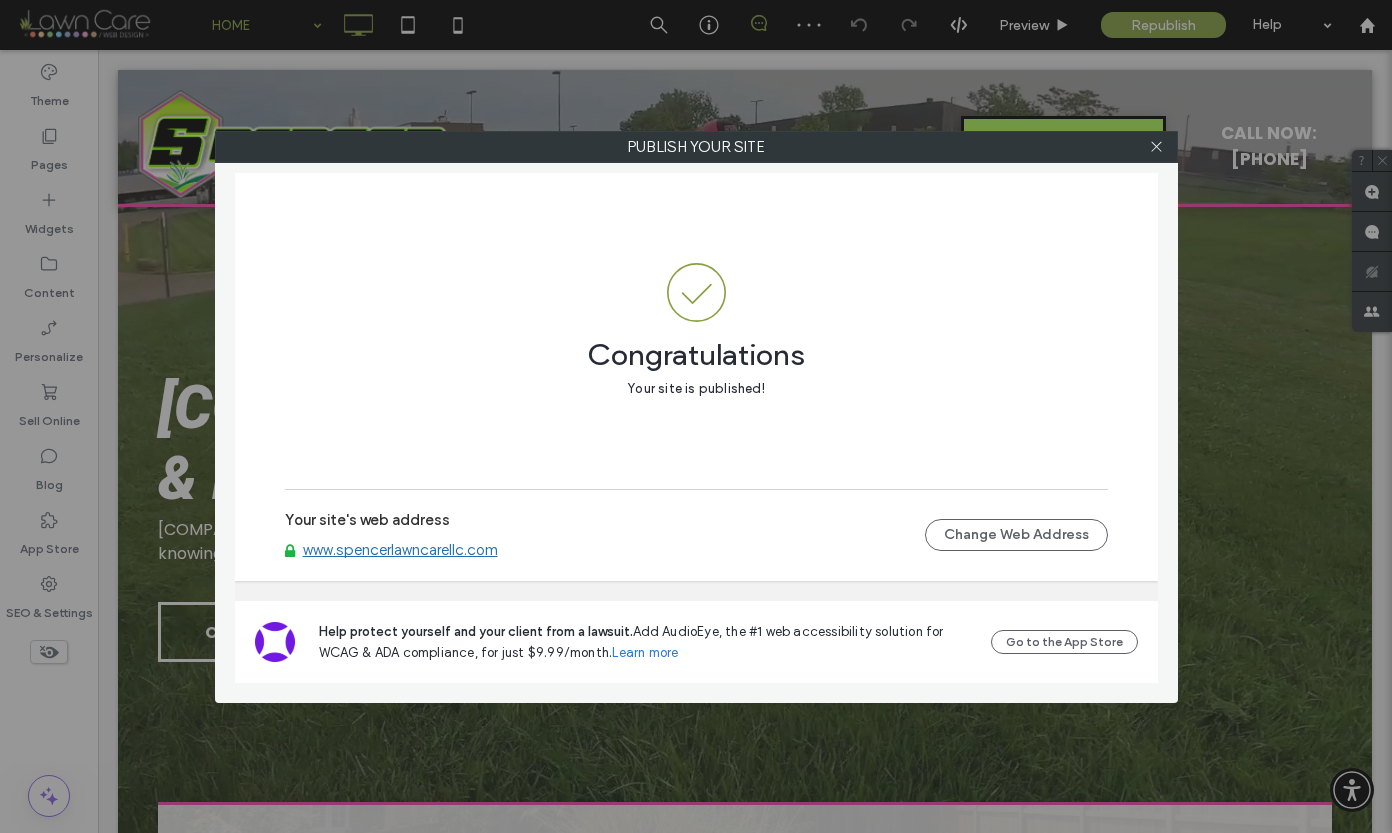 click on "www.spencerlawncarellc.com" at bounding box center (400, 550) 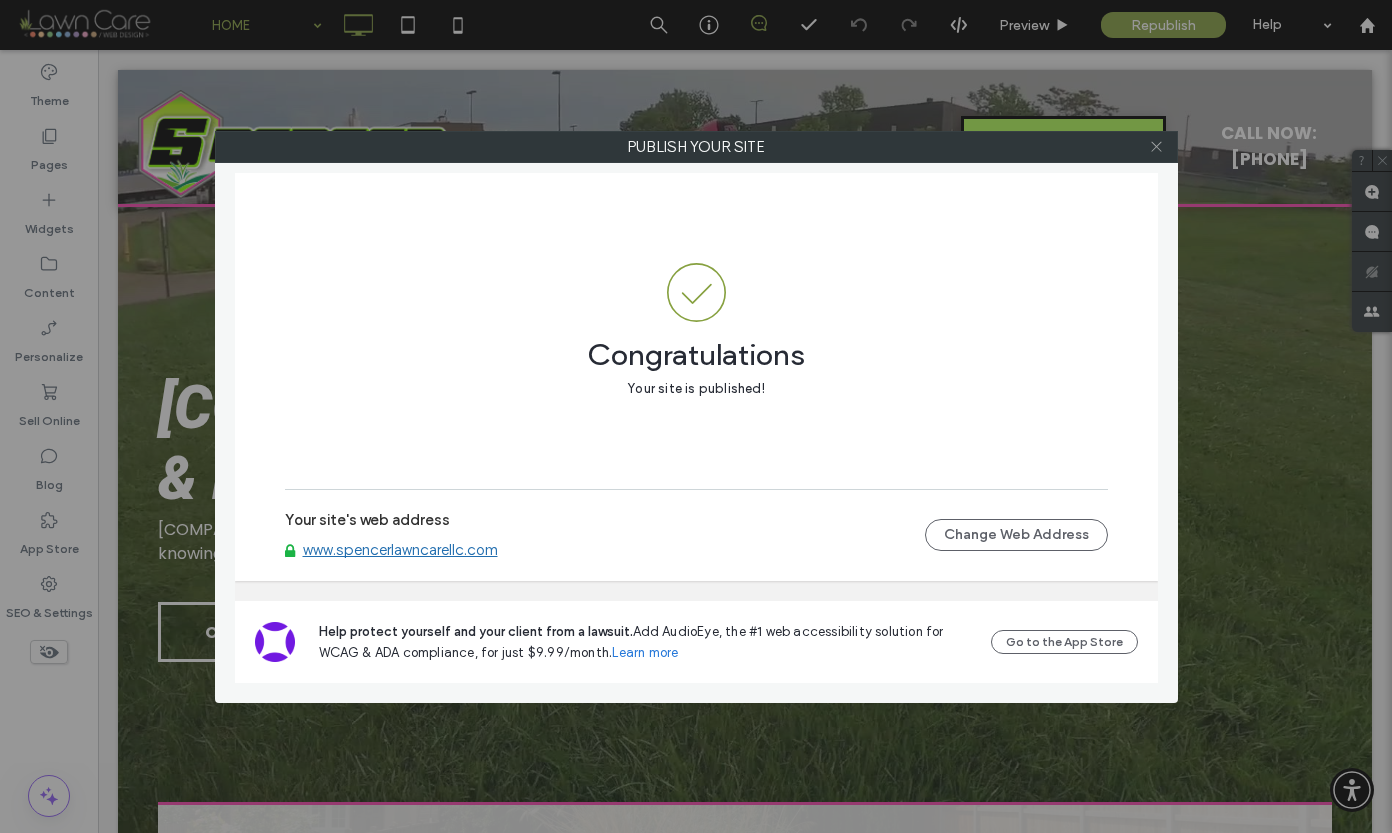 click 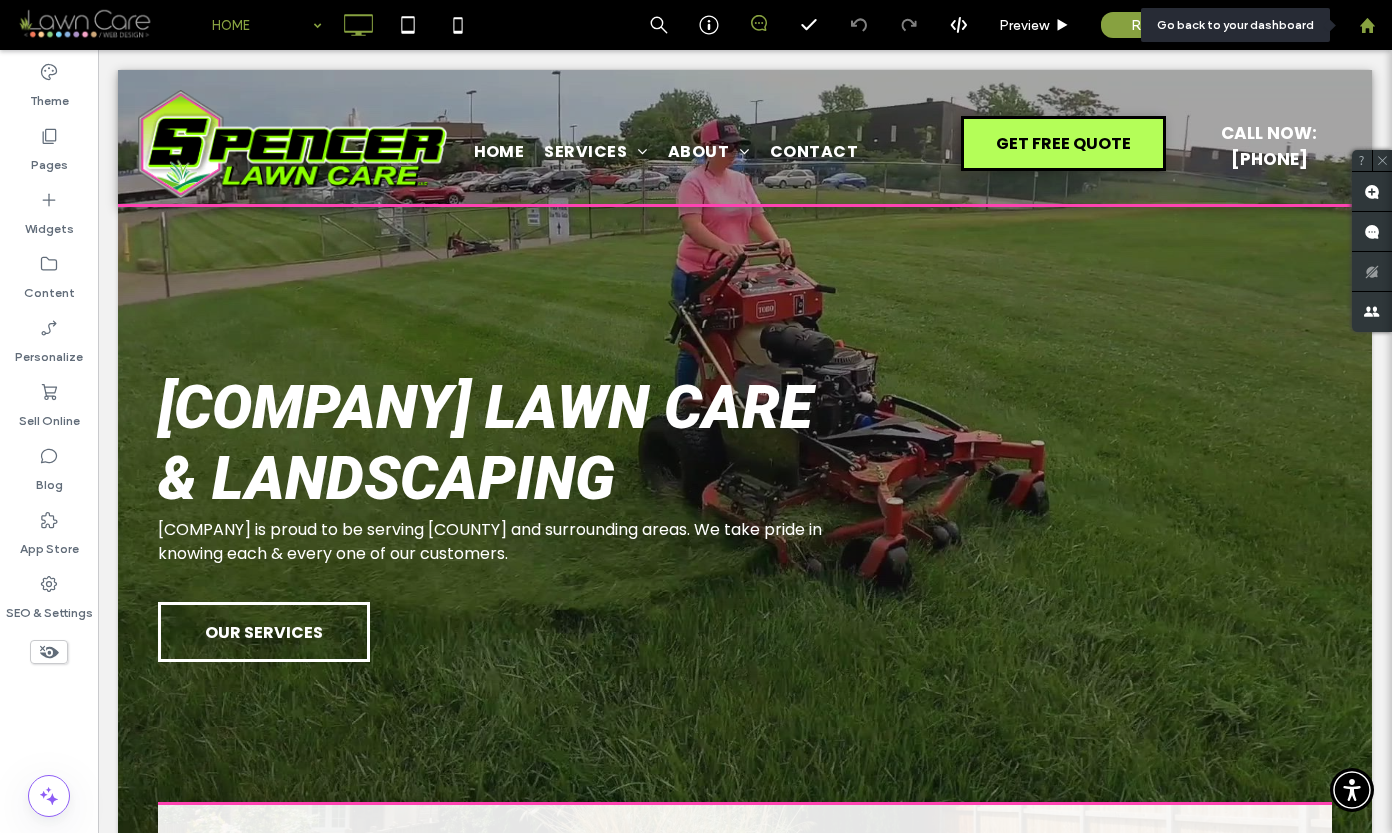 click 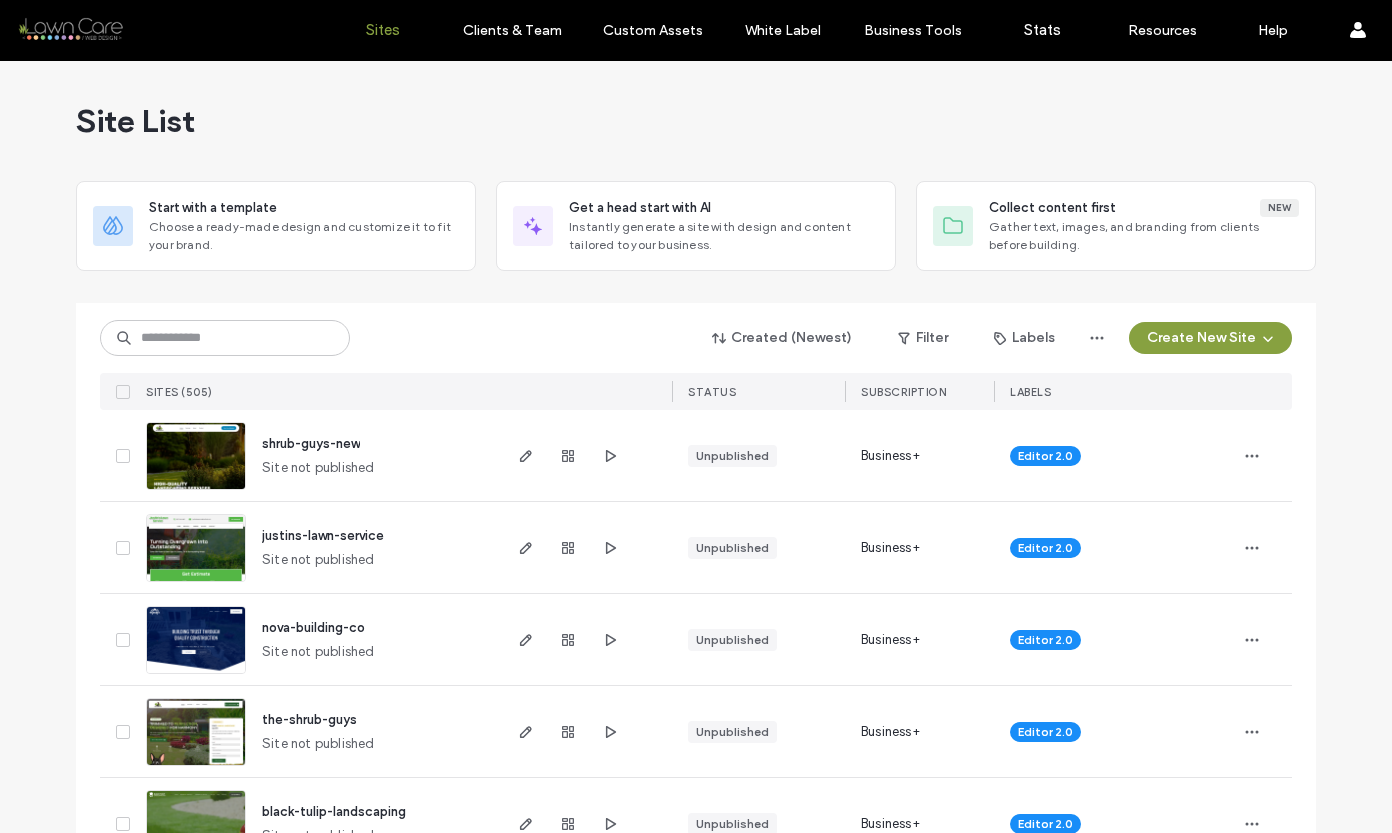 scroll, scrollTop: 0, scrollLeft: 0, axis: both 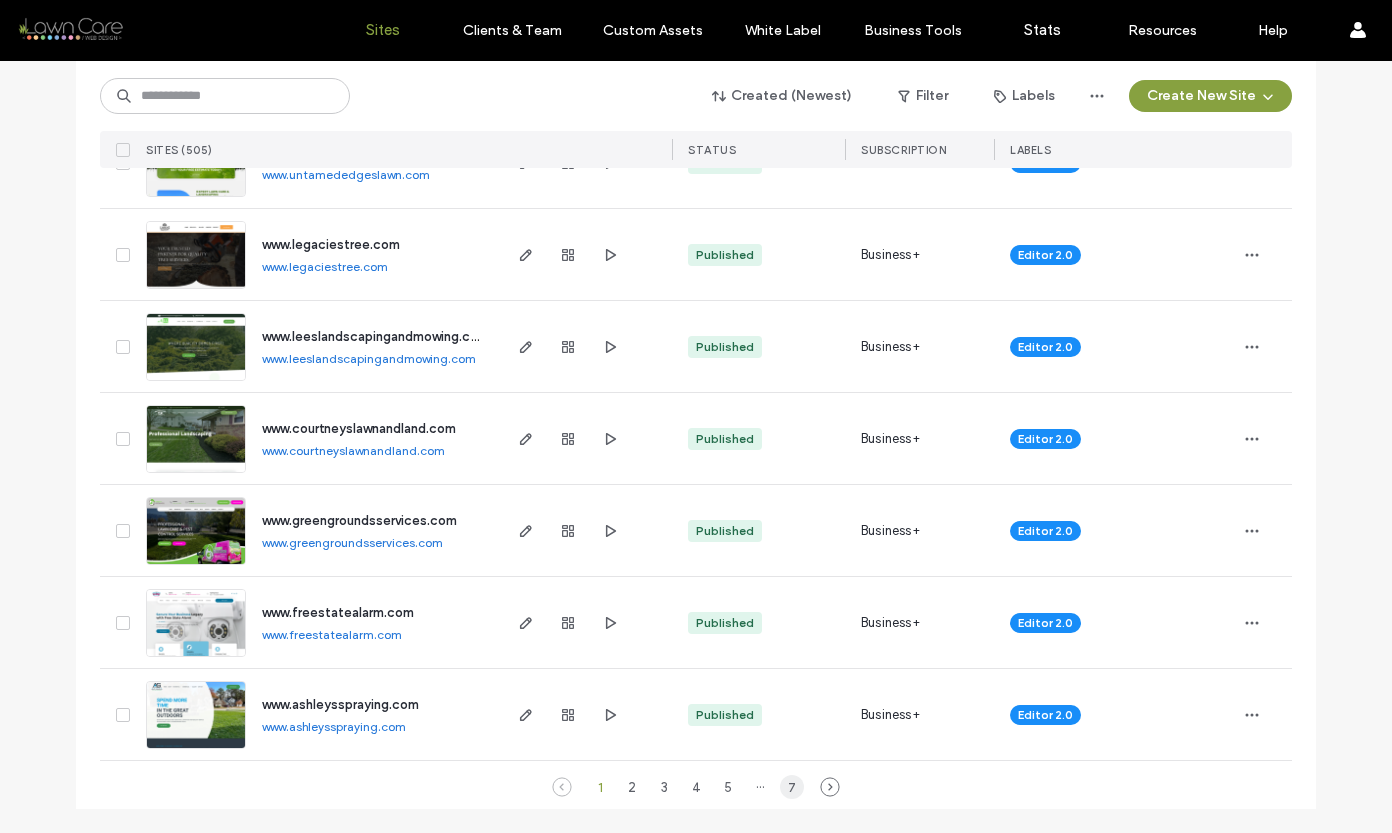 click on "7" at bounding box center (792, 787) 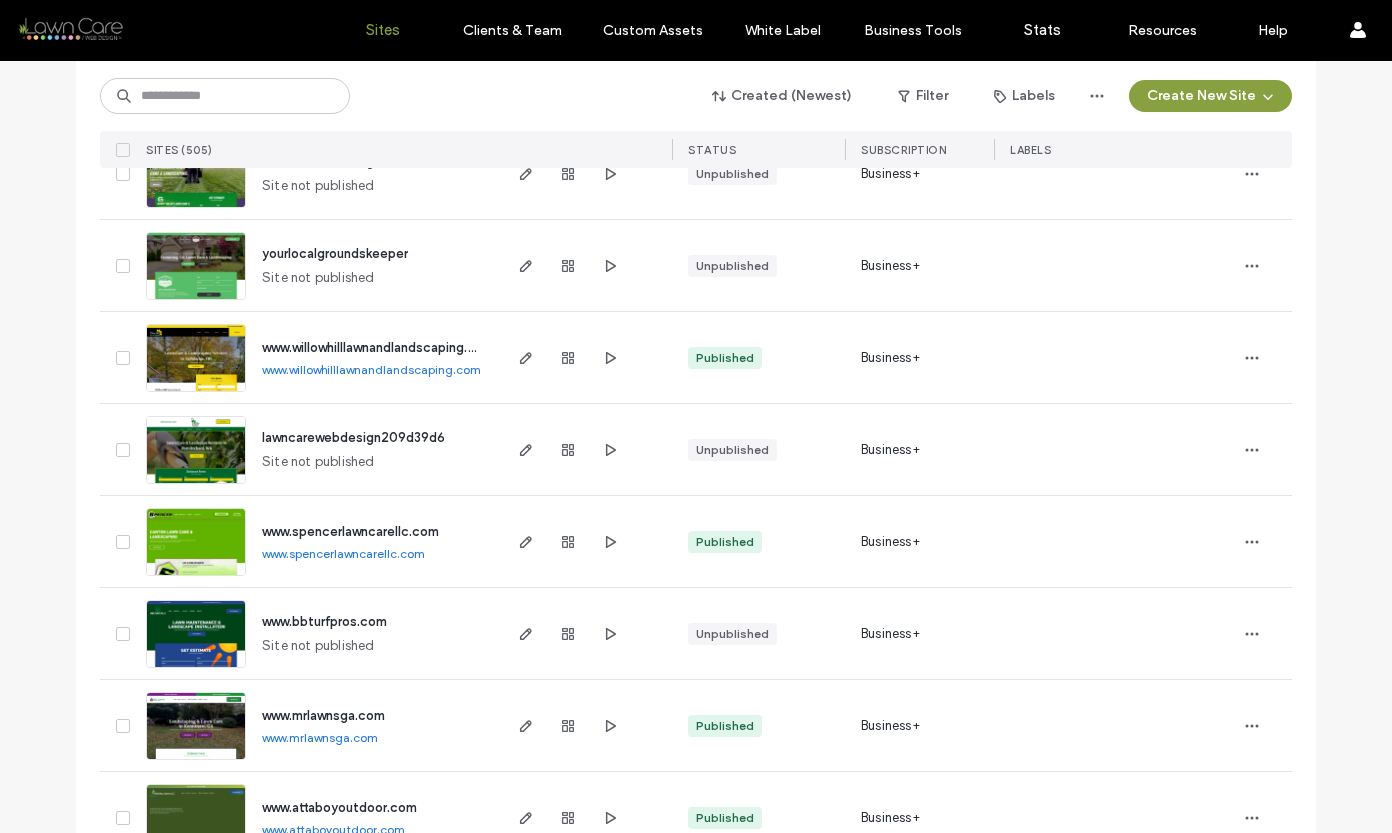 scroll, scrollTop: 299, scrollLeft: 0, axis: vertical 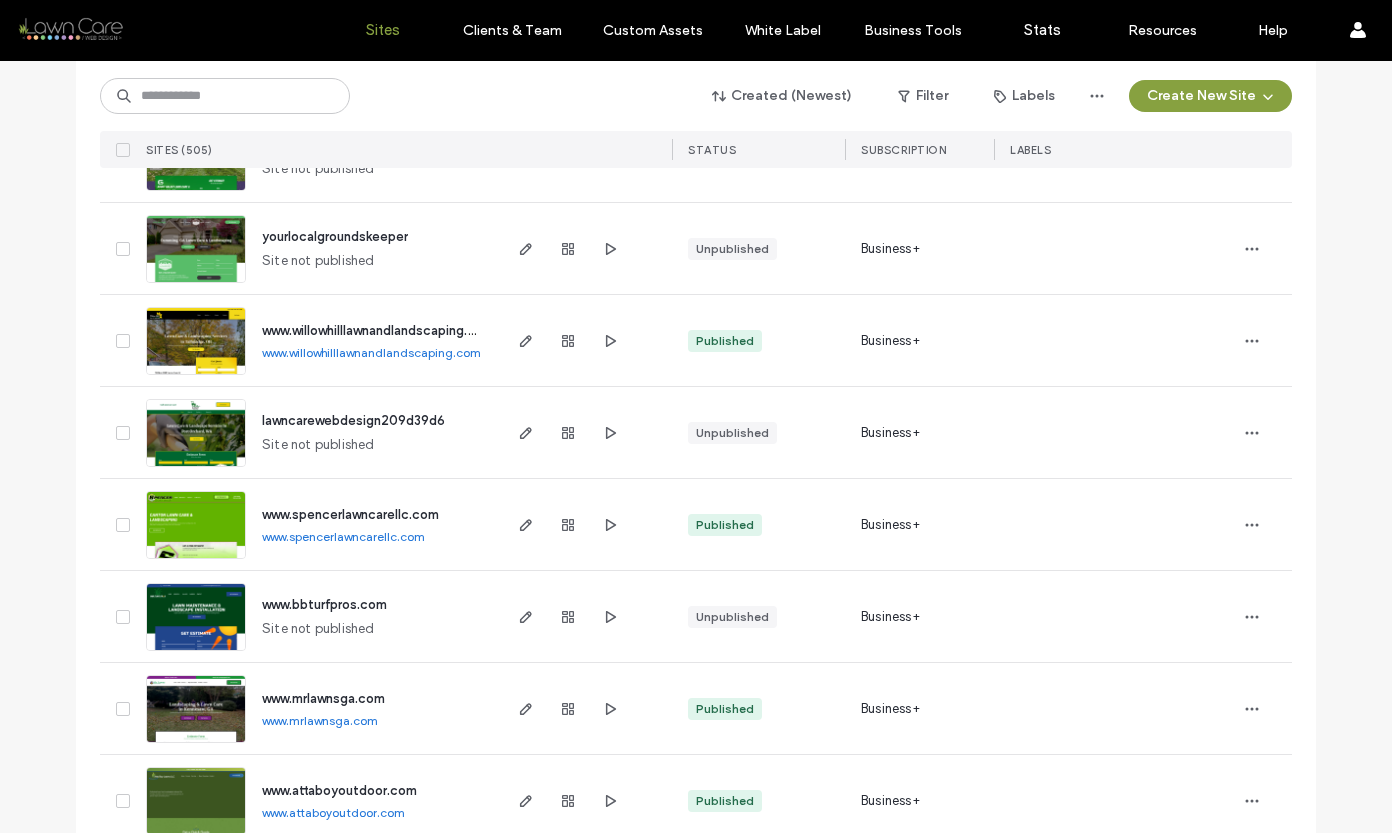 click at bounding box center [196, 560] 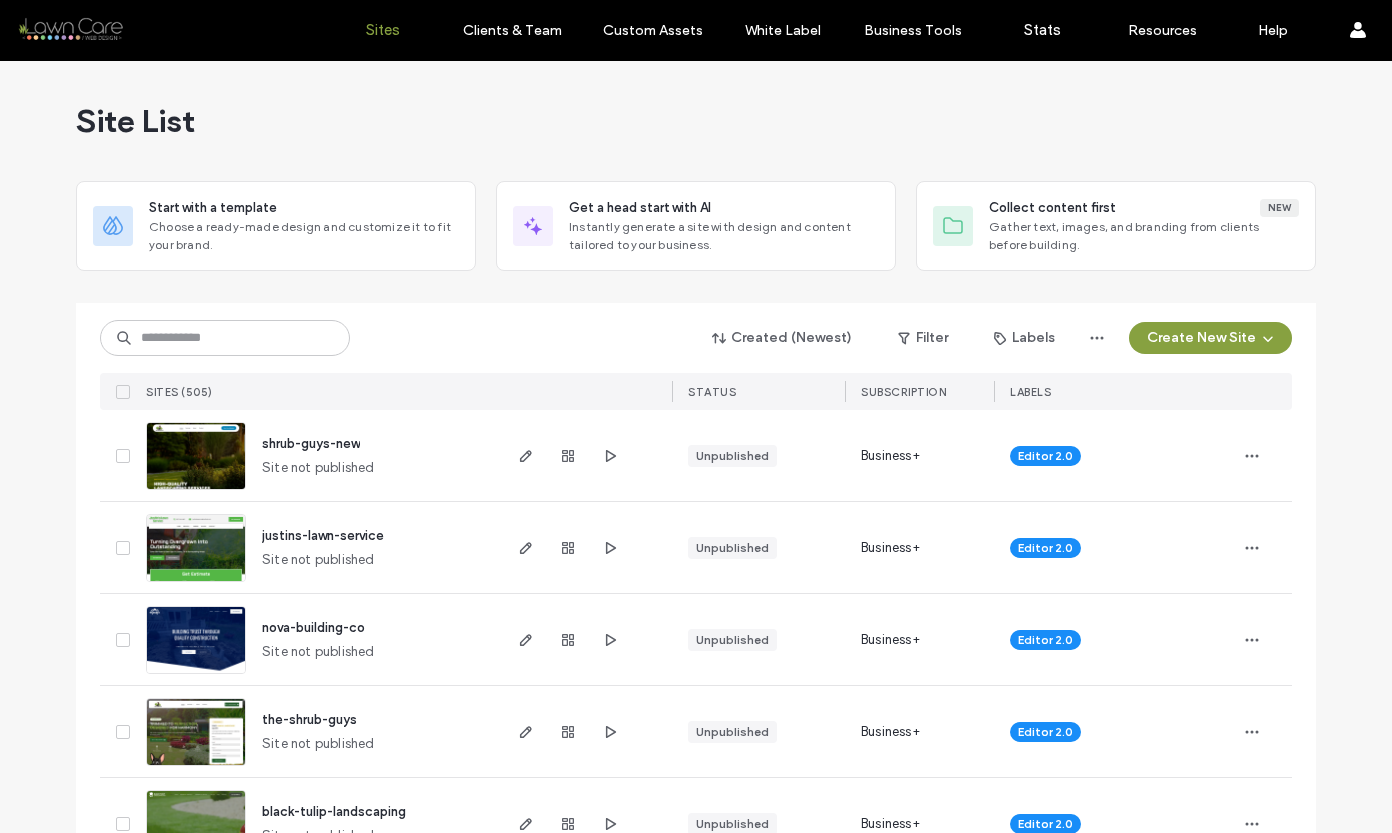 scroll, scrollTop: 0, scrollLeft: 0, axis: both 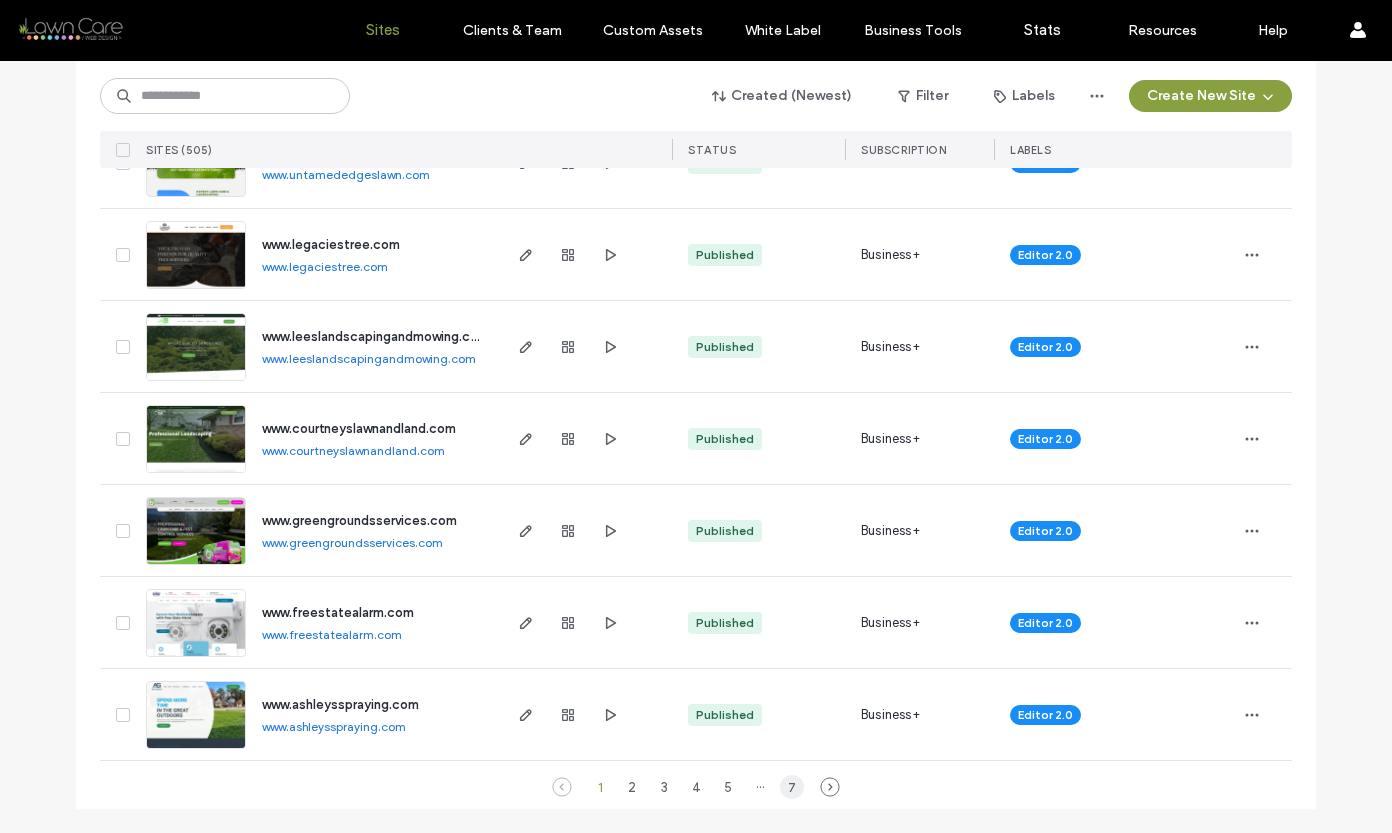 click on "7" at bounding box center (792, 787) 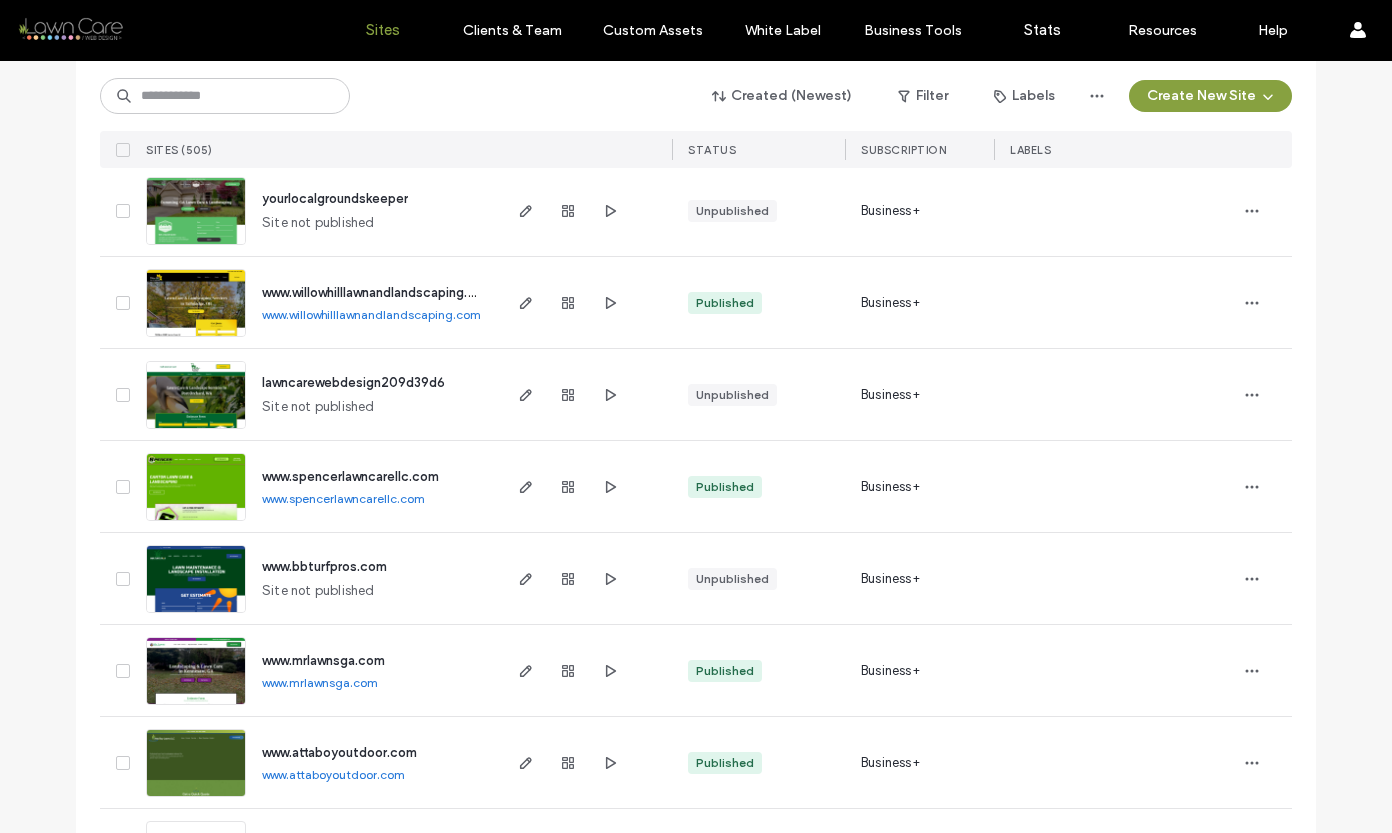 scroll, scrollTop: 360, scrollLeft: 0, axis: vertical 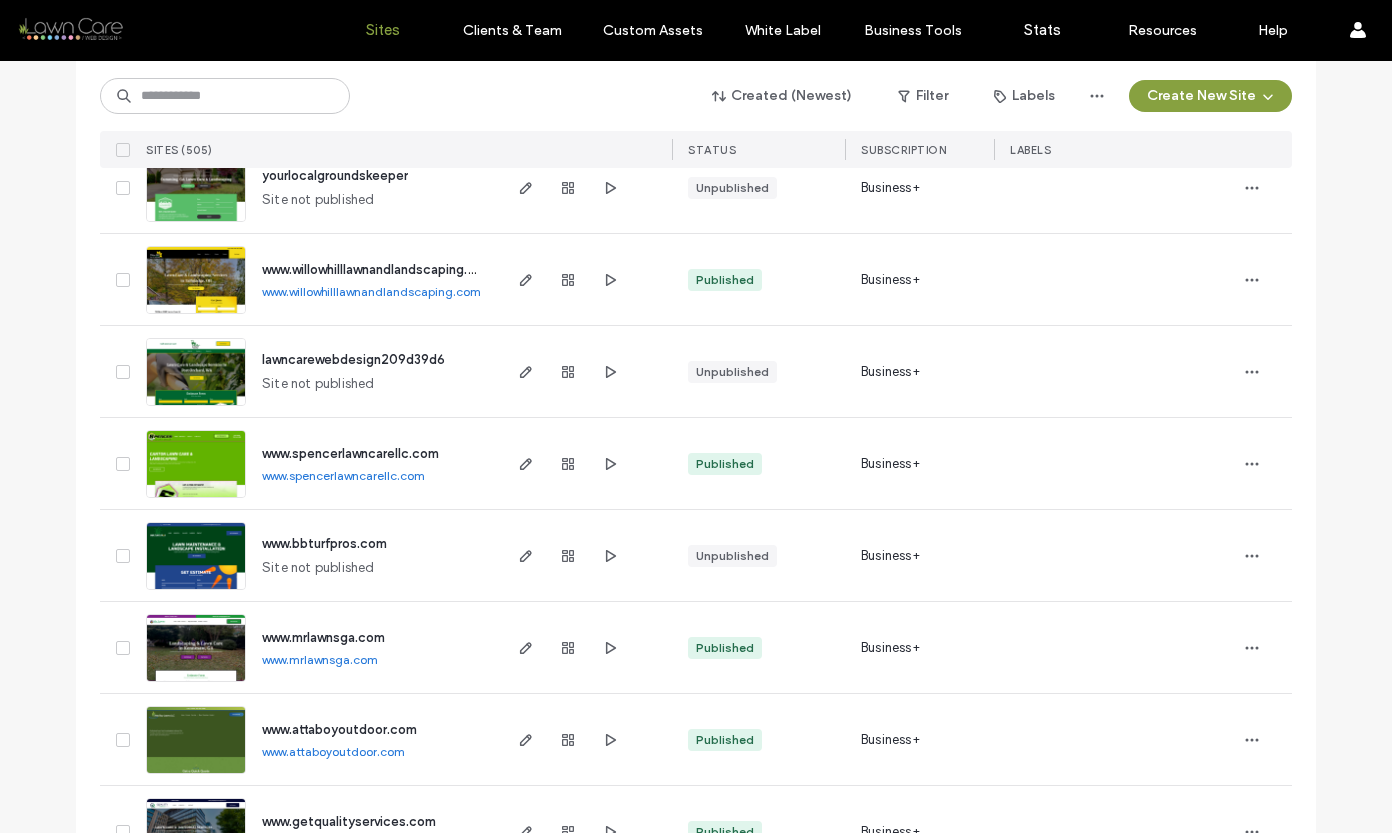 click at bounding box center (196, 683) 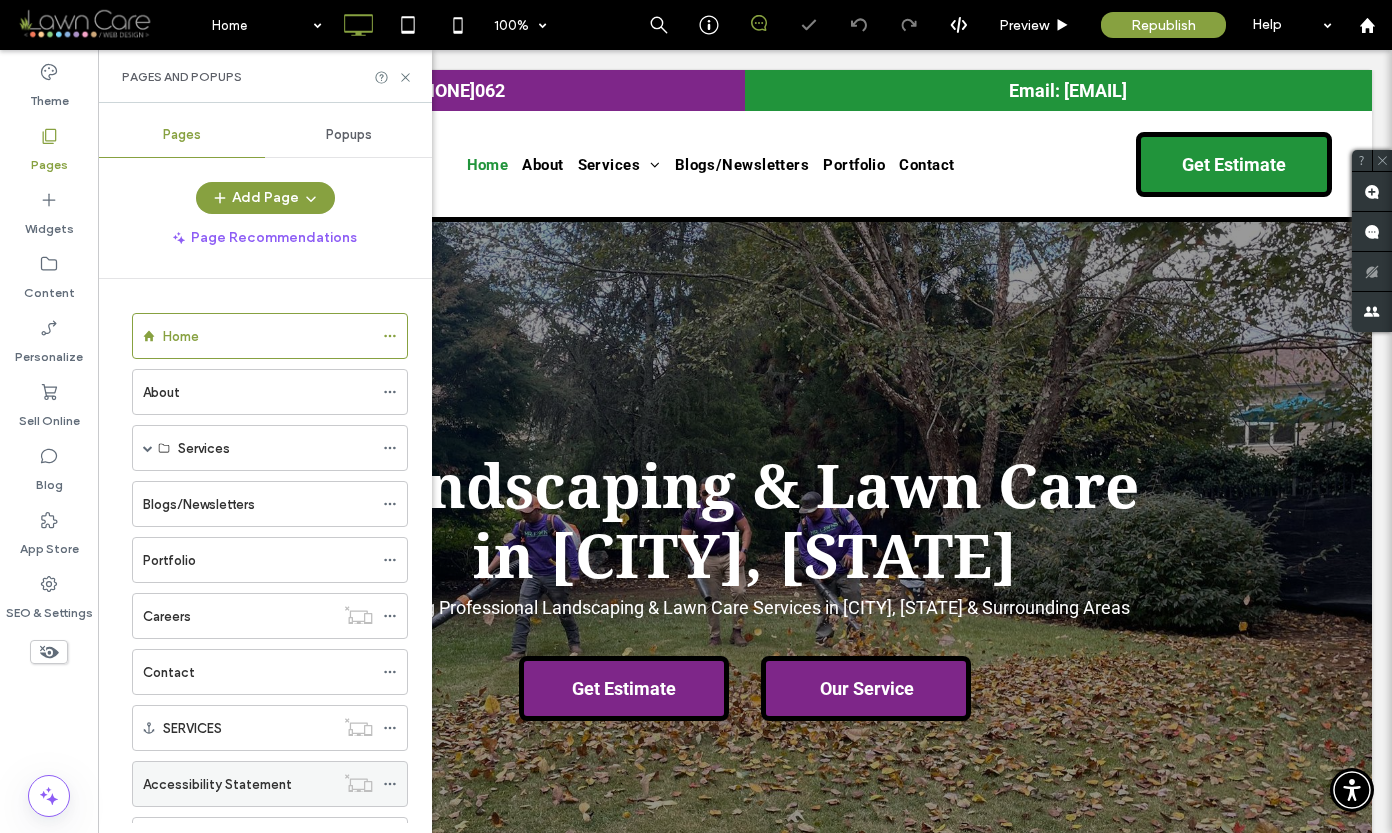 scroll, scrollTop: 0, scrollLeft: 0, axis: both 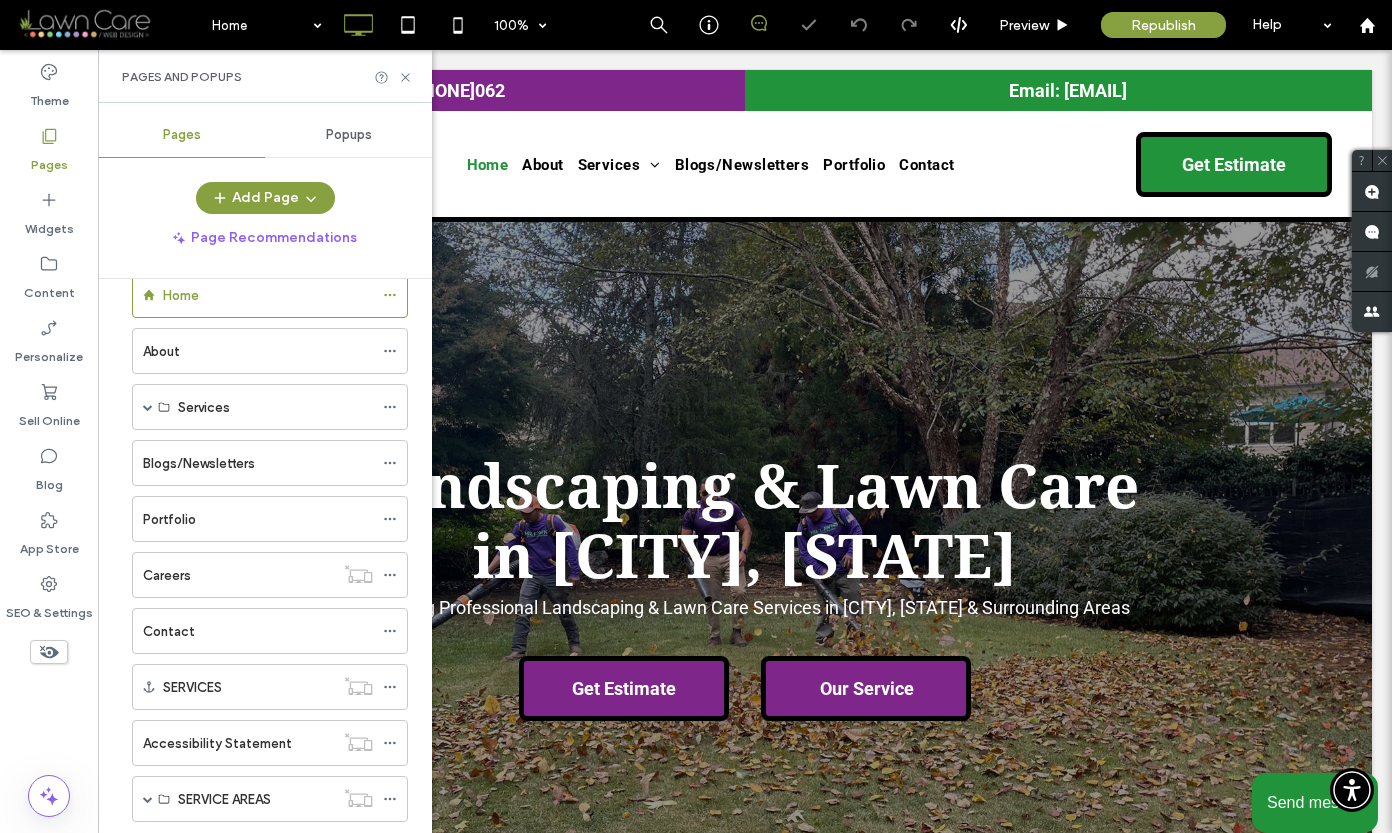 click on "Accessibility Statement" at bounding box center (217, 743) 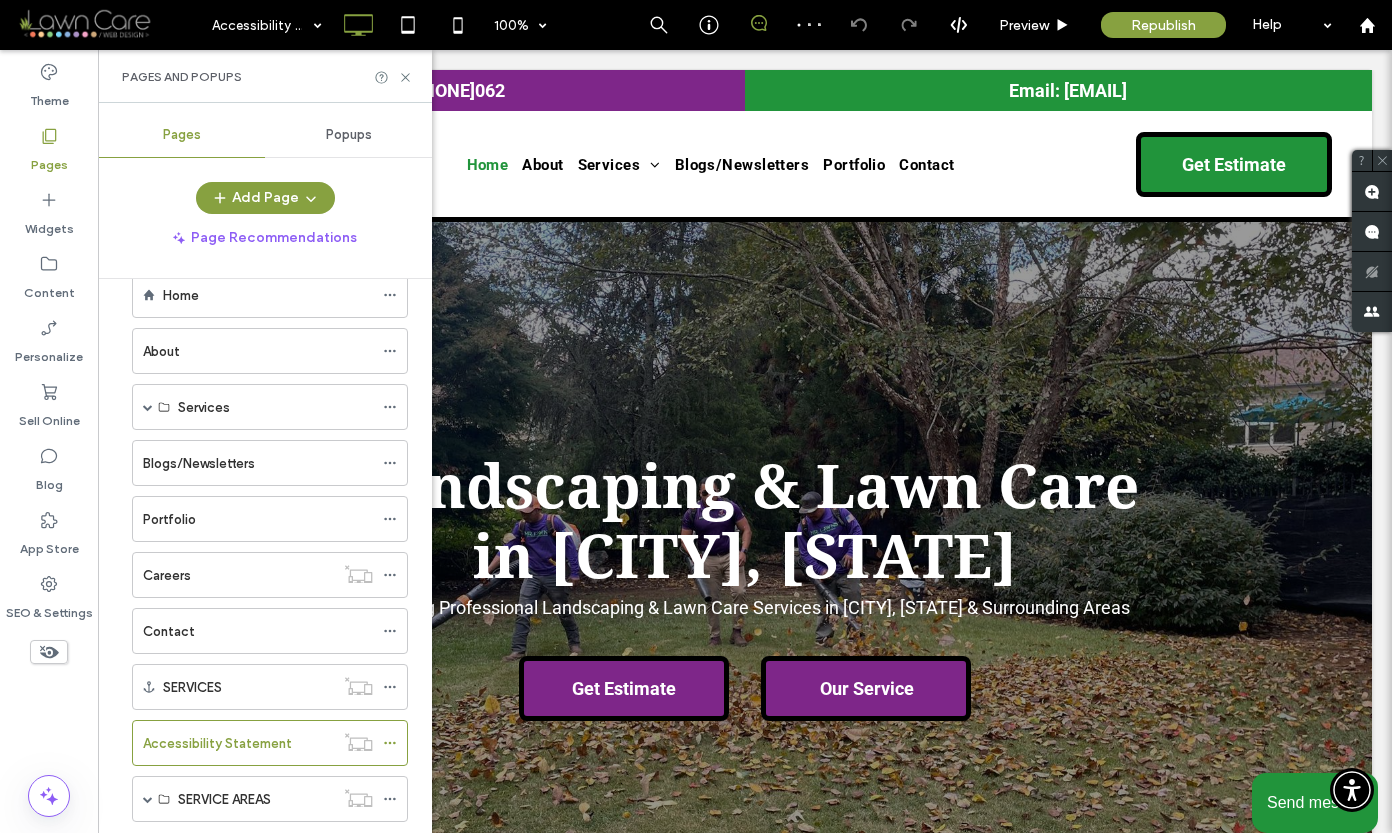scroll, scrollTop: 0, scrollLeft: 0, axis: both 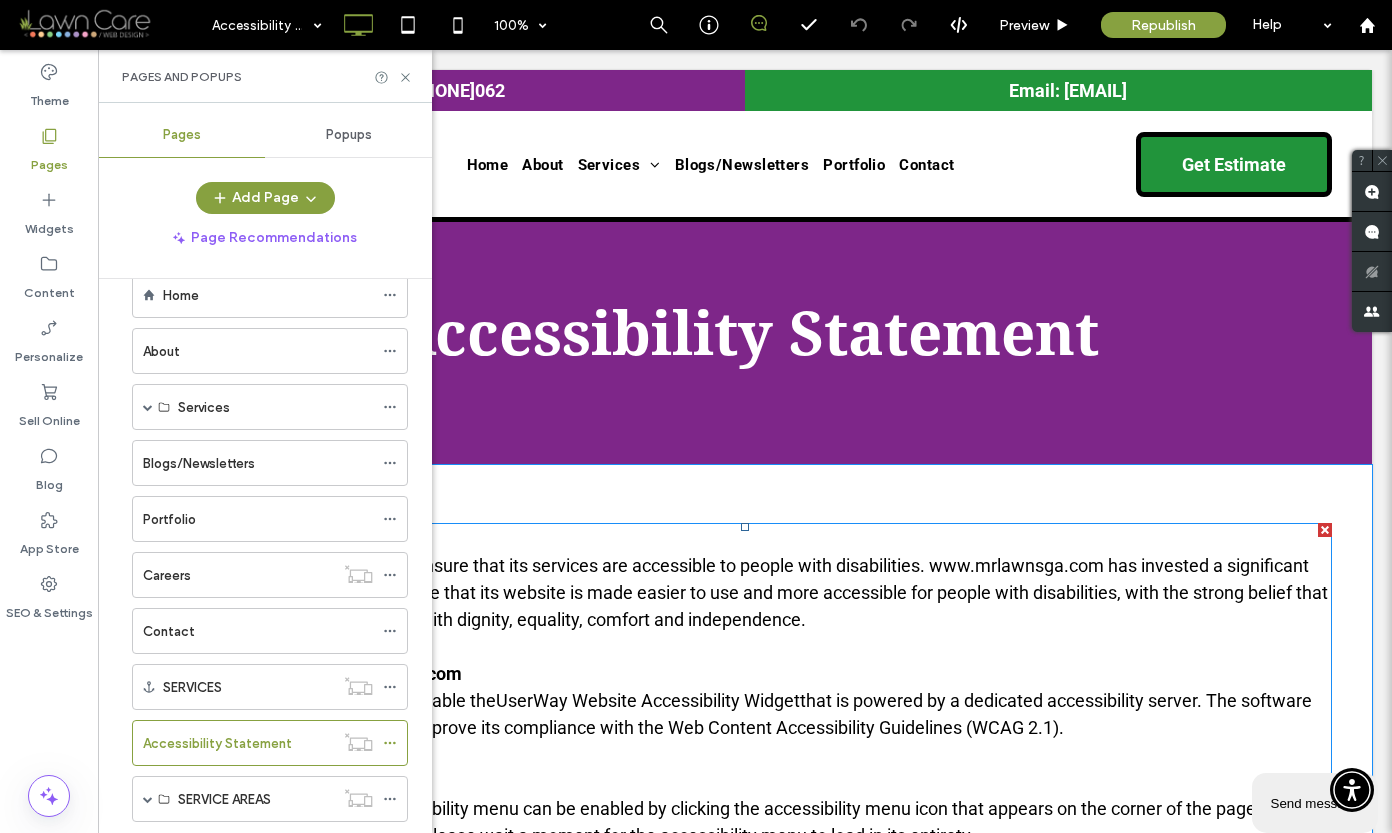 click on "www.mrlawnsga.com to improve its compliance with the Web Content Accessibility Guidelines (WCAG 2.1)." at bounding box center (638, 727) 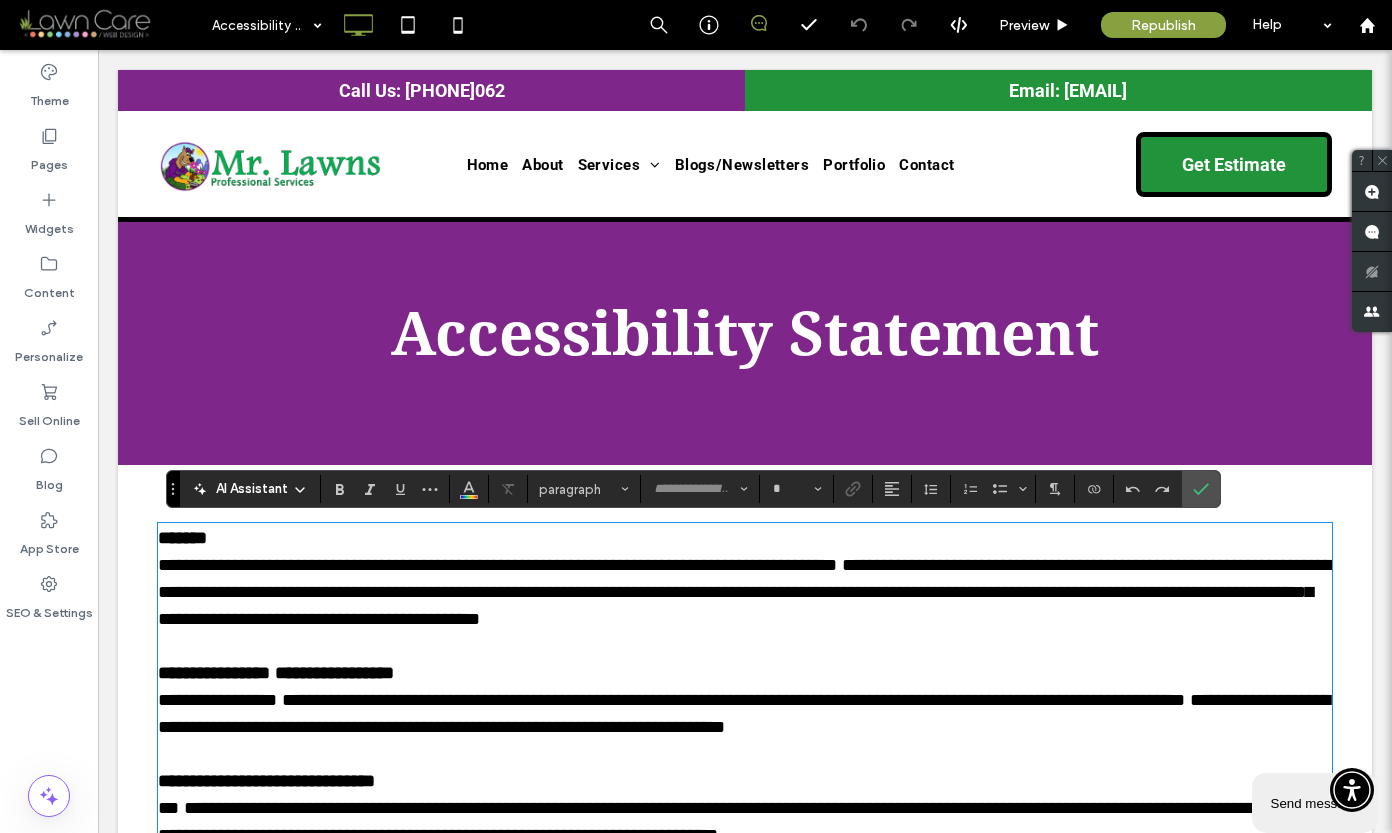 type on "******" 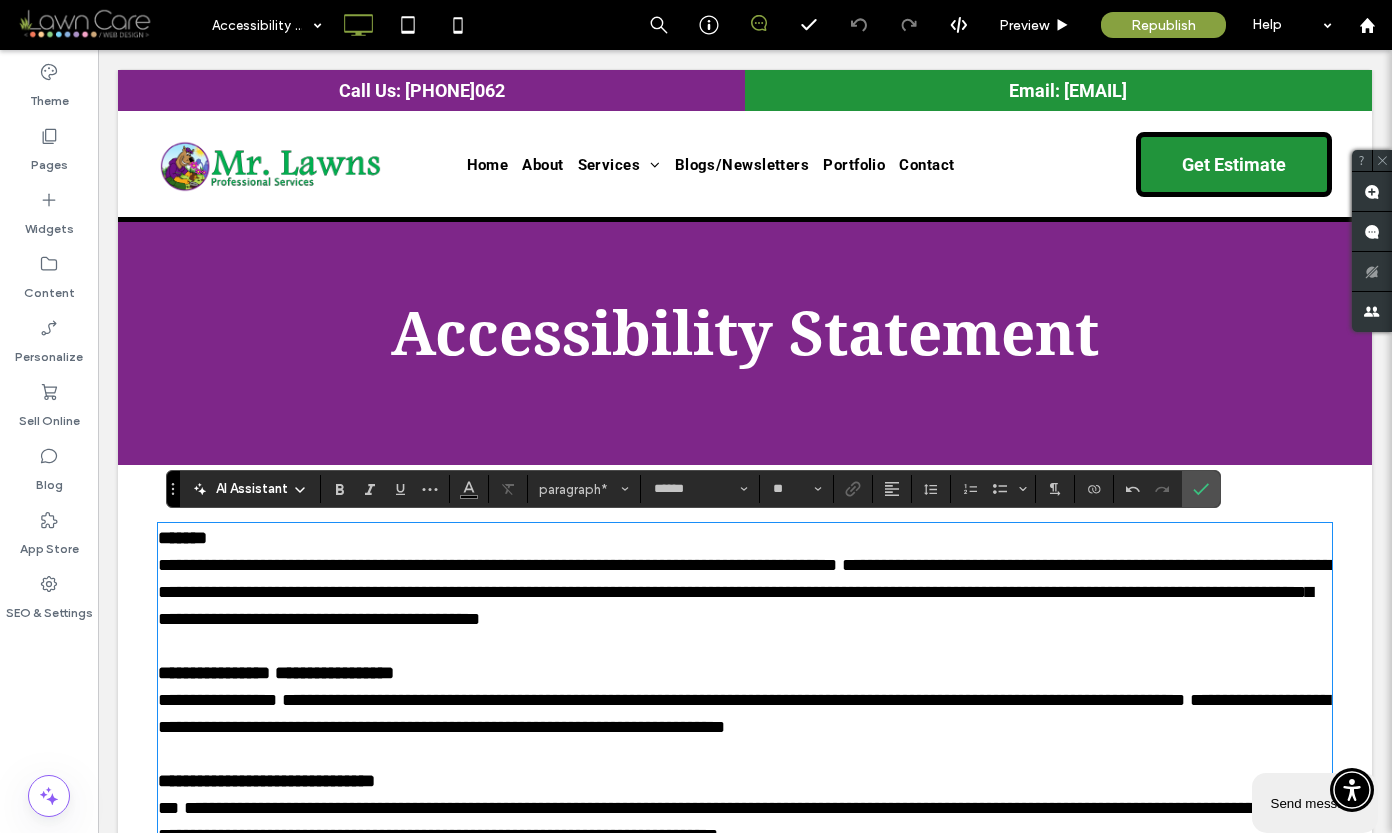 click on "**********" at bounding box center [744, 713] 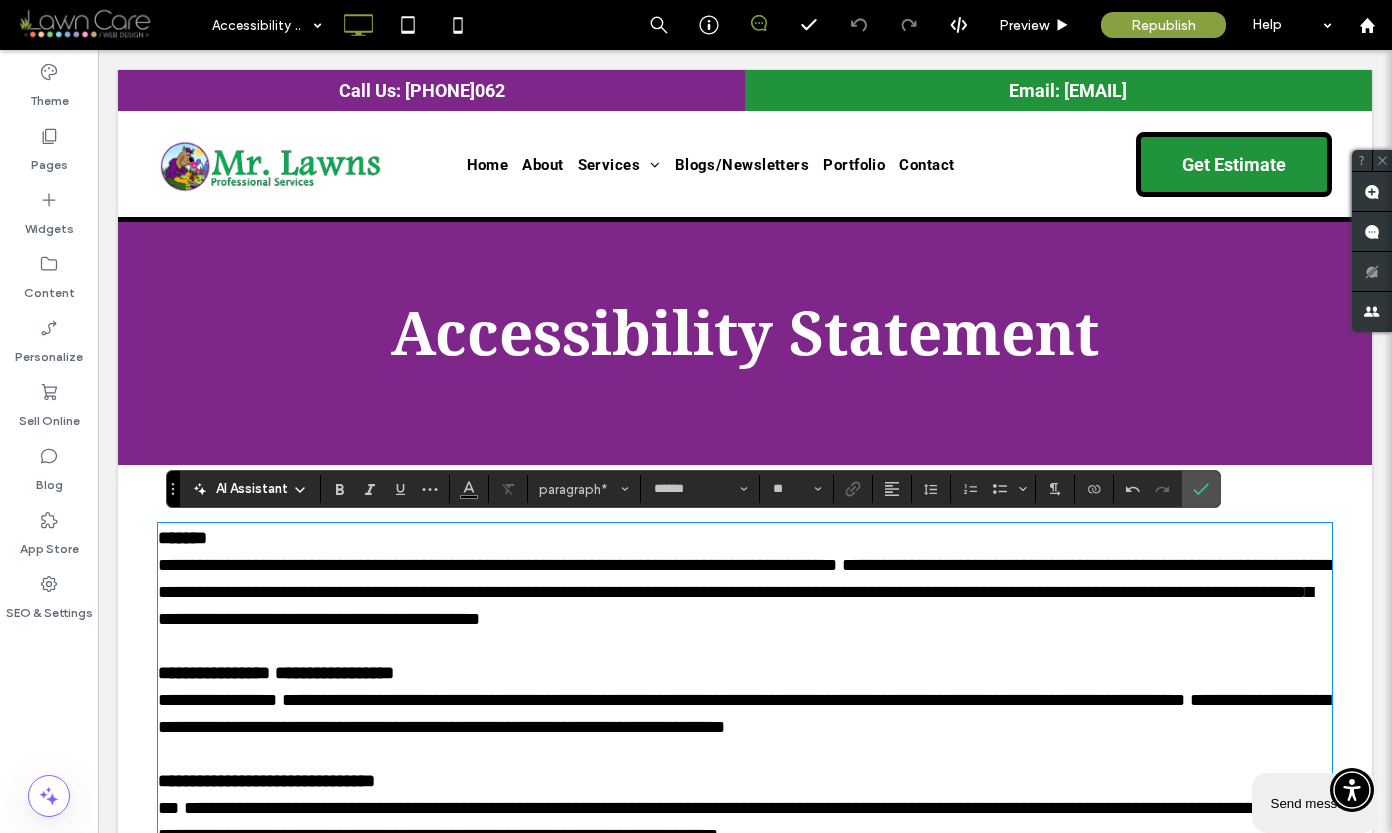 type 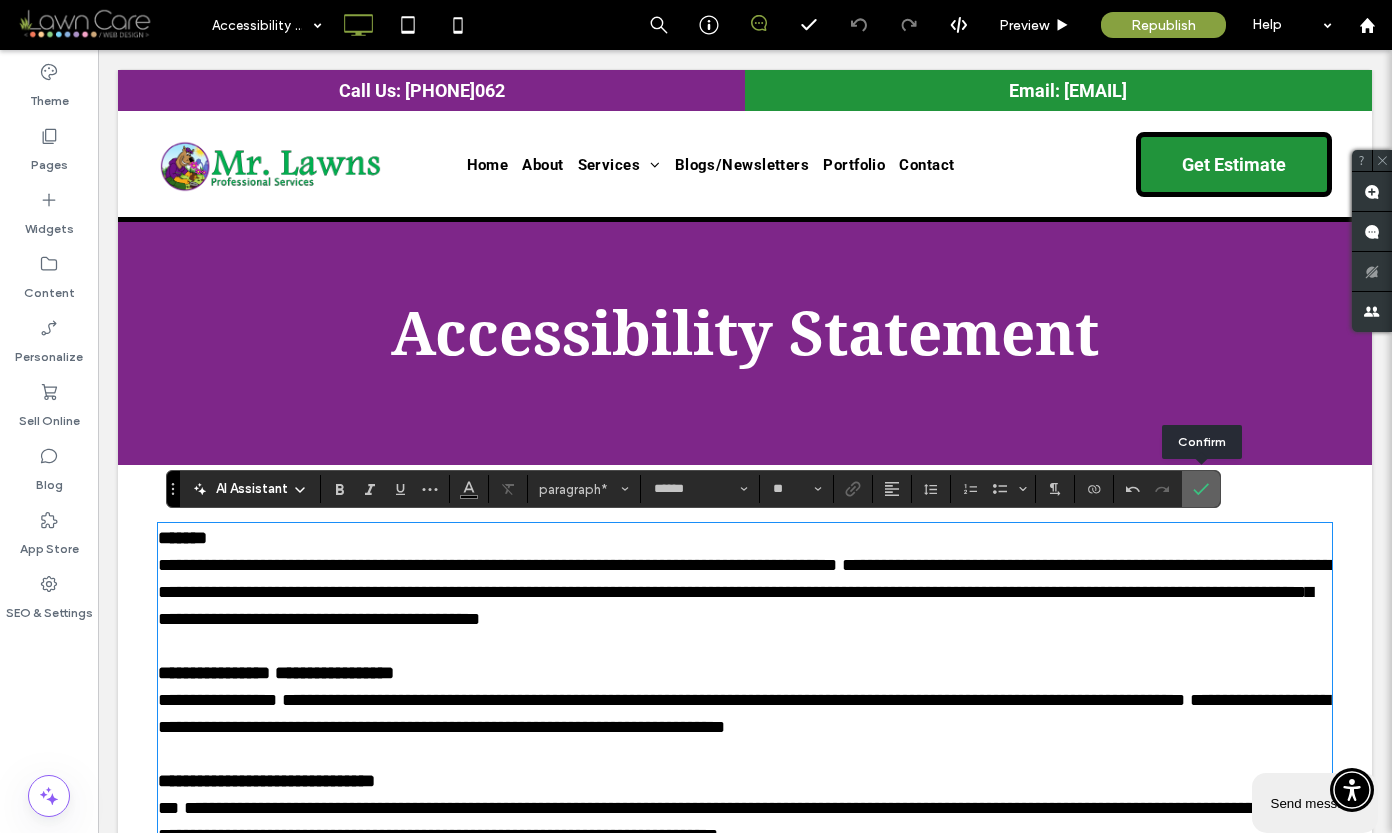 click 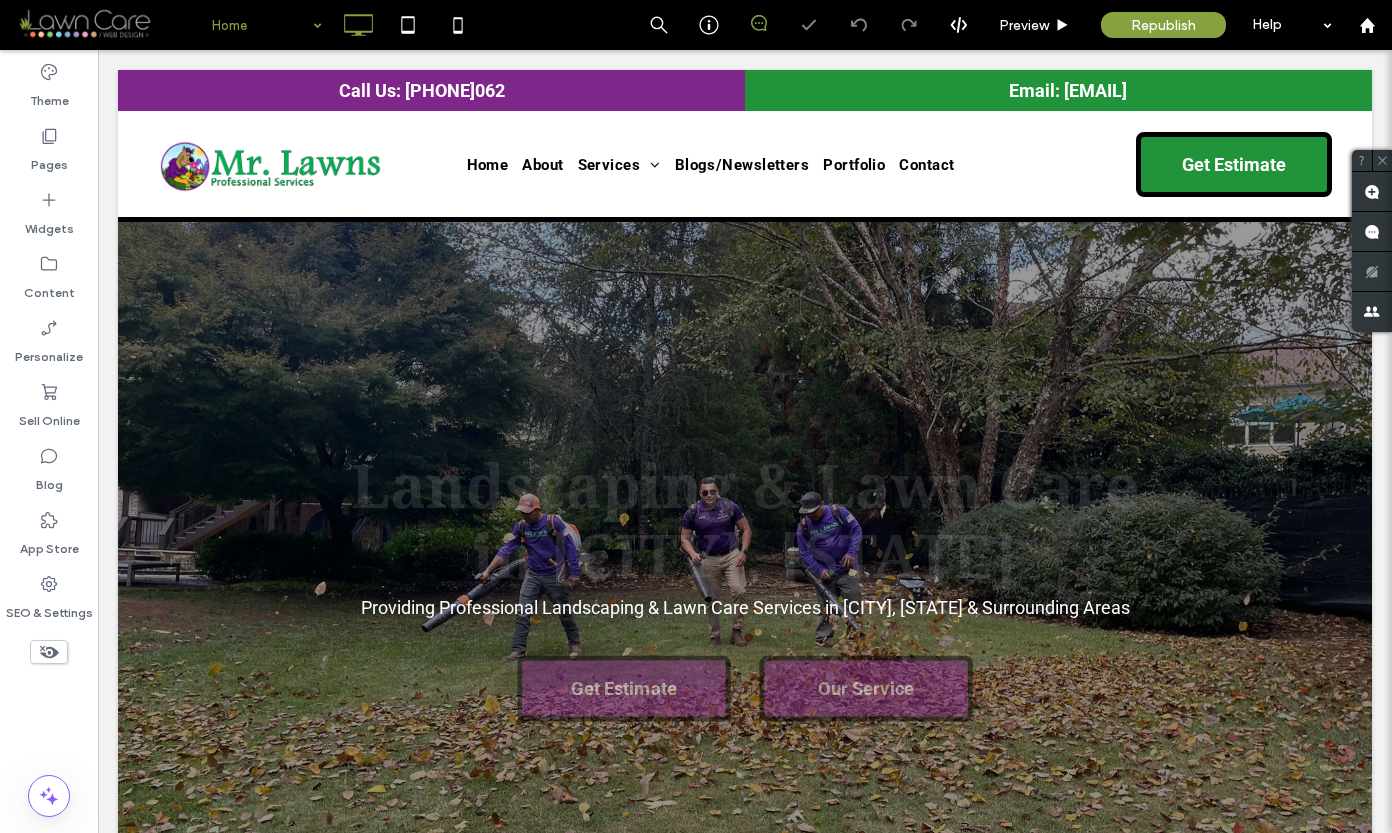 scroll, scrollTop: 0, scrollLeft: 0, axis: both 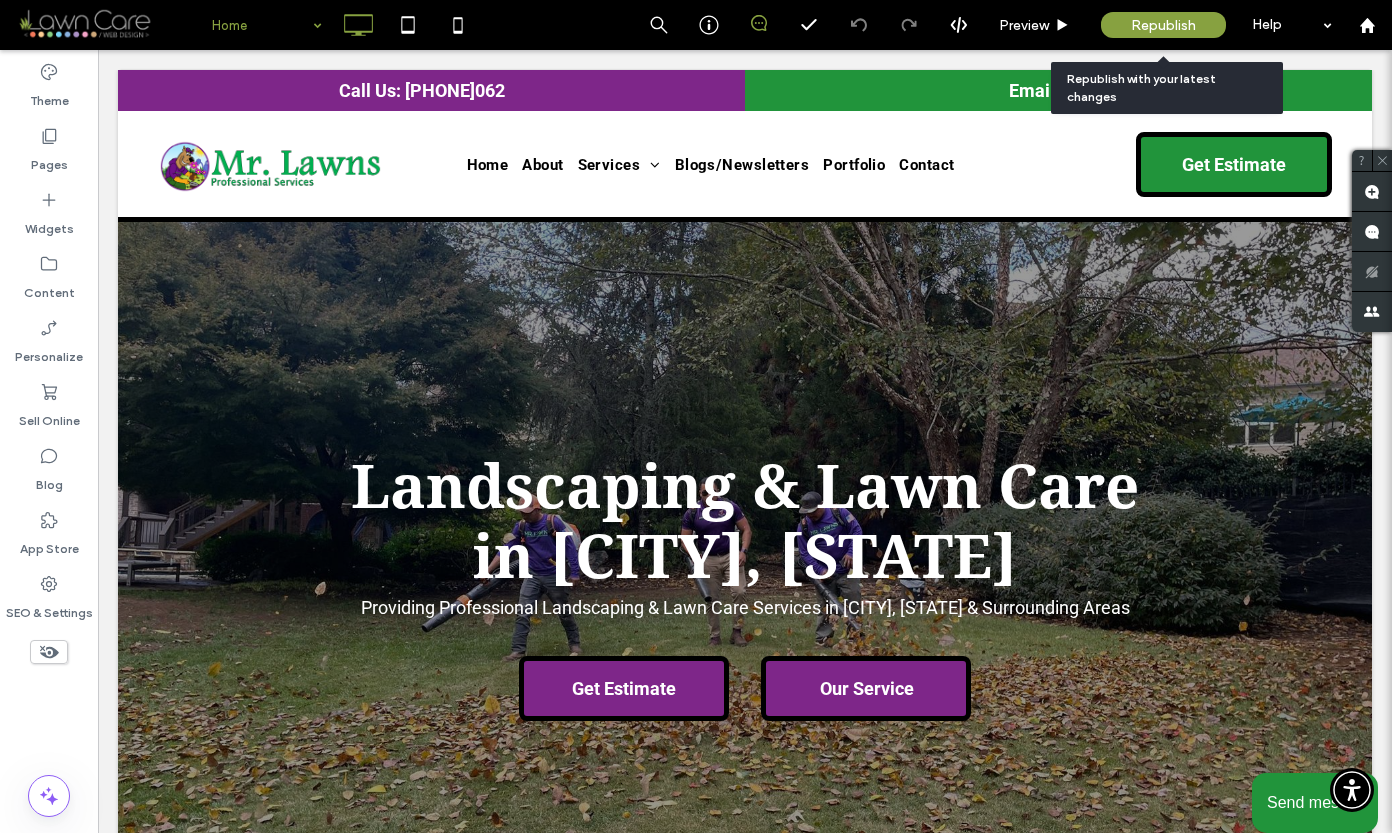 click on "Republish" at bounding box center [1163, 25] 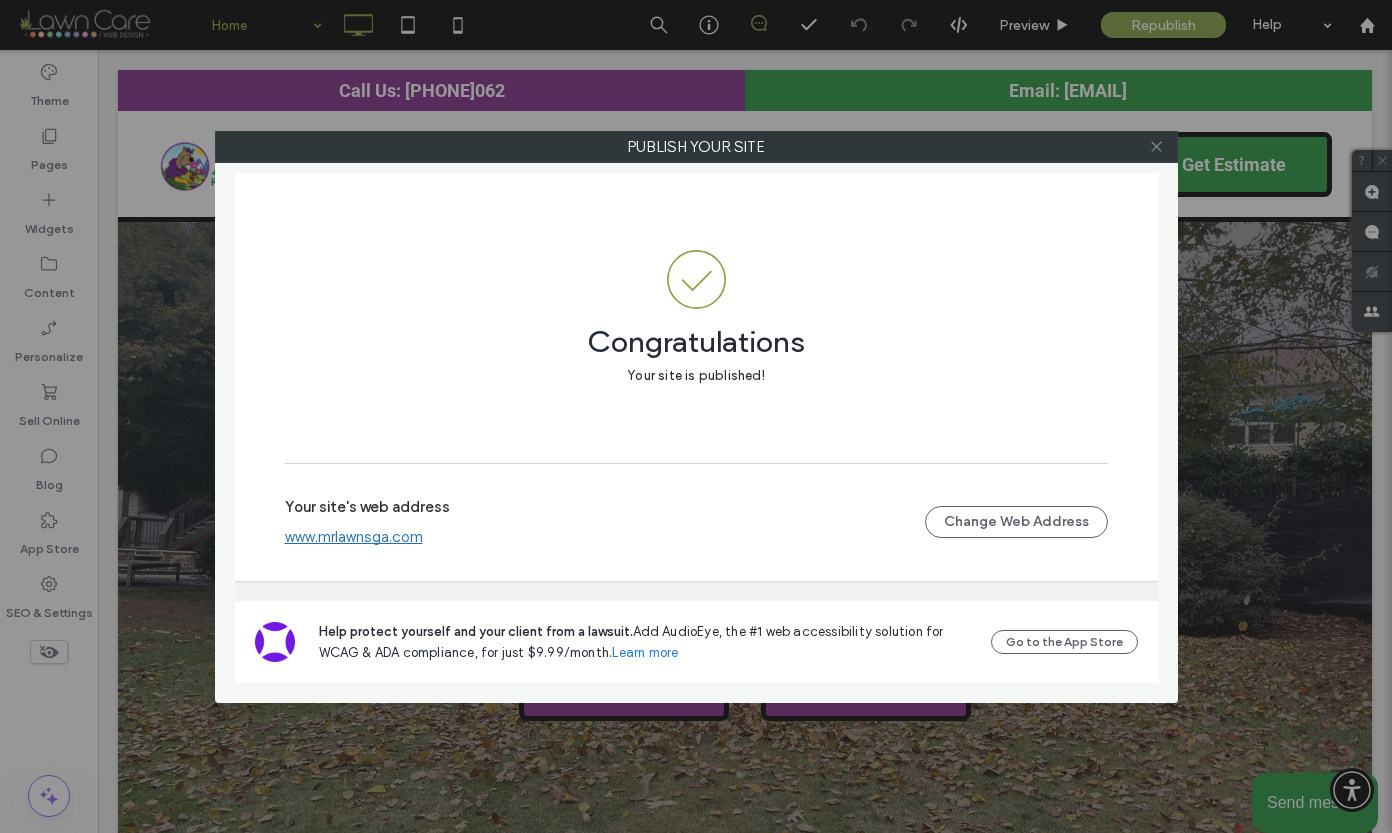 click 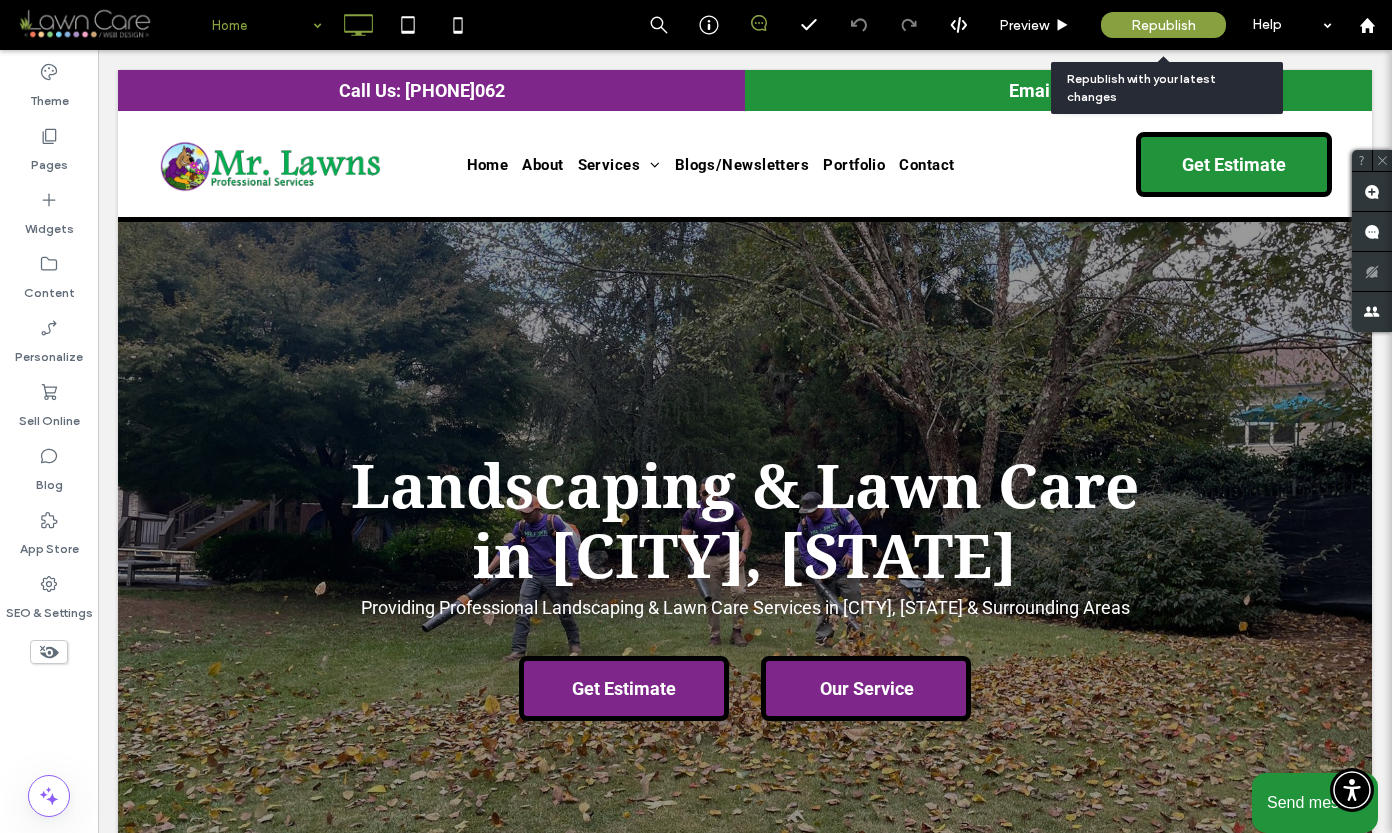 click on "Republish" at bounding box center (1163, 25) 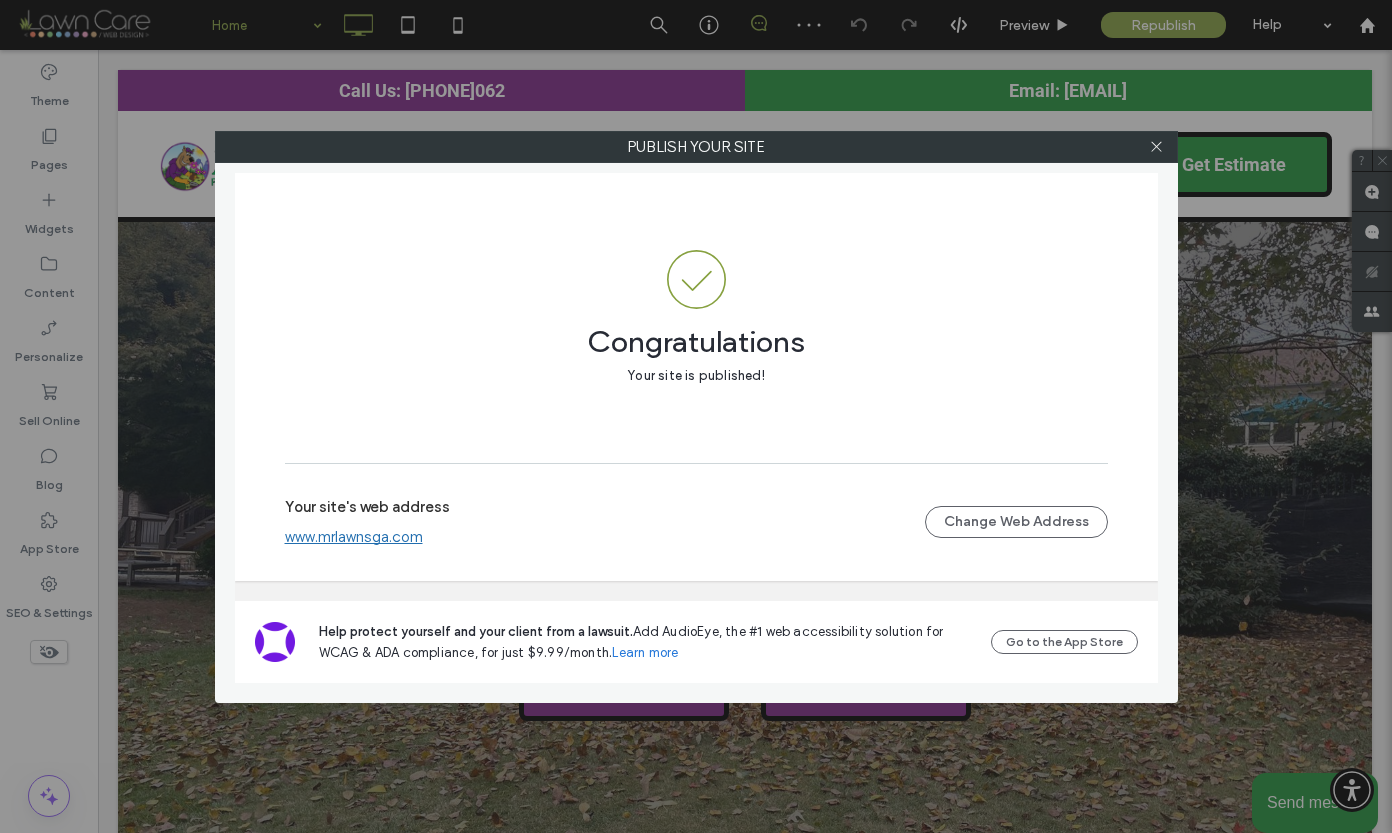 click on "www.mrlawnsga.com" at bounding box center (354, 537) 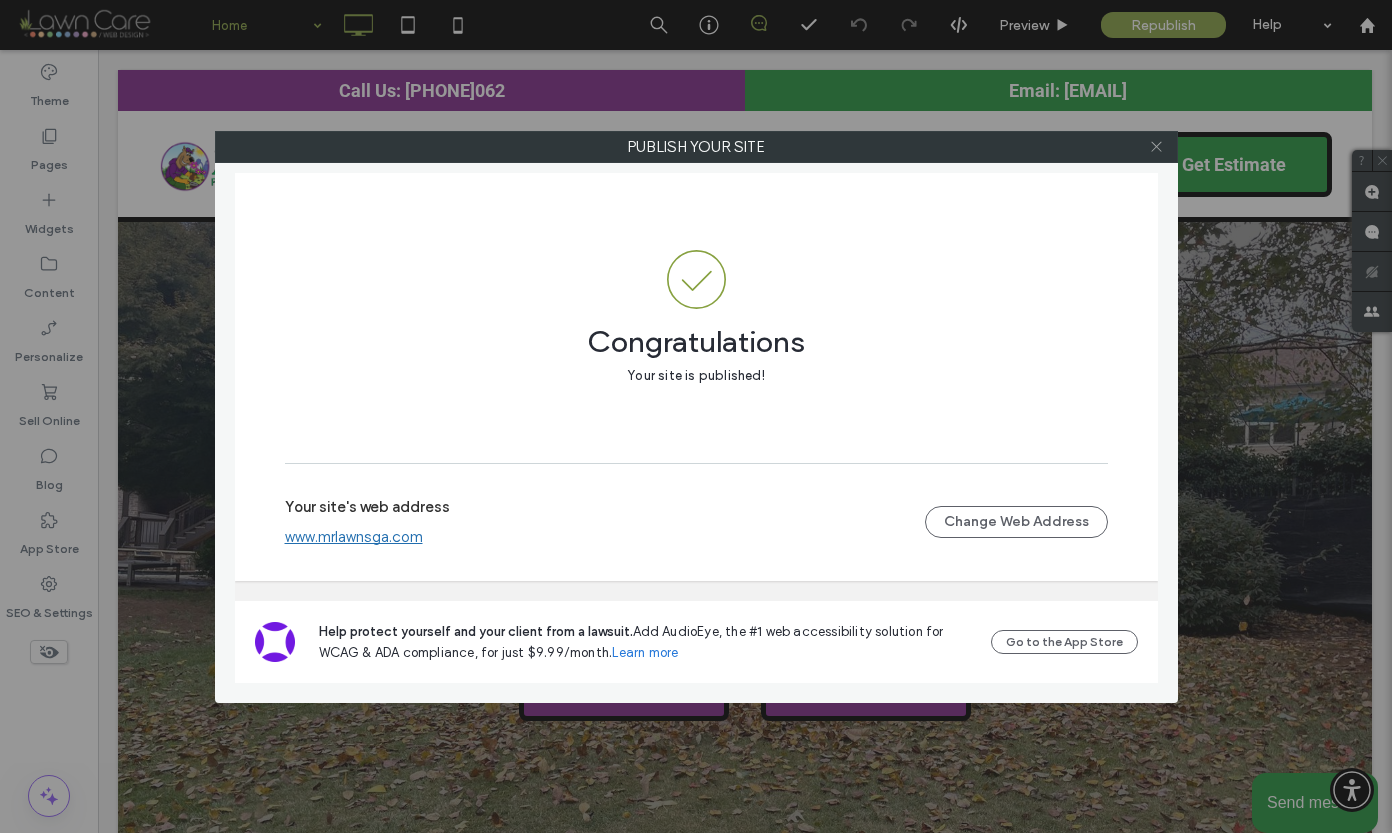 click 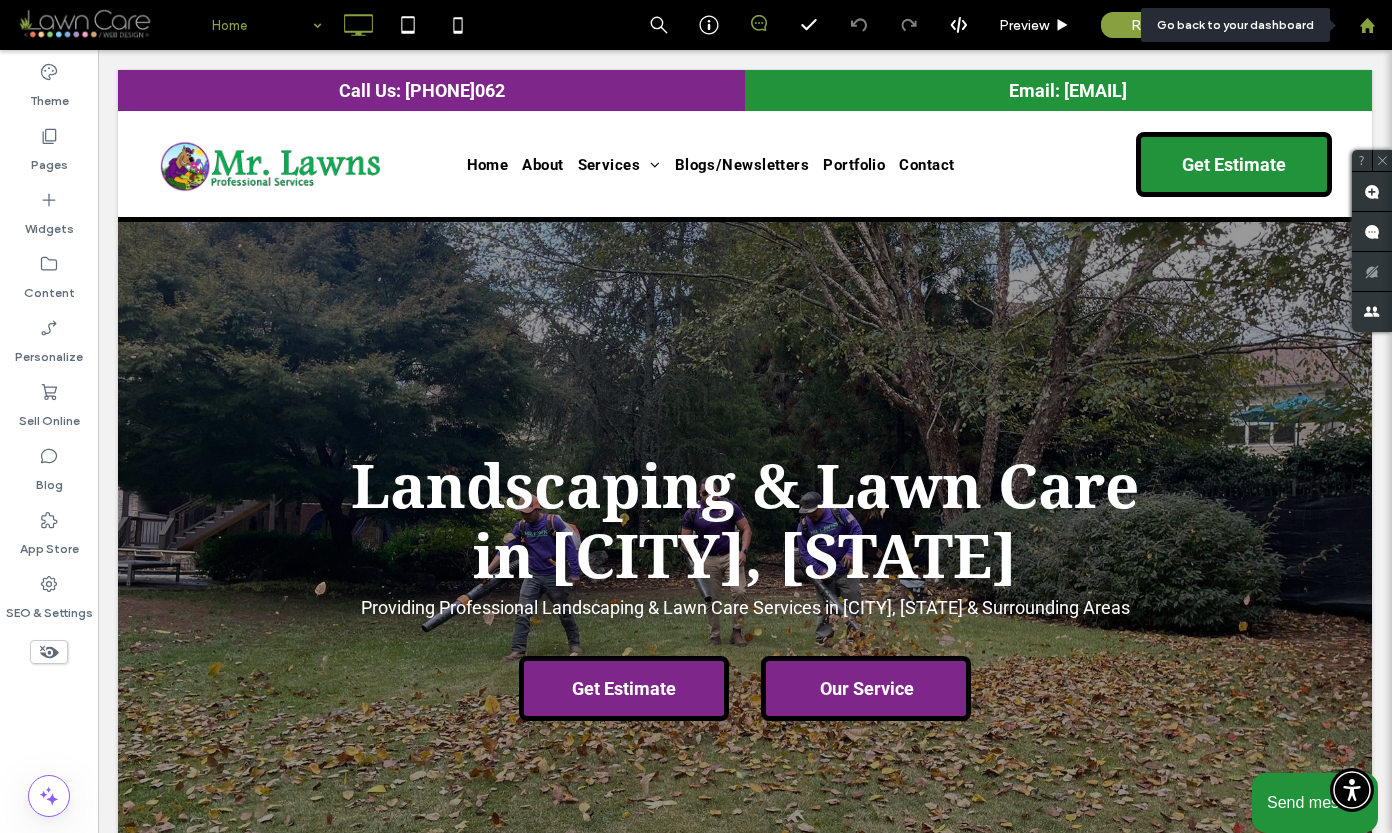 click 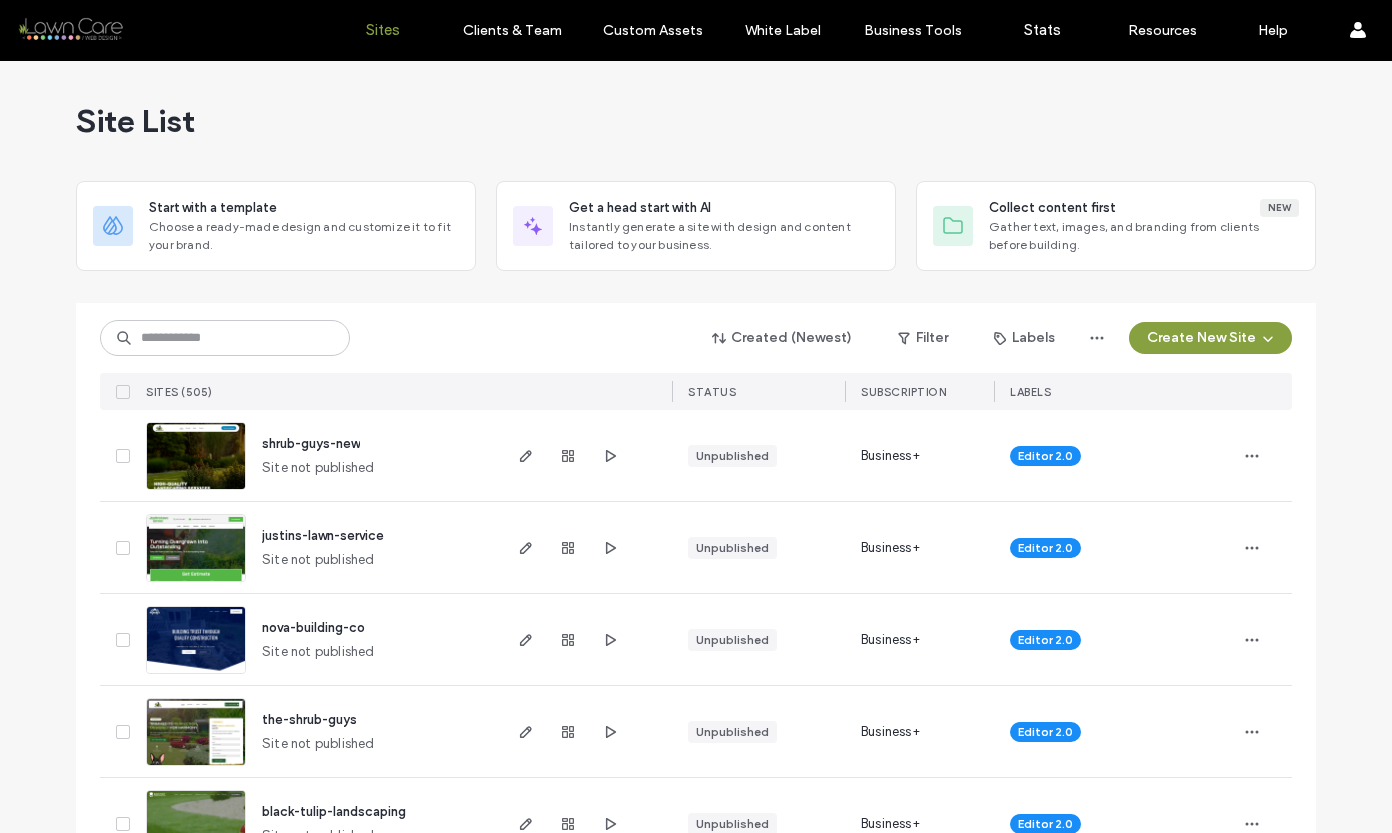 scroll, scrollTop: 0, scrollLeft: 0, axis: both 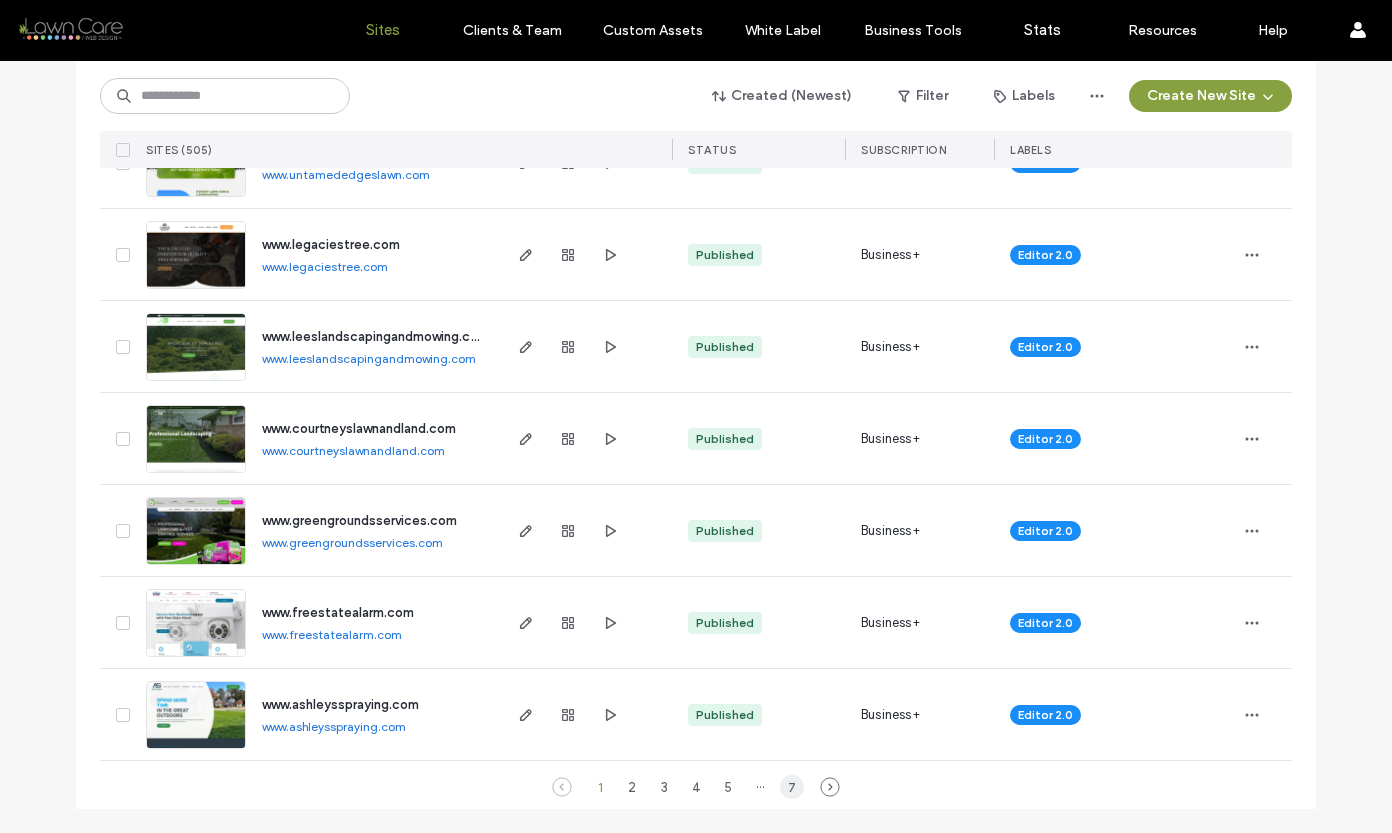 click on "7" at bounding box center [792, 787] 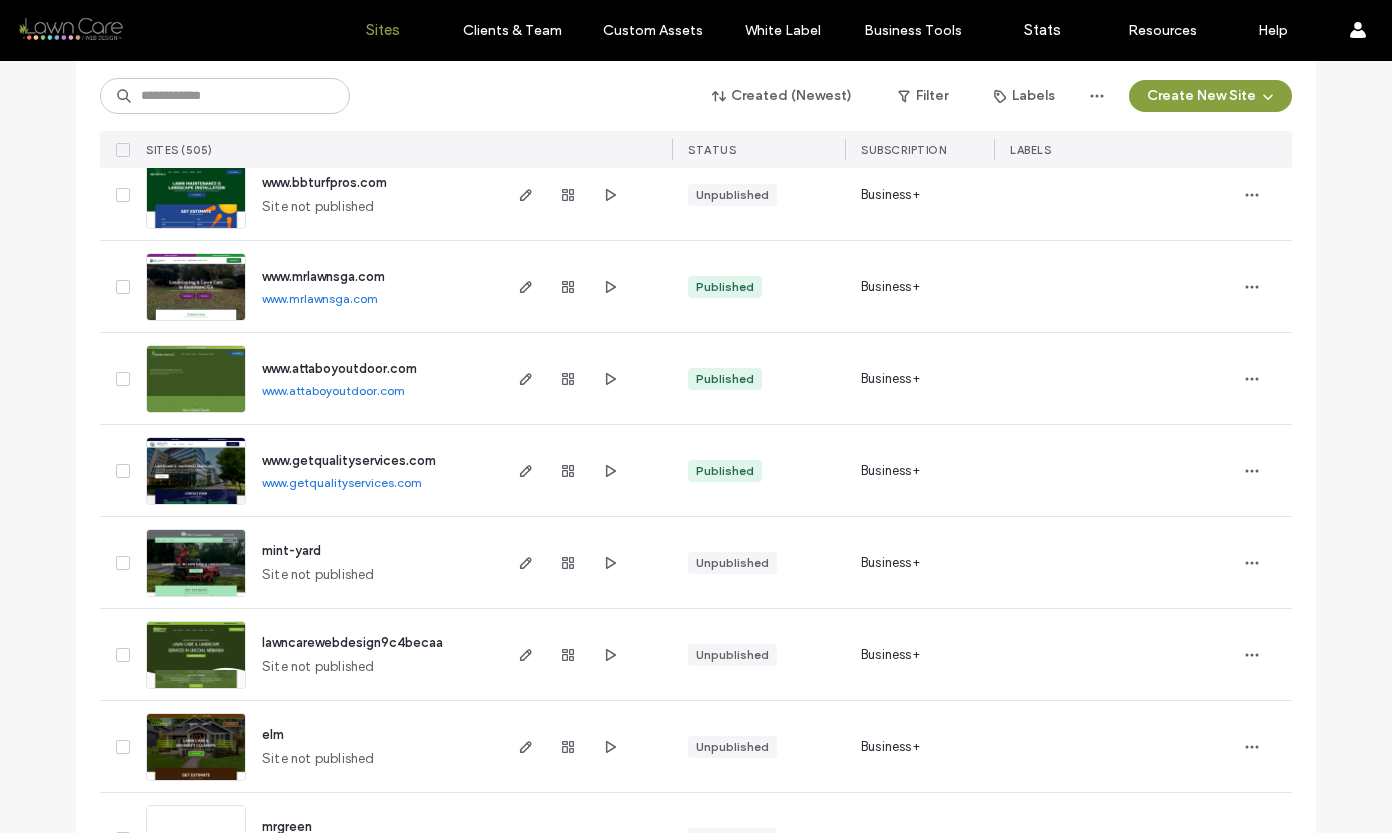 scroll, scrollTop: 717, scrollLeft: 0, axis: vertical 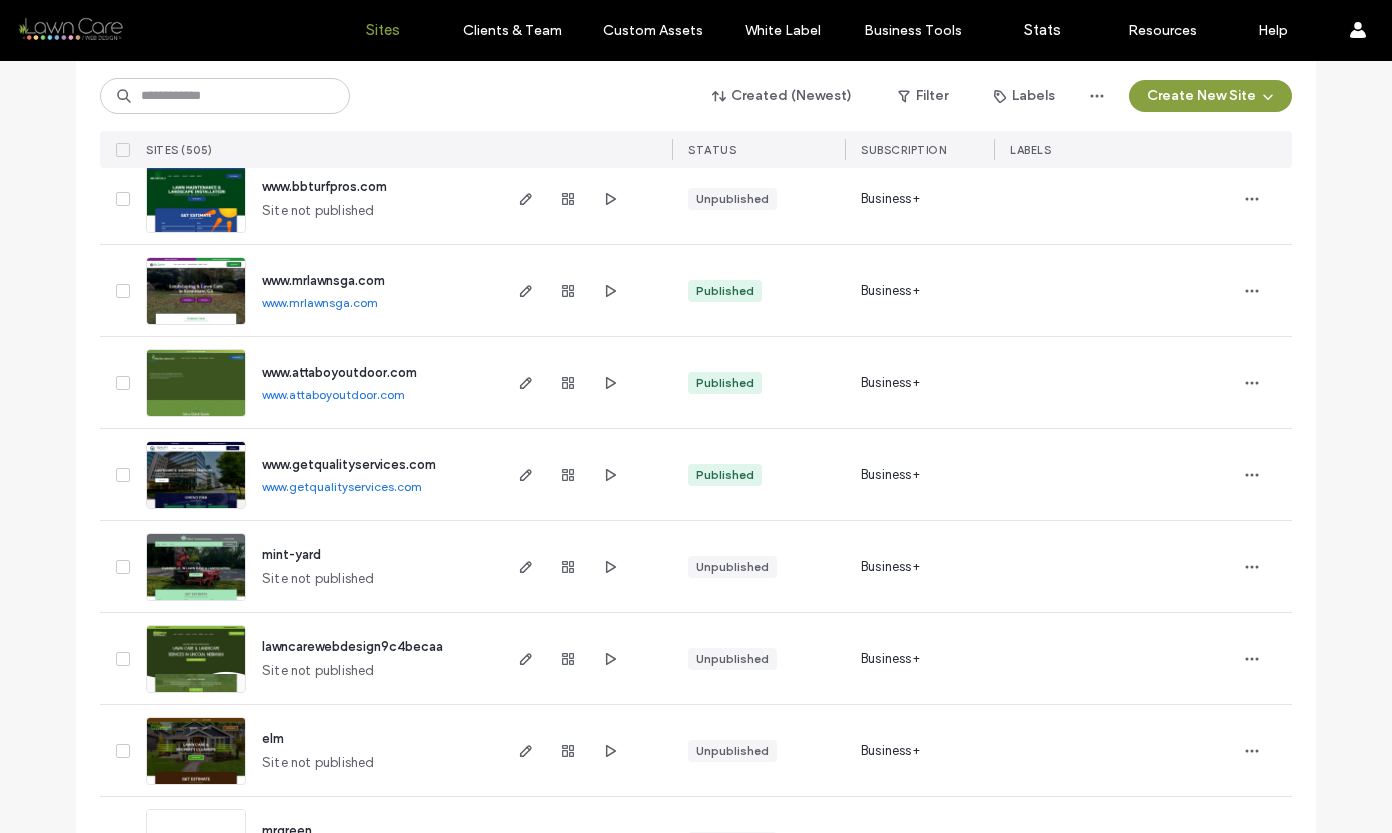 click at bounding box center (196, 418) 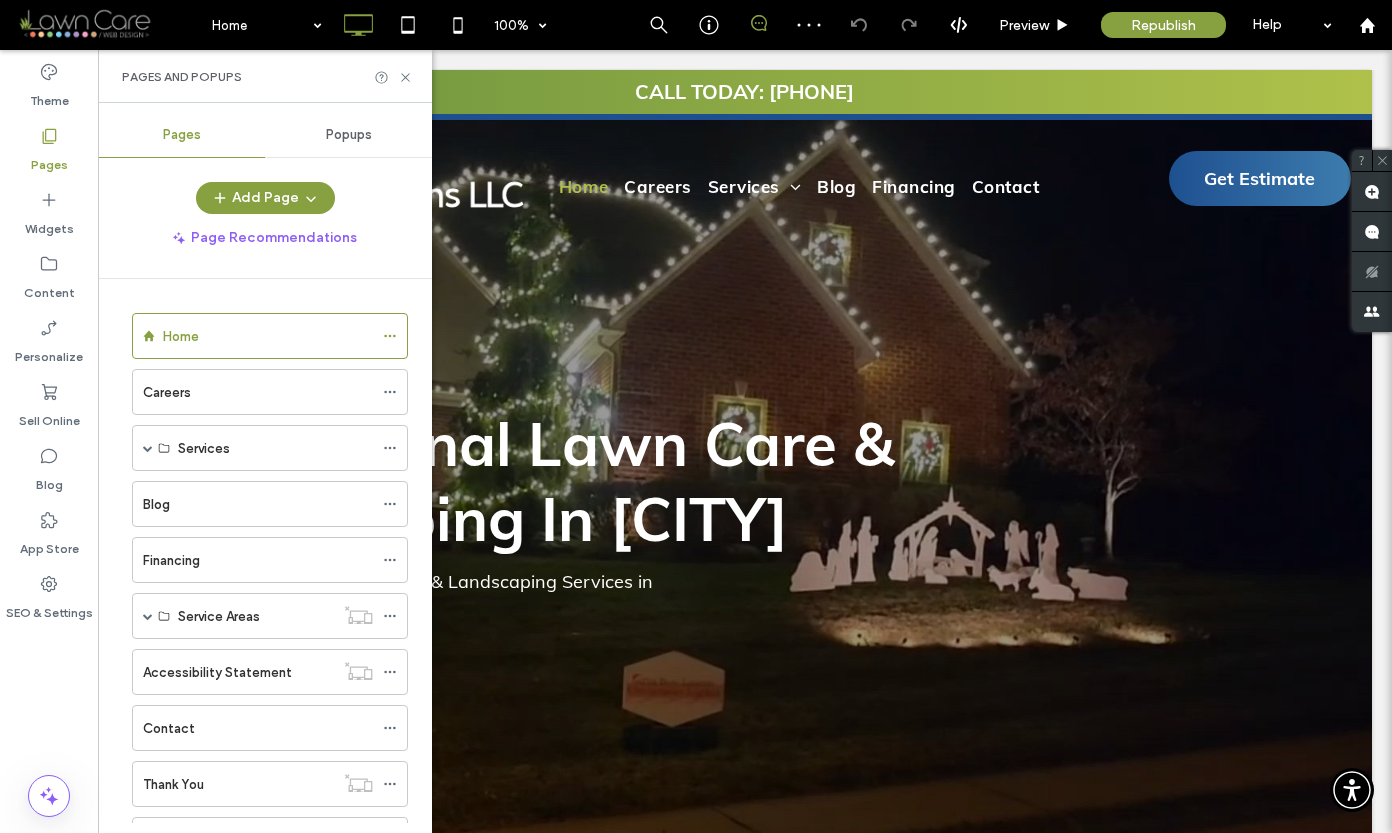 scroll, scrollTop: 0, scrollLeft: 0, axis: both 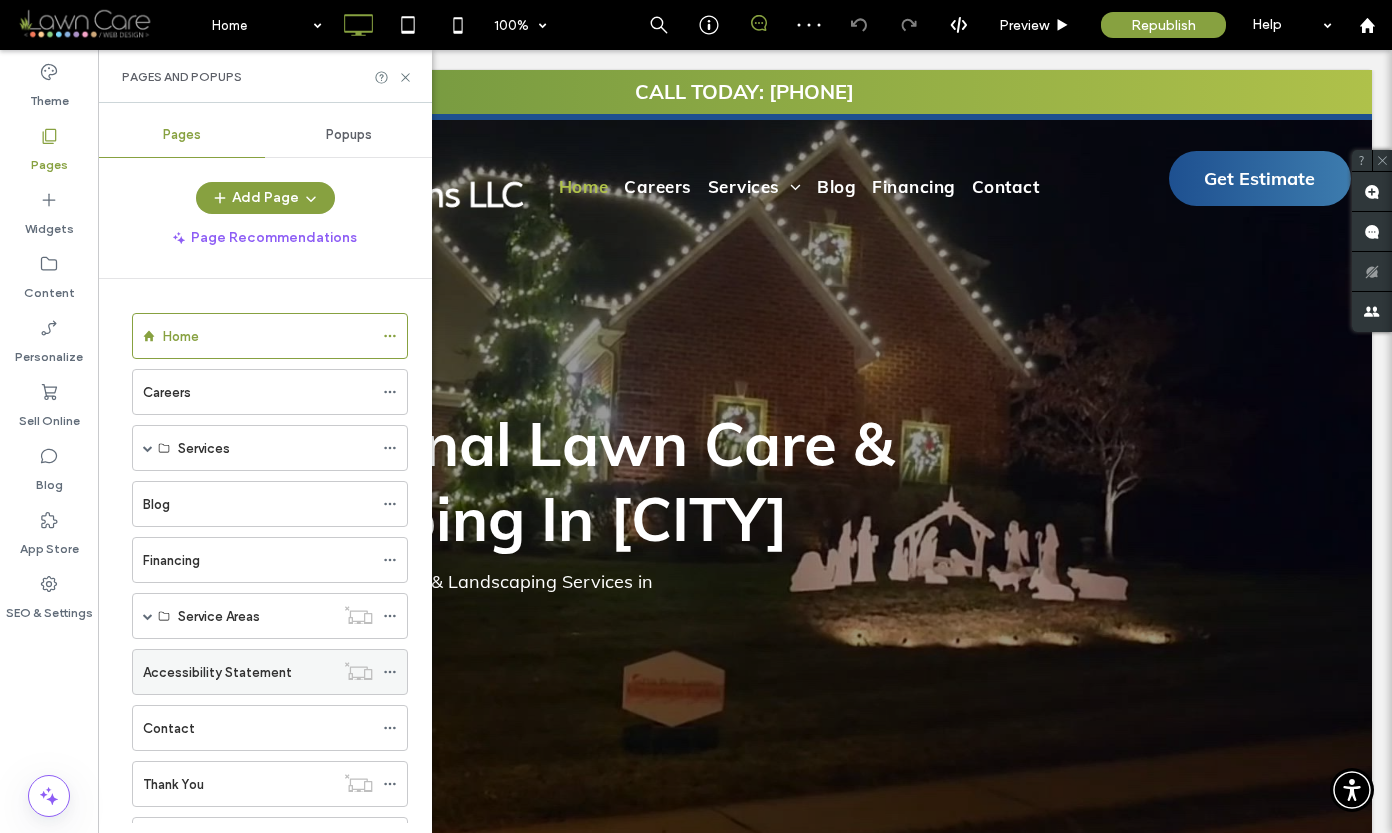 click on "Accessibility Statement" at bounding box center (217, 672) 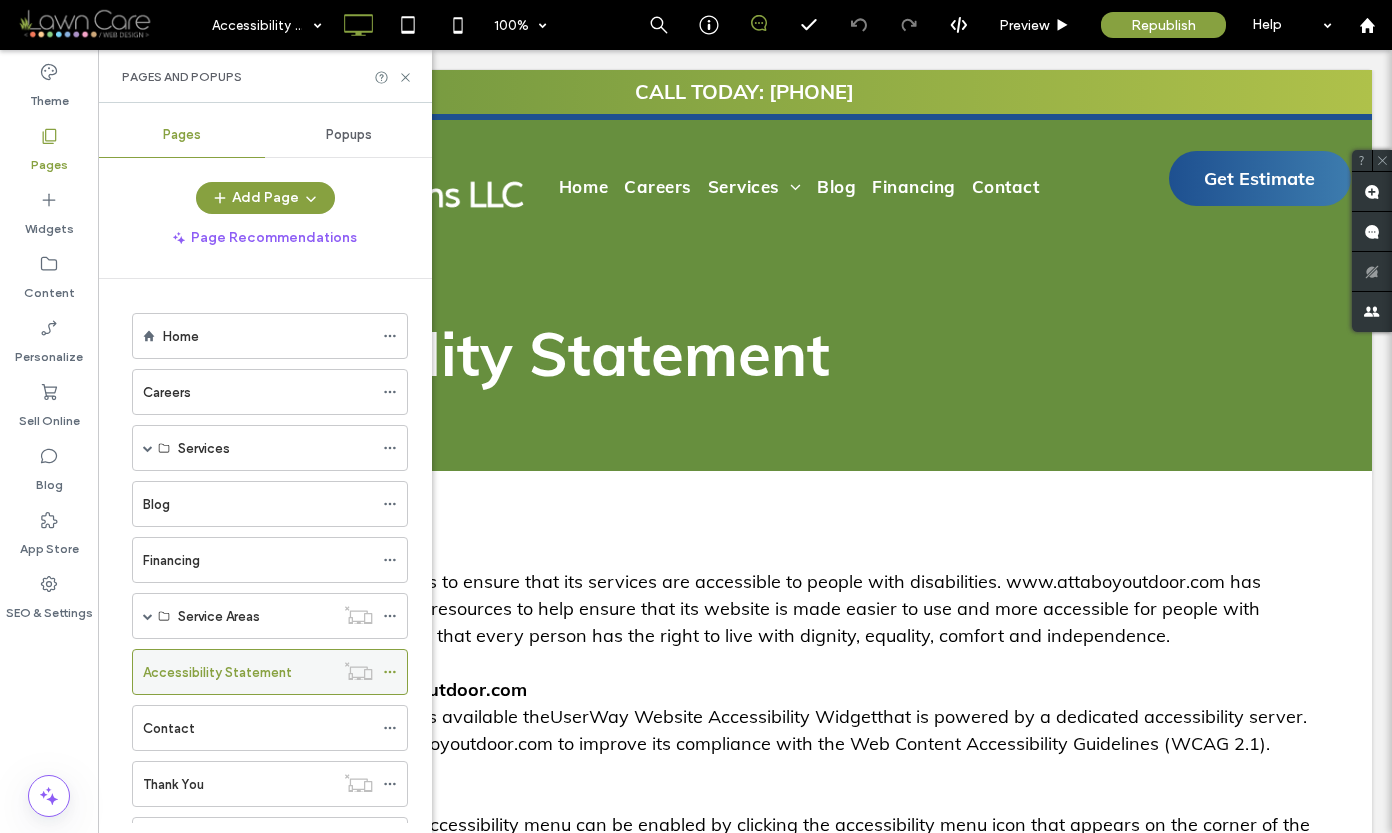 scroll, scrollTop: 0, scrollLeft: 0, axis: both 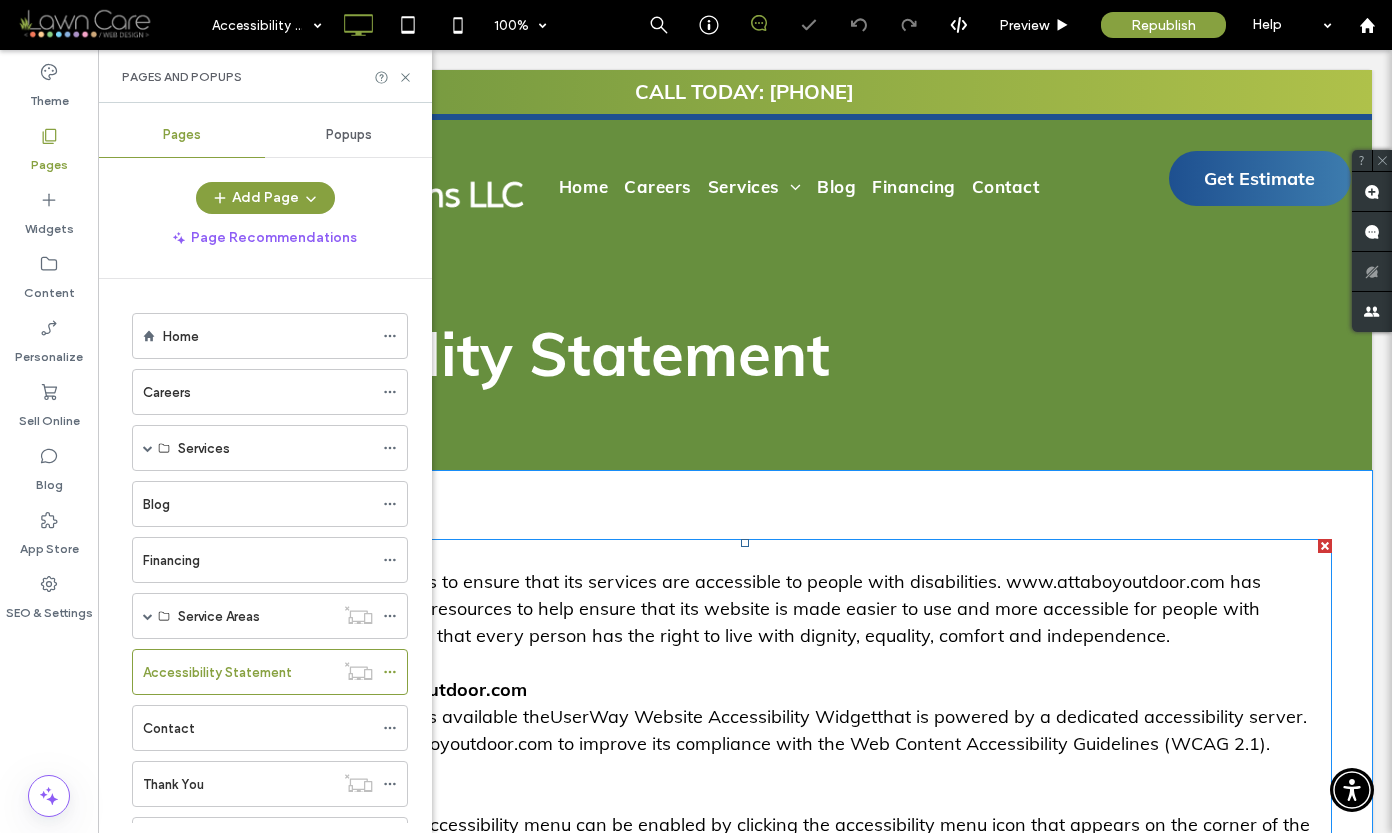 click on "to improve its compliance with the Web Content Accessibility Guidelines (WCAG 2.1)." at bounding box center [914, 743] 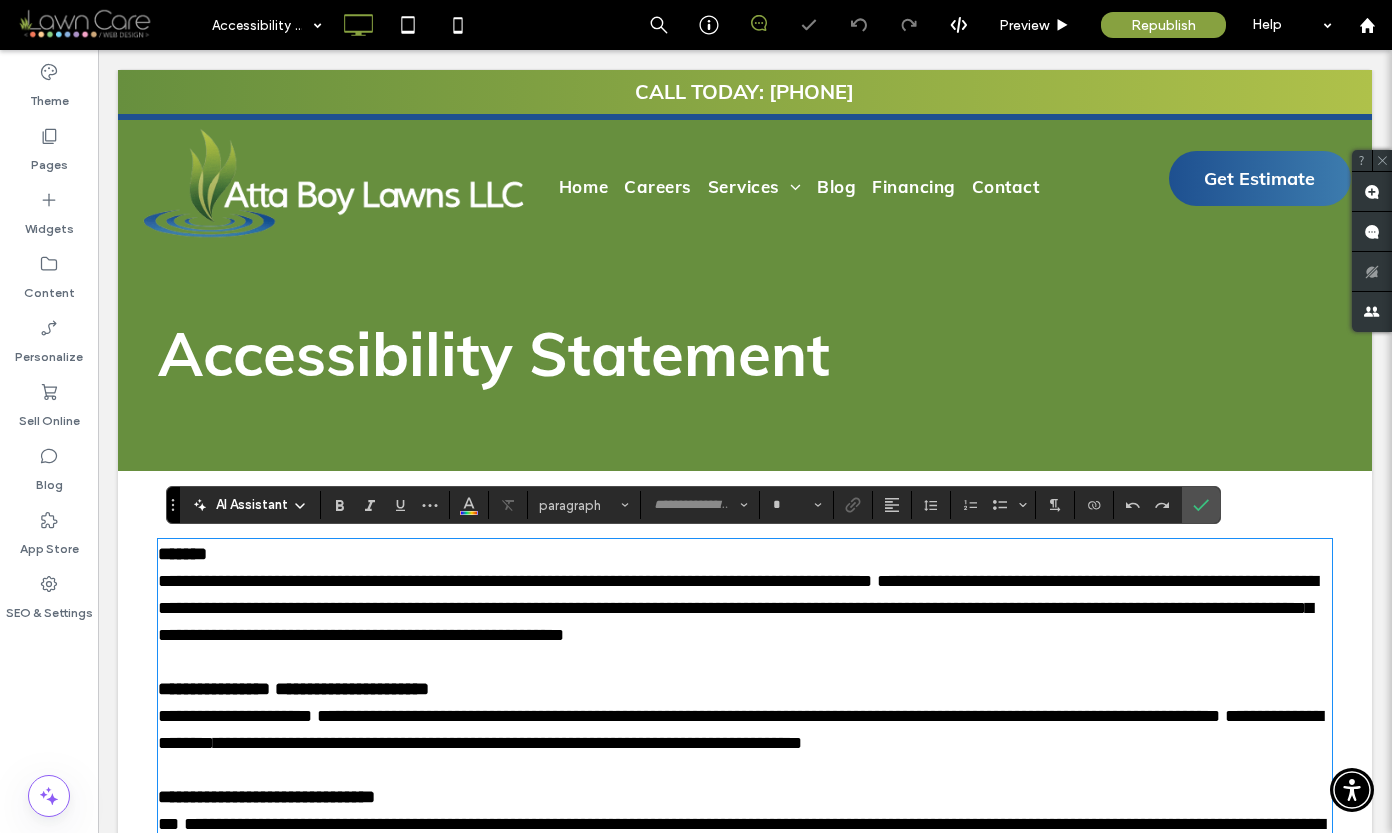 type on "****" 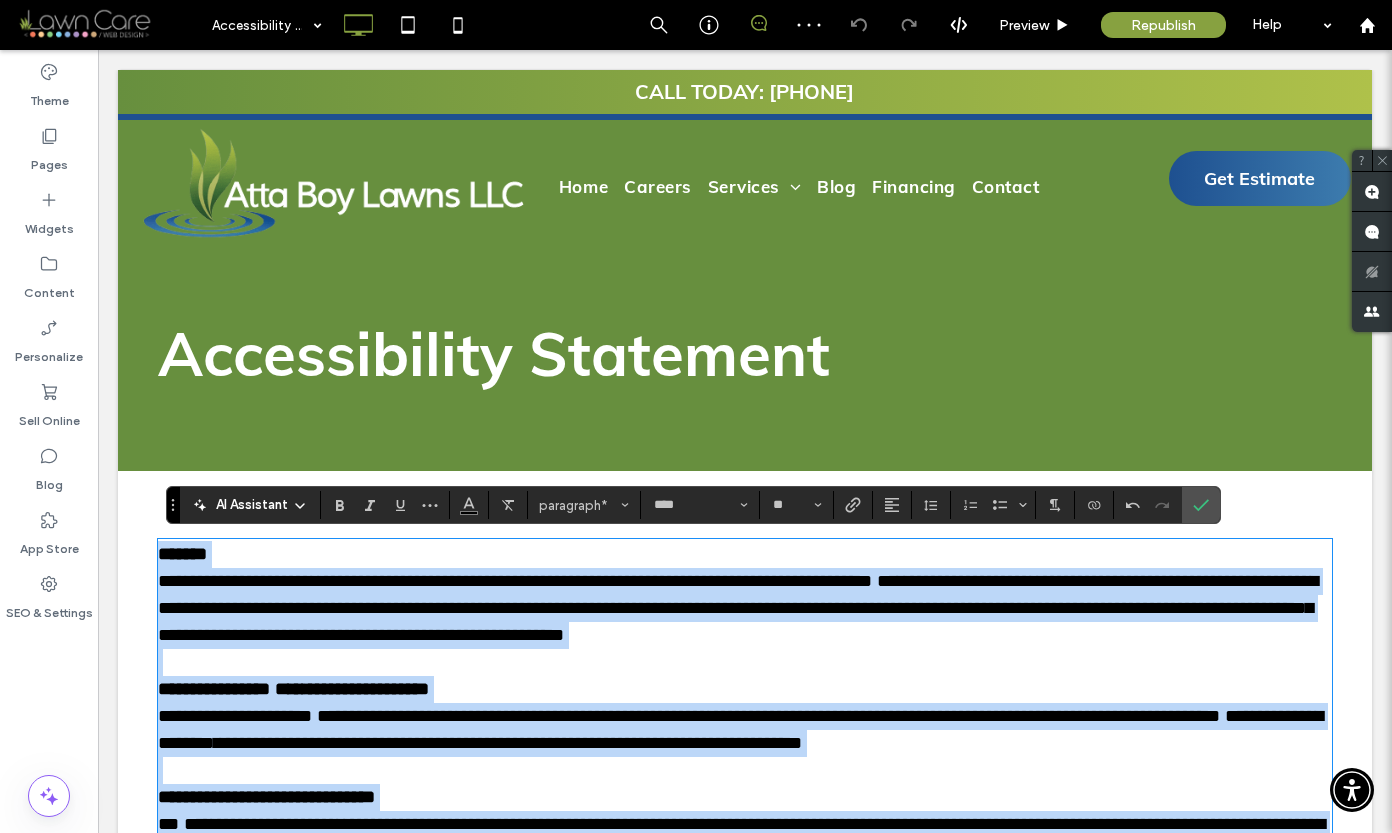 click on "**********" at bounding box center [511, 743] 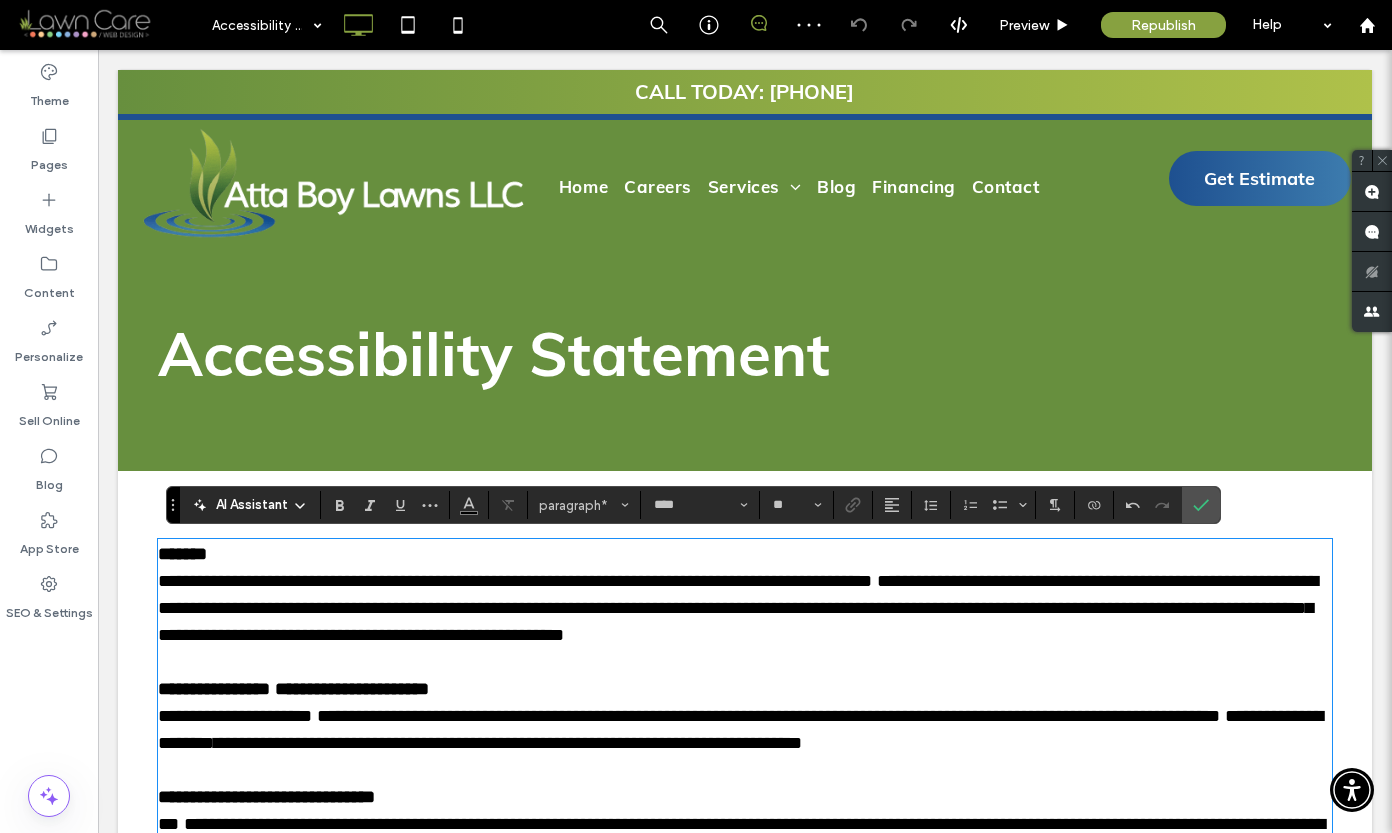 type 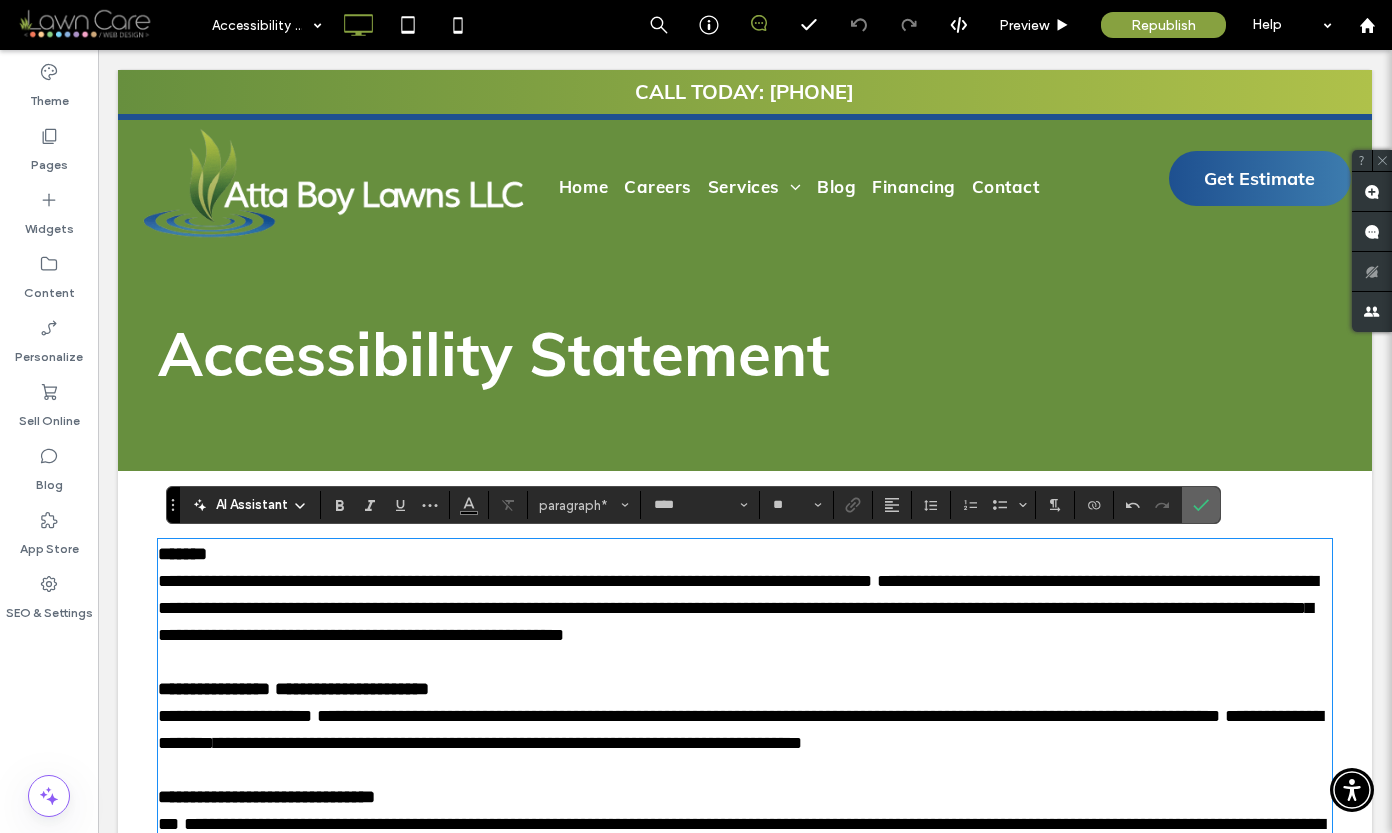 click 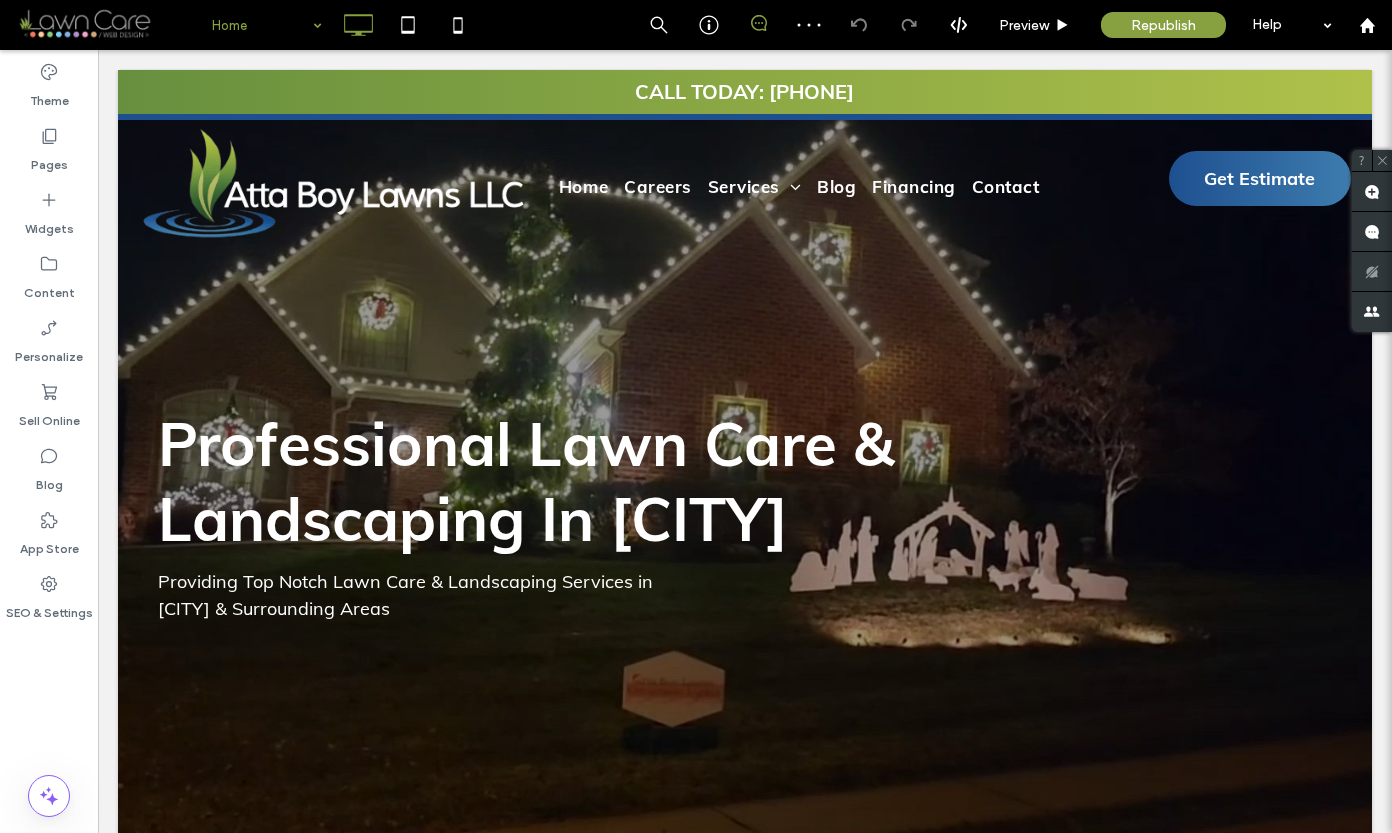 scroll, scrollTop: 0, scrollLeft: 0, axis: both 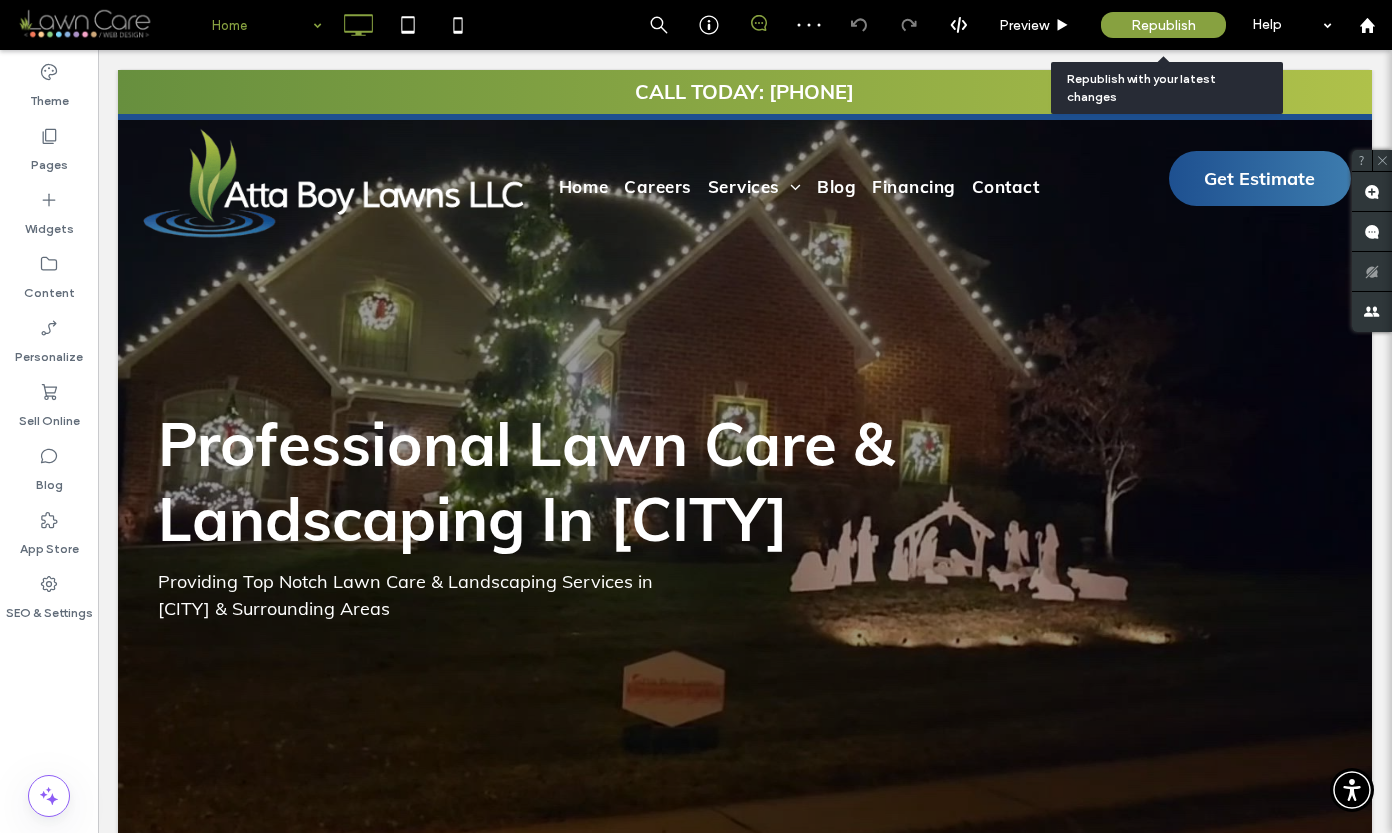click on "Republish" at bounding box center (1163, 25) 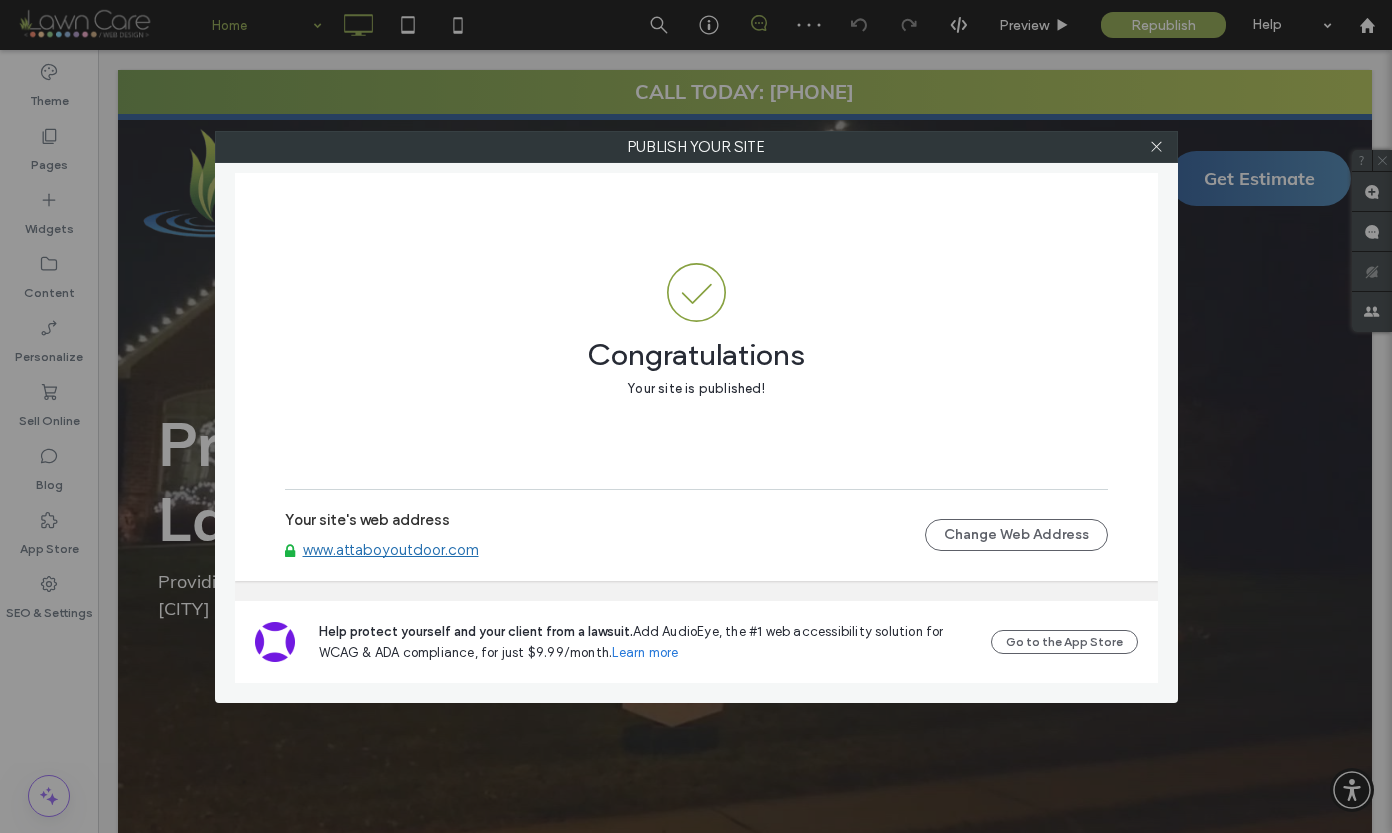 drag, startPoint x: 1154, startPoint y: 144, endPoint x: 1162, endPoint y: 80, distance: 64.49806 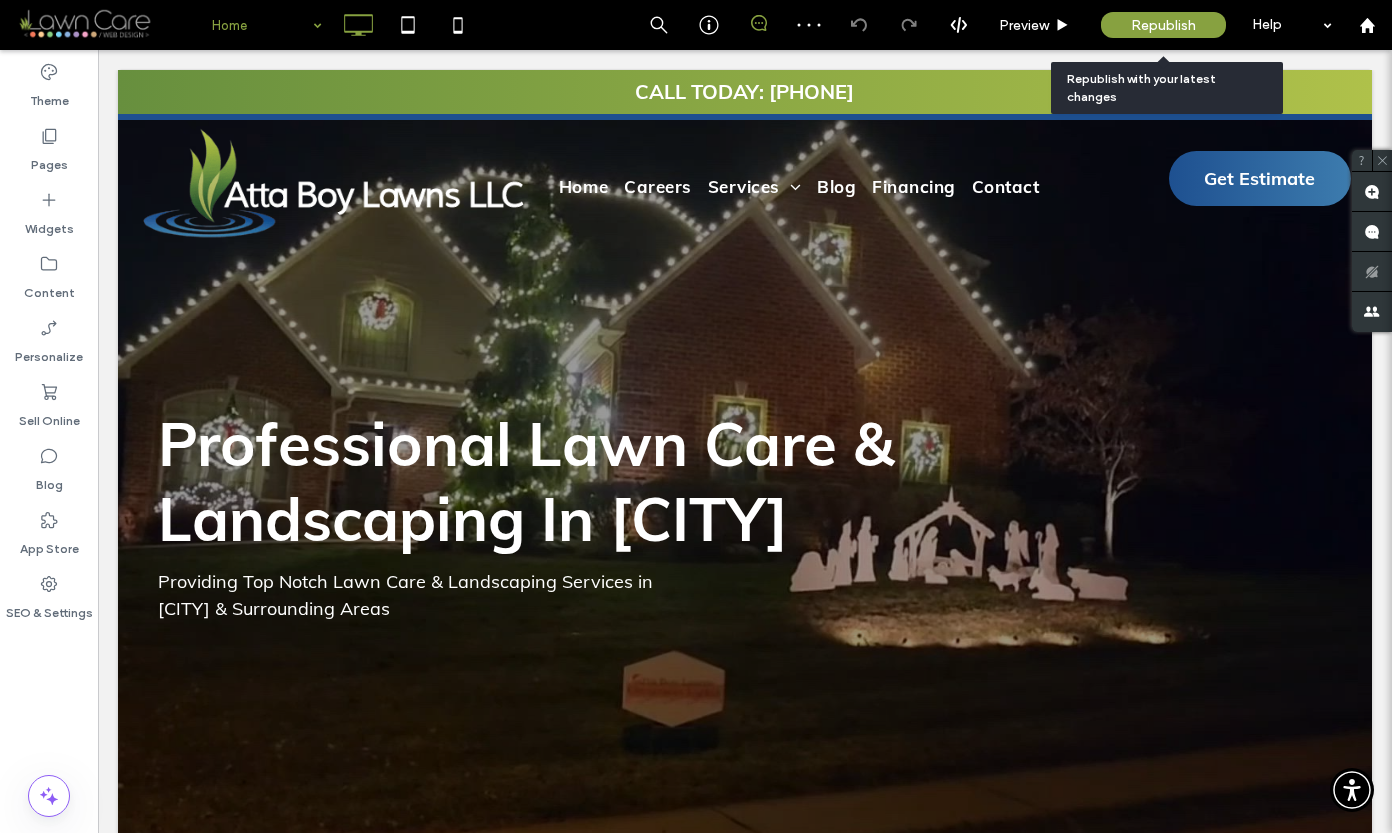 click on "Republish" at bounding box center (1163, 25) 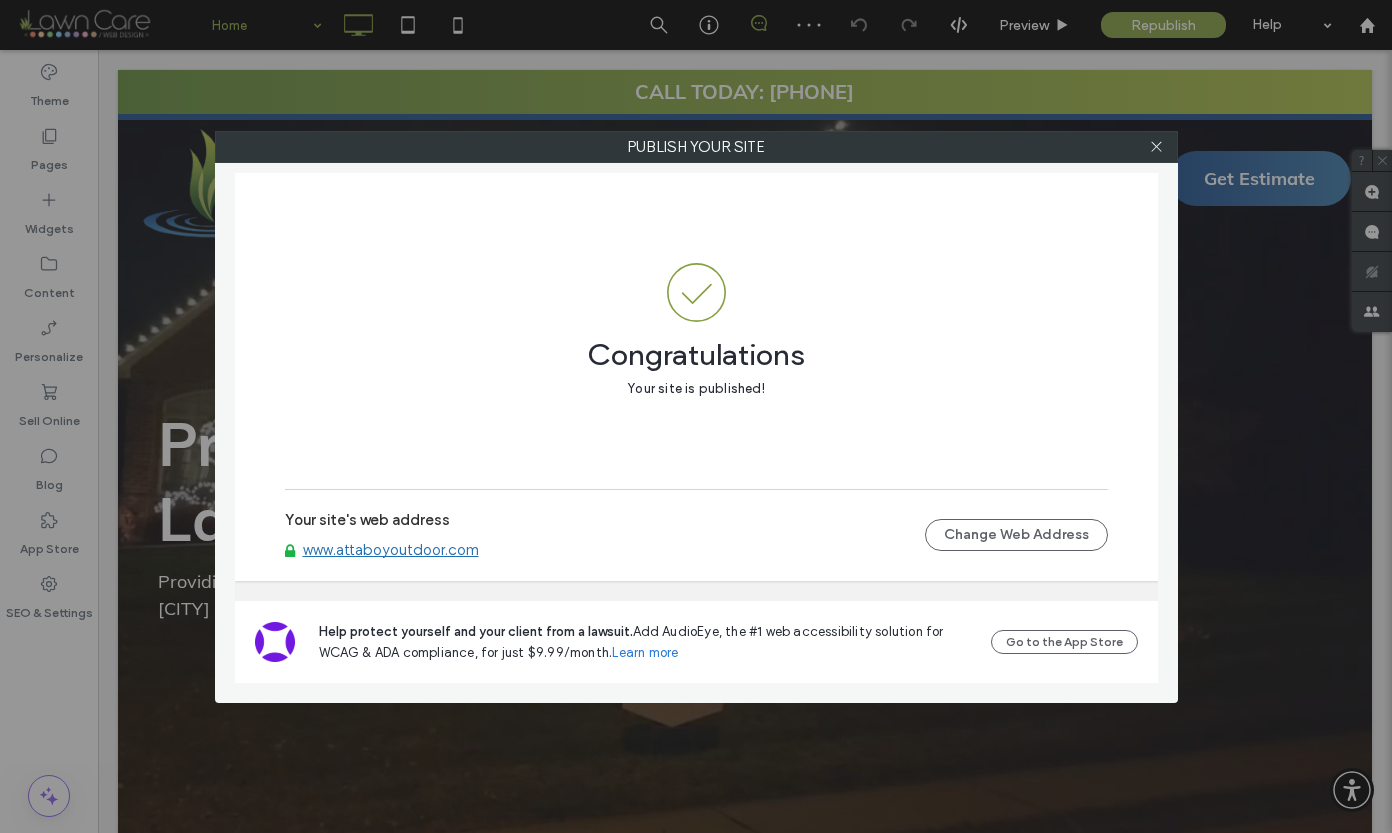 click on "www.attaboyoutdoor.com" at bounding box center [391, 550] 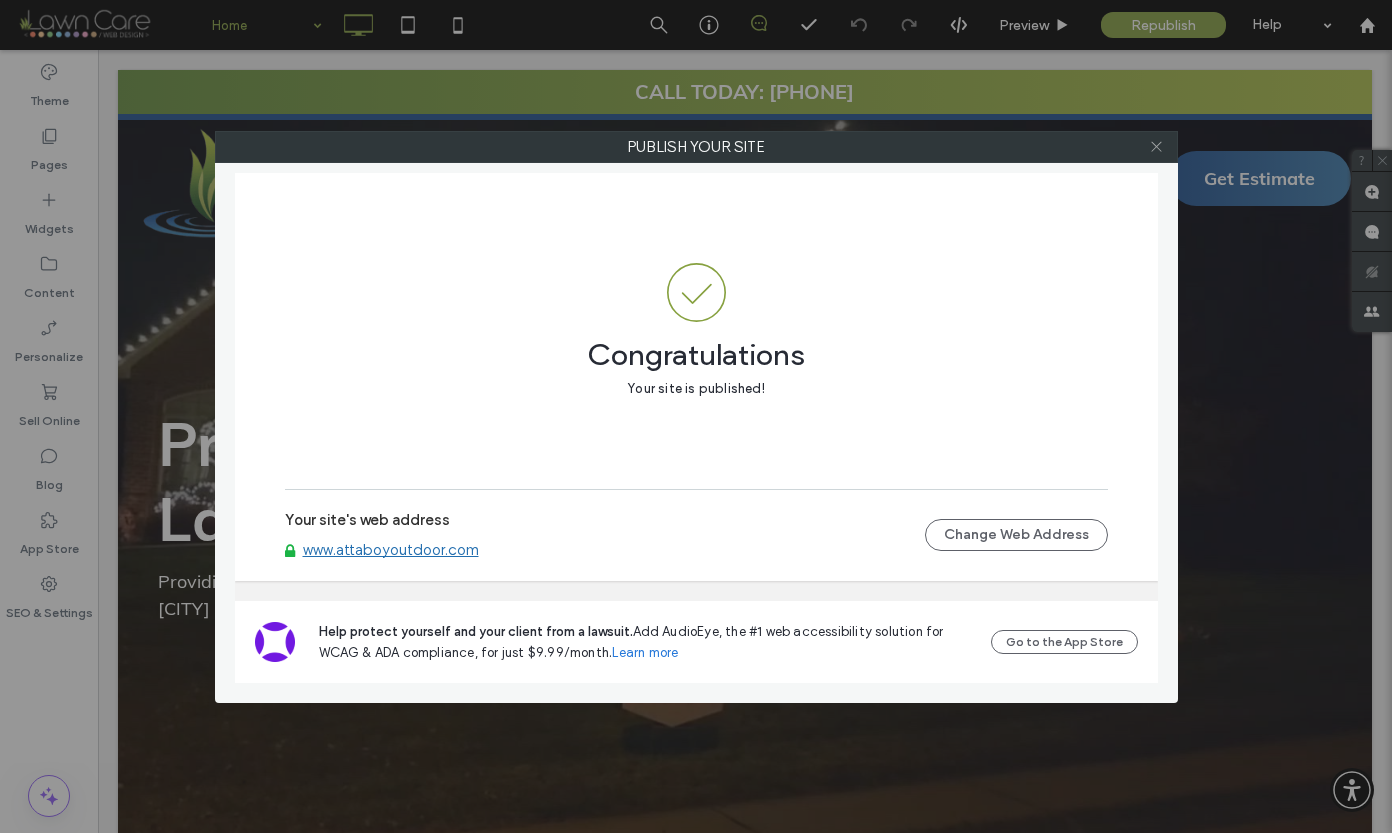 click 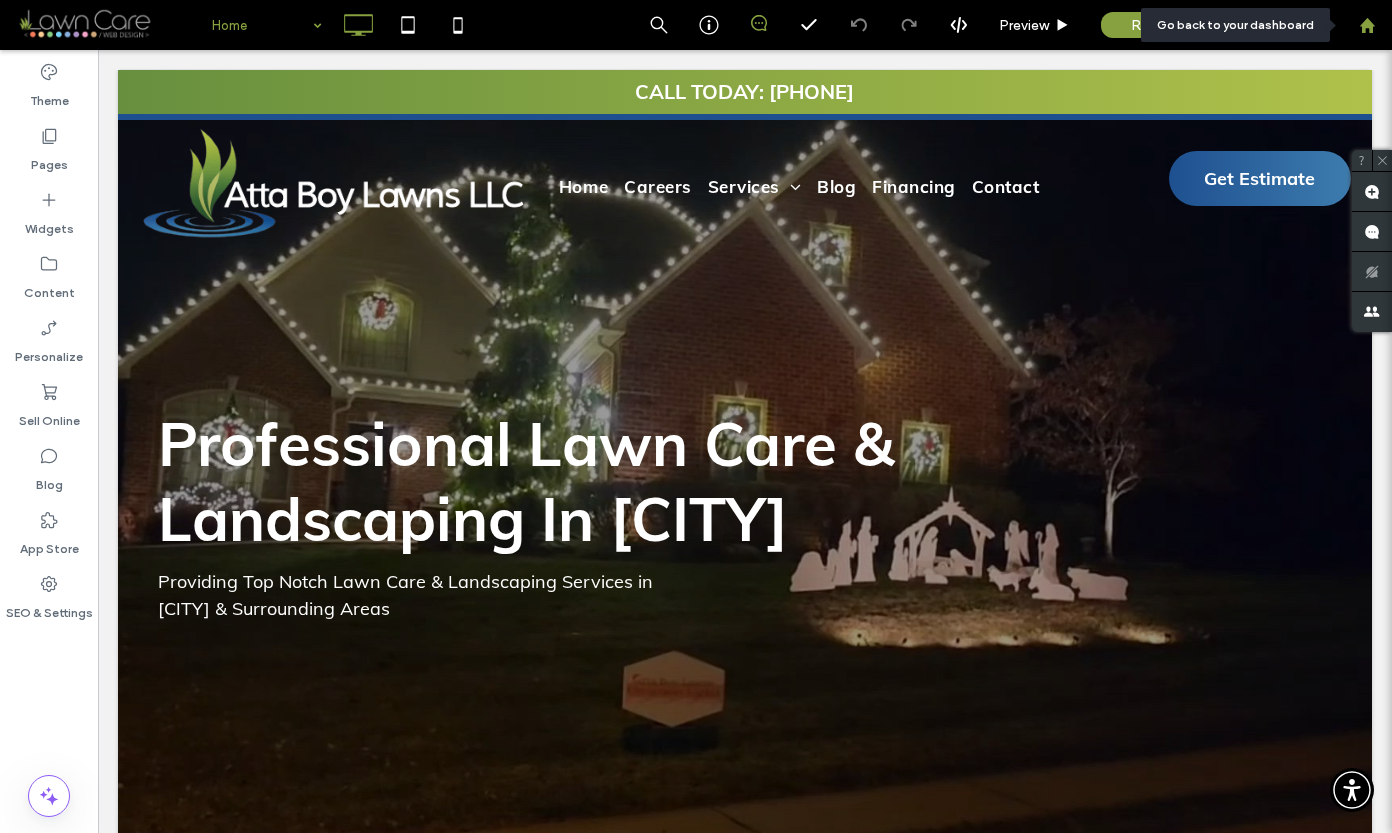 click 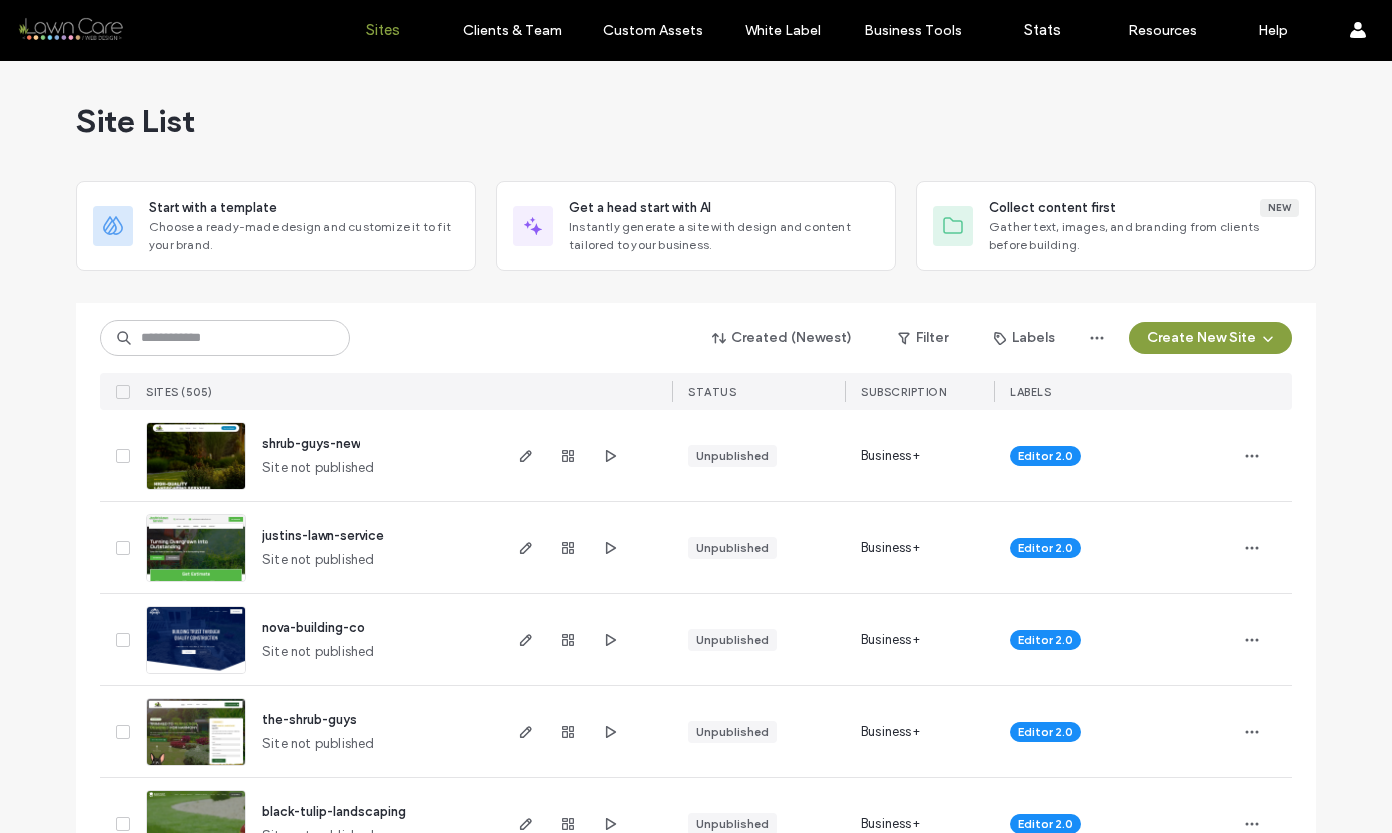 scroll, scrollTop: 0, scrollLeft: 0, axis: both 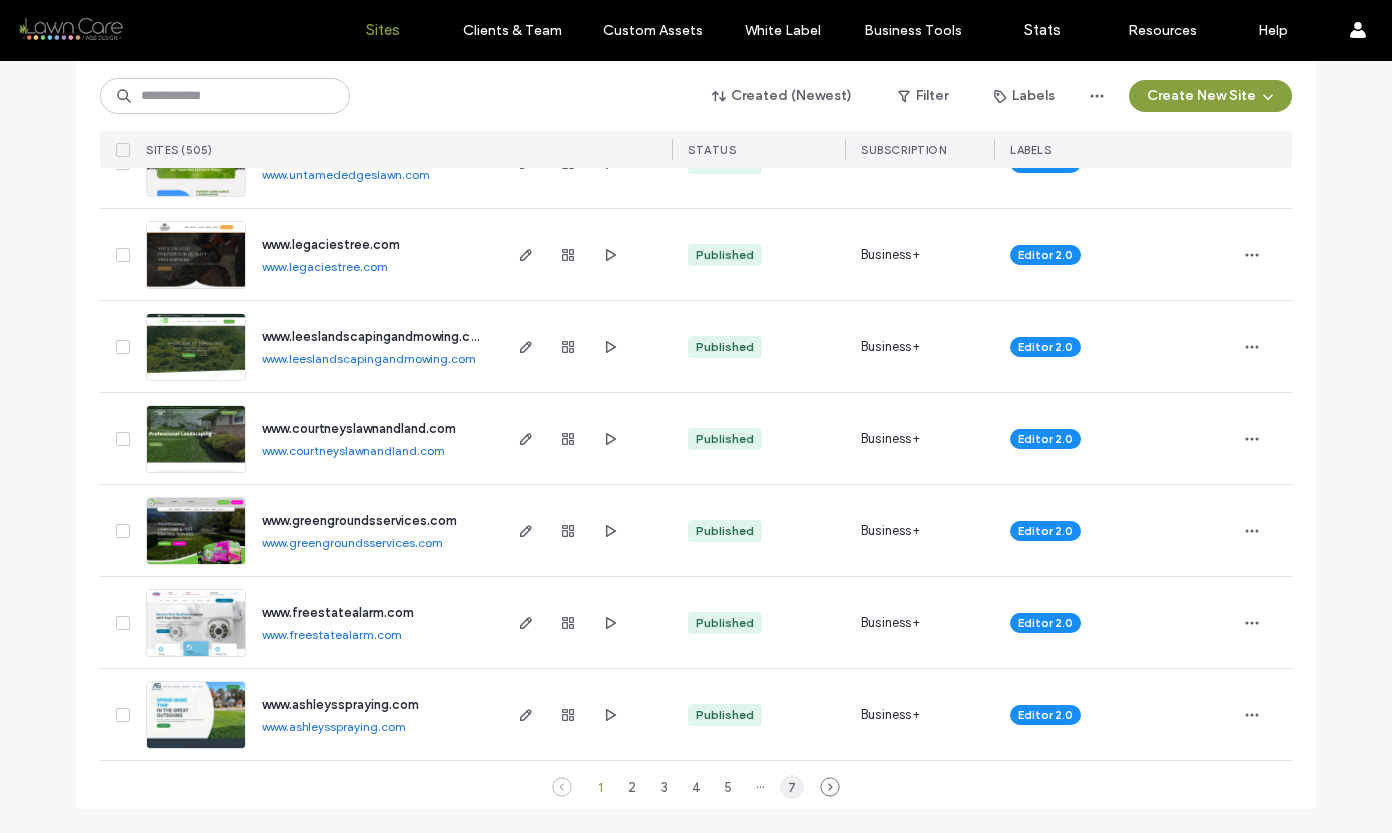 click on "7" at bounding box center (792, 787) 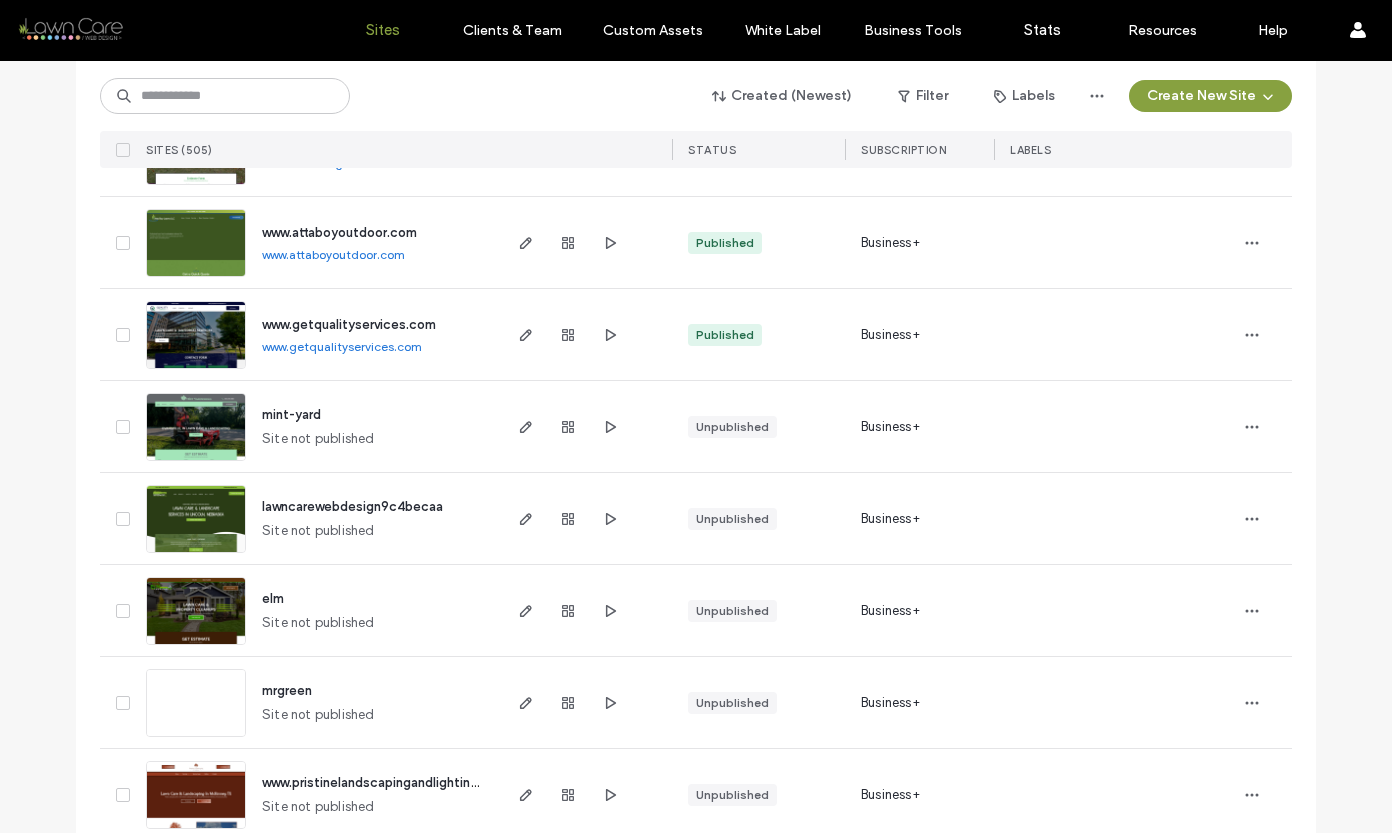 scroll, scrollTop: 838, scrollLeft: 0, axis: vertical 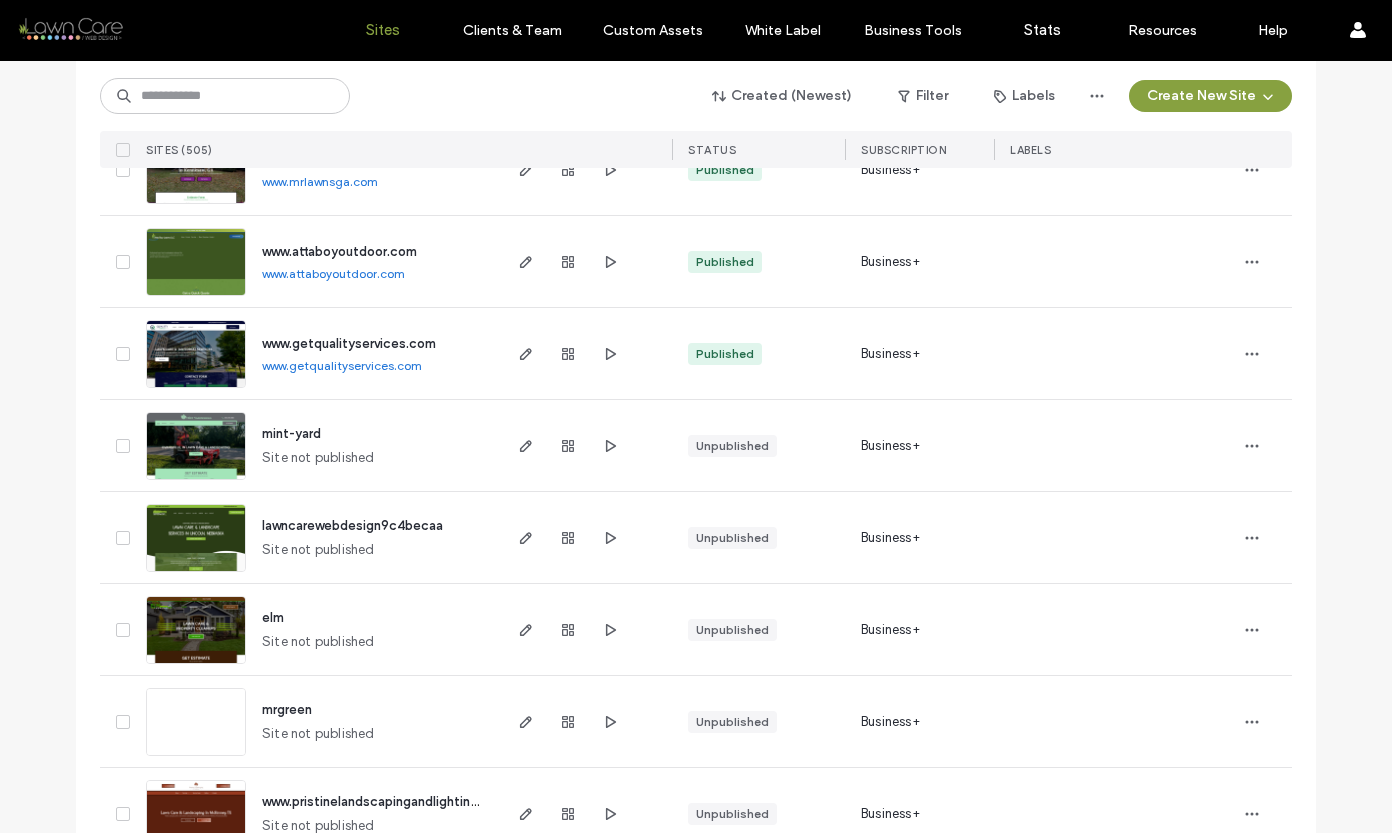 click at bounding box center [196, 389] 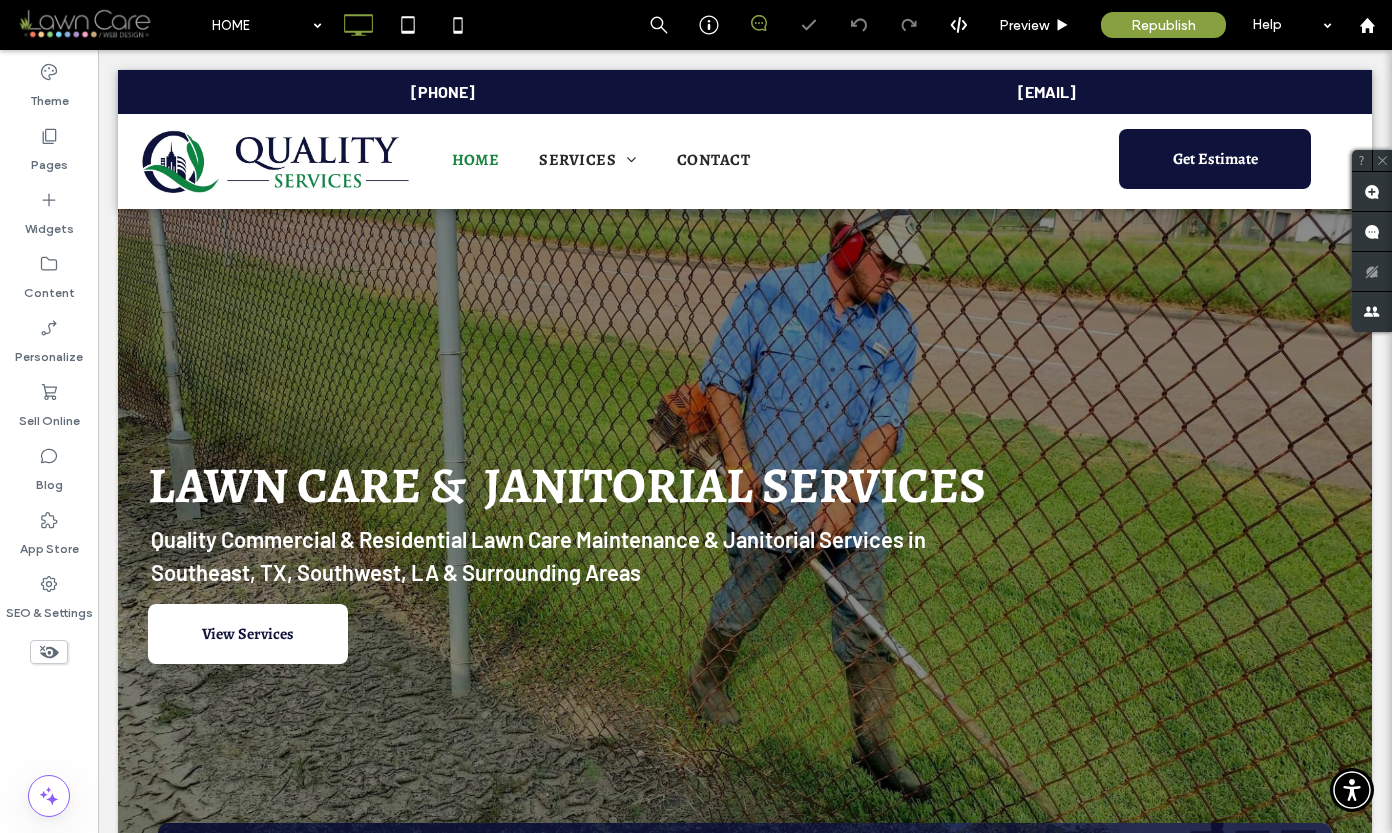 scroll, scrollTop: 0, scrollLeft: 0, axis: both 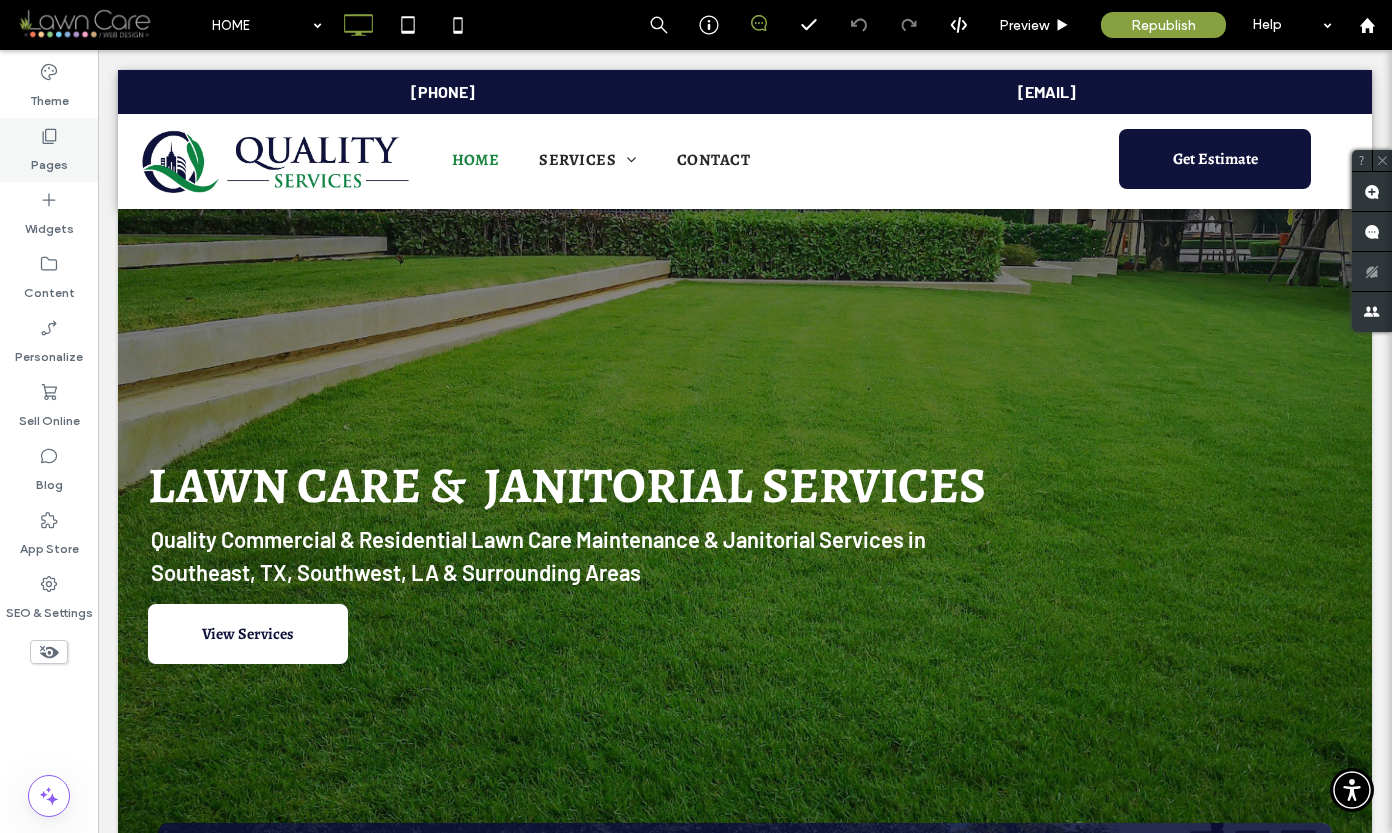 click on "Pages" at bounding box center [49, 160] 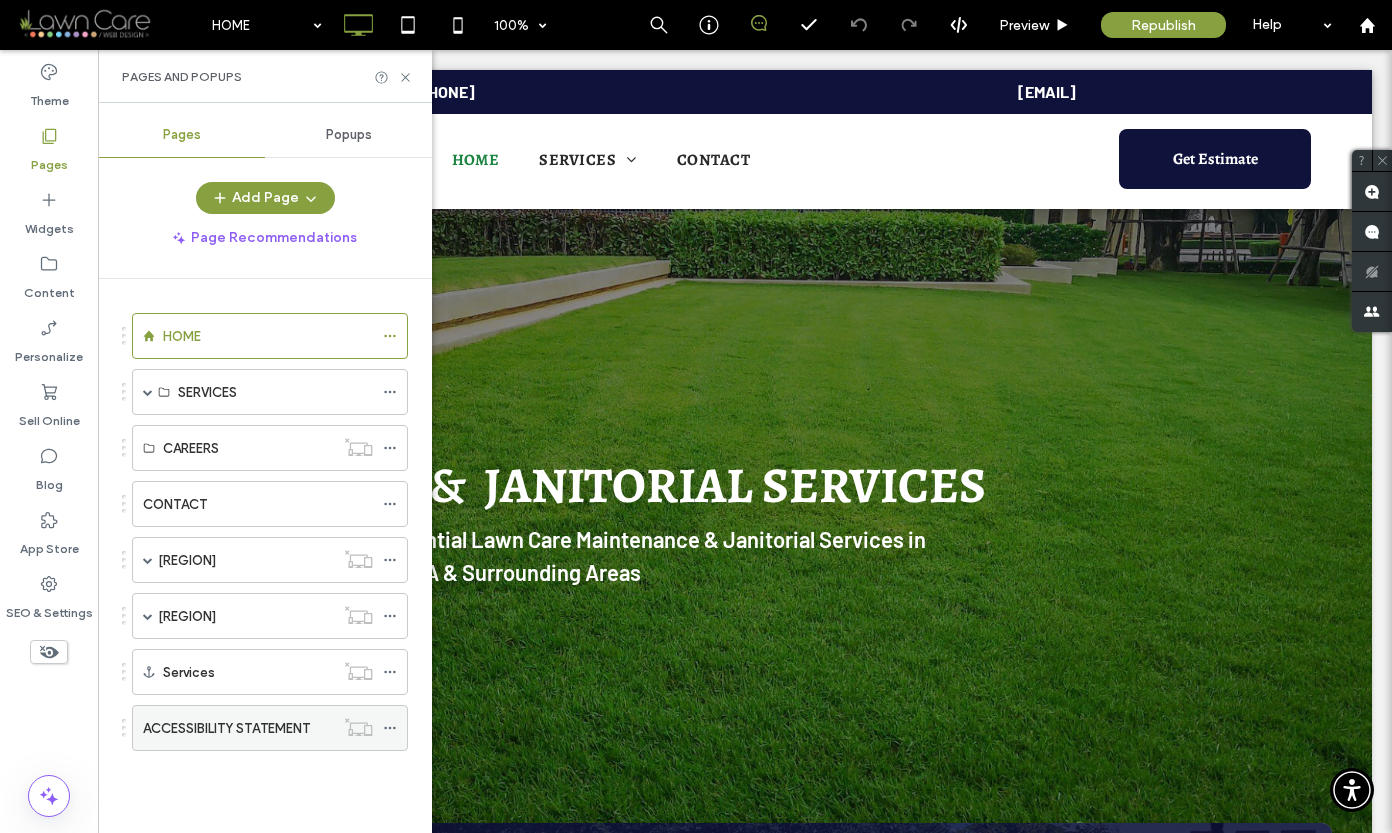 click on "ACCESSIBILITY STATEMENT" at bounding box center [226, 728] 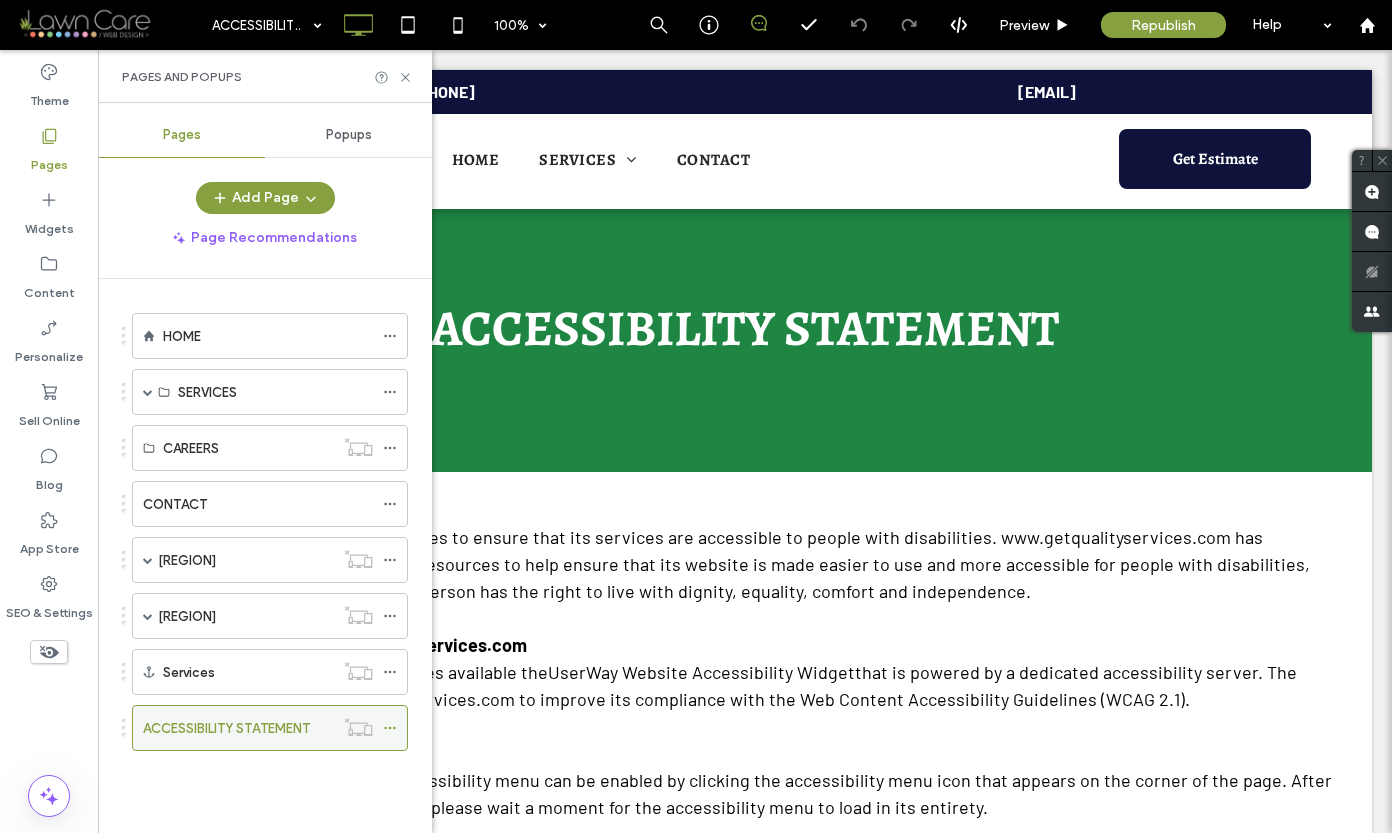 scroll, scrollTop: 0, scrollLeft: 0, axis: both 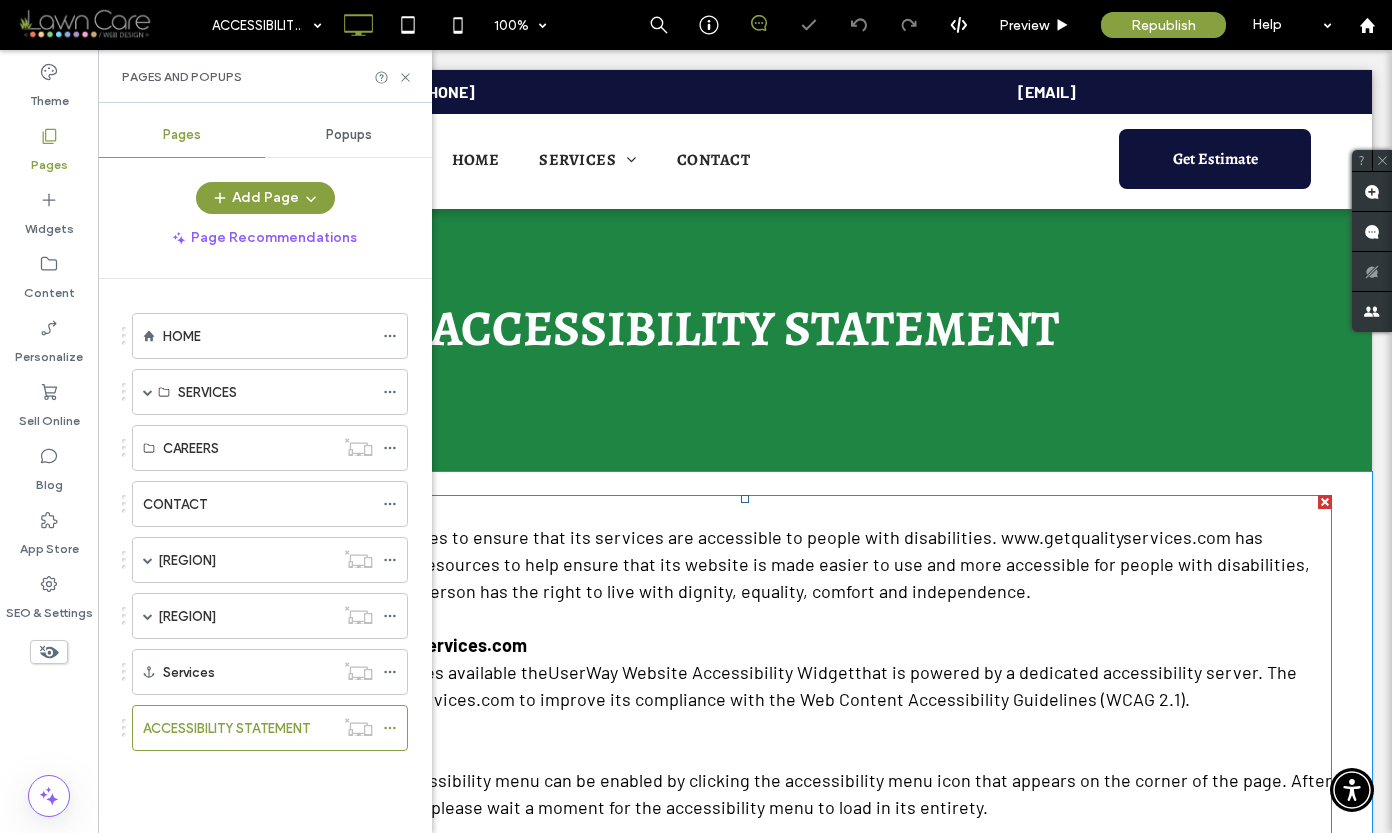 click on "to improve its compliance with the Web Content Accessibility Guidelines (WCAG 2.1)." at bounding box center [854, 699] 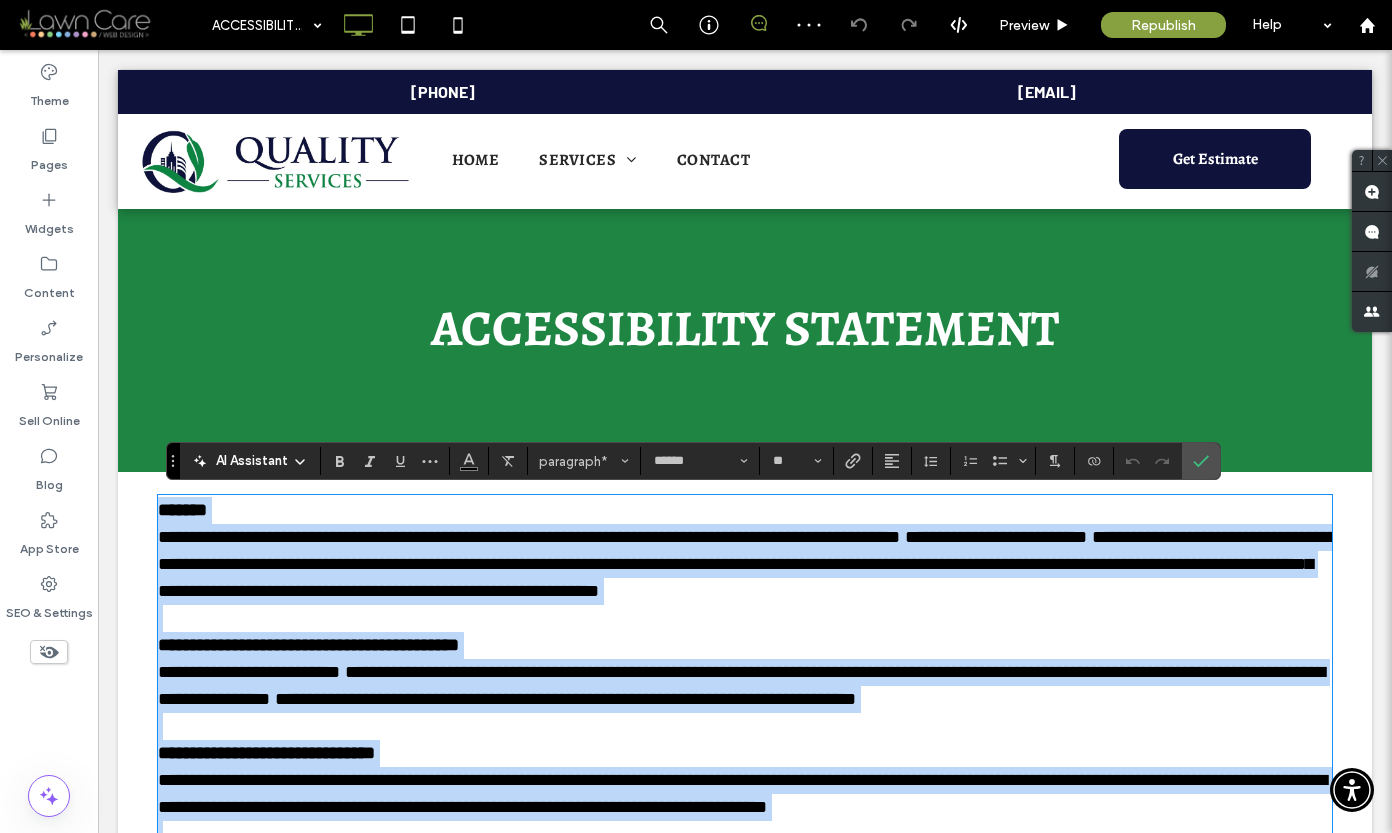 click on "**********" at bounding box center (565, 699) 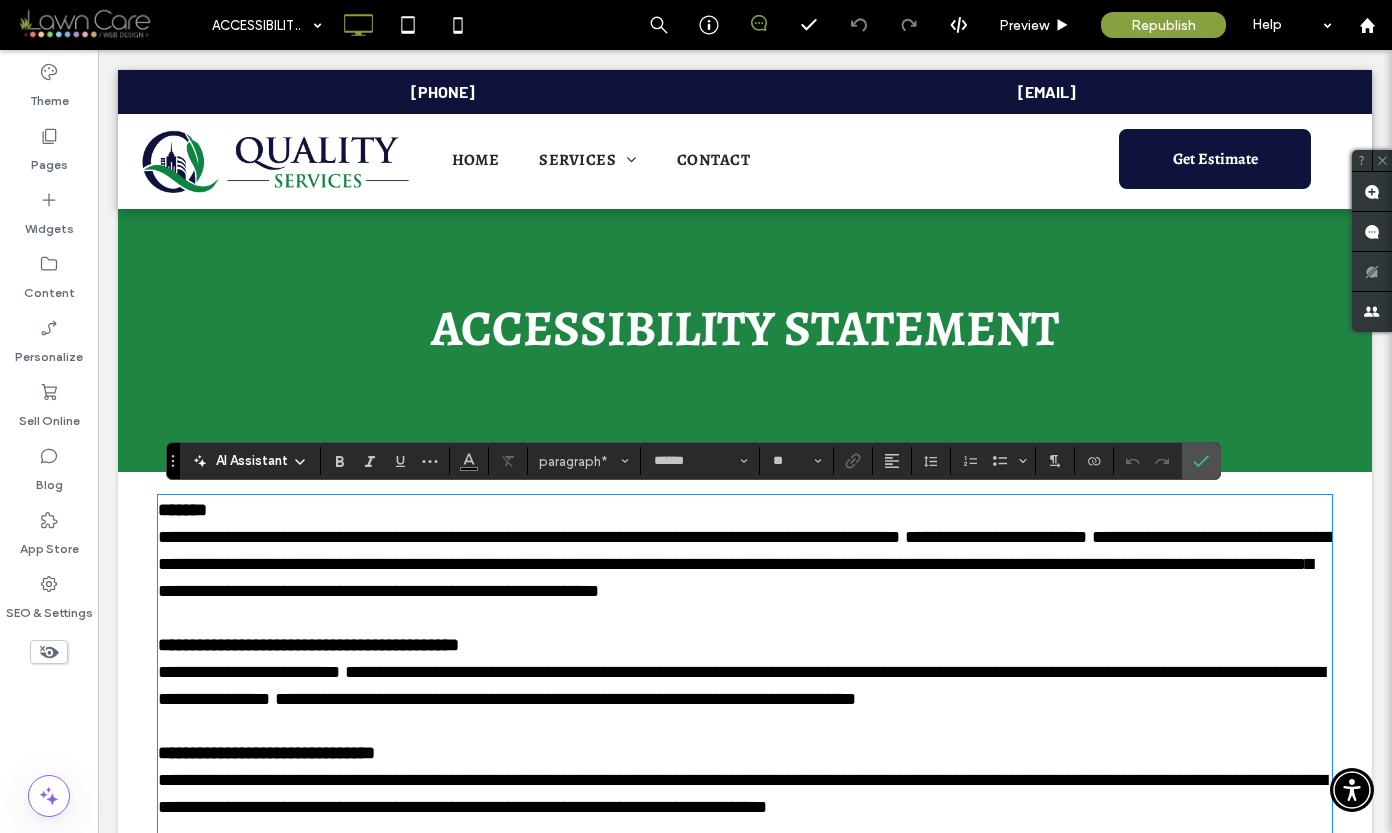 click on "**********" at bounding box center [565, 699] 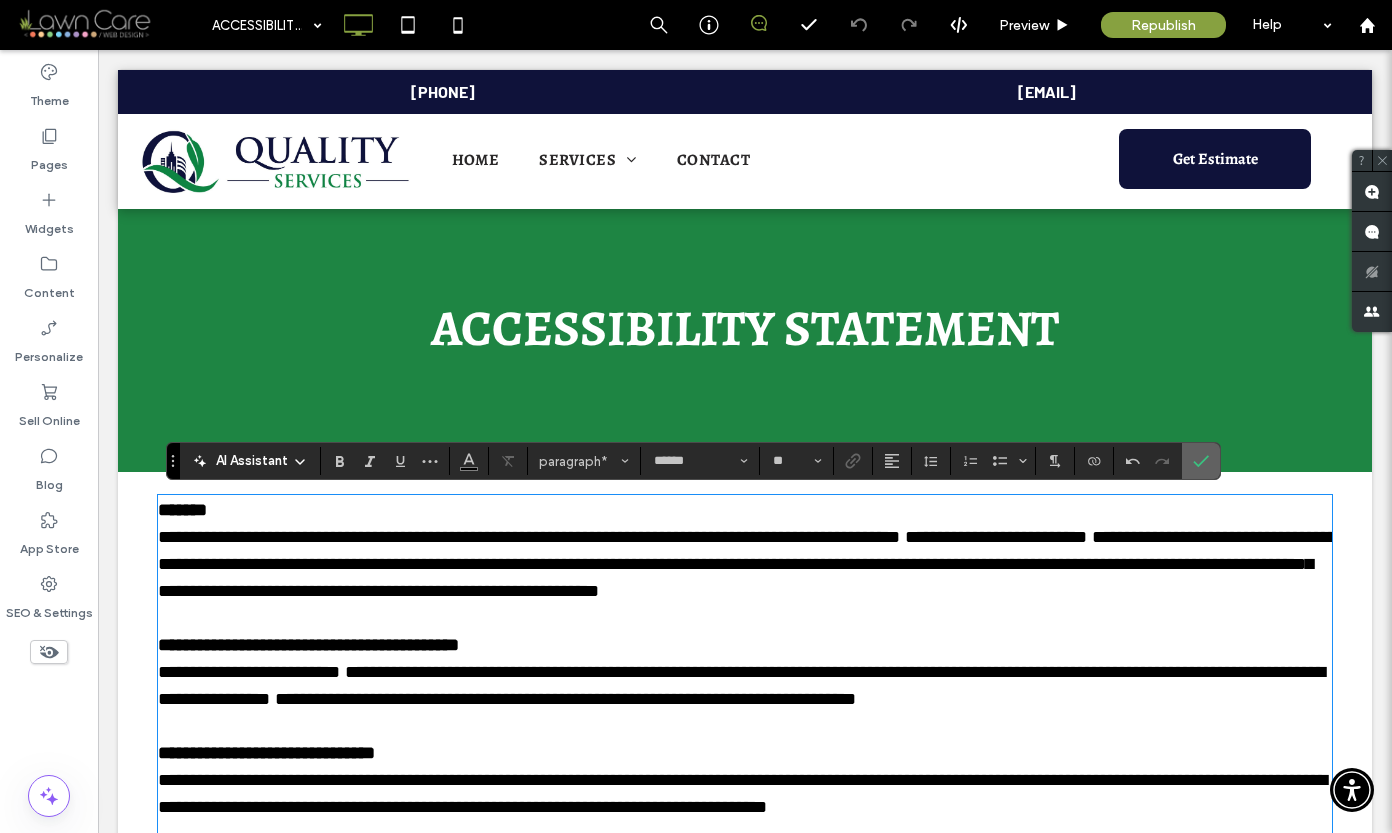 click 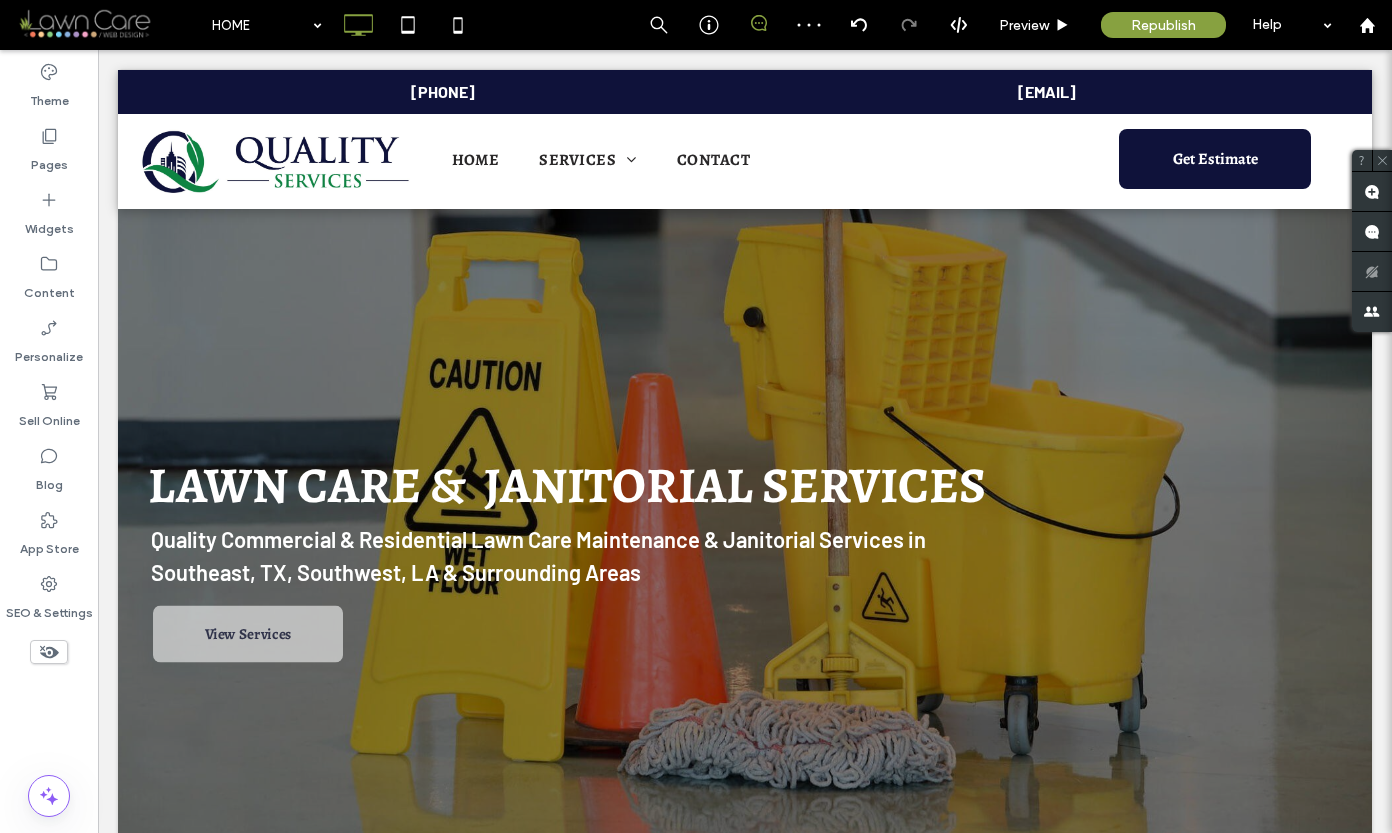 scroll, scrollTop: 0, scrollLeft: 0, axis: both 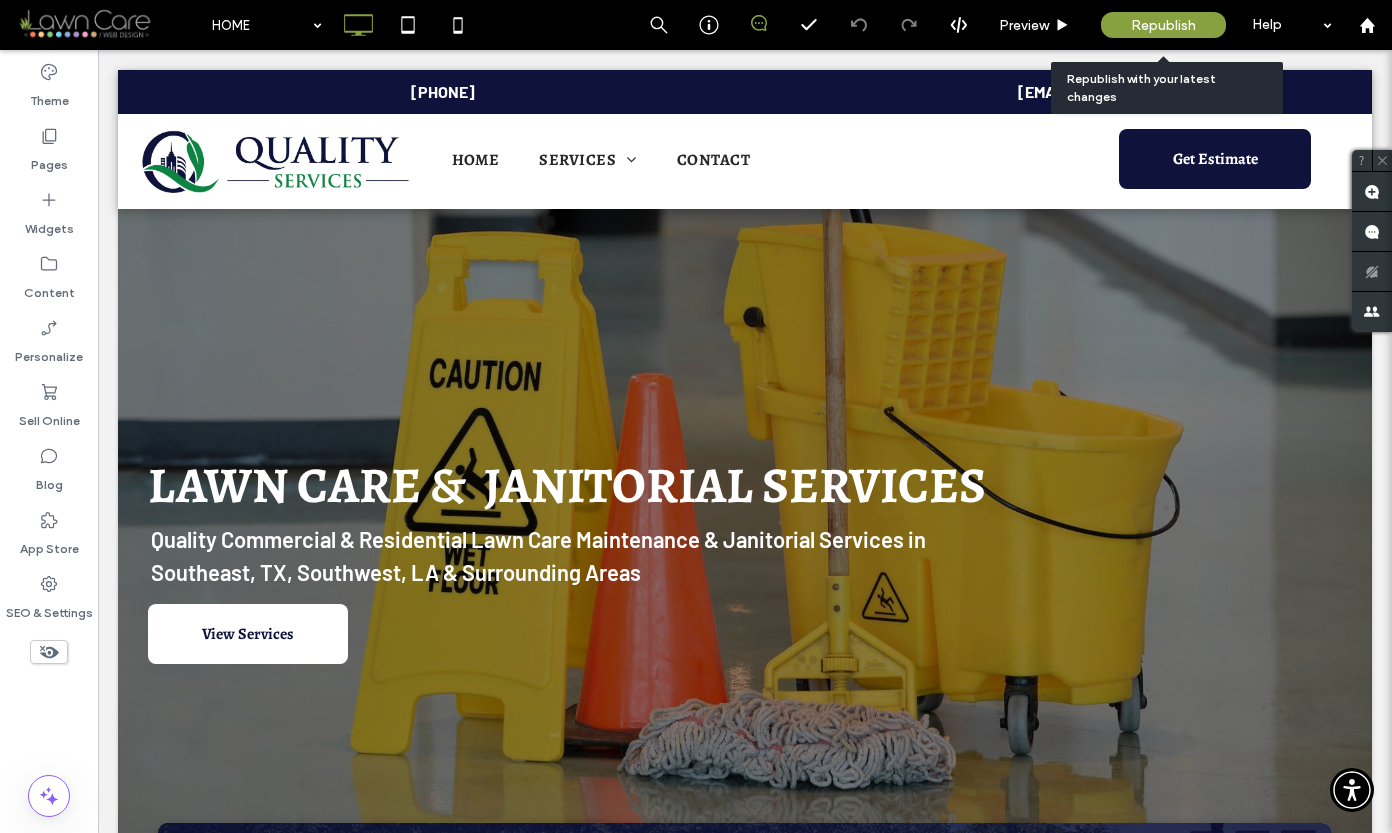 click on "Republish" at bounding box center [1163, 25] 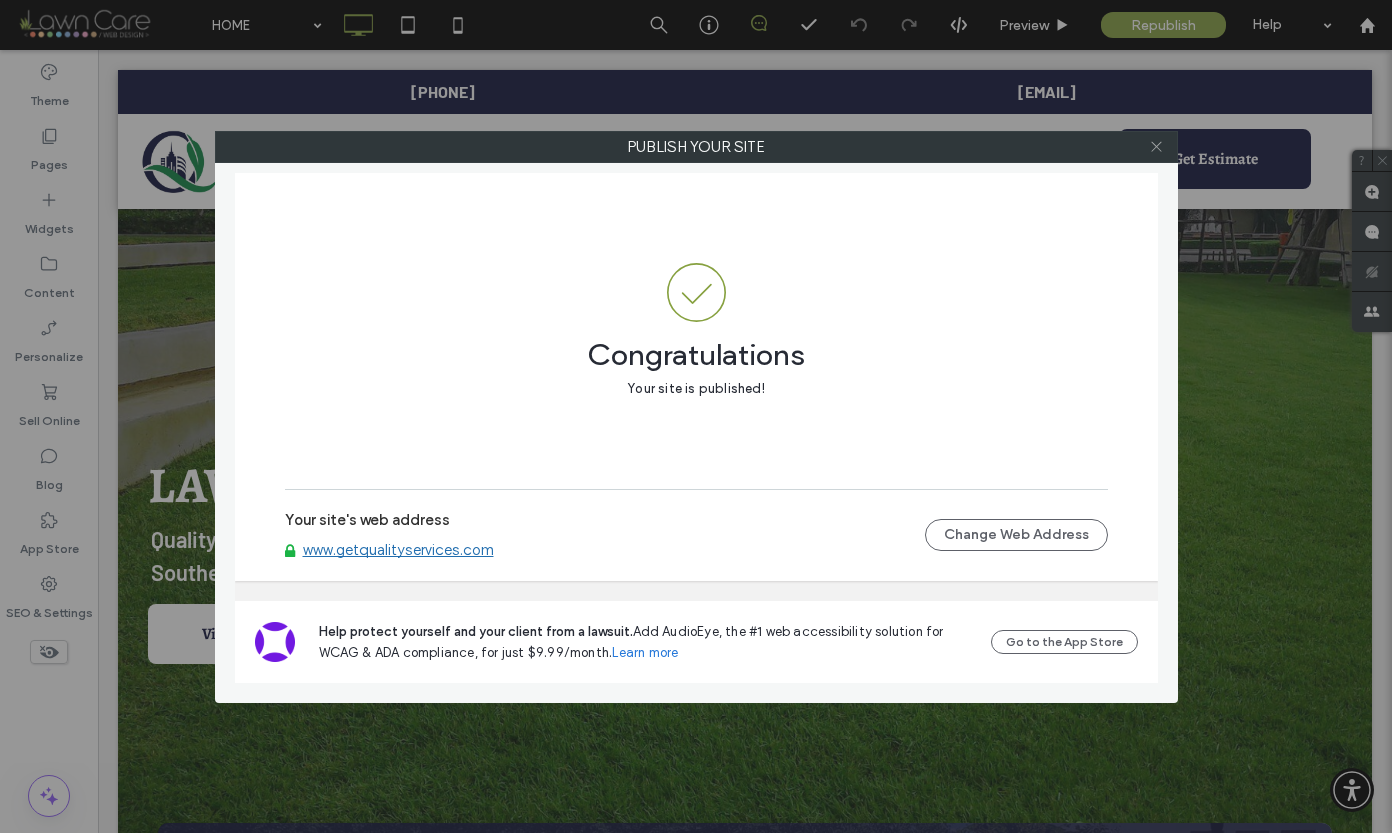 click 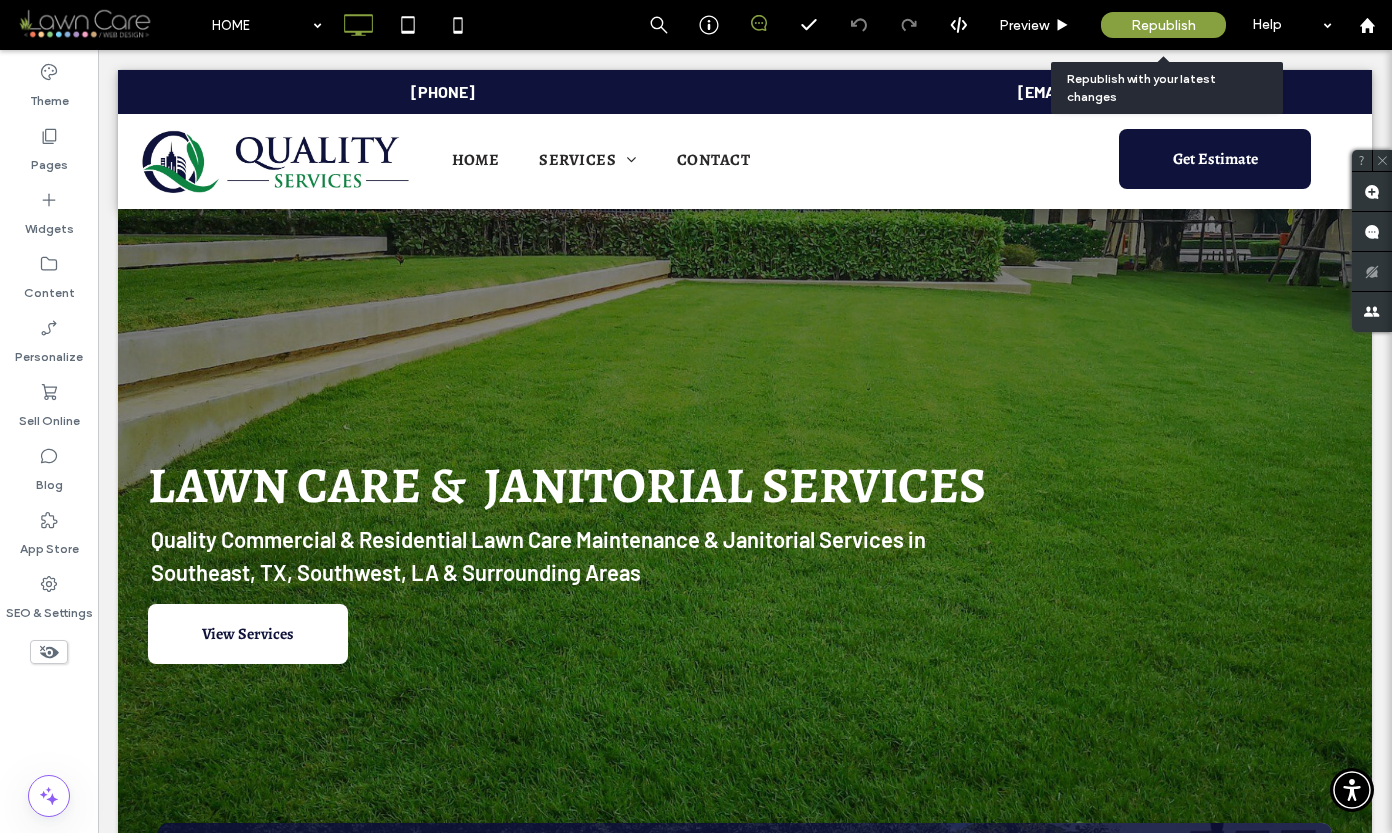 click on "Republish" at bounding box center [1163, 25] 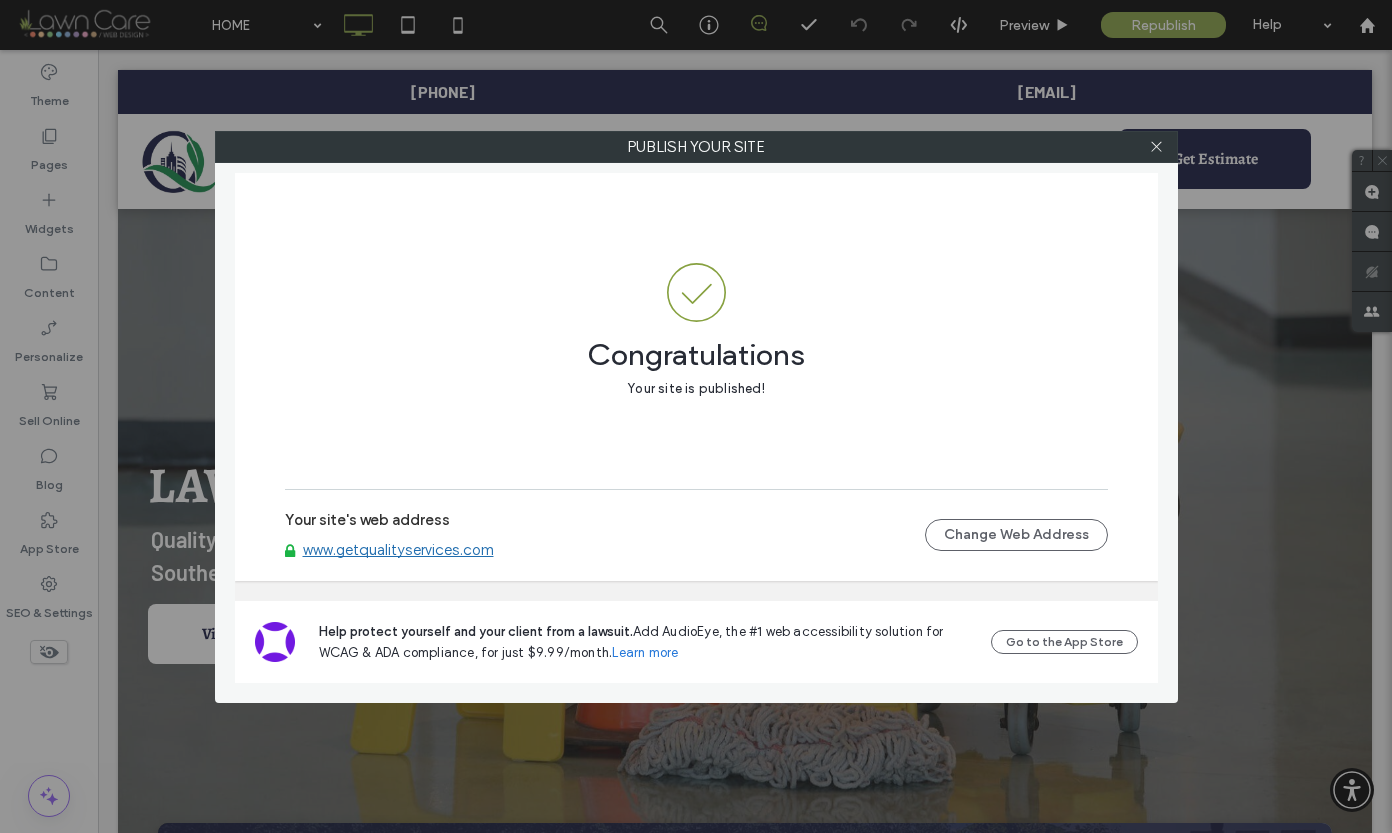 click on "www.getqualityservices.com" at bounding box center (398, 550) 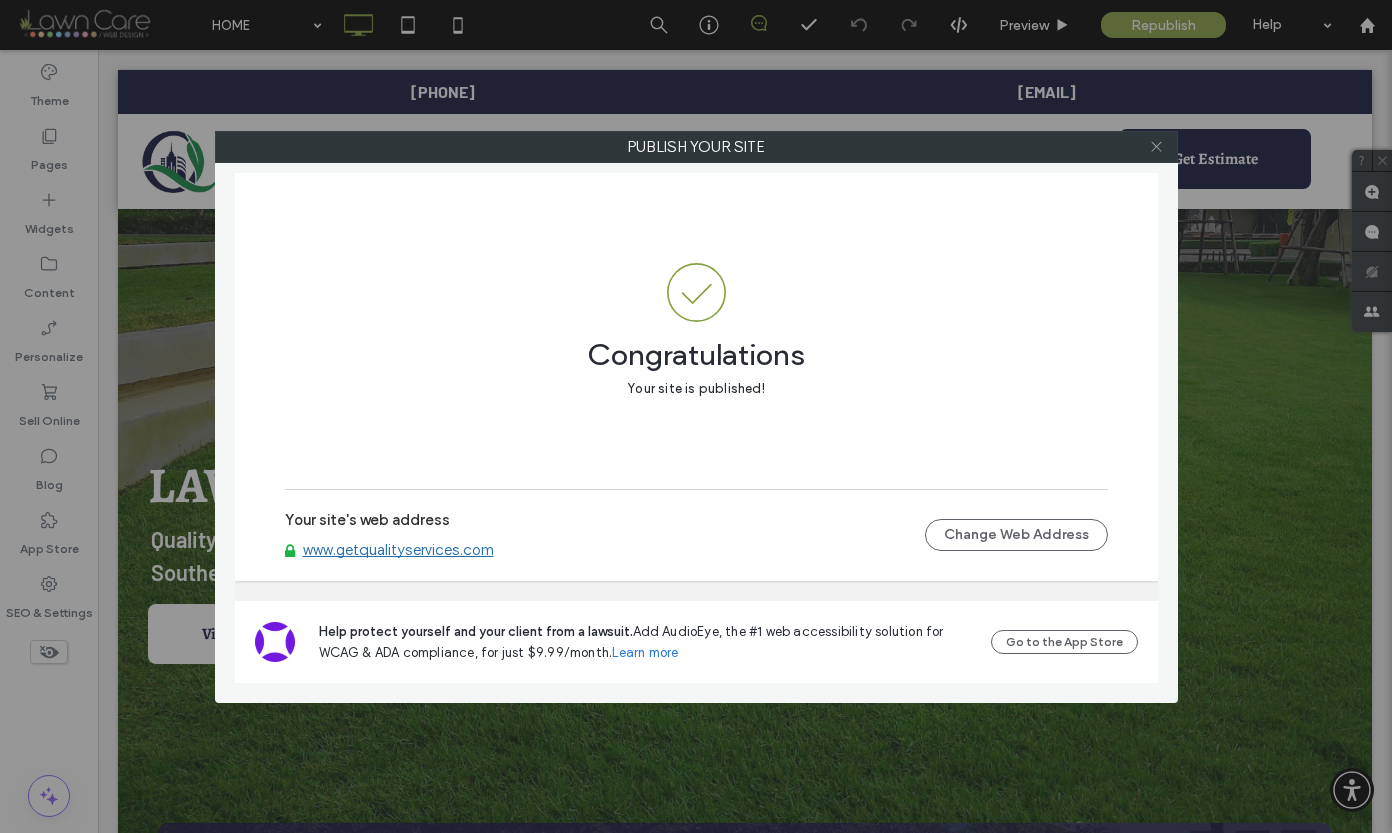click 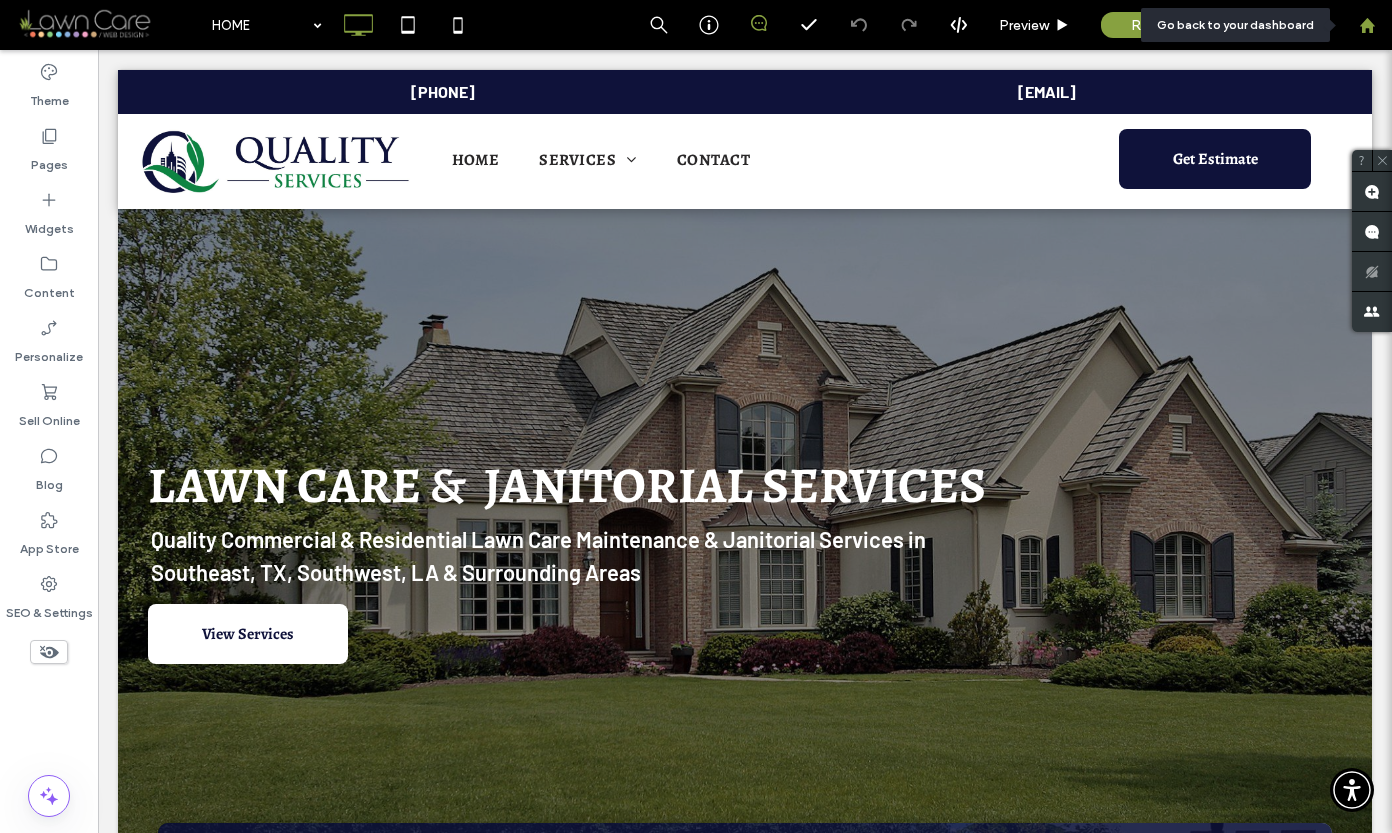 click 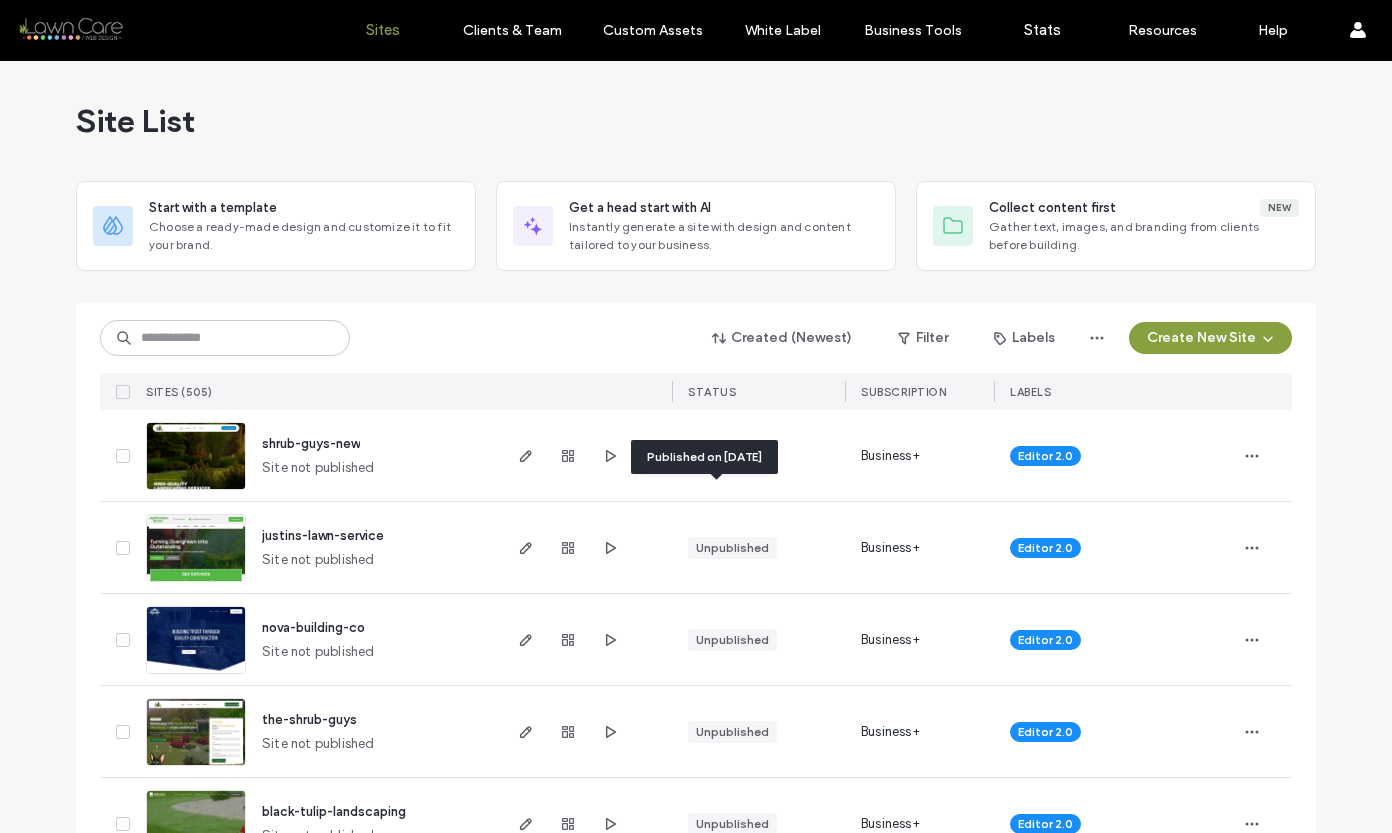 scroll, scrollTop: 0, scrollLeft: 0, axis: both 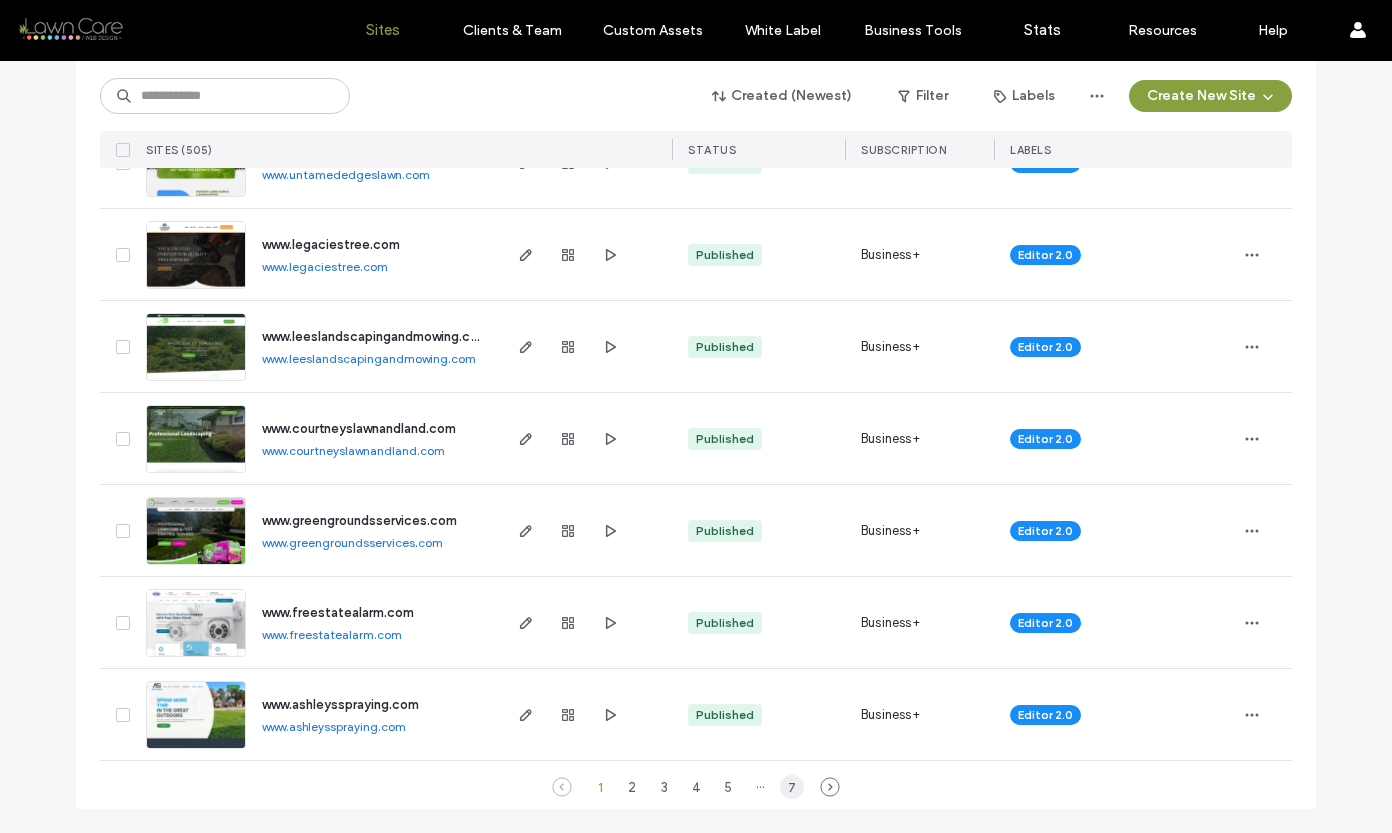 click on "7" at bounding box center [792, 787] 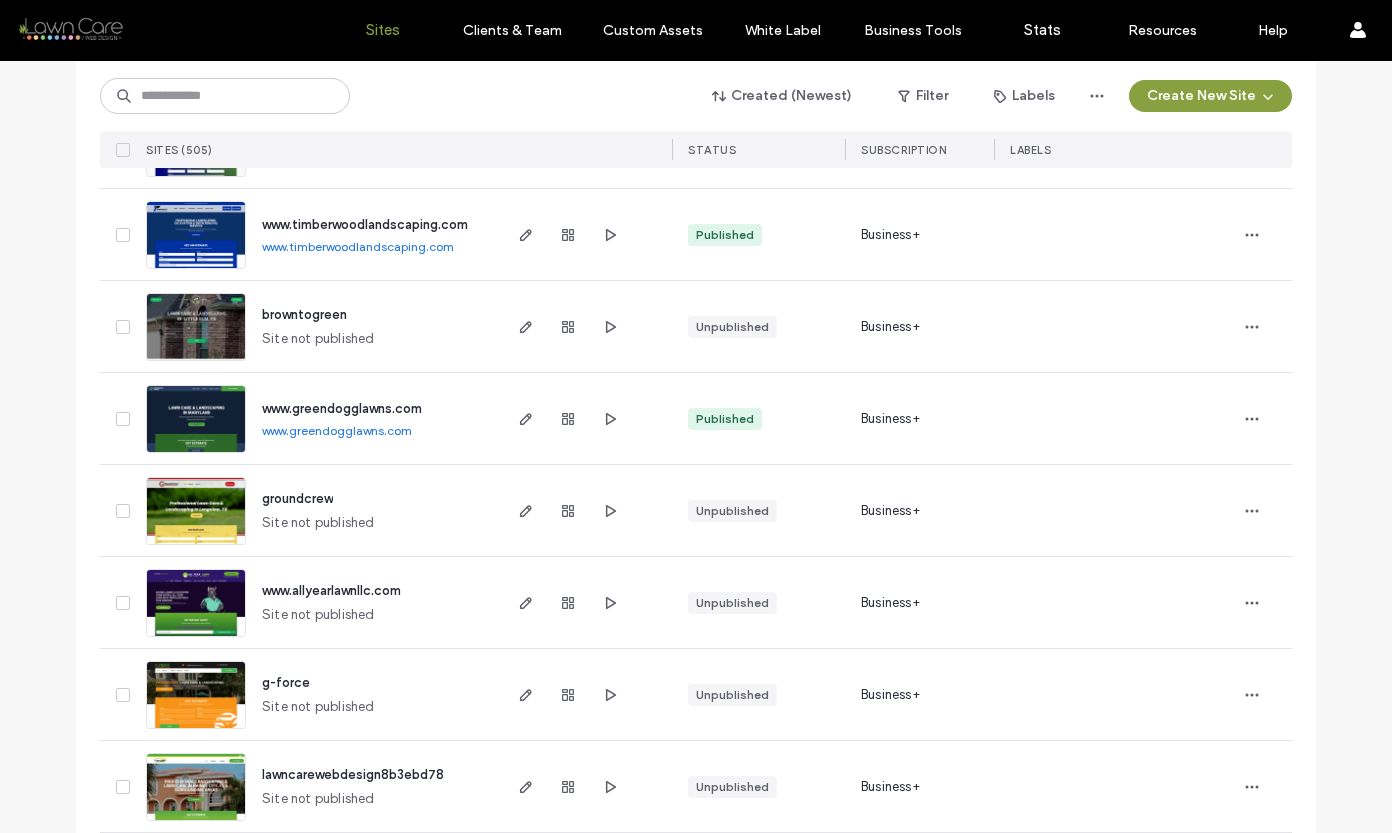 scroll, scrollTop: 1530, scrollLeft: 0, axis: vertical 